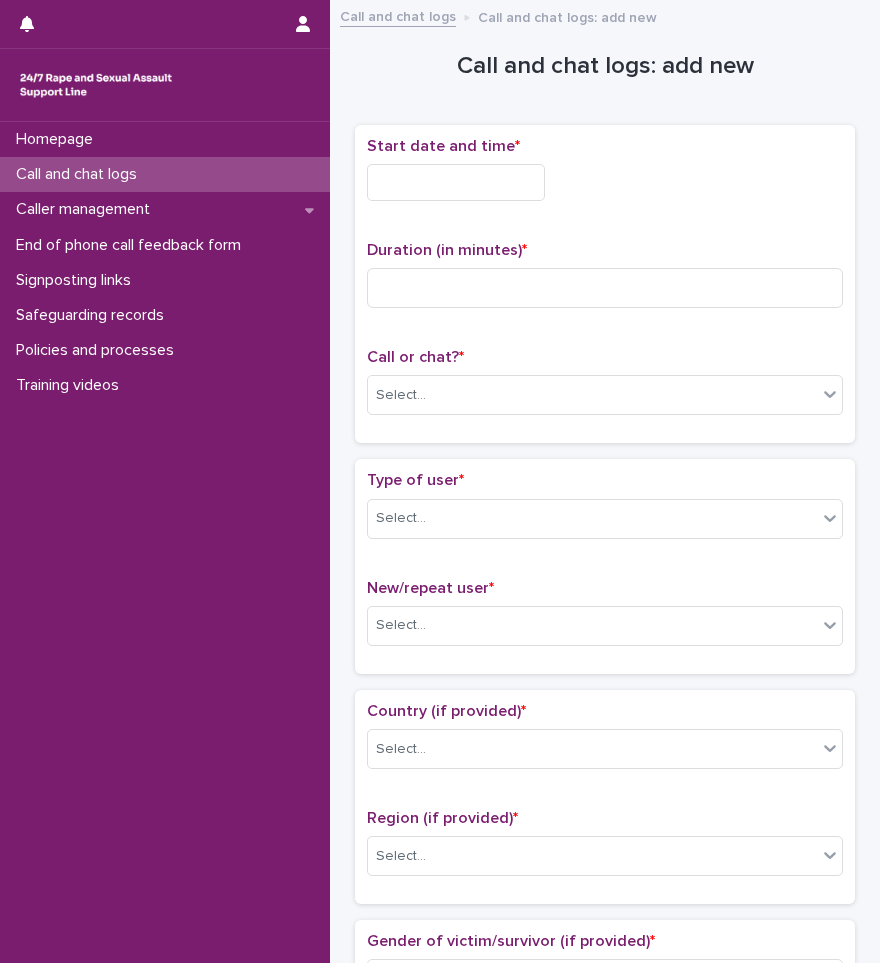 scroll, scrollTop: 0, scrollLeft: 0, axis: both 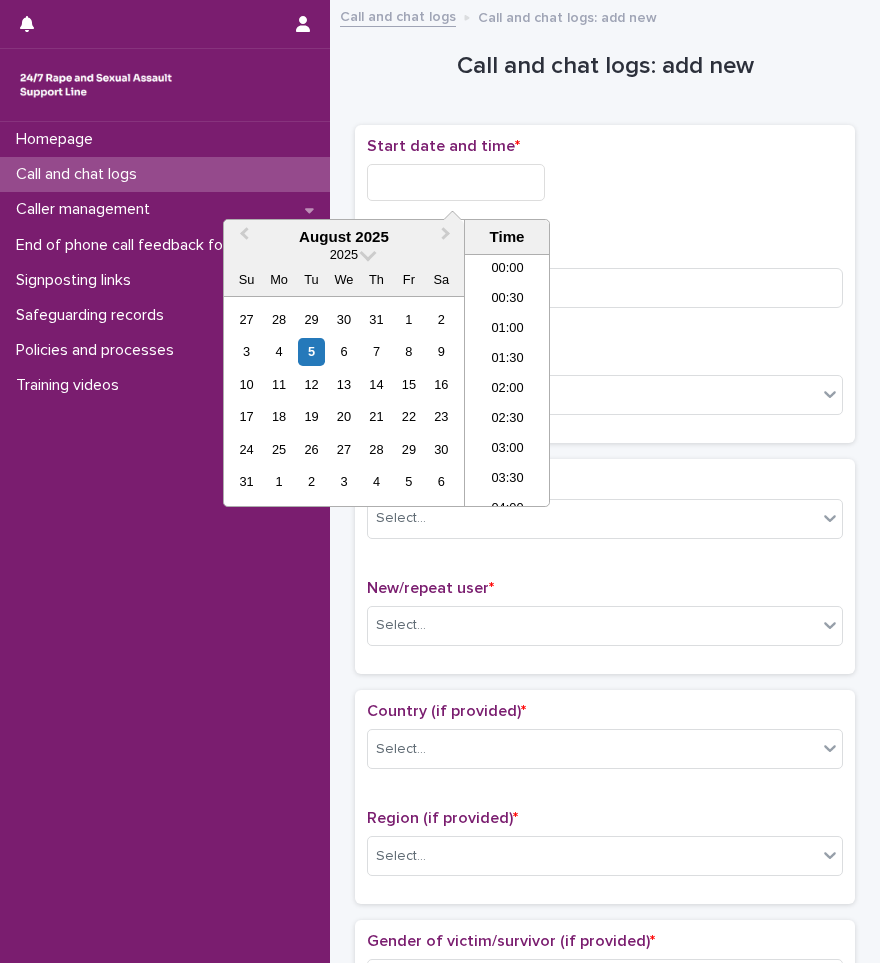 click at bounding box center [456, 182] 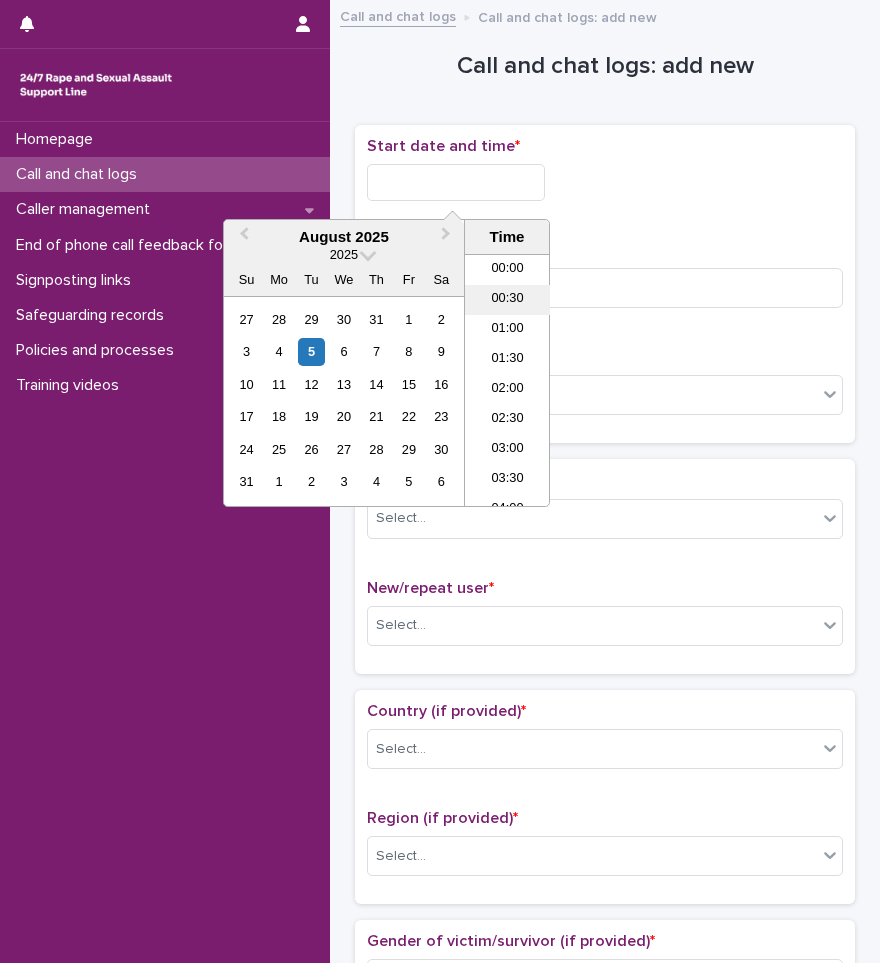 click on "00:30" at bounding box center (507, 300) 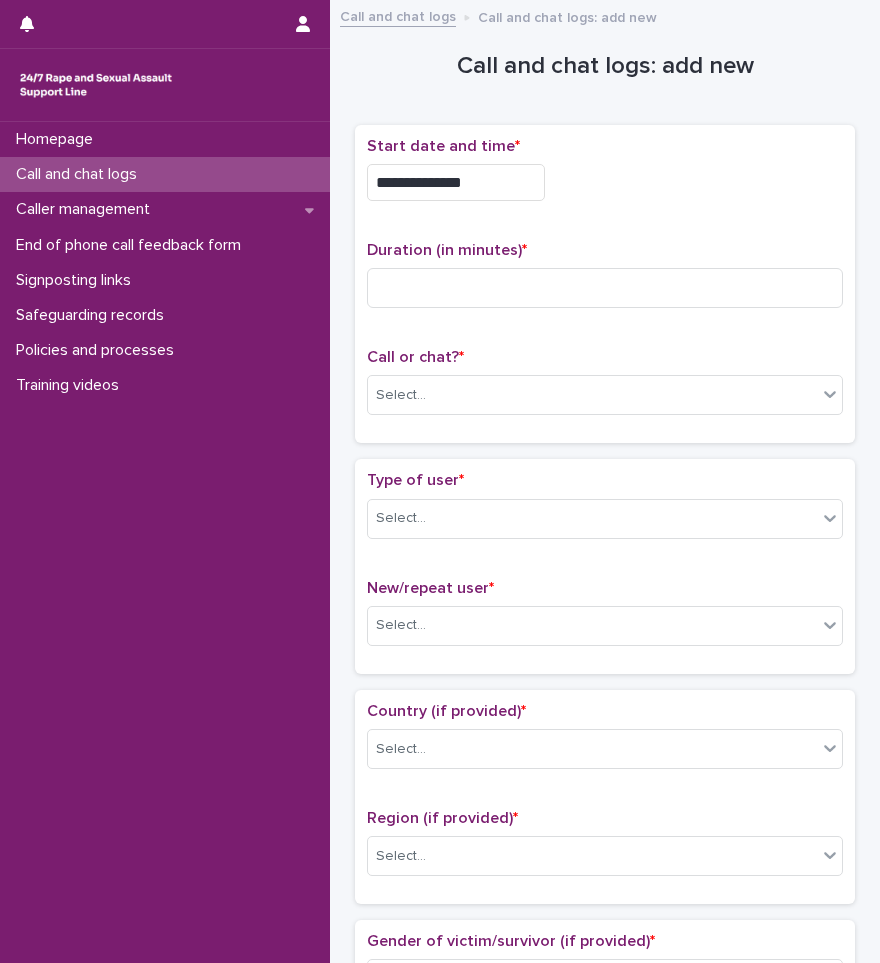 click on "**********" at bounding box center [456, 182] 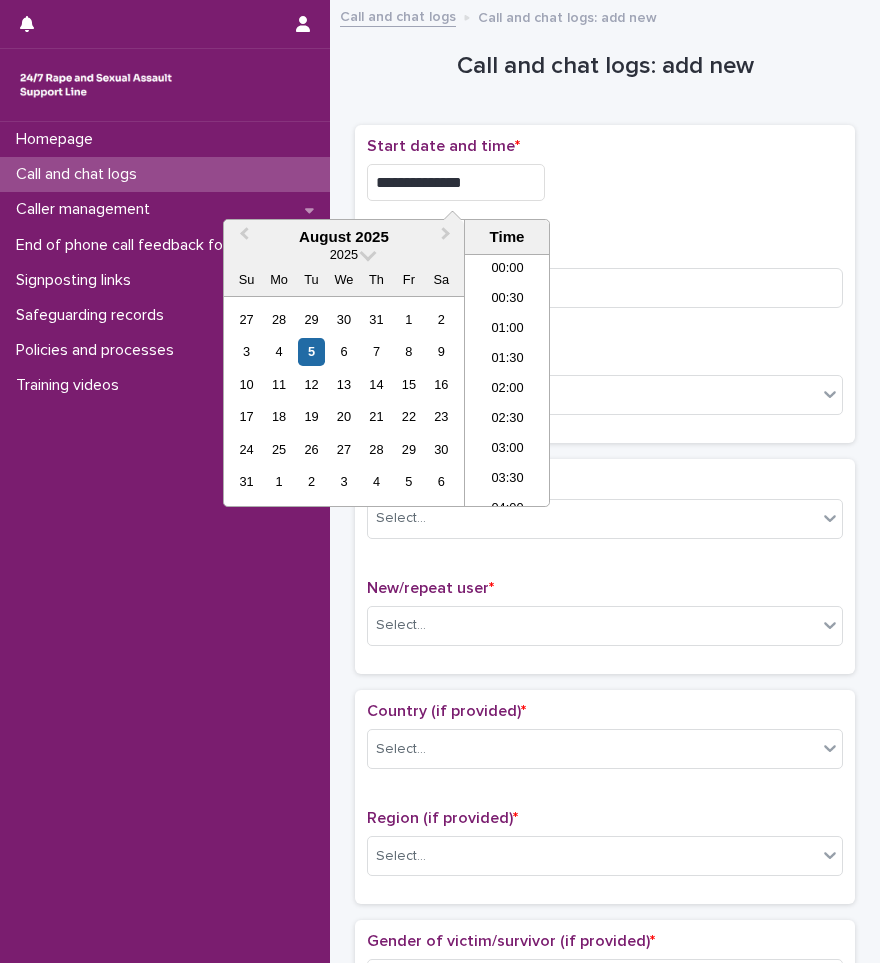 type on "**********" 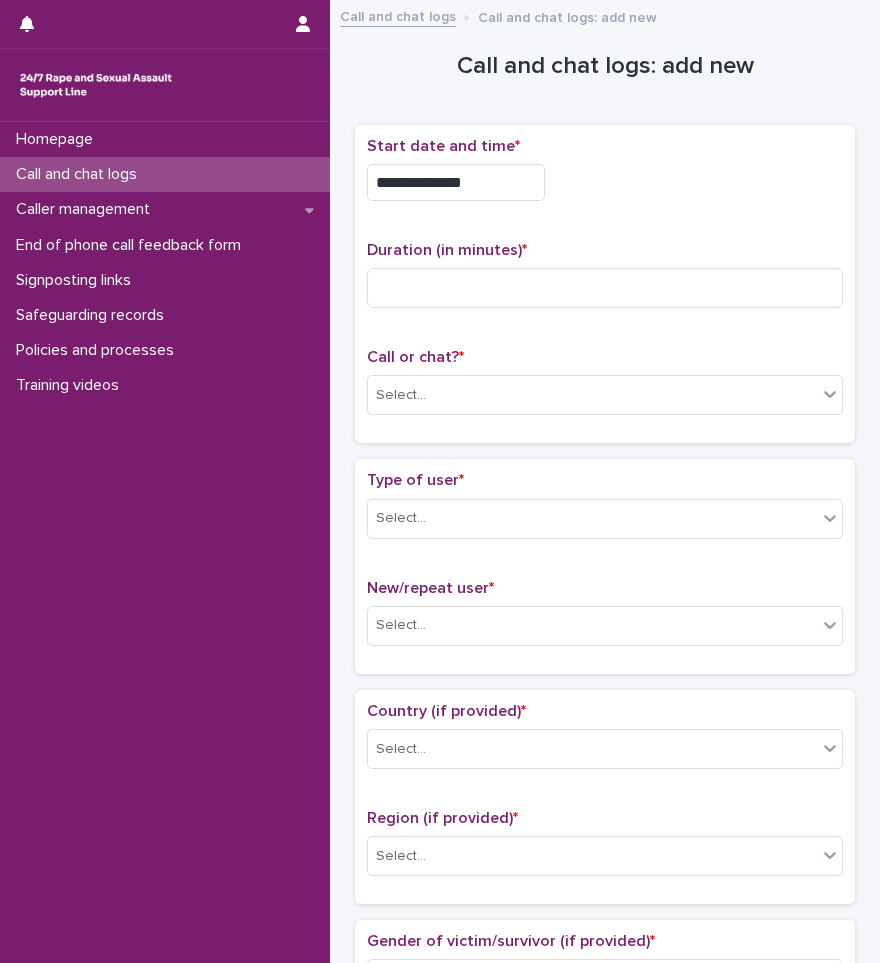 click on "**********" at bounding box center [605, 182] 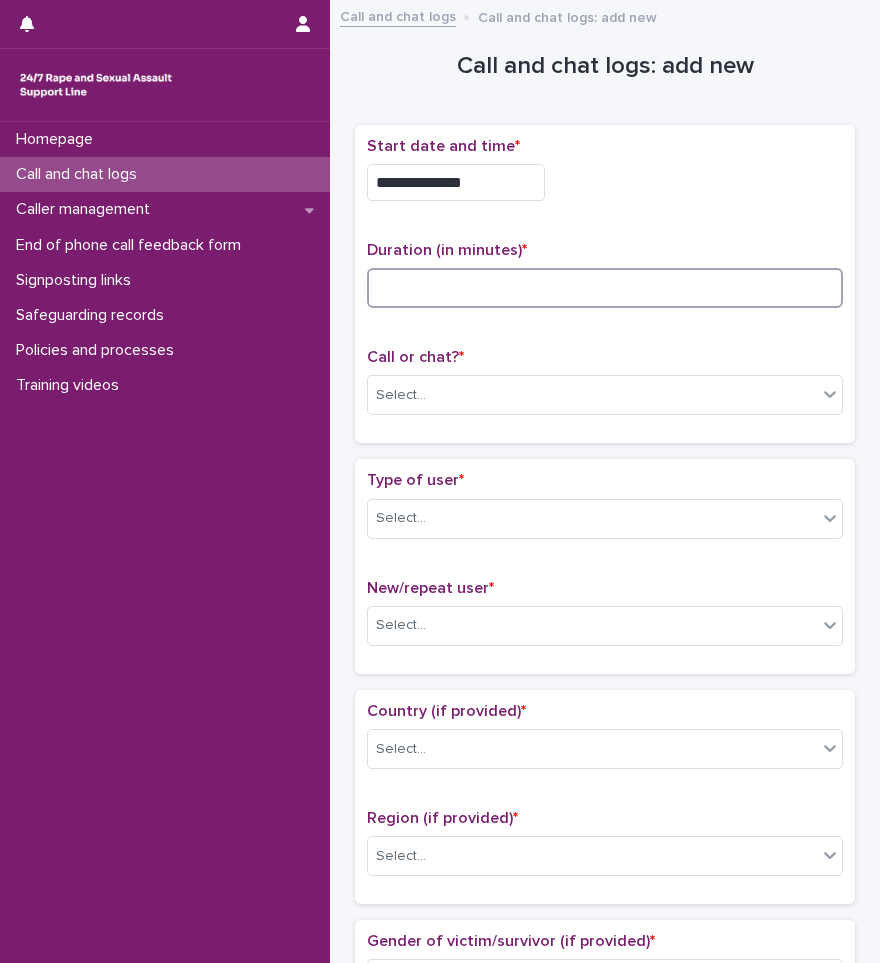 click at bounding box center [605, 288] 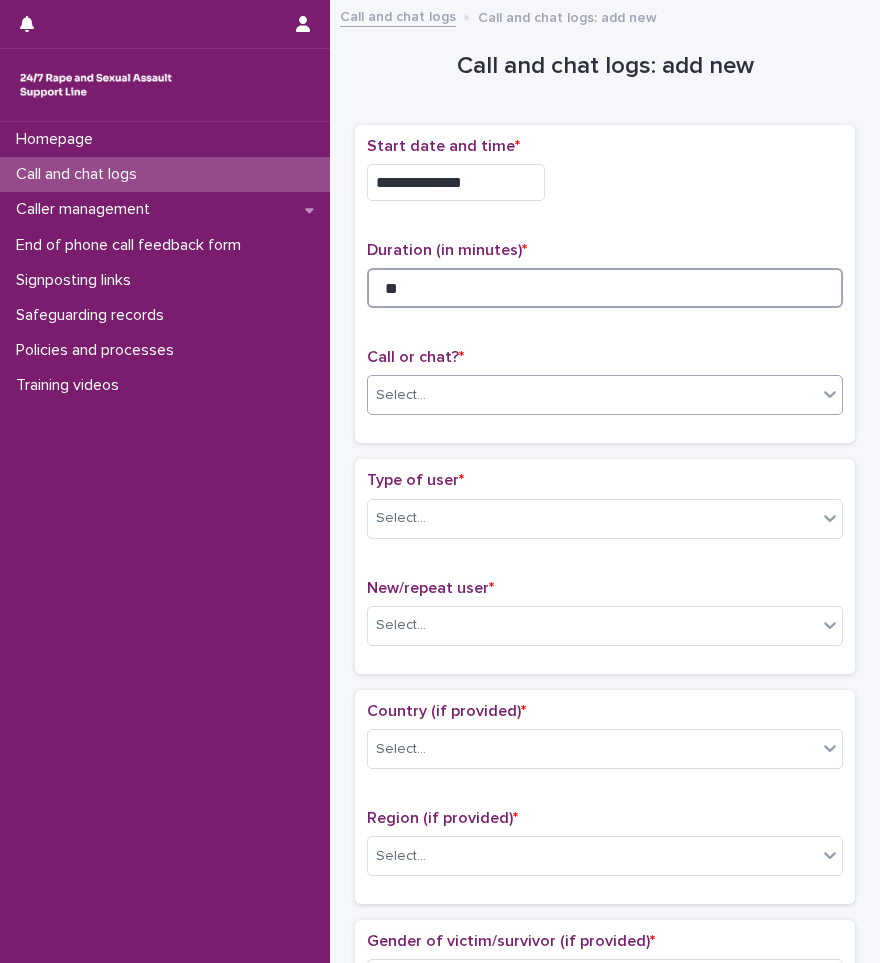 type on "**" 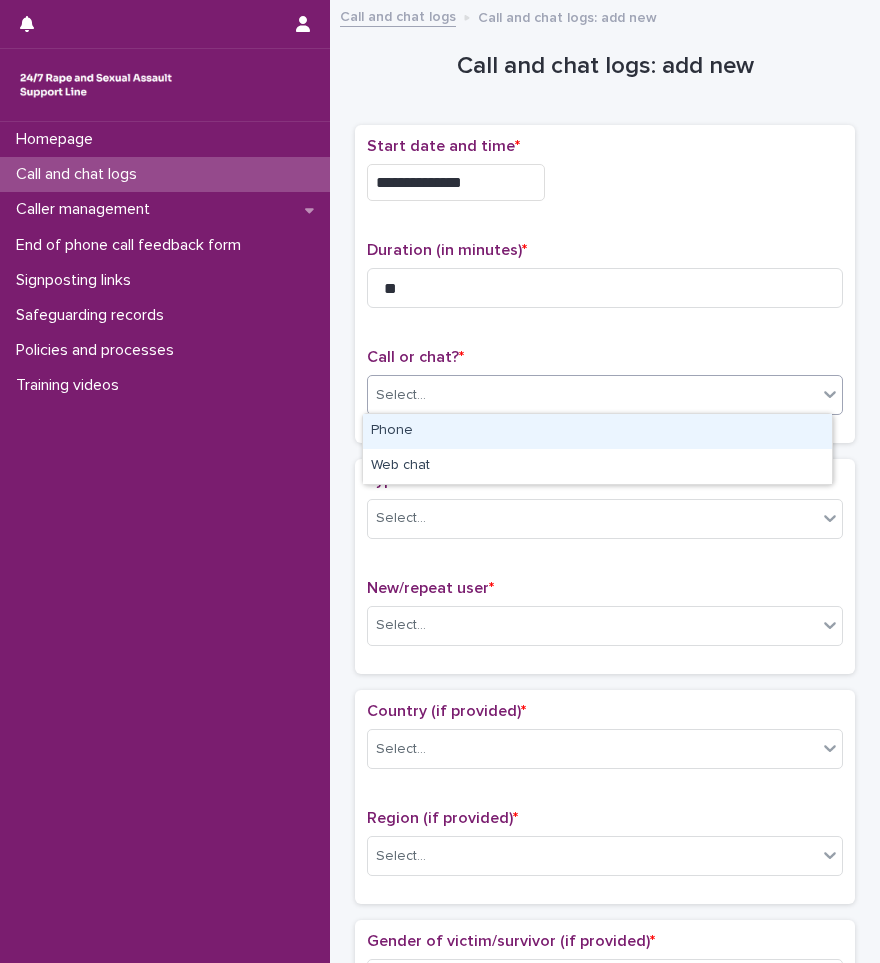 click on "Select..." at bounding box center [592, 395] 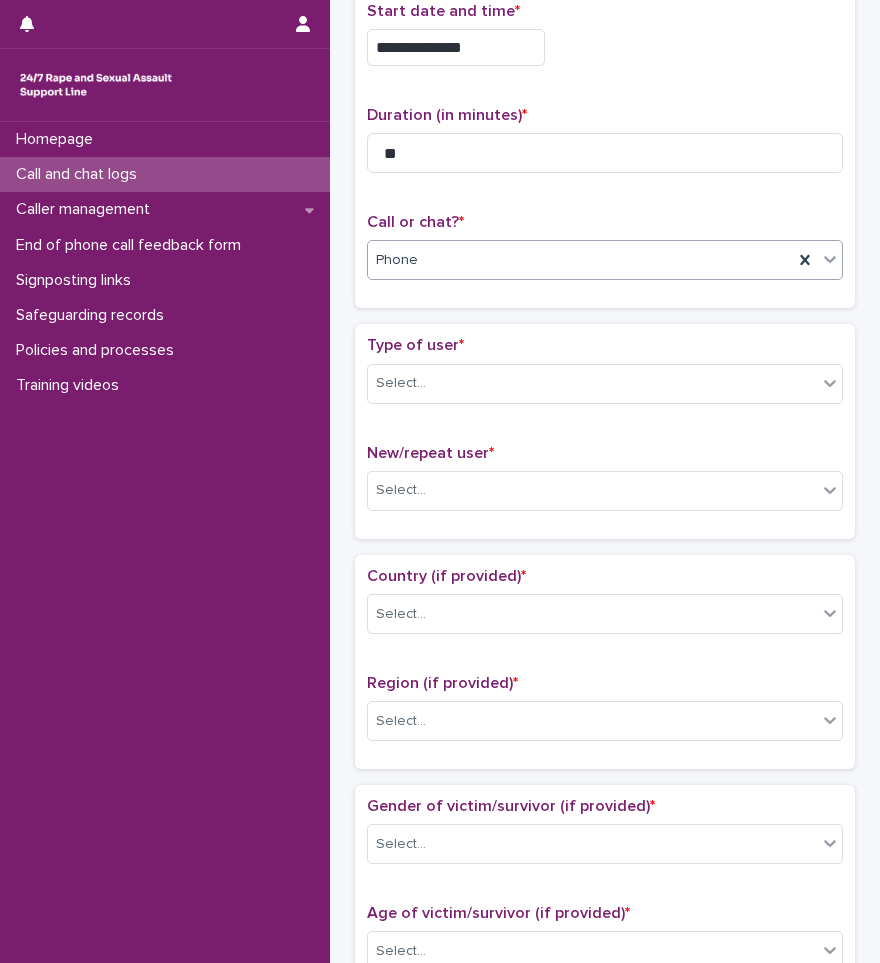 scroll, scrollTop: 100, scrollLeft: 0, axis: vertical 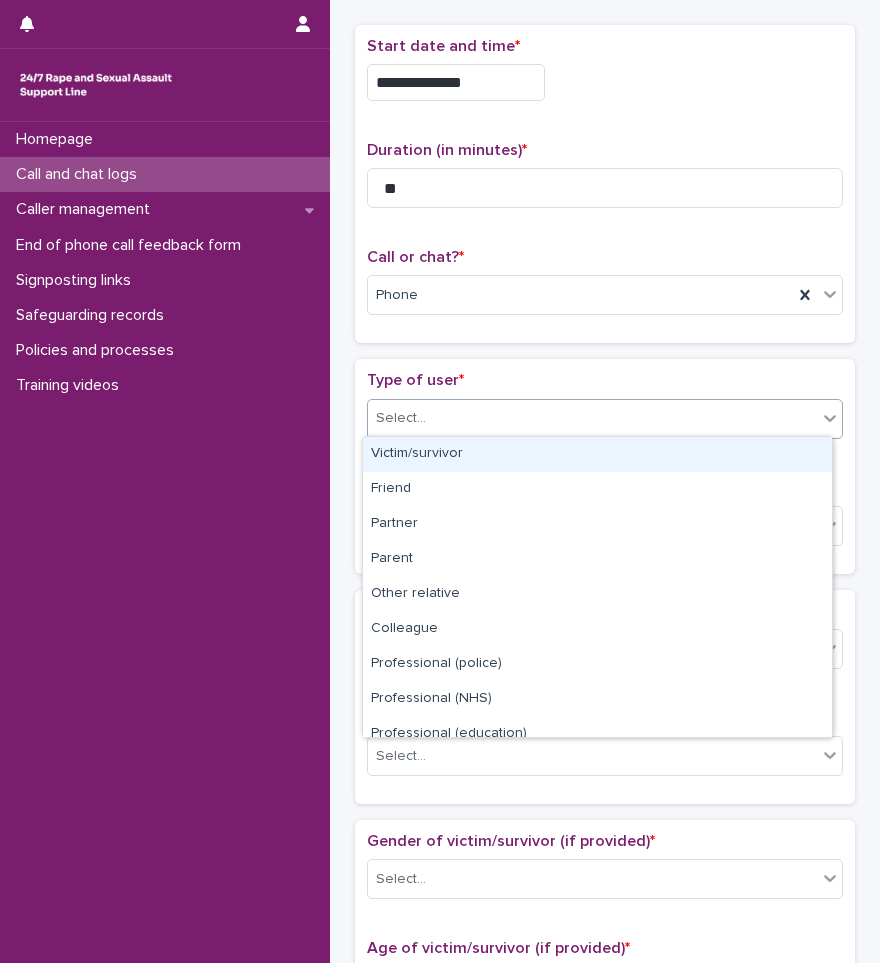 click on "Select..." at bounding box center [592, 418] 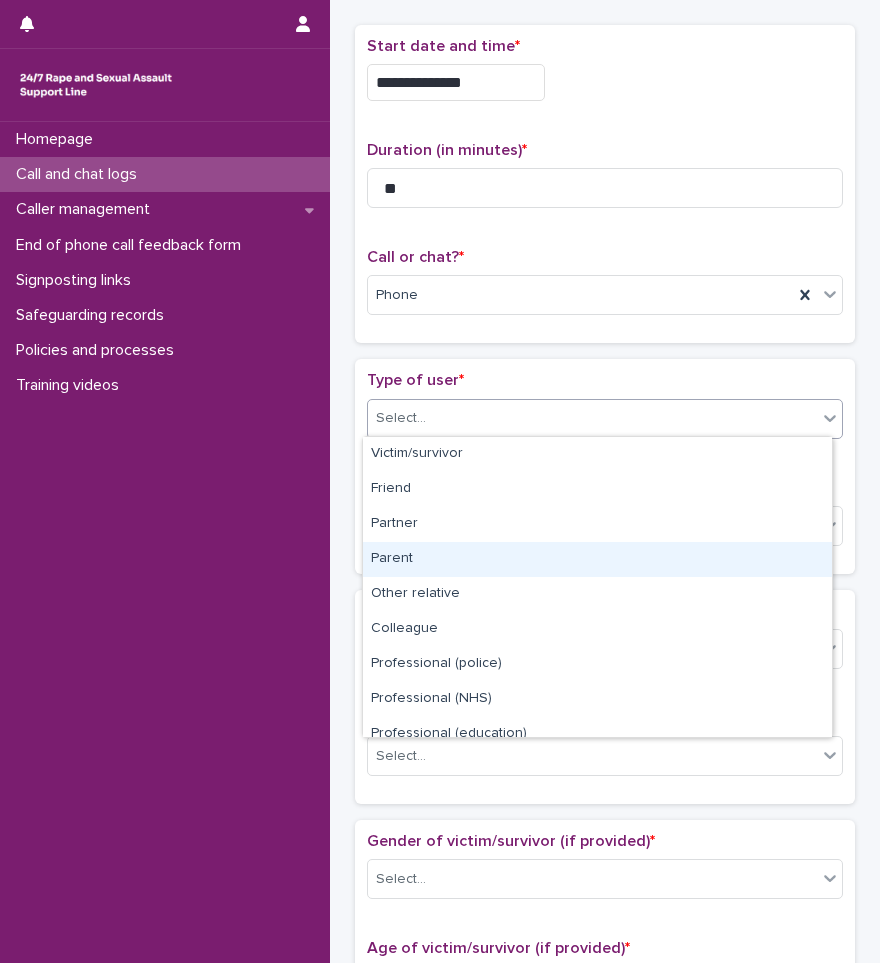 click on "Parent" at bounding box center [597, 559] 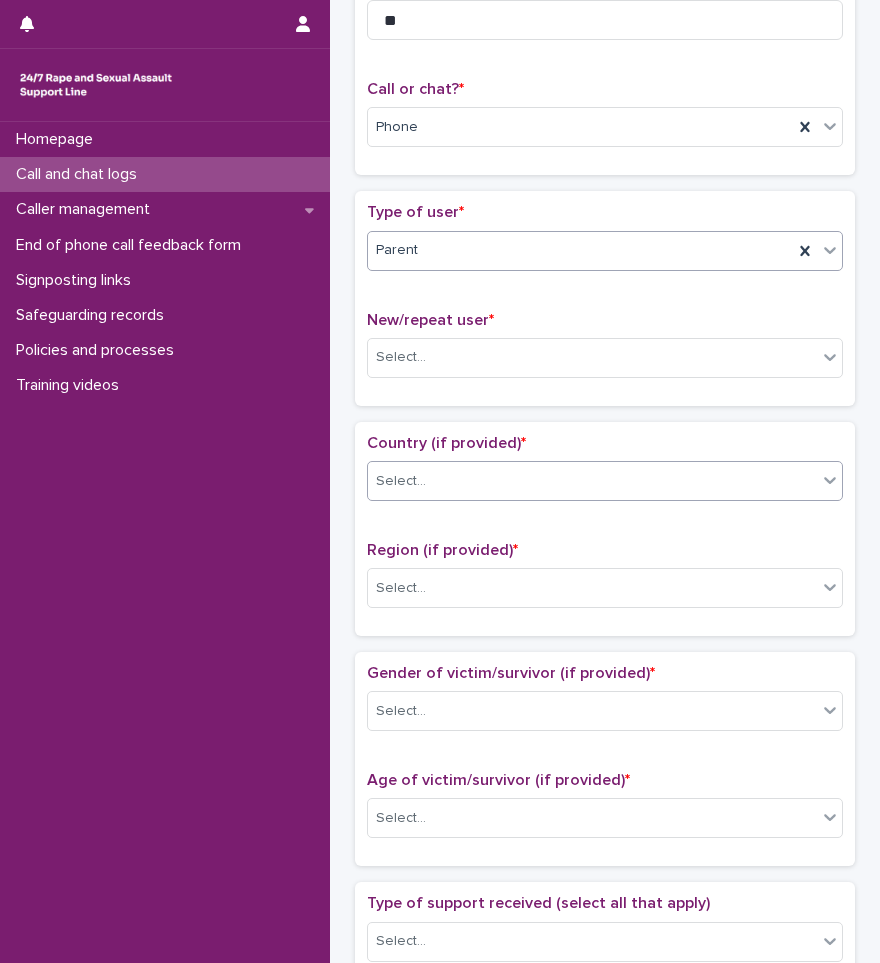 scroll, scrollTop: 300, scrollLeft: 0, axis: vertical 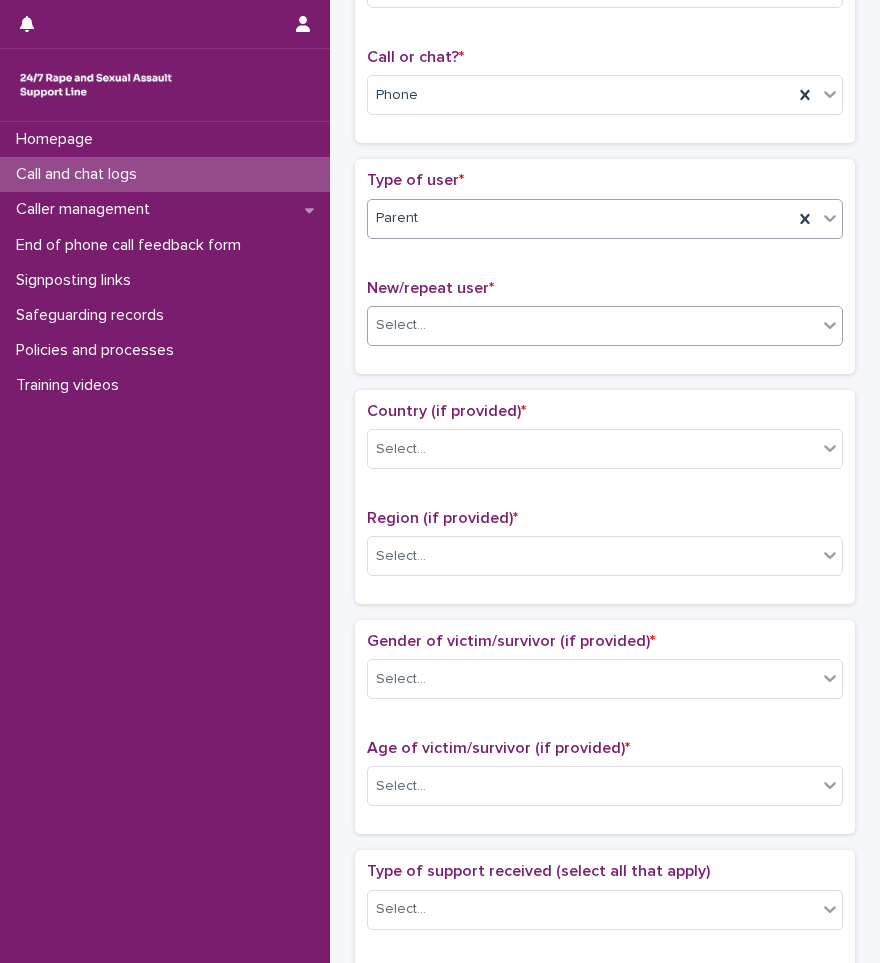 click on "Select..." at bounding box center [592, 325] 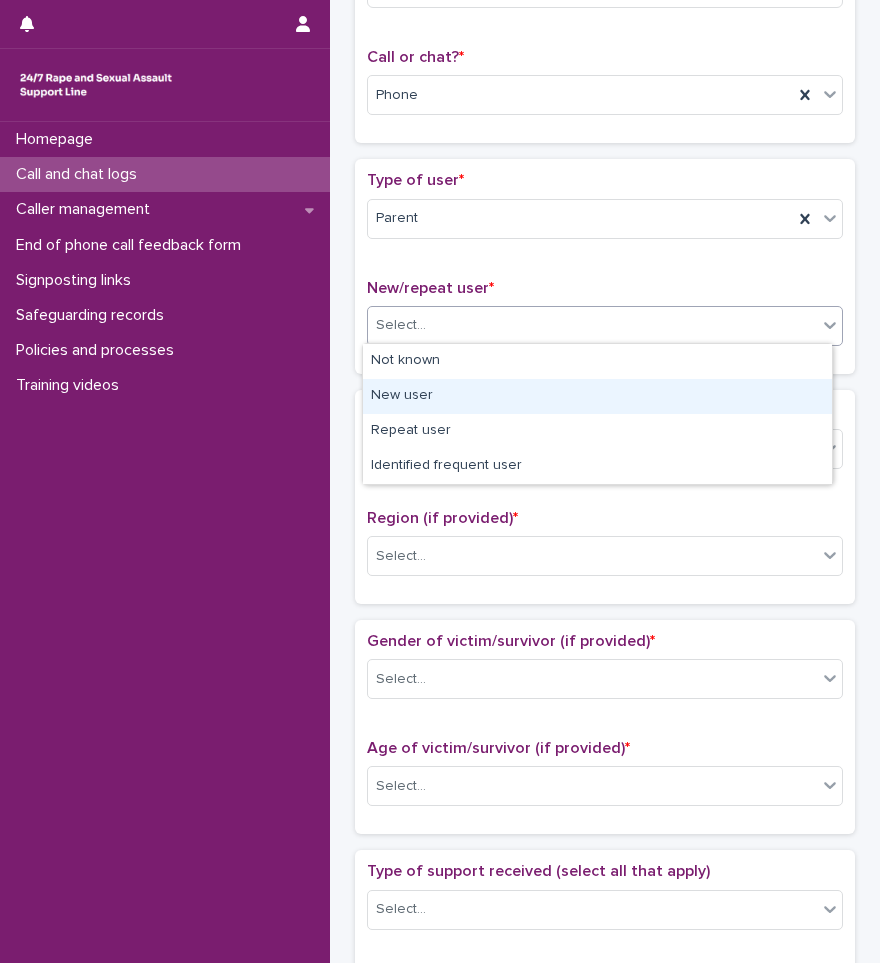 click on "New user" at bounding box center (597, 396) 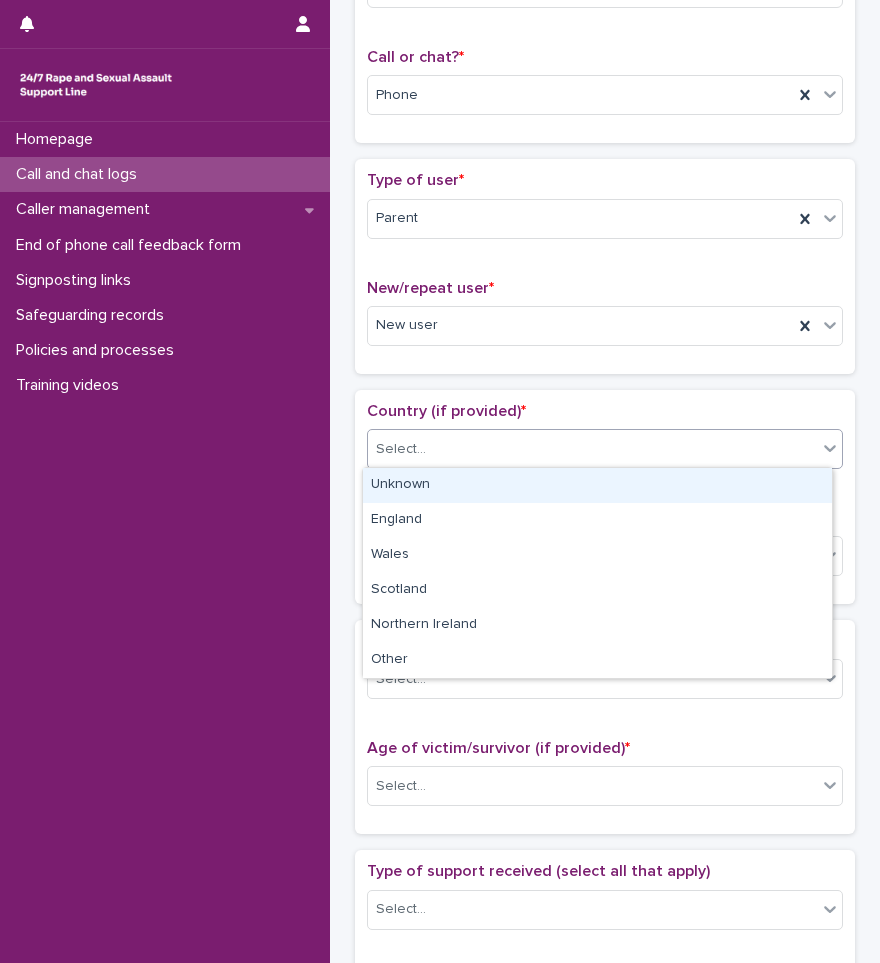 click on "Select..." at bounding box center [592, 449] 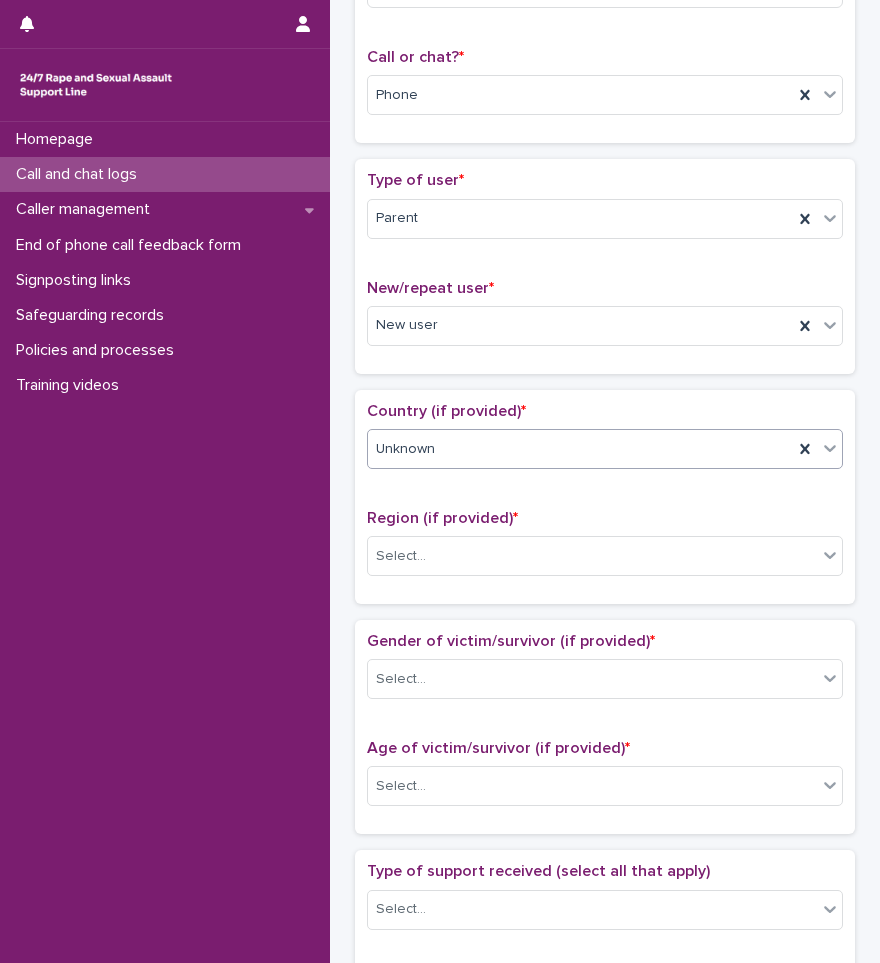 scroll, scrollTop: 400, scrollLeft: 0, axis: vertical 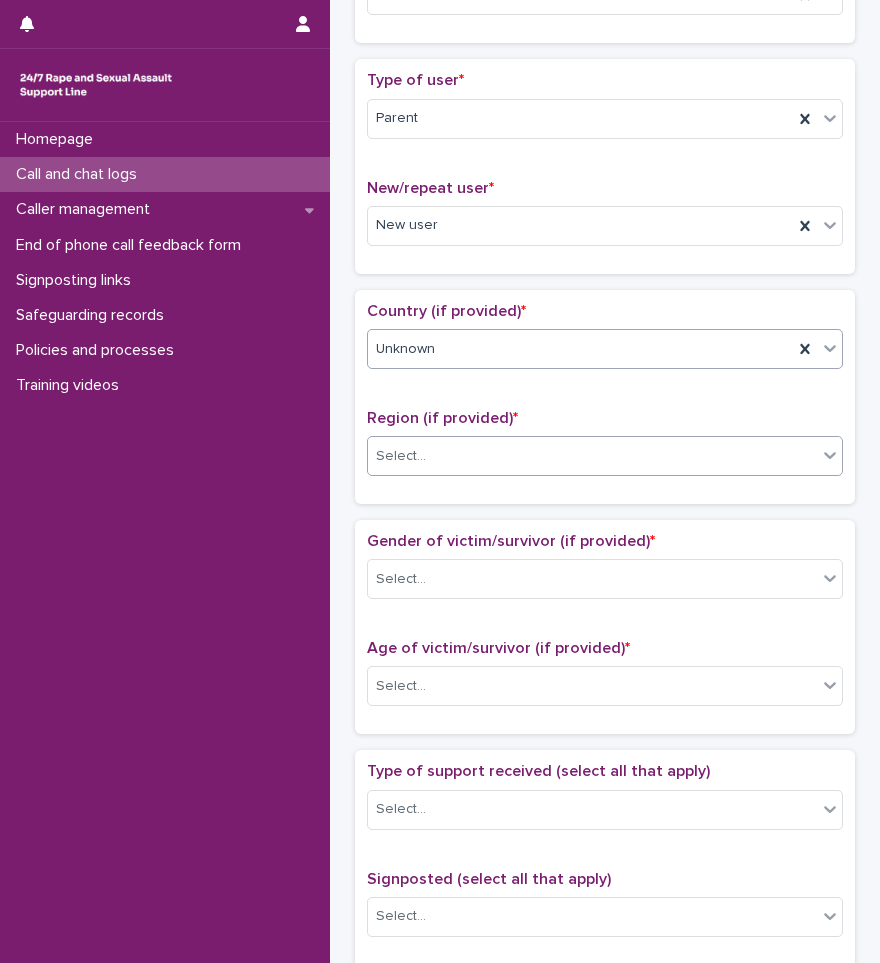 click on "Select..." at bounding box center [592, 456] 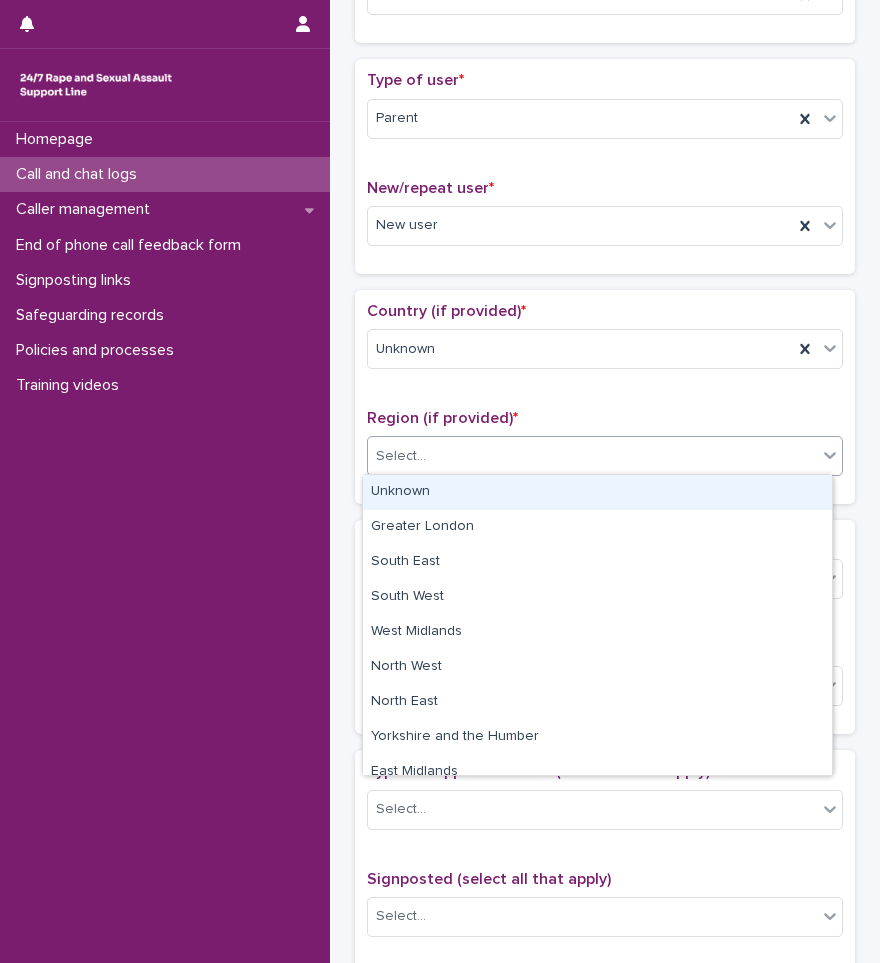 click on "Unknown" at bounding box center [597, 492] 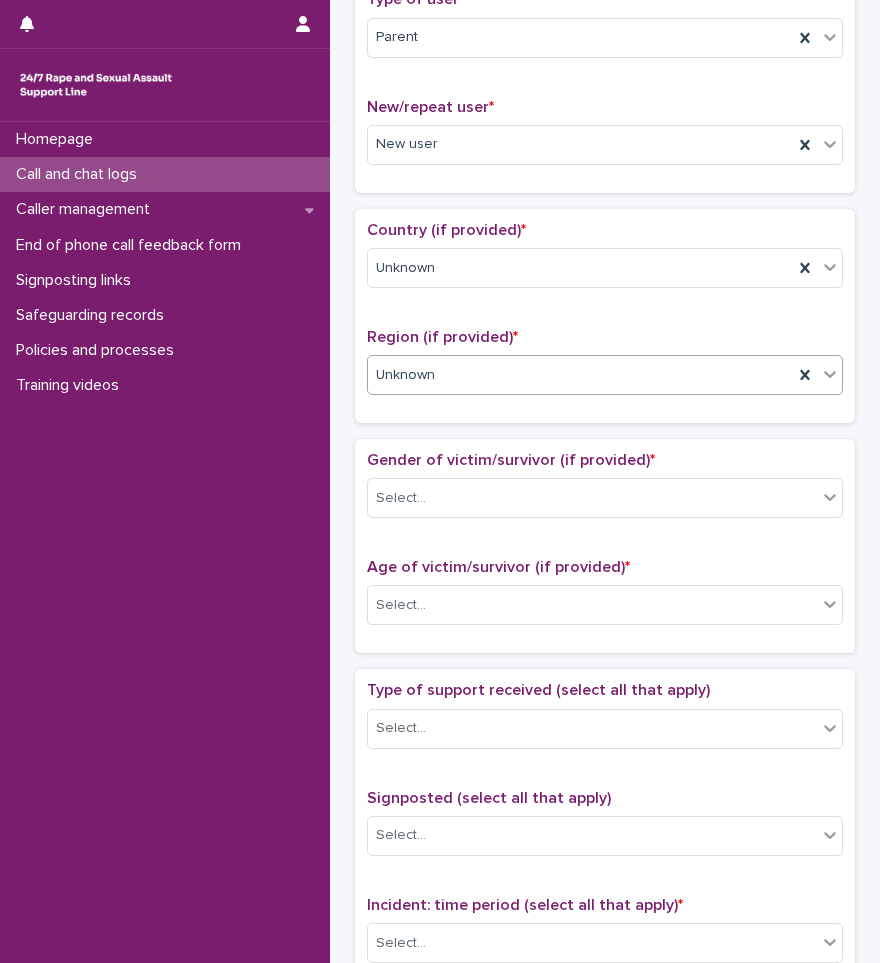scroll, scrollTop: 600, scrollLeft: 0, axis: vertical 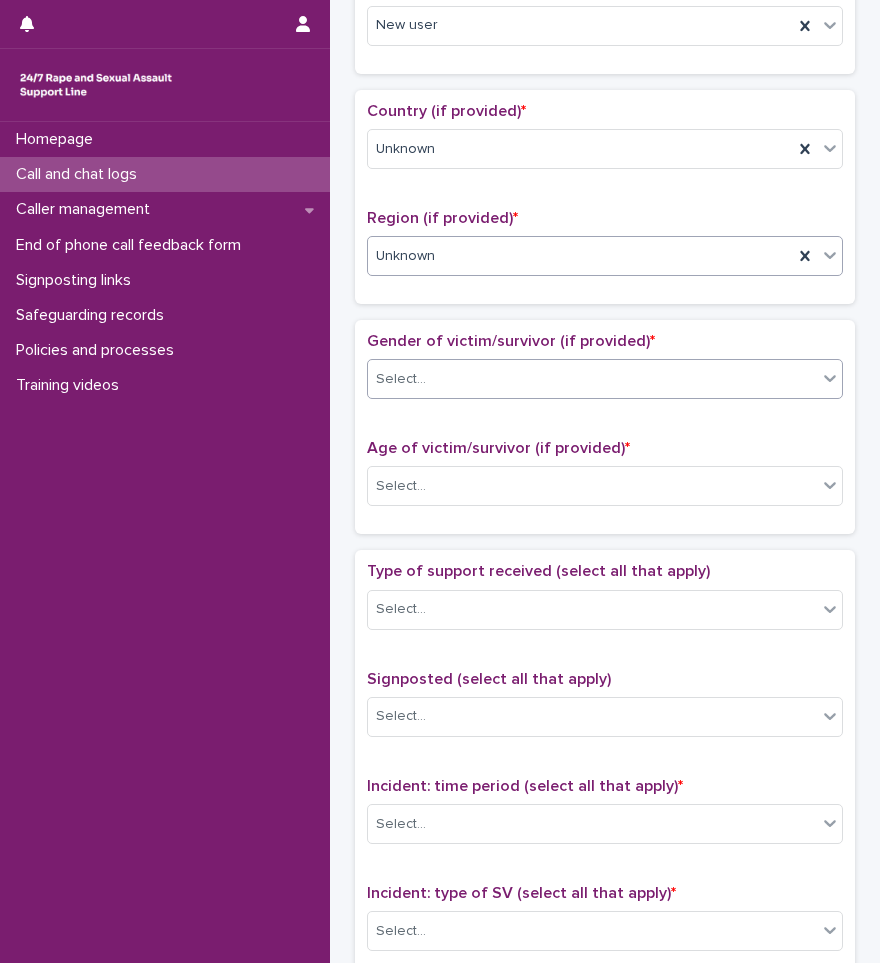 click on "Select..." at bounding box center [592, 379] 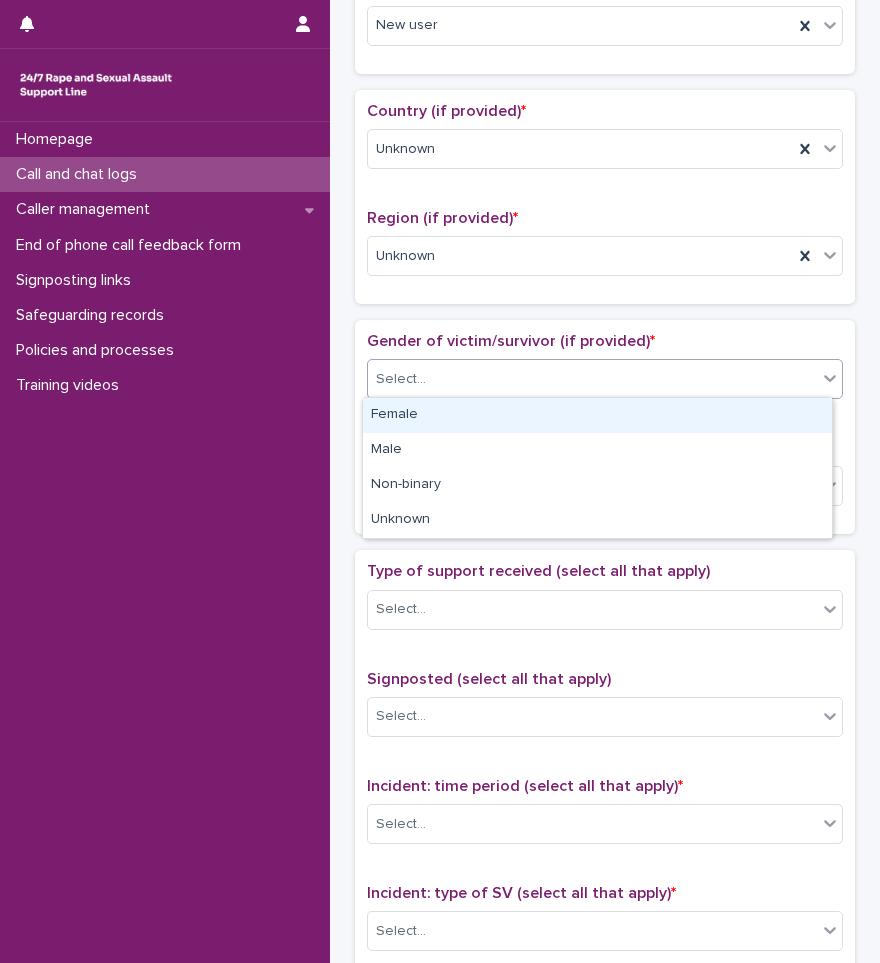 click on "Female" at bounding box center (597, 415) 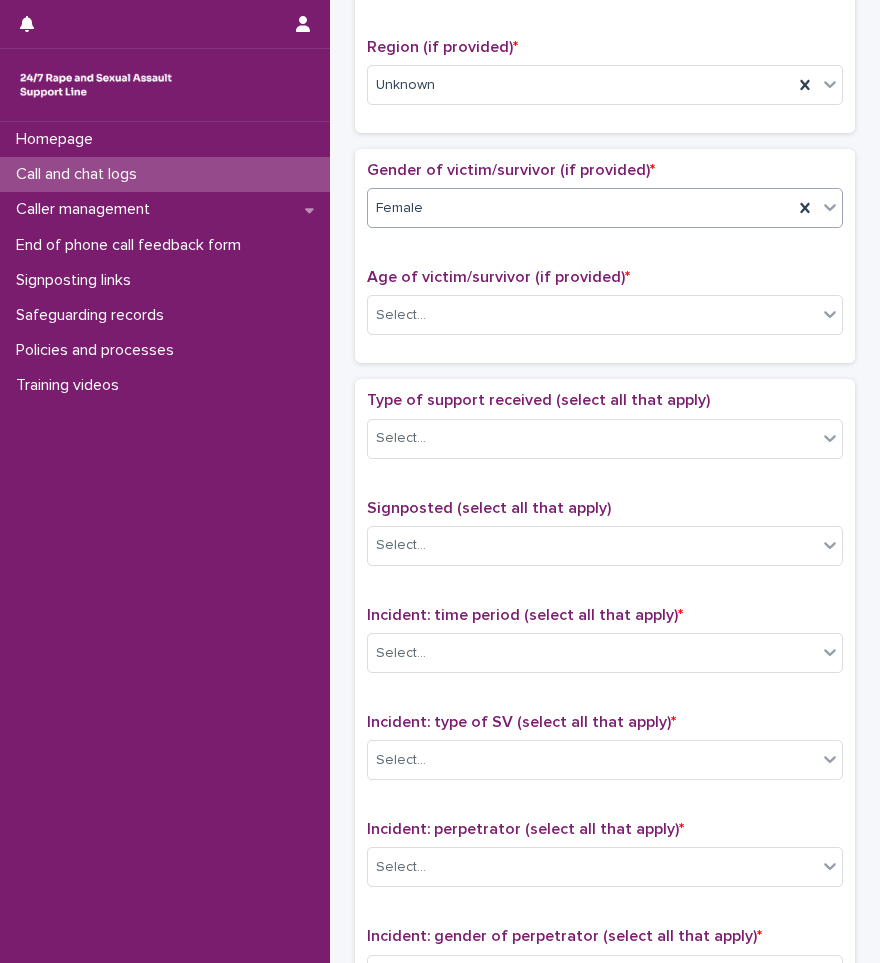 scroll, scrollTop: 800, scrollLeft: 0, axis: vertical 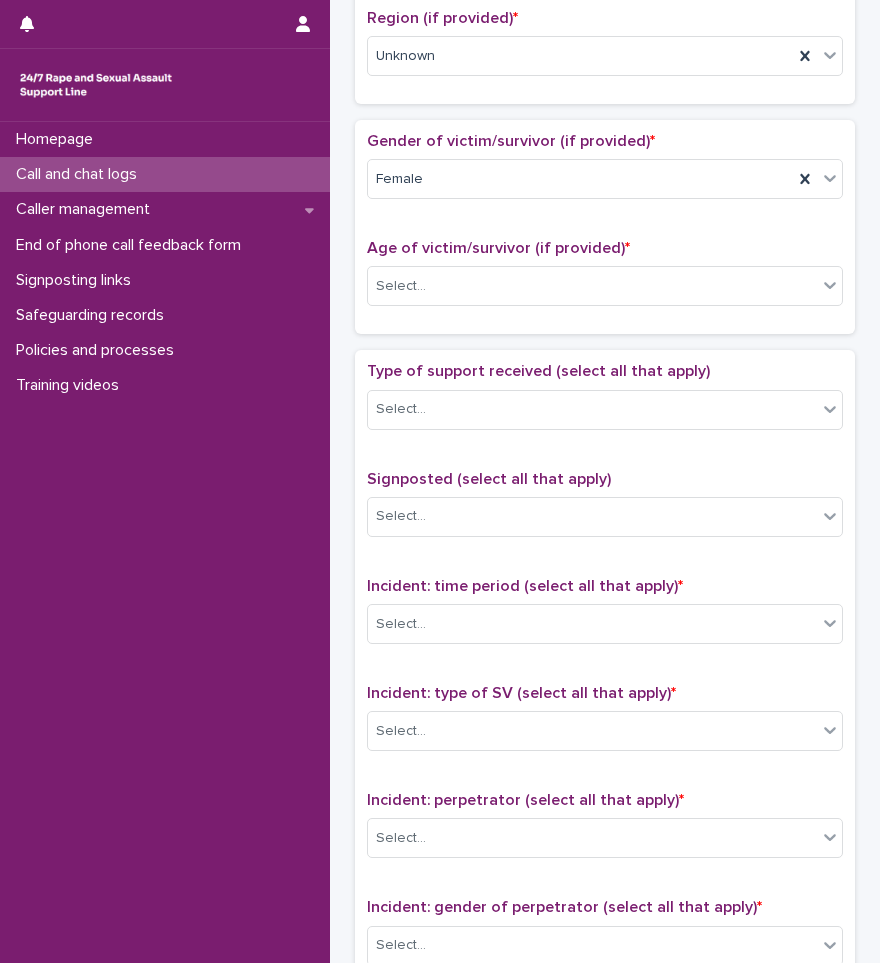 click on "Age of victim/survivor (if provided) * Select..." at bounding box center [605, 280] 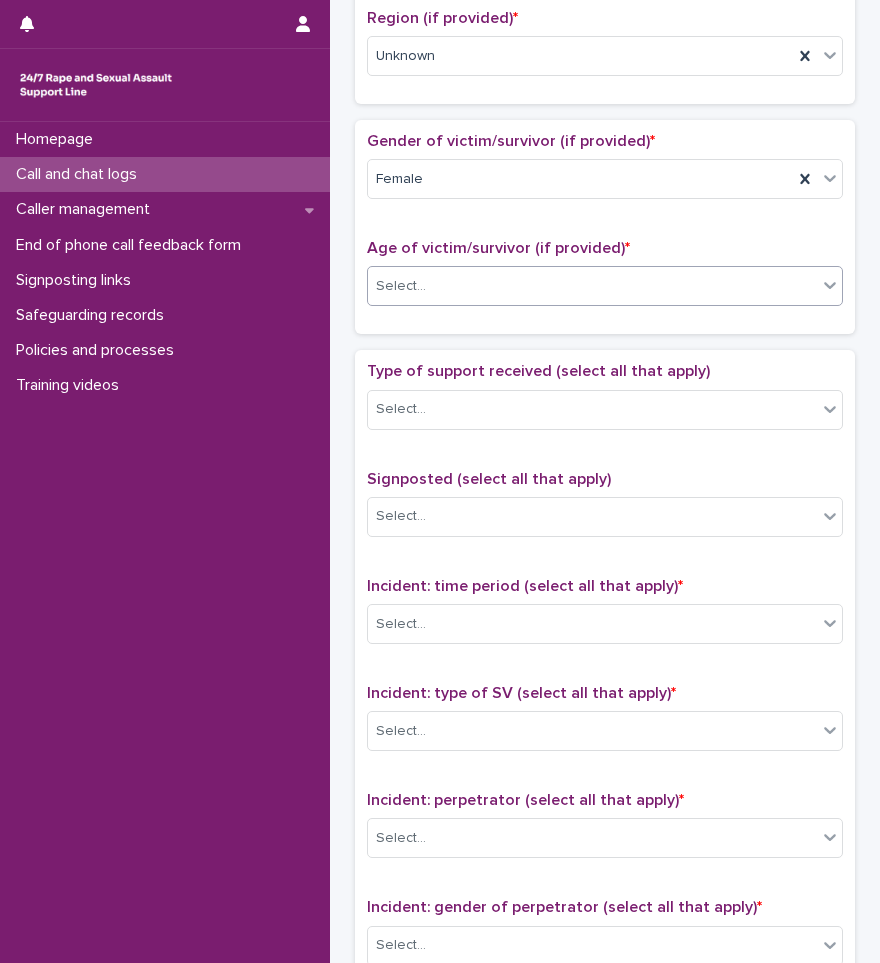 click on "Select..." at bounding box center (592, 286) 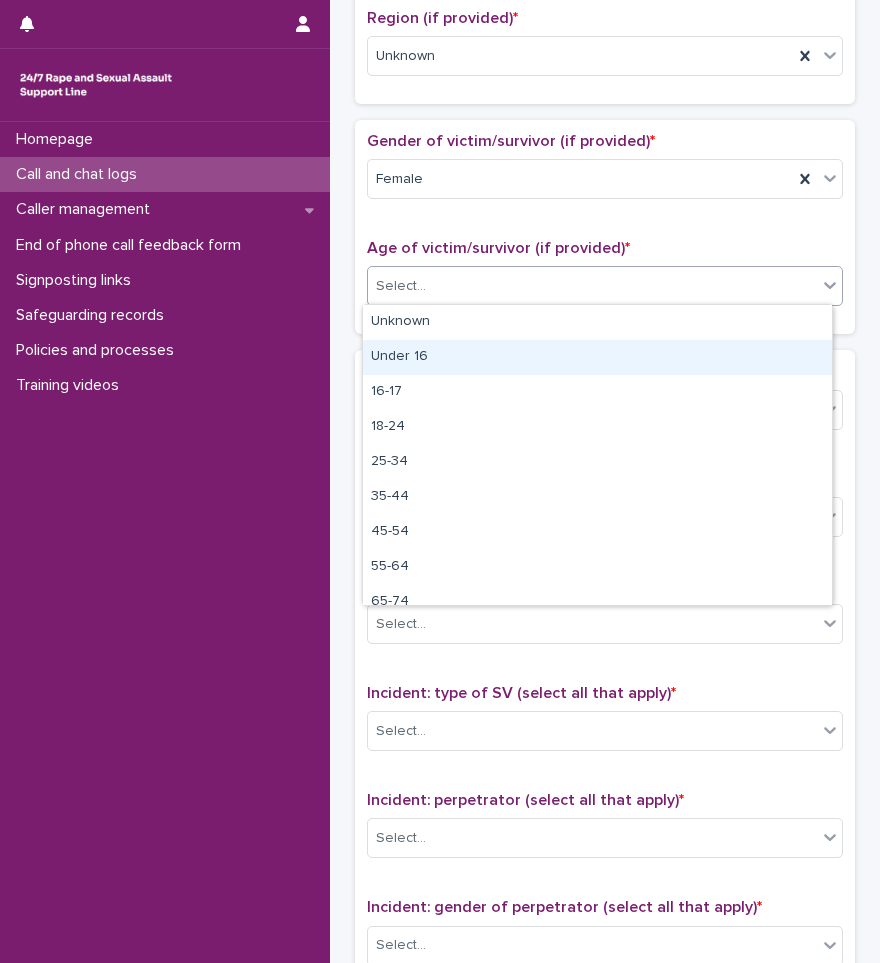 click on "Under 16" at bounding box center [597, 357] 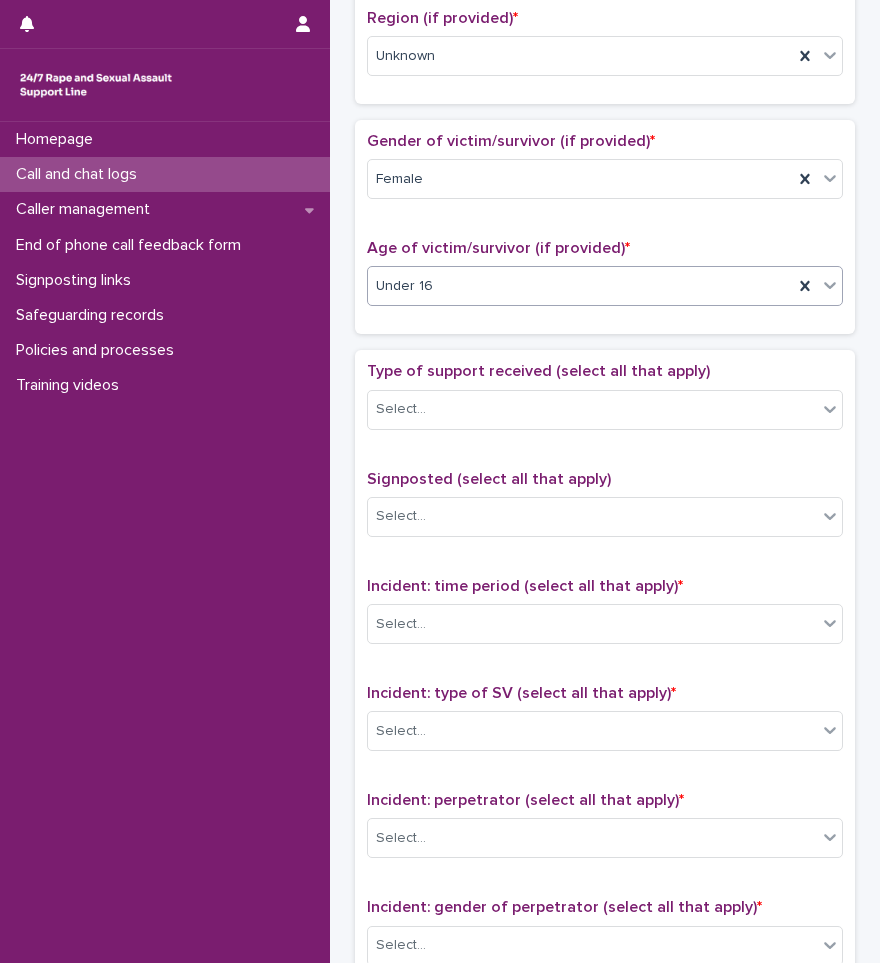 scroll, scrollTop: 900, scrollLeft: 0, axis: vertical 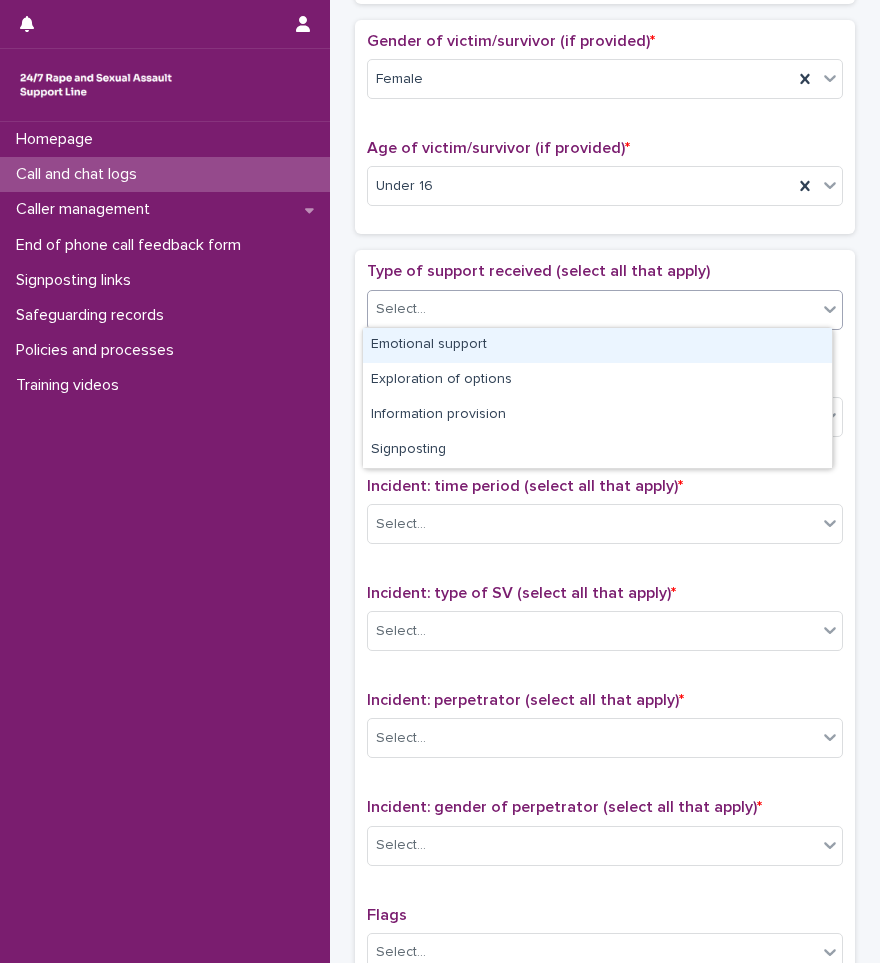 click on "Select..." at bounding box center [592, 309] 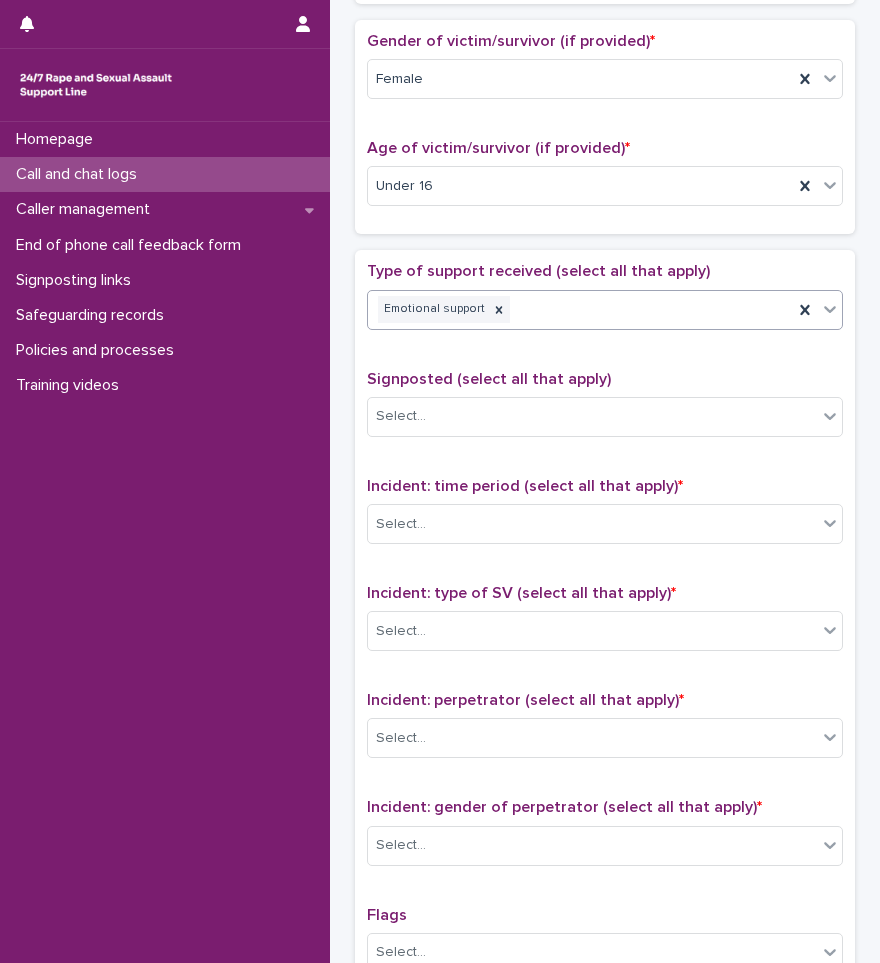 click on "Emotional support" at bounding box center (580, 309) 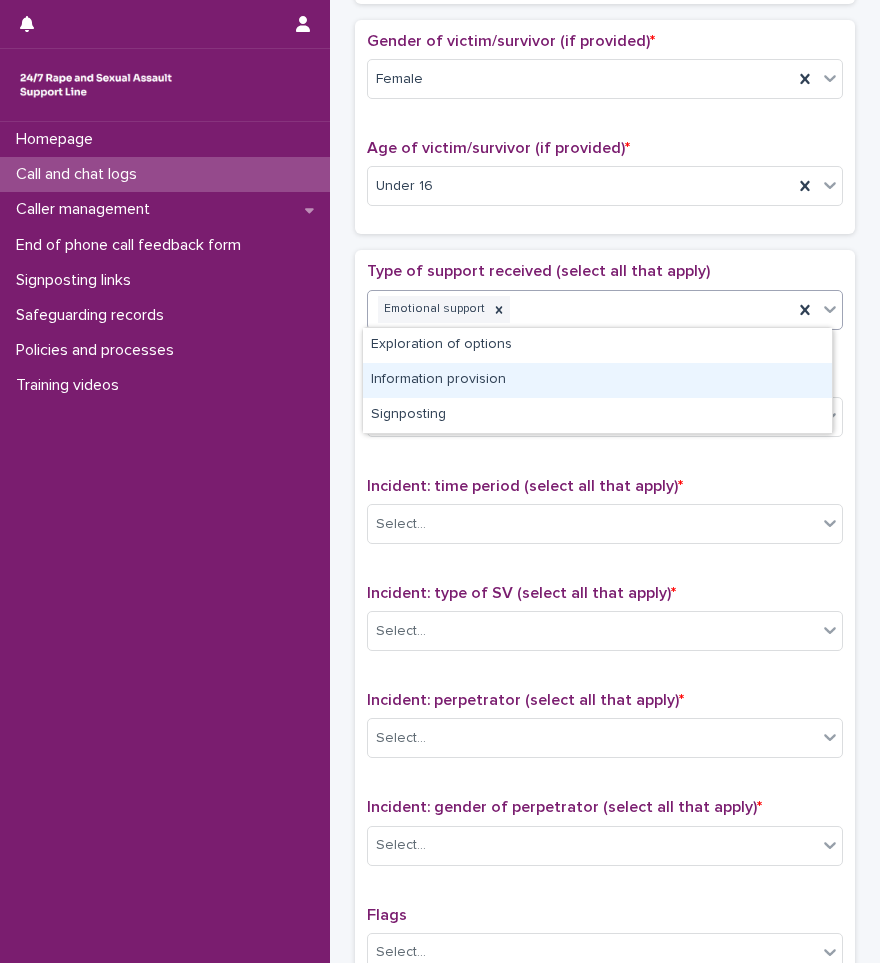 click on "Information provision" at bounding box center [597, 380] 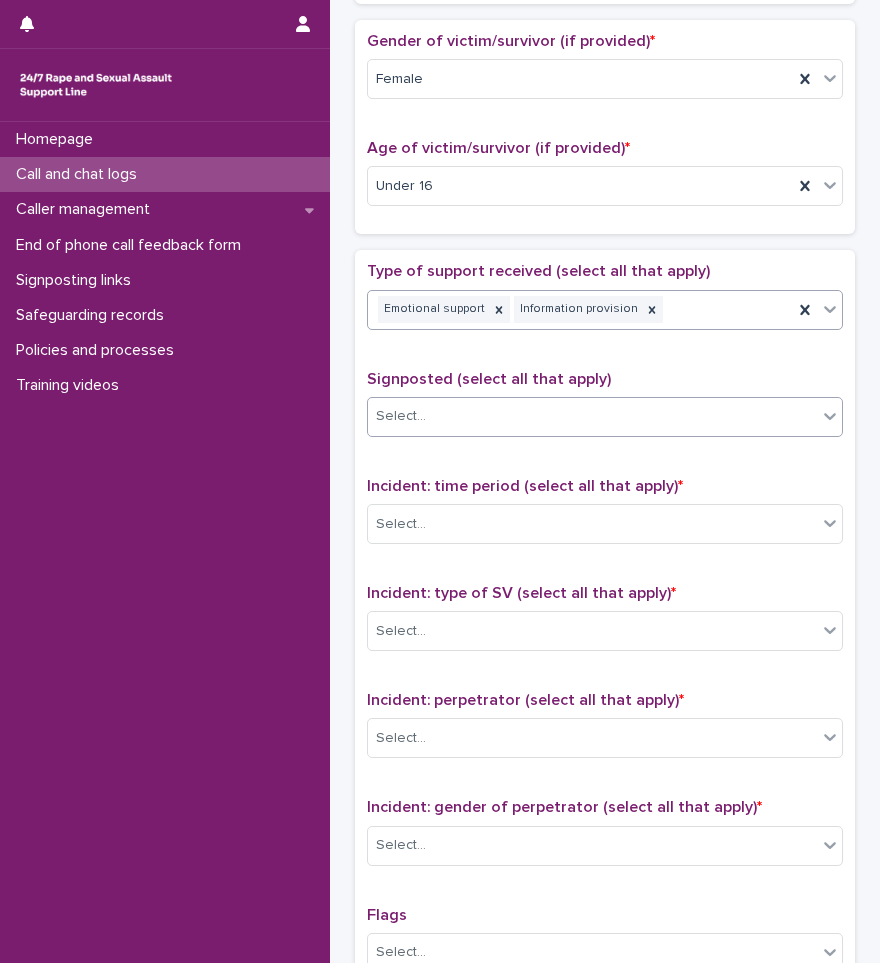click on "Select..." at bounding box center [592, 416] 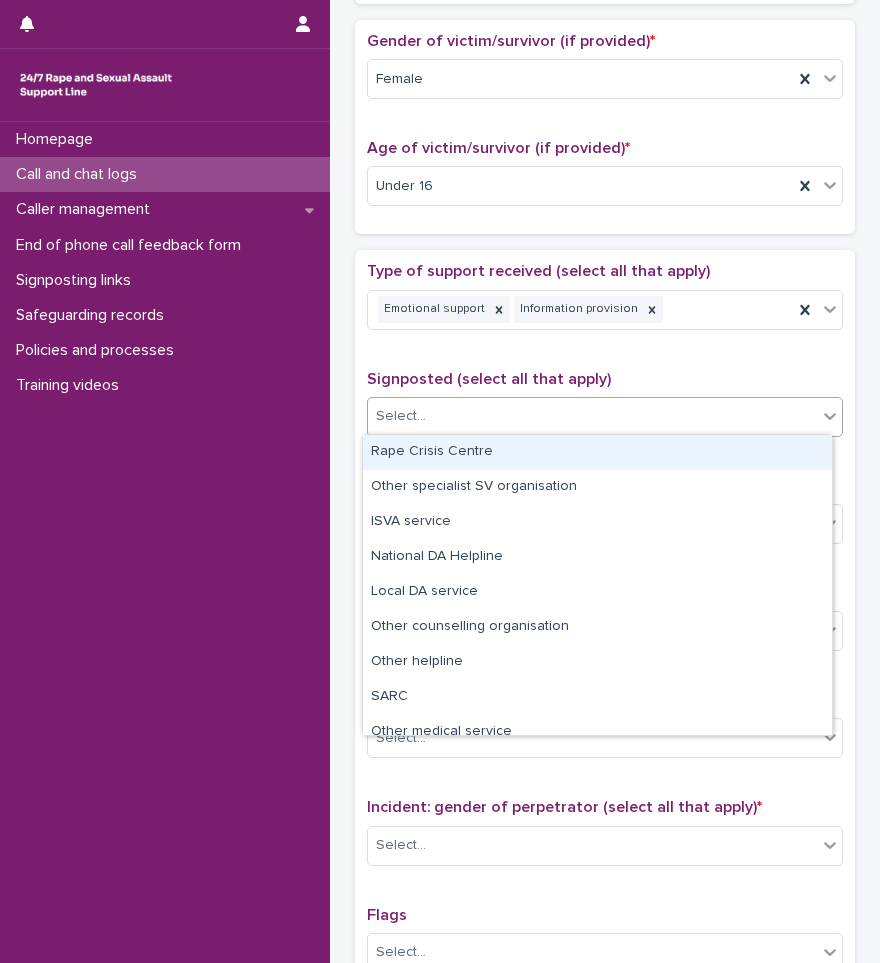 click on "Type of support received (select all that apply) Emotional support Information provision Signposted (select all that apply)      option Rape Crisis Centre focused, 1 of 12. 12 results available. Use Up and Down to choose options, press Enter to select the currently focused option, press Escape to exit the menu, press Tab to select the option and exit the menu. Select... Incident: time period (select all that apply) * Select... Incident: type of SV (select all that apply) * Select... Incident: perpetrator (select all that apply) * Select... Incident: gender of perpetrator (select all that apply) * Select... Flags Select... Comments" at bounding box center (605, 680) 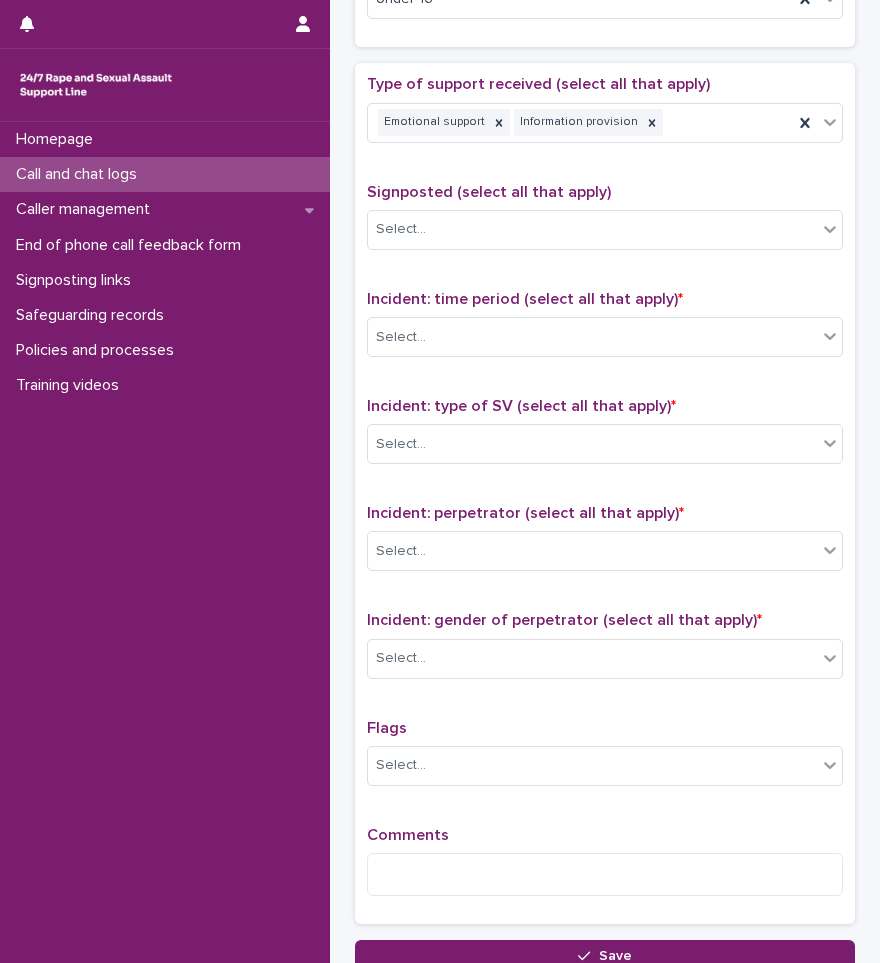 scroll, scrollTop: 1100, scrollLeft: 0, axis: vertical 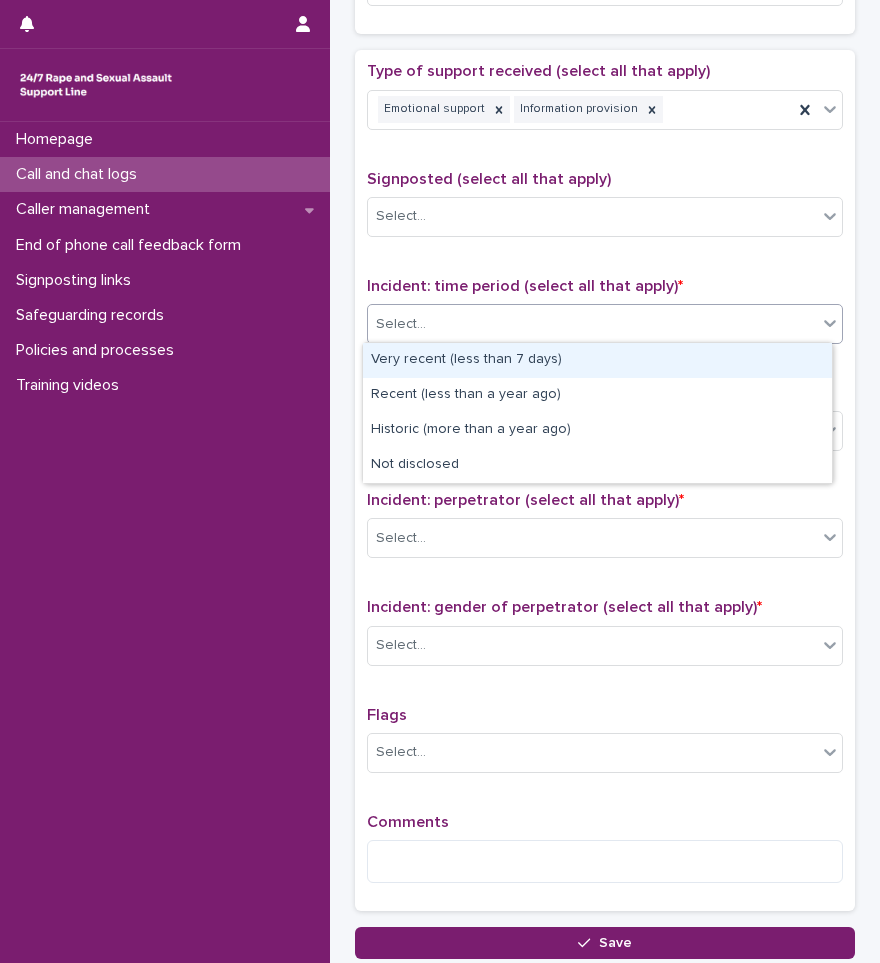 click on "Select..." at bounding box center [592, 324] 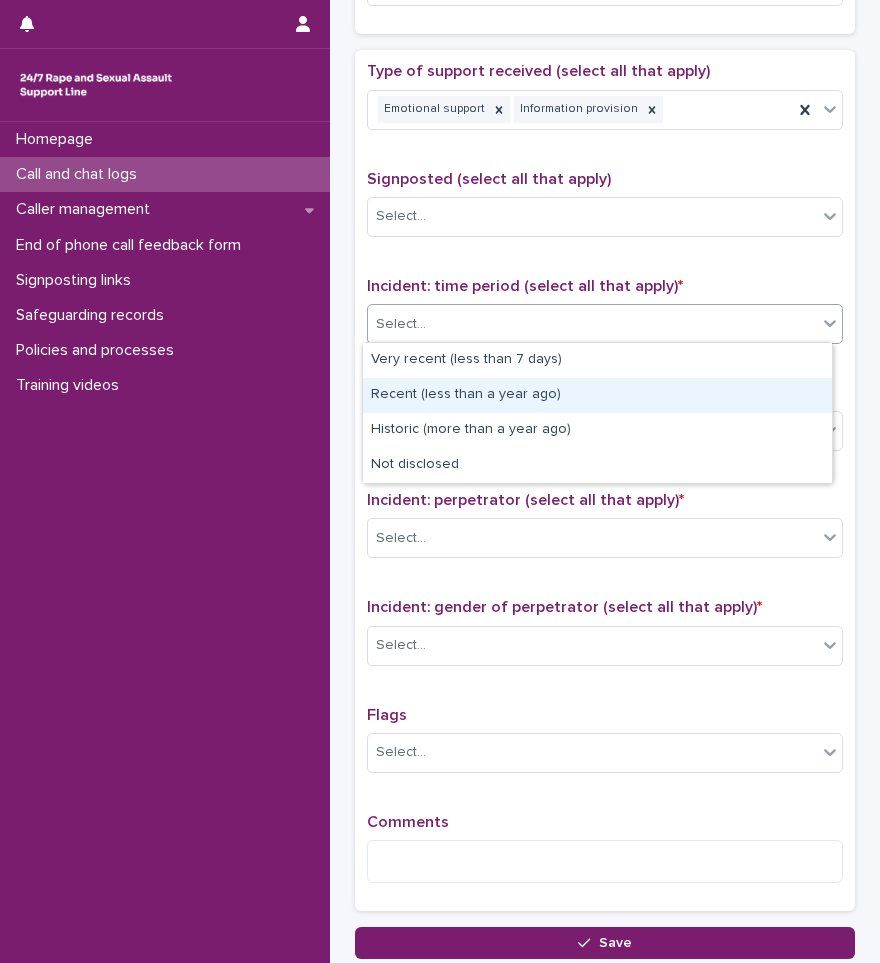 click on "Recent (less than a year ago)" at bounding box center [597, 395] 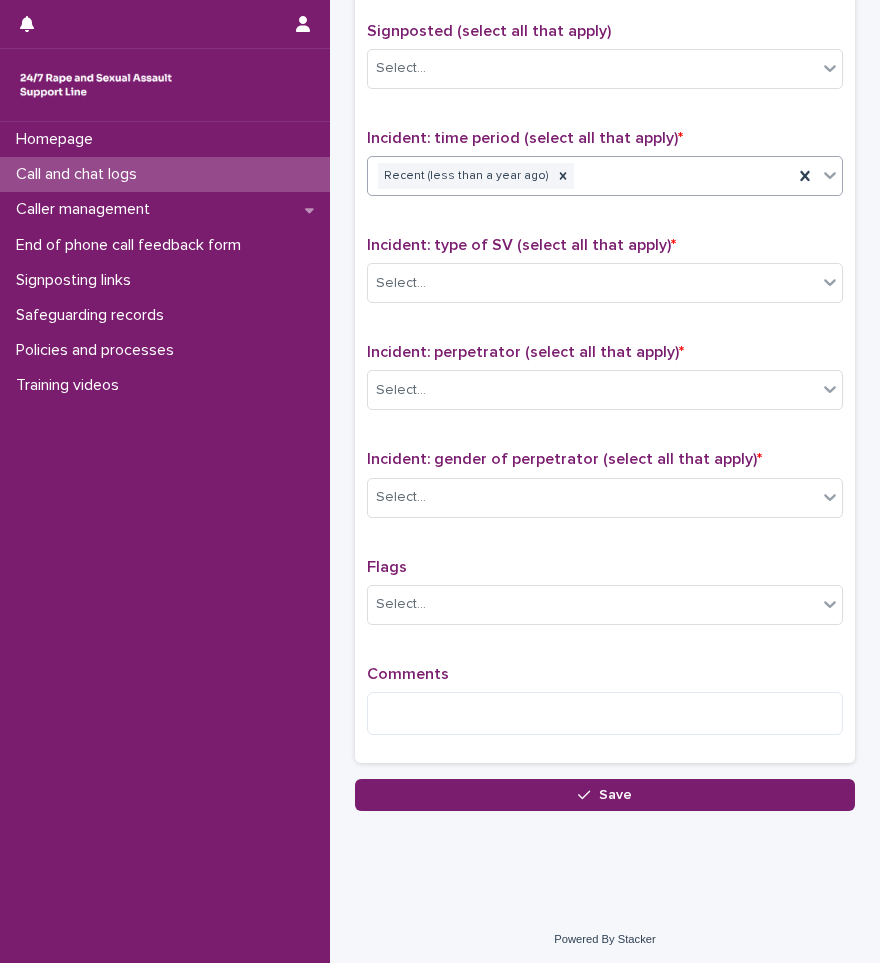 scroll, scrollTop: 1250, scrollLeft: 0, axis: vertical 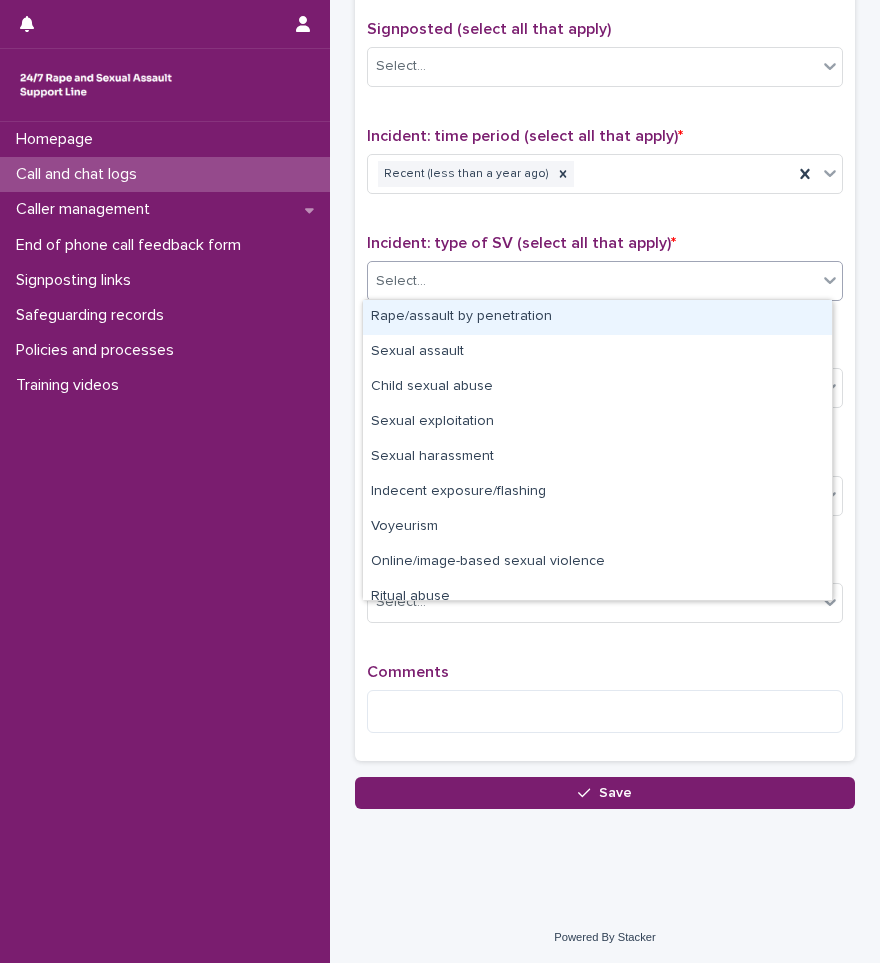click on "Select..." at bounding box center (592, 281) 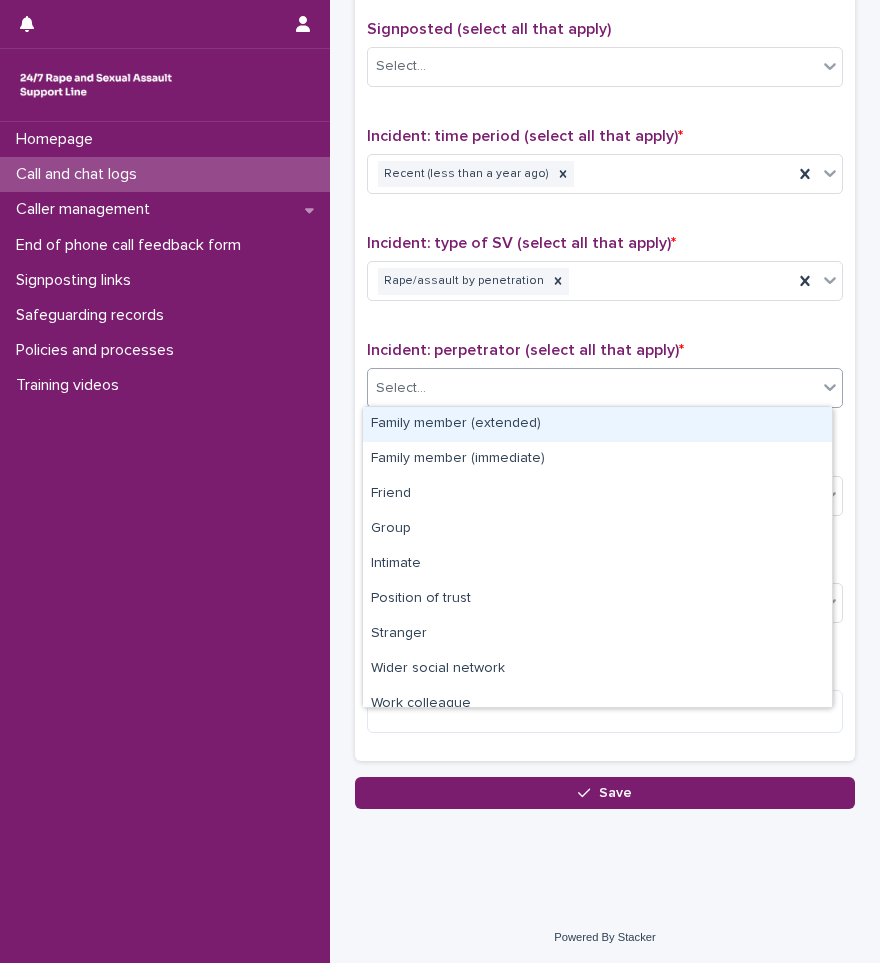 click on "Select..." at bounding box center (592, 388) 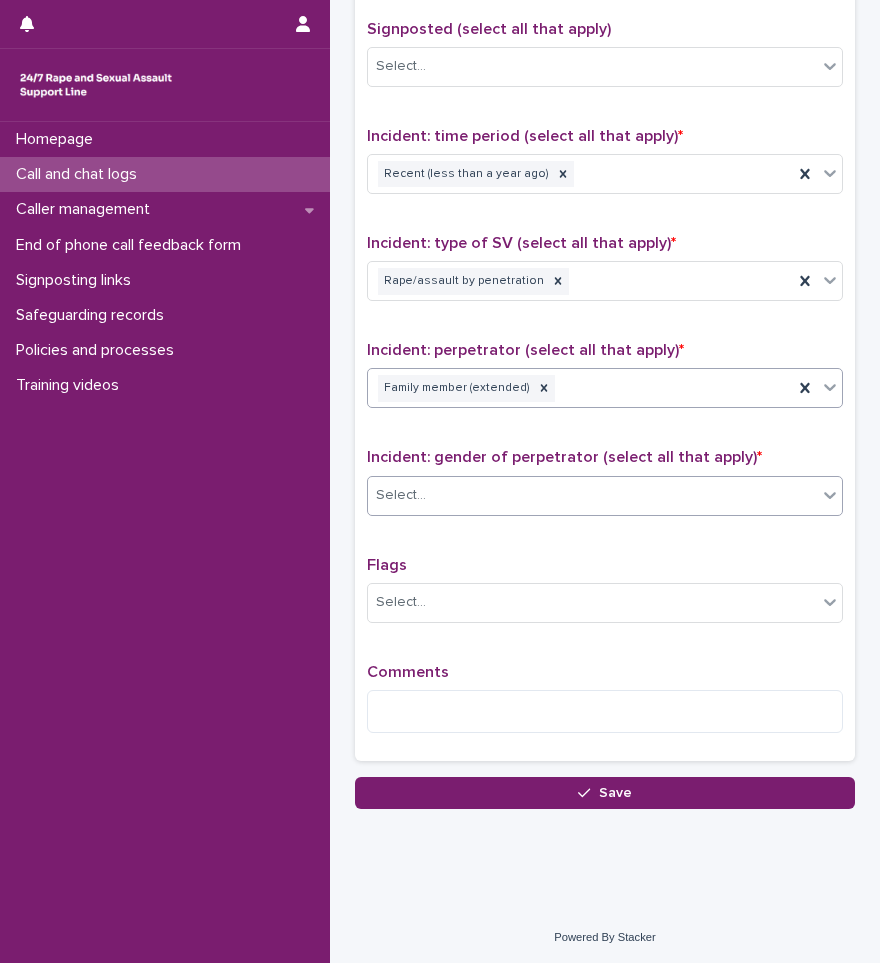 click on "Select..." at bounding box center (592, 495) 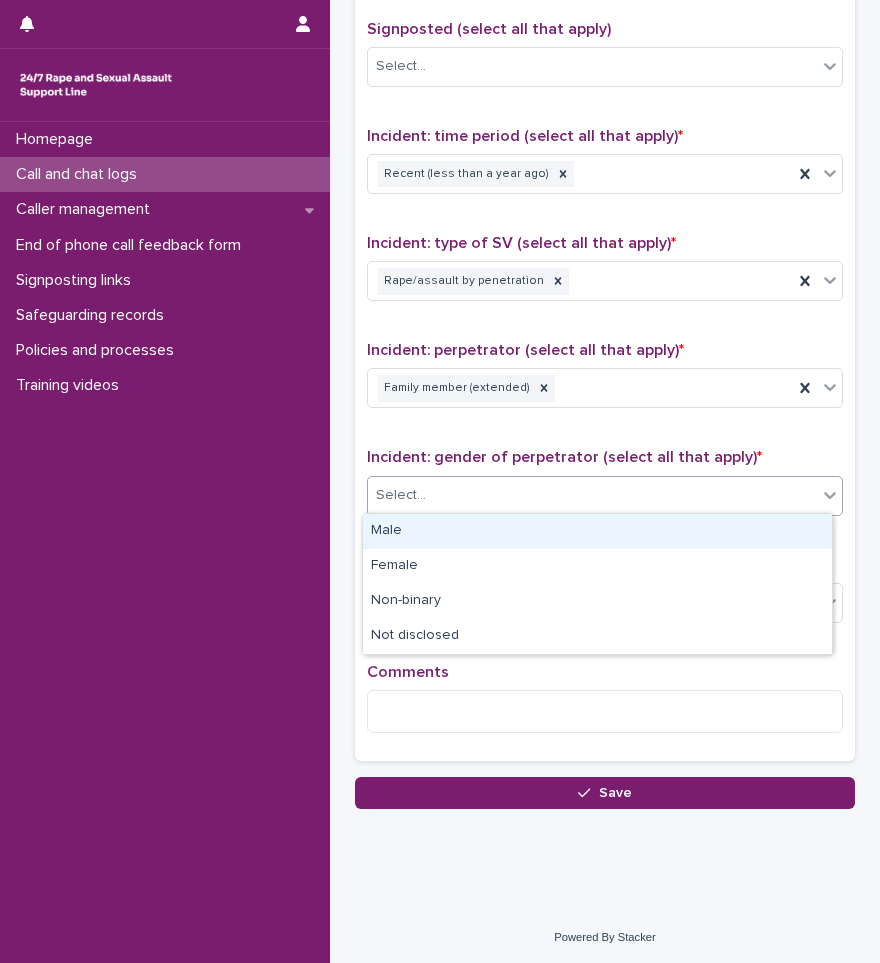 click on "Male" at bounding box center [597, 531] 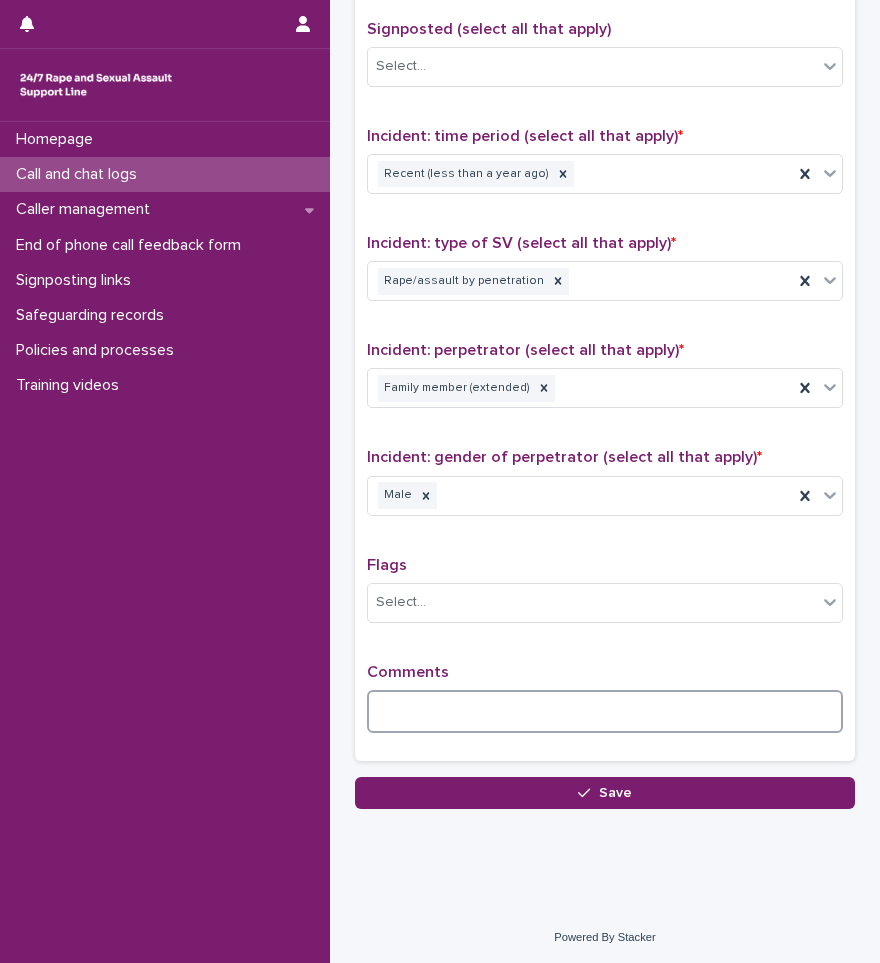 click at bounding box center [605, 711] 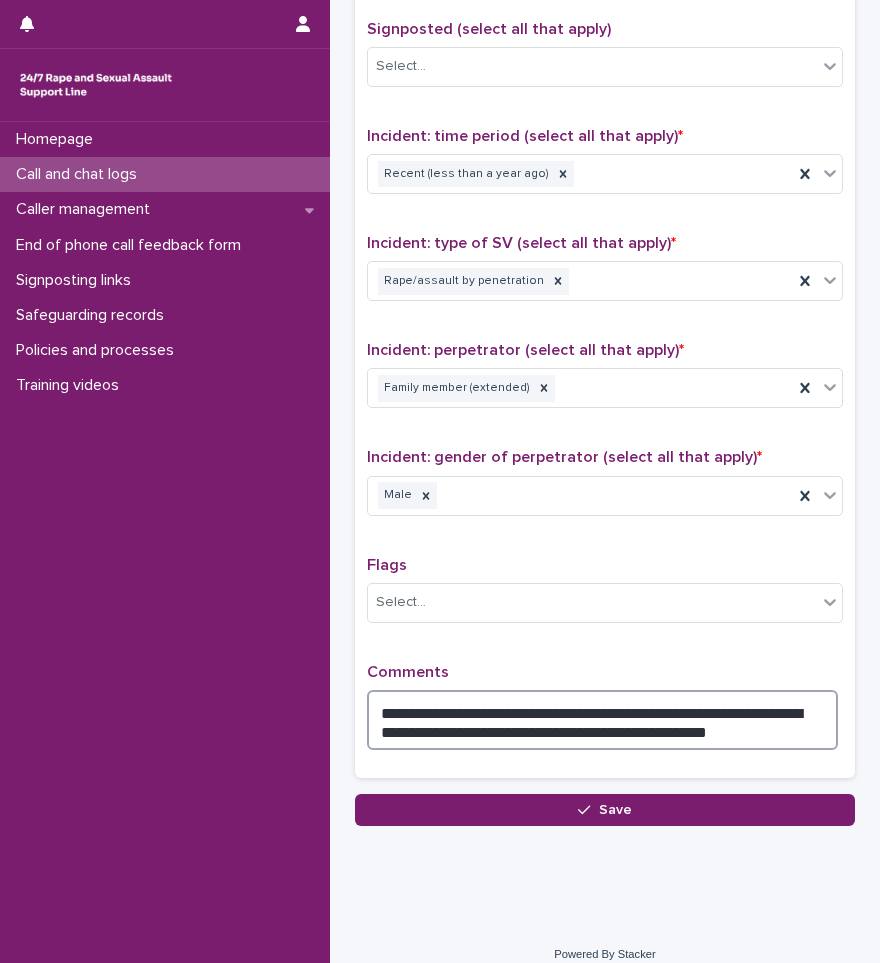 click on "**********" at bounding box center (602, 720) 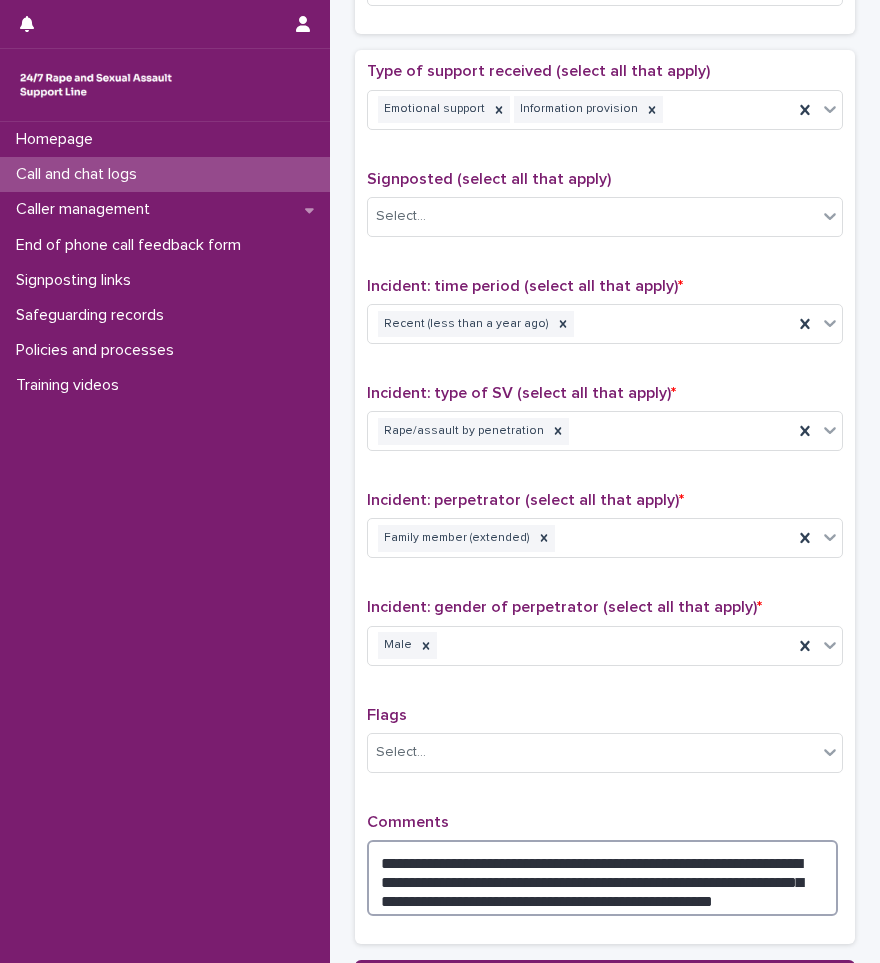 scroll, scrollTop: 1283, scrollLeft: 0, axis: vertical 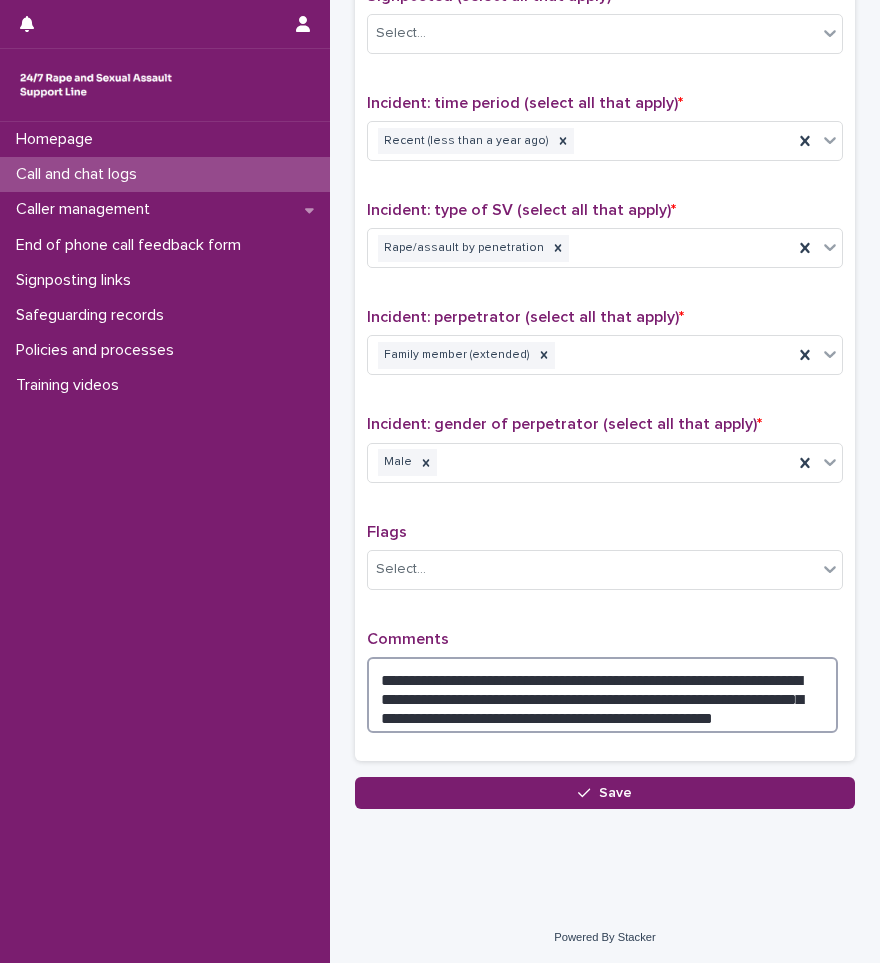 click on "**********" at bounding box center [602, 695] 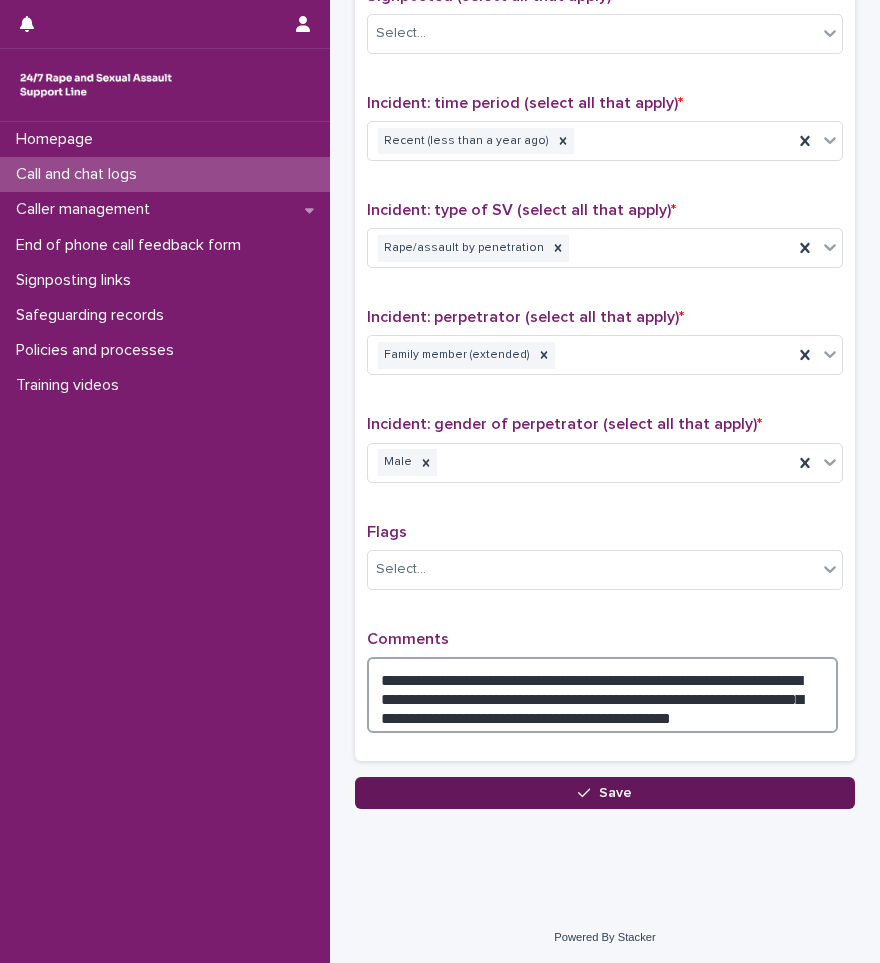type on "**********" 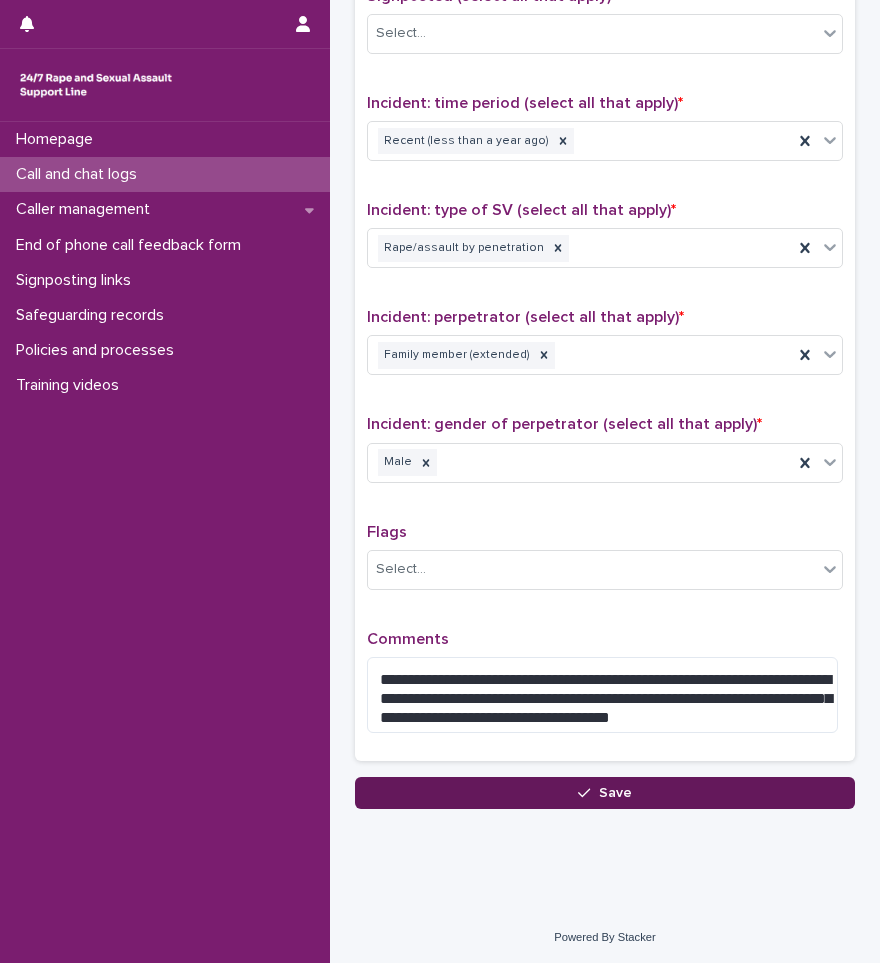 click on "Save" at bounding box center [615, 793] 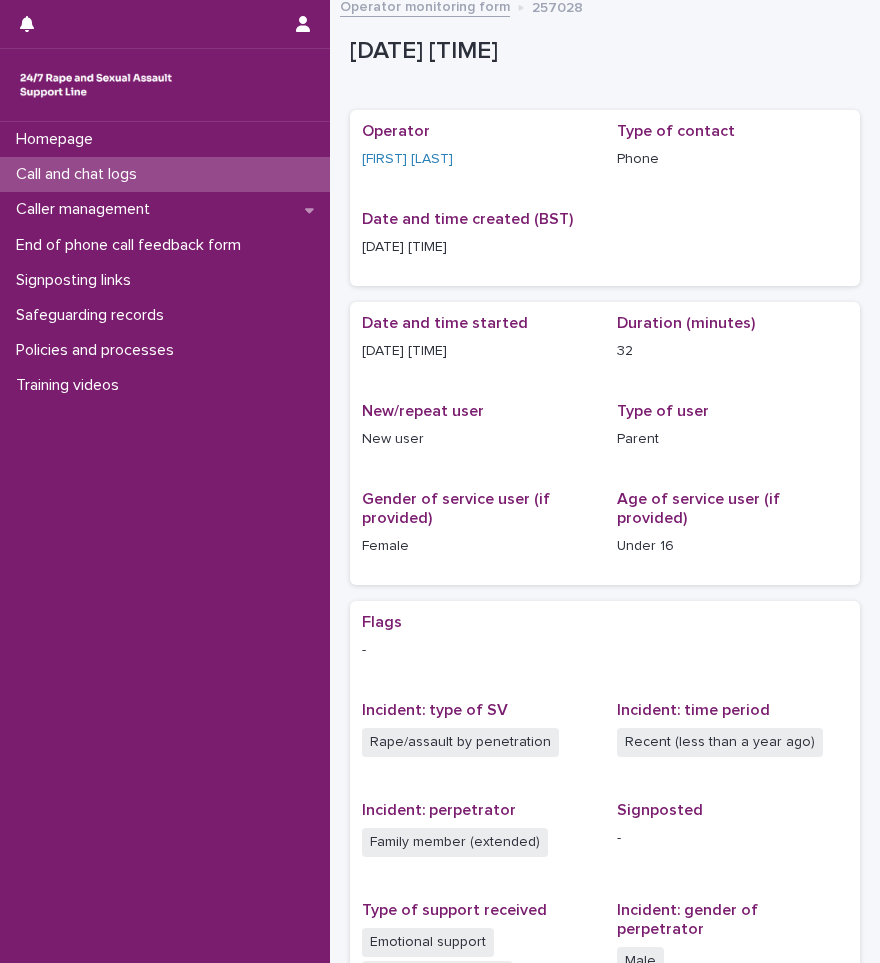 scroll, scrollTop: 0, scrollLeft: 0, axis: both 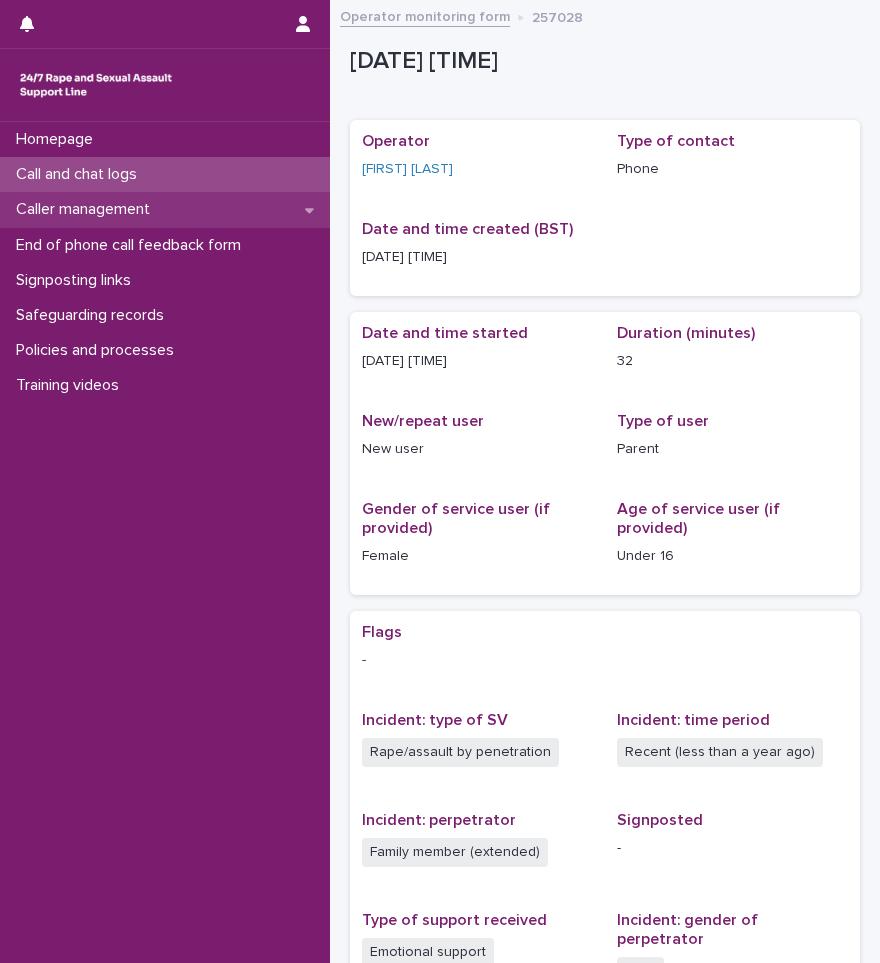 click on "Caller management" at bounding box center [87, 209] 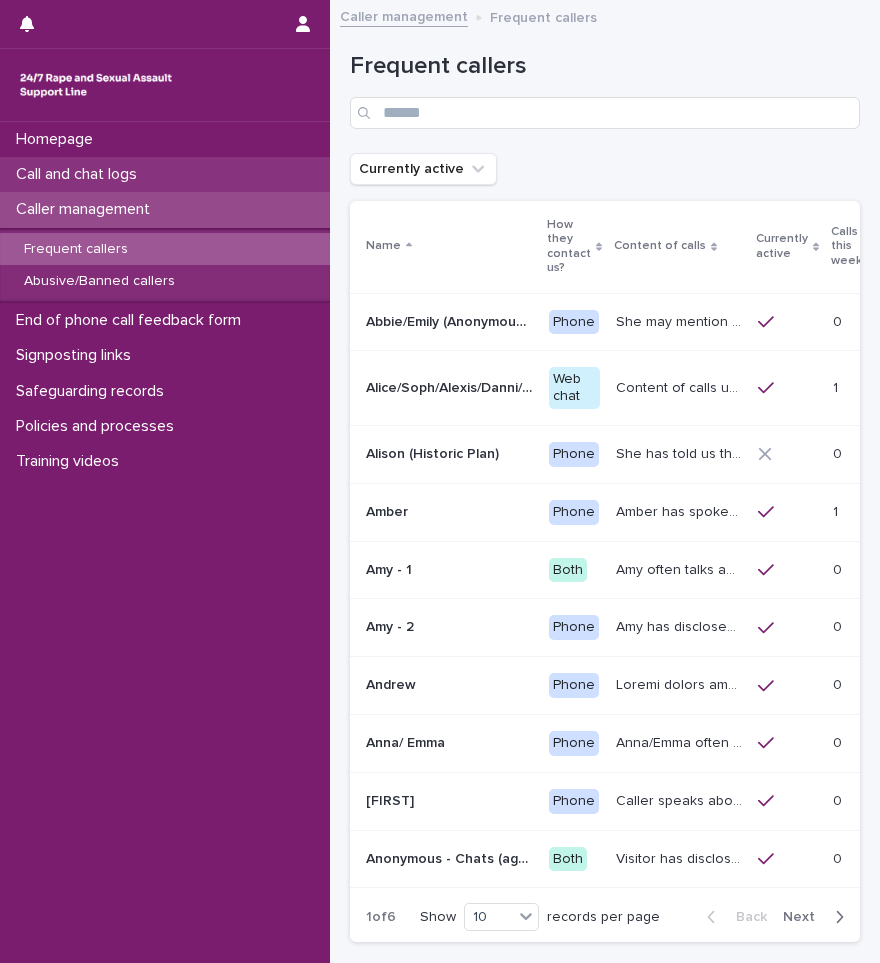 click on "Call and chat logs" at bounding box center (165, 174) 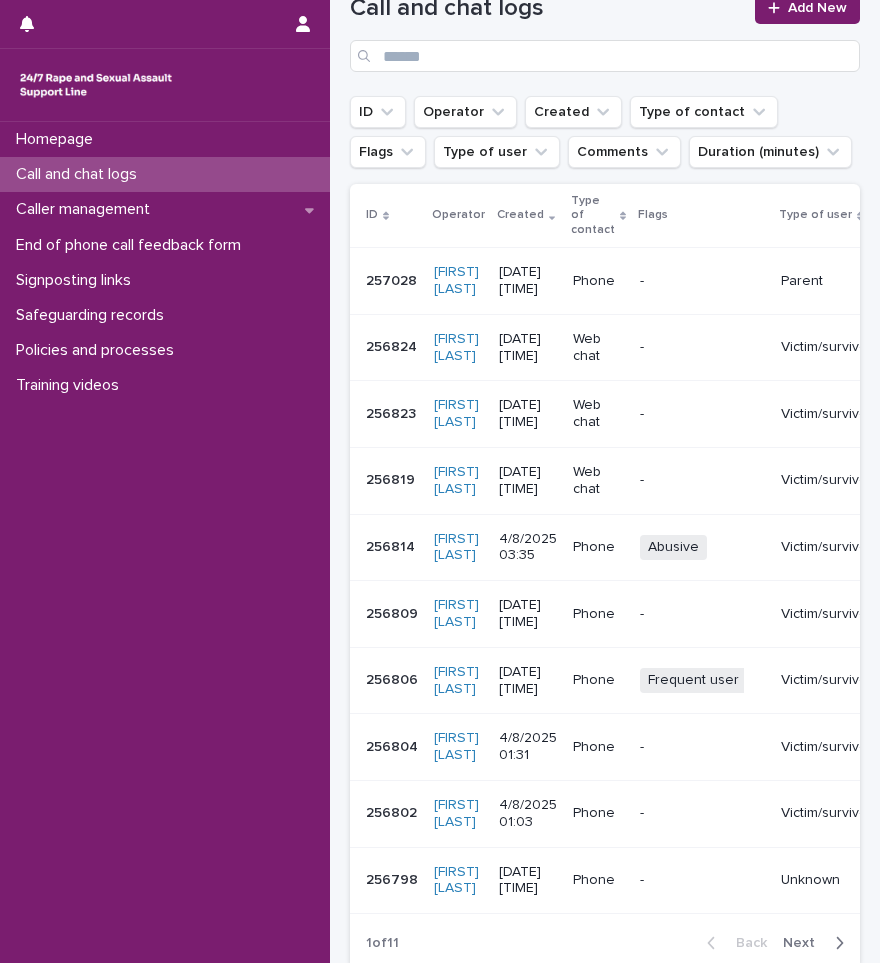 scroll, scrollTop: 200, scrollLeft: 0, axis: vertical 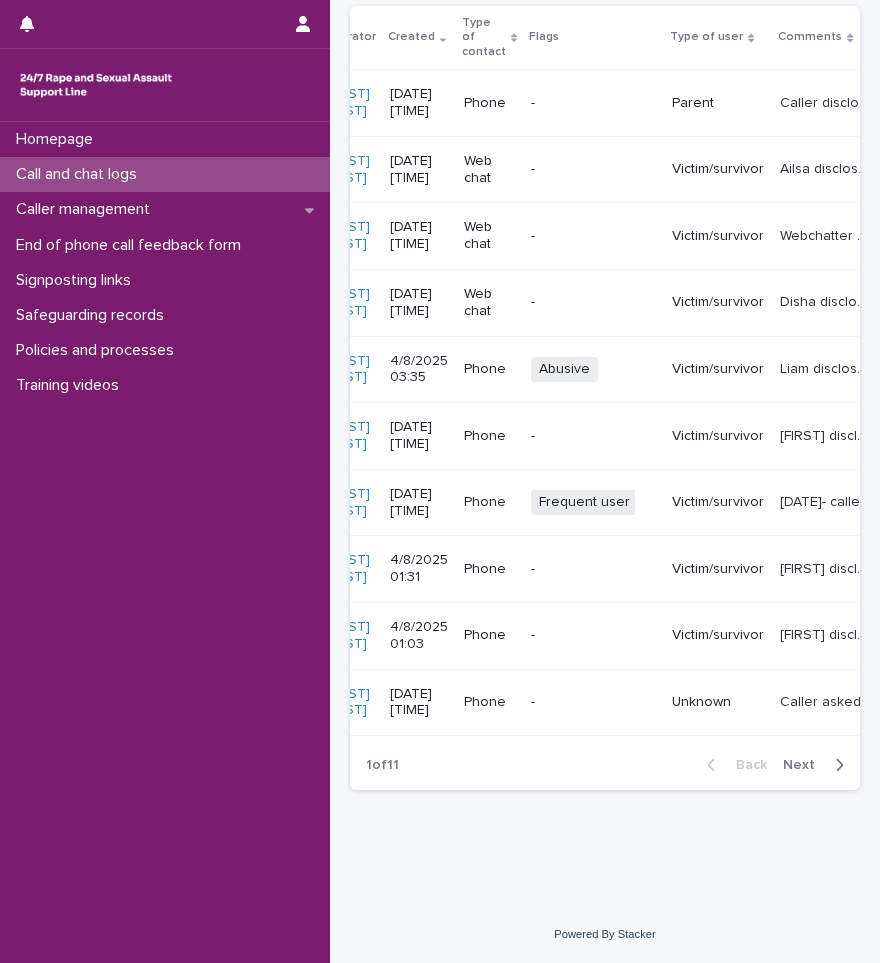 click at bounding box center (835, 765) 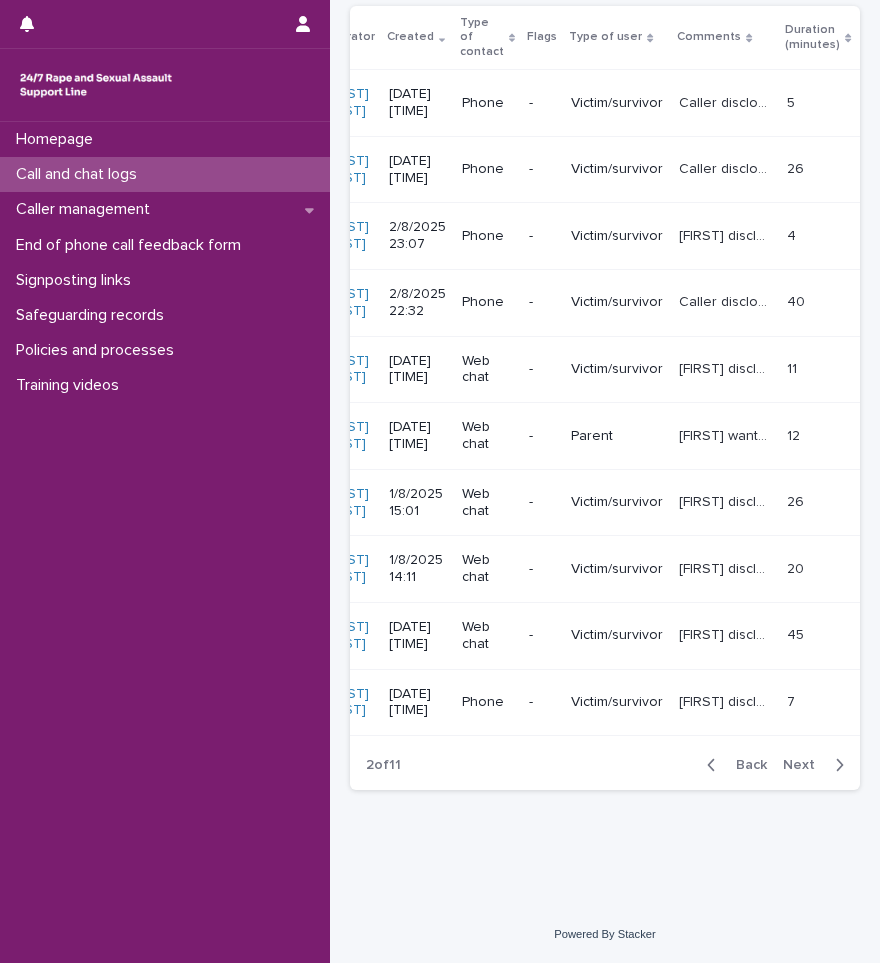 click on "Parent" at bounding box center [617, 436] 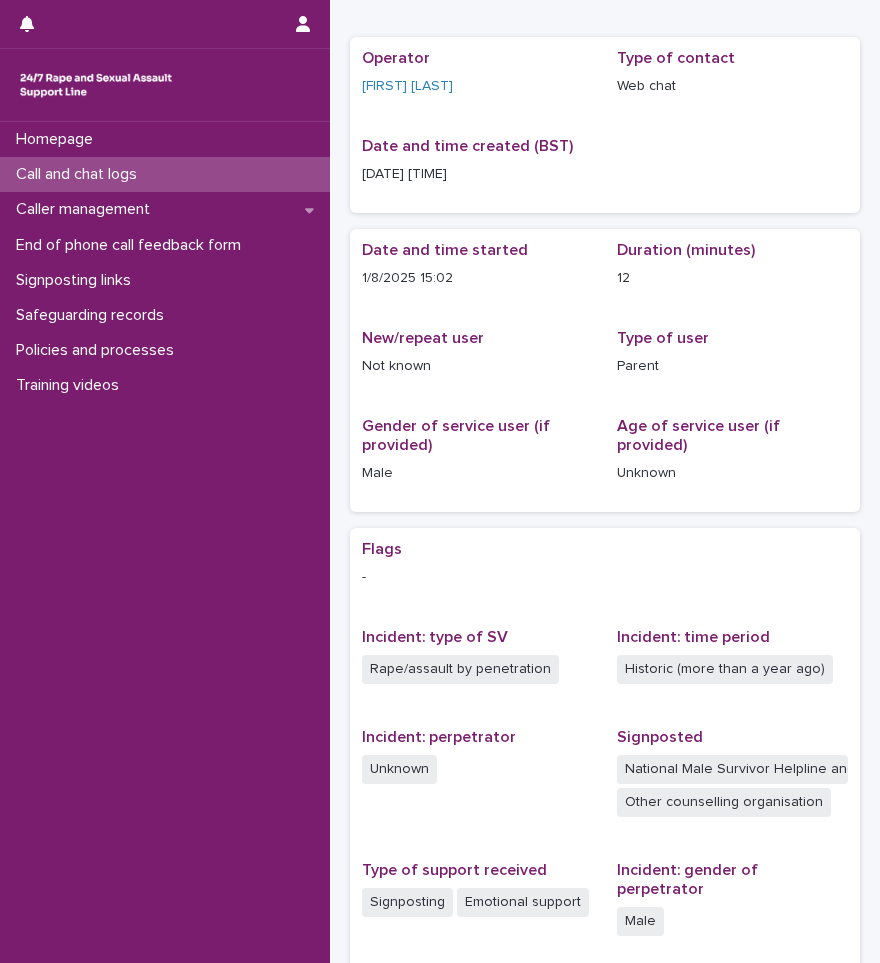 scroll, scrollTop: 0, scrollLeft: 0, axis: both 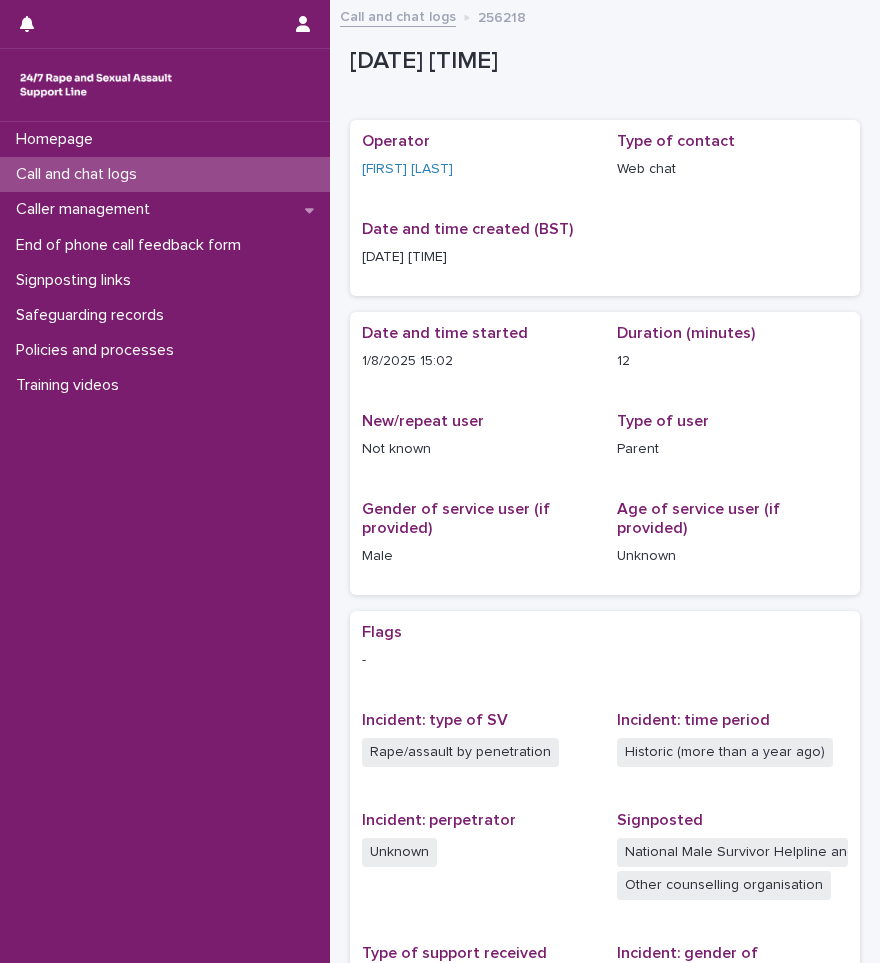 click on "Call and chat logs" at bounding box center [165, 174] 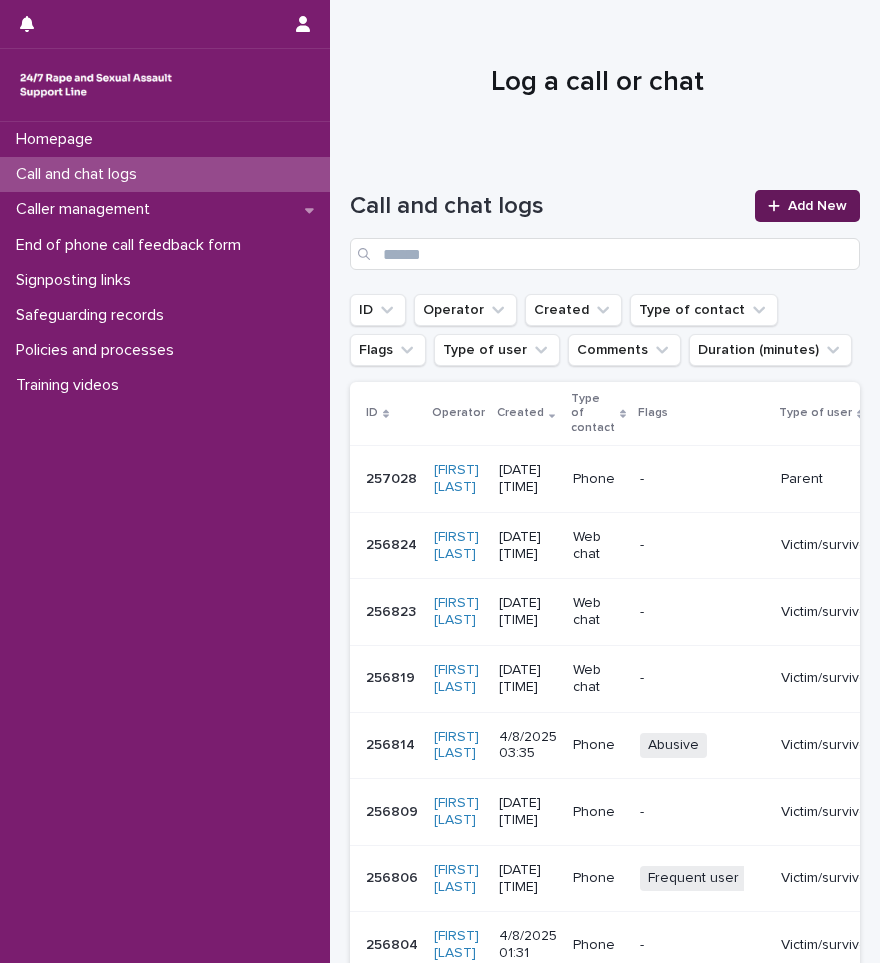click on "Add New" at bounding box center [817, 206] 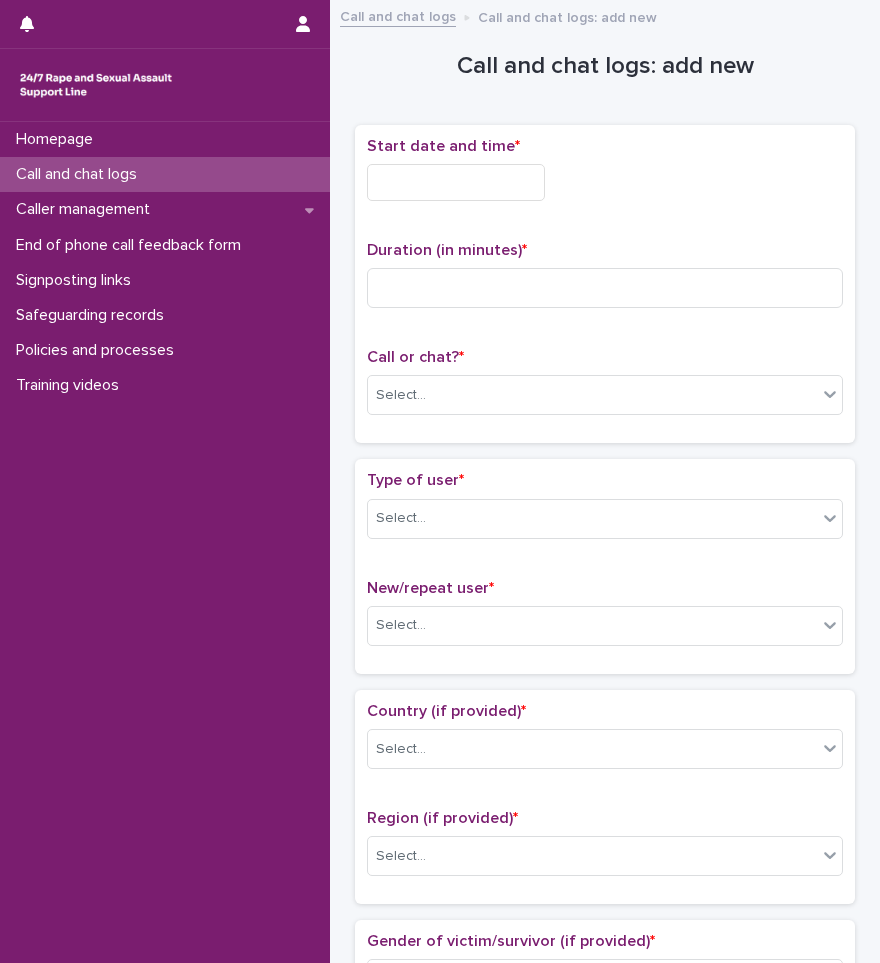 click on "Call and chat logs" at bounding box center (80, 174) 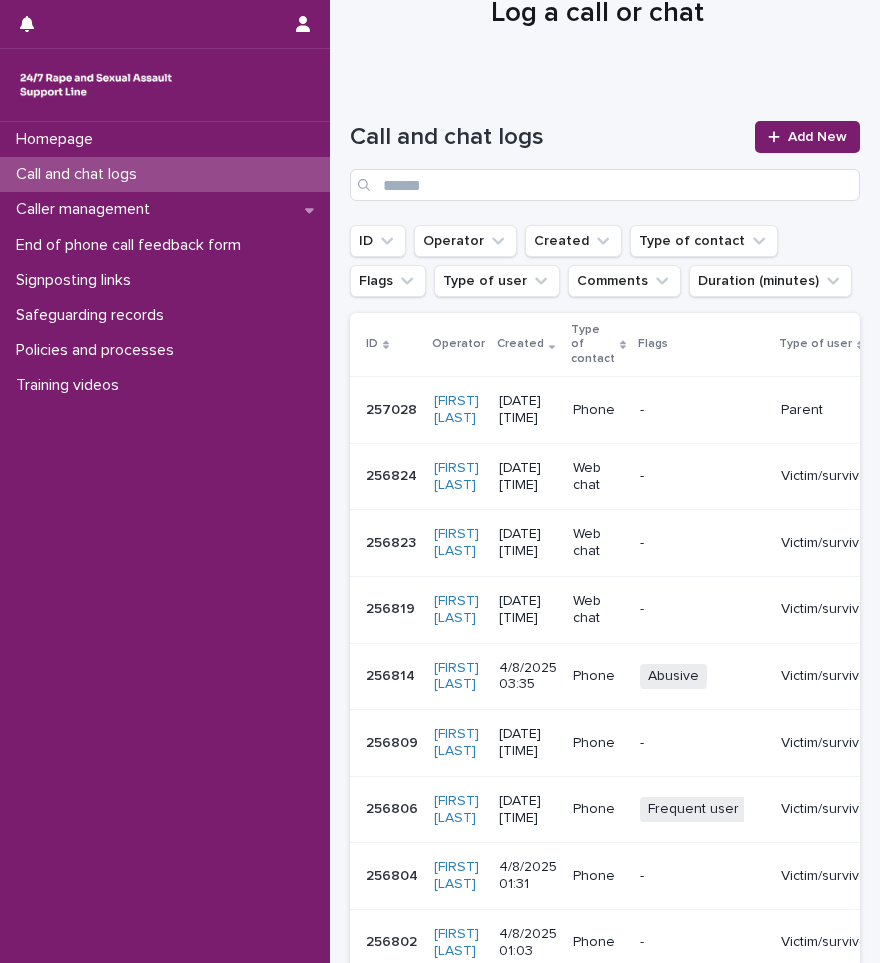 scroll, scrollTop: 100, scrollLeft: 0, axis: vertical 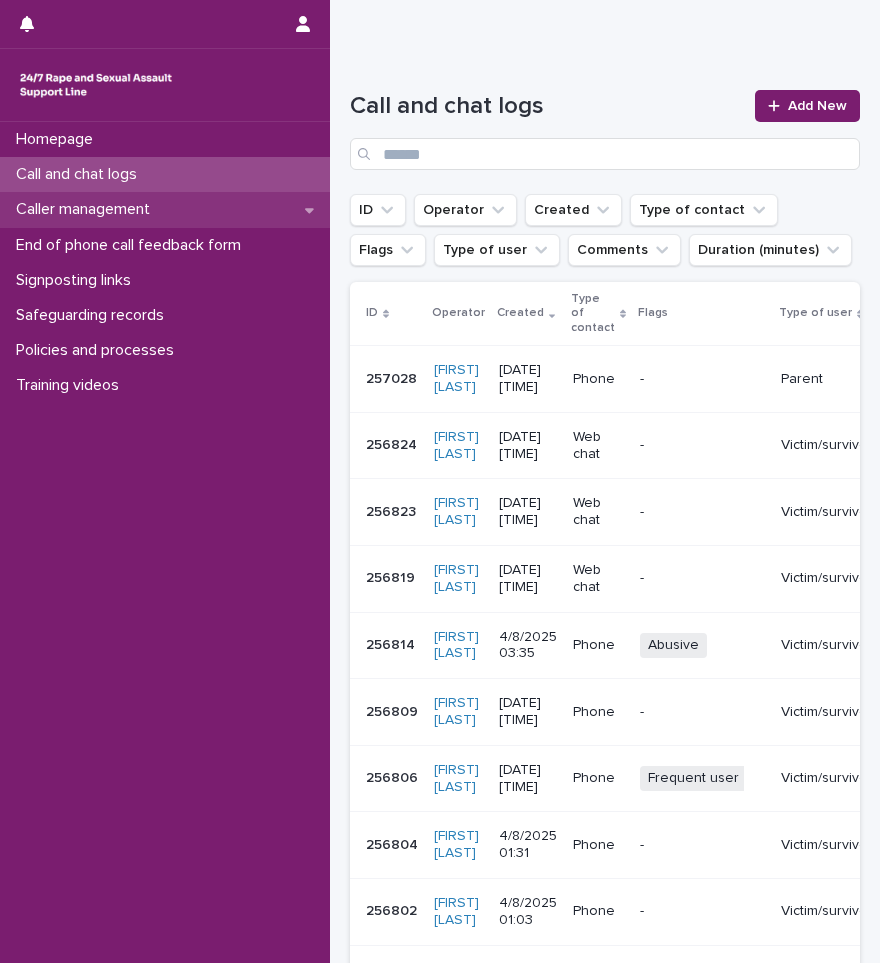click on "Caller management" at bounding box center [165, 209] 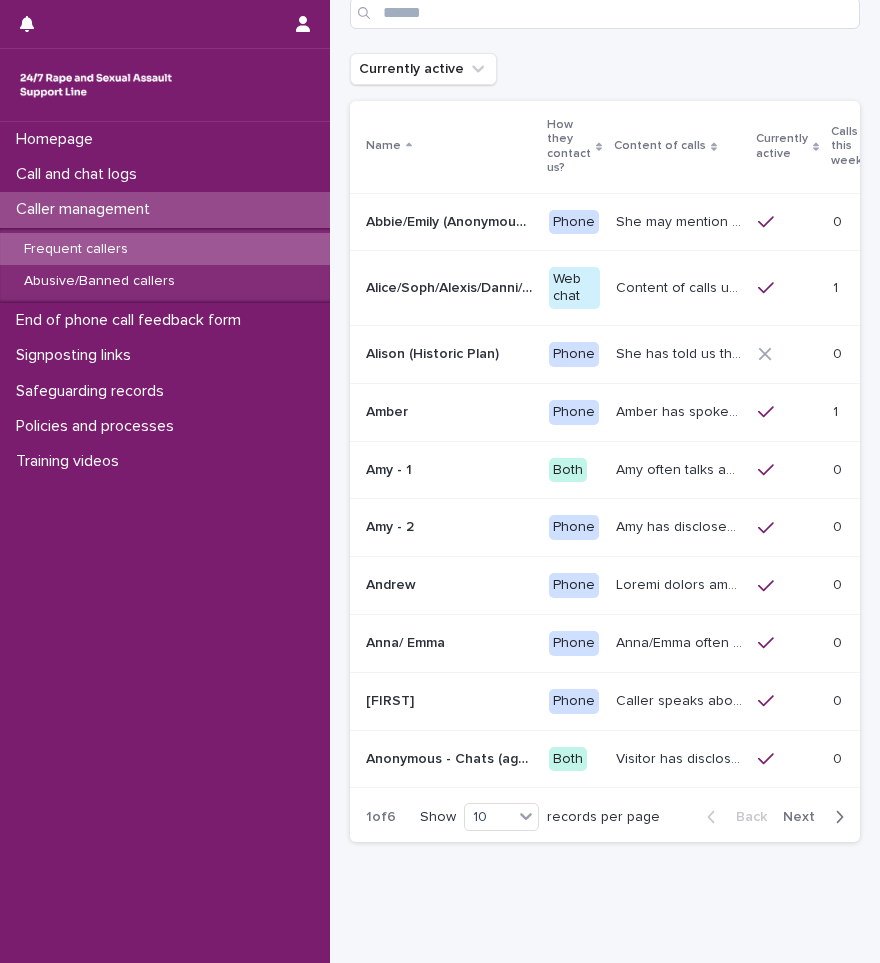 scroll, scrollTop: 0, scrollLeft: 0, axis: both 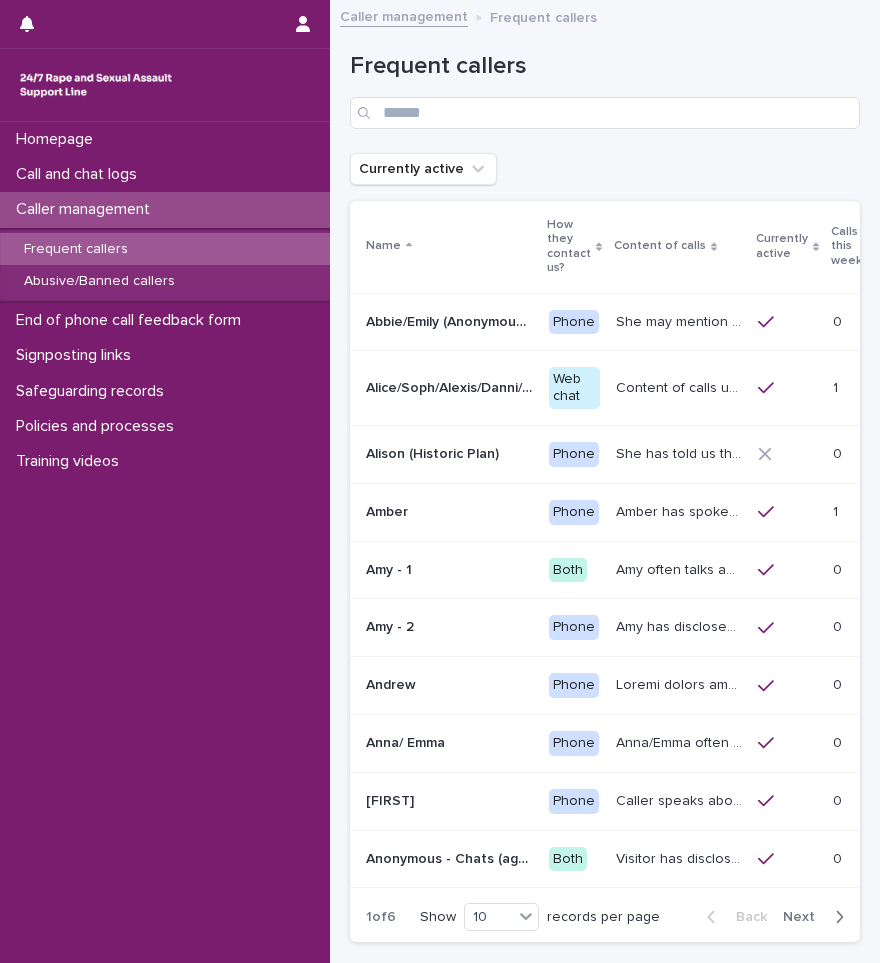 click on "Frequent callers" at bounding box center [165, 249] 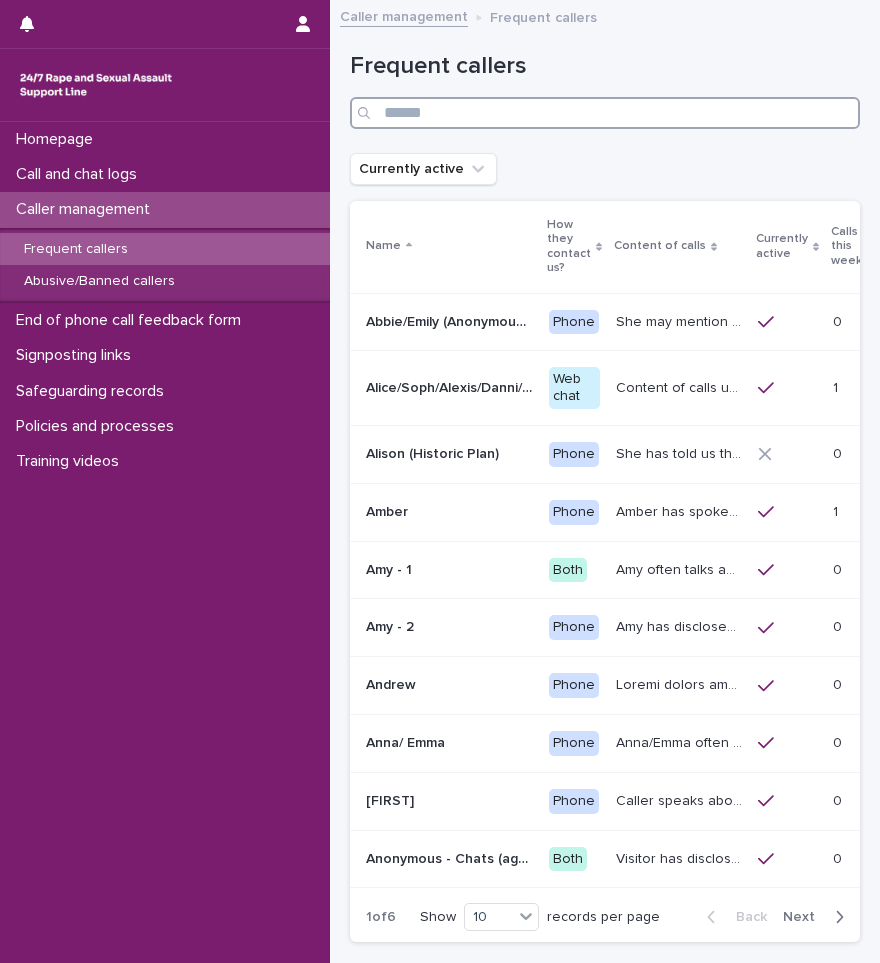 click at bounding box center [605, 113] 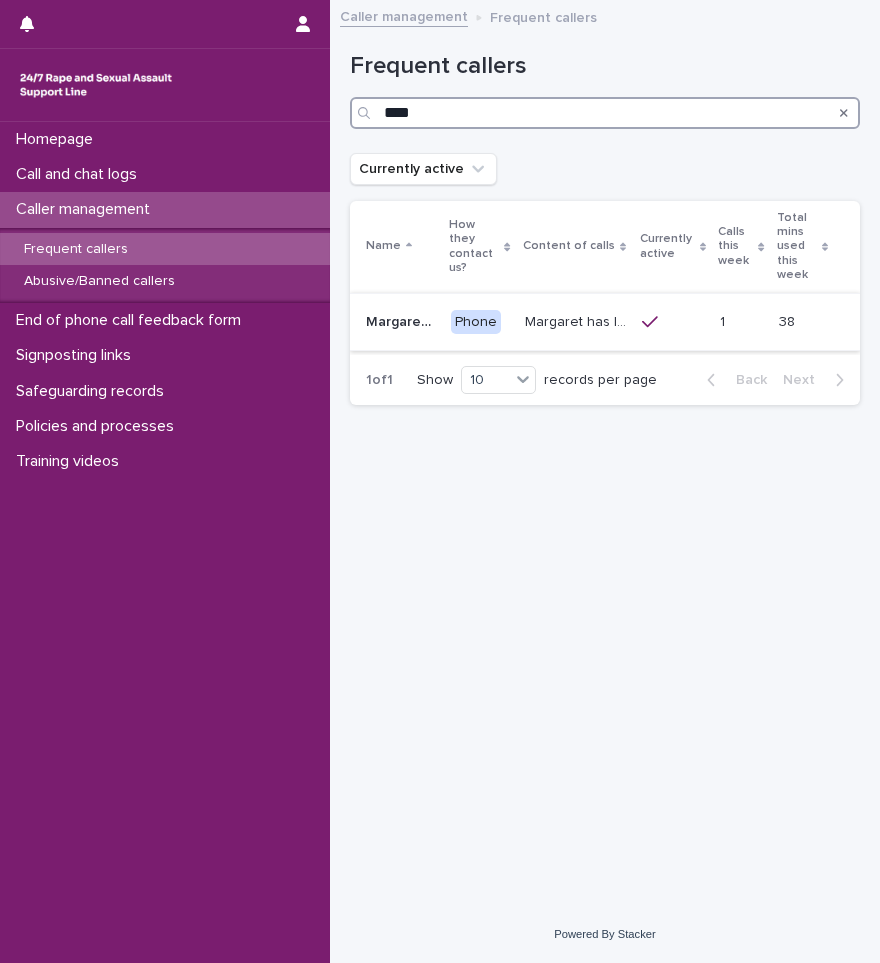 type on "****" 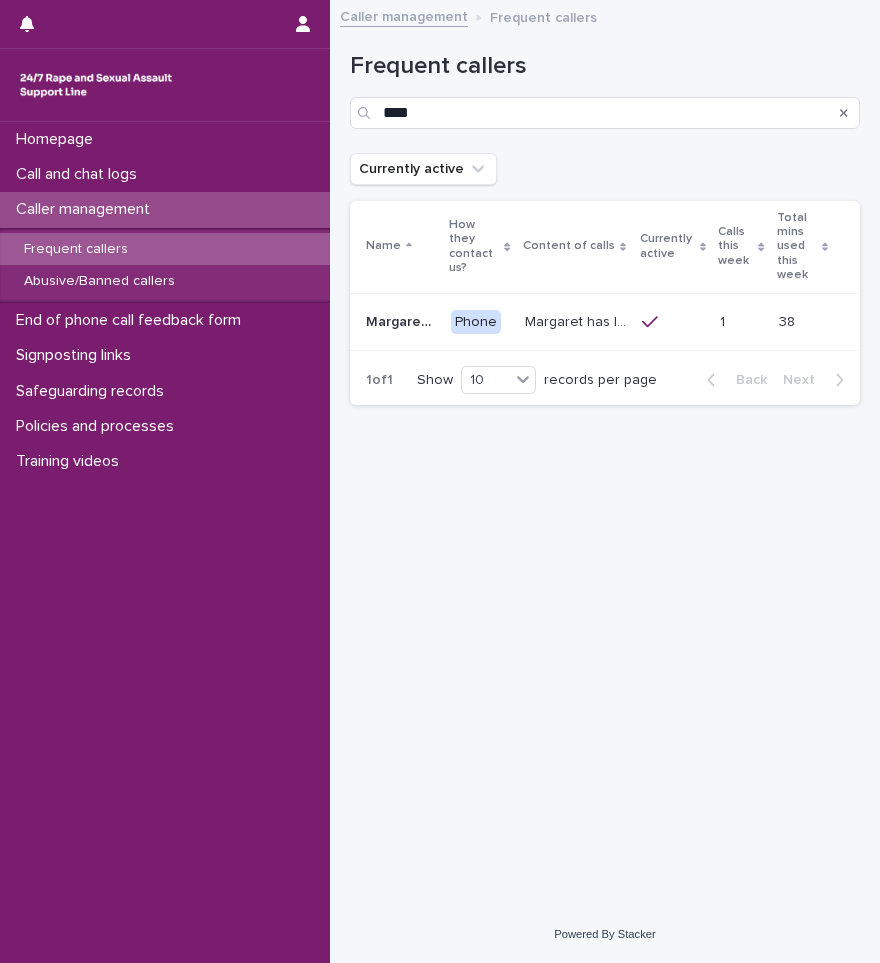 click on "Margaret (South-West of England)" at bounding box center (402, 320) 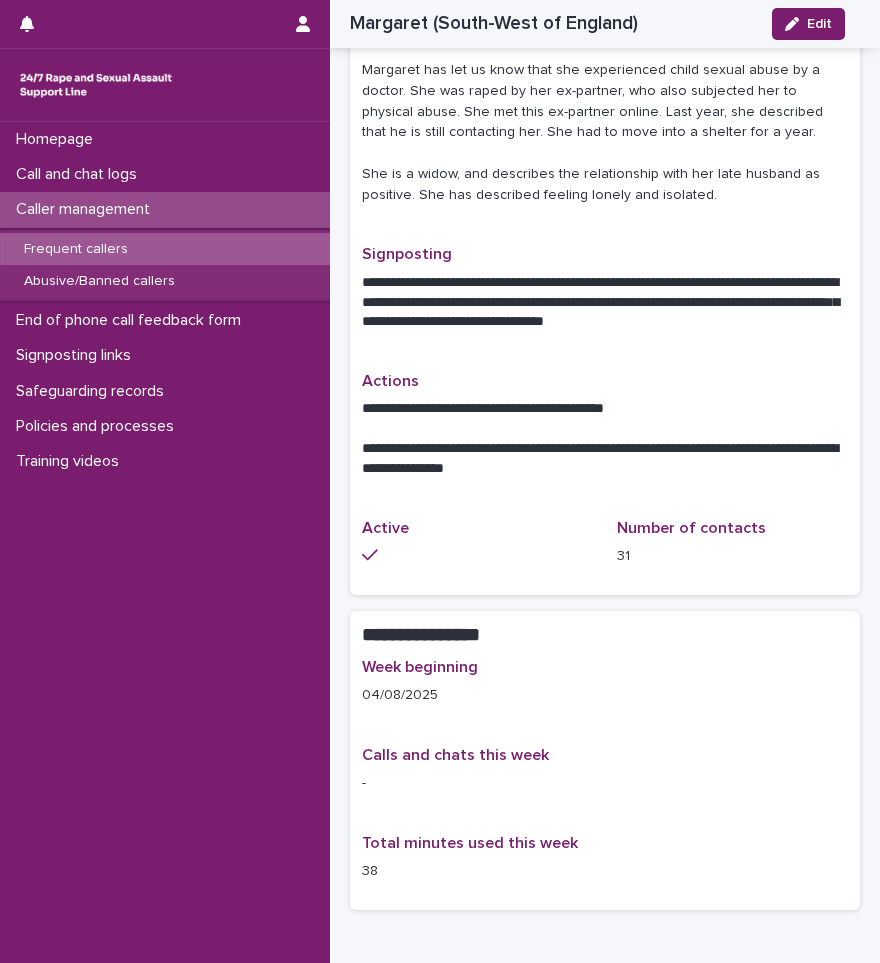 scroll, scrollTop: 537, scrollLeft: 0, axis: vertical 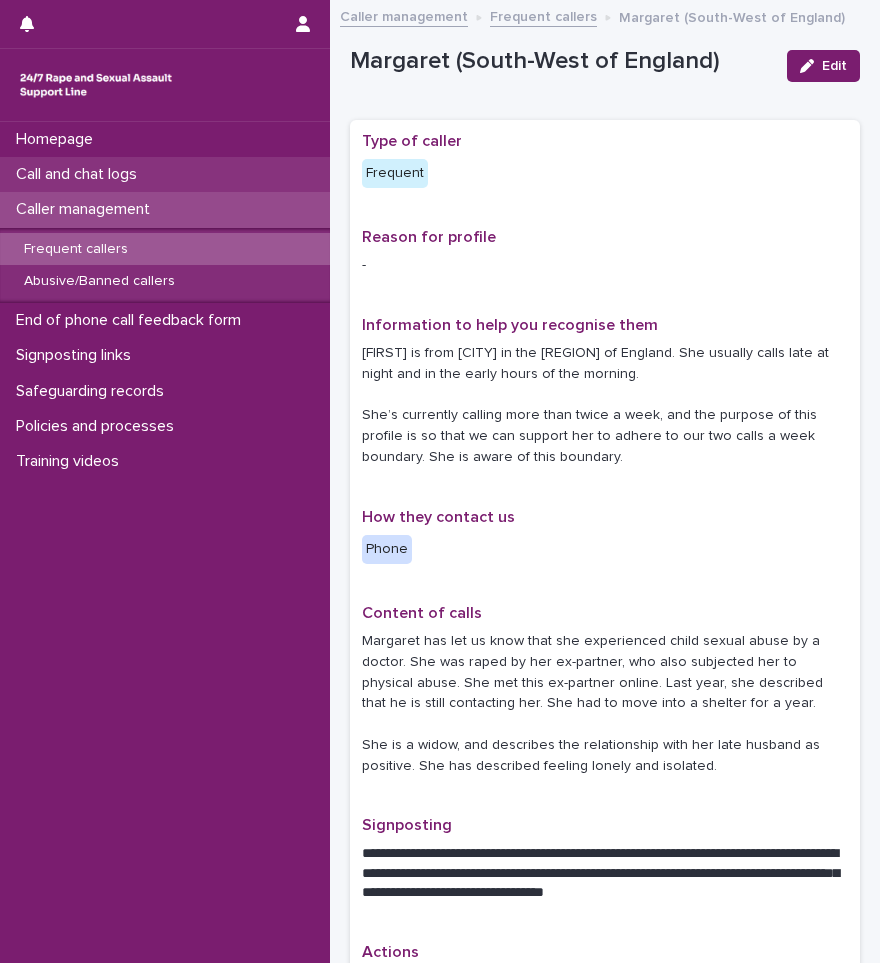 click on "Call and chat logs" at bounding box center (80, 174) 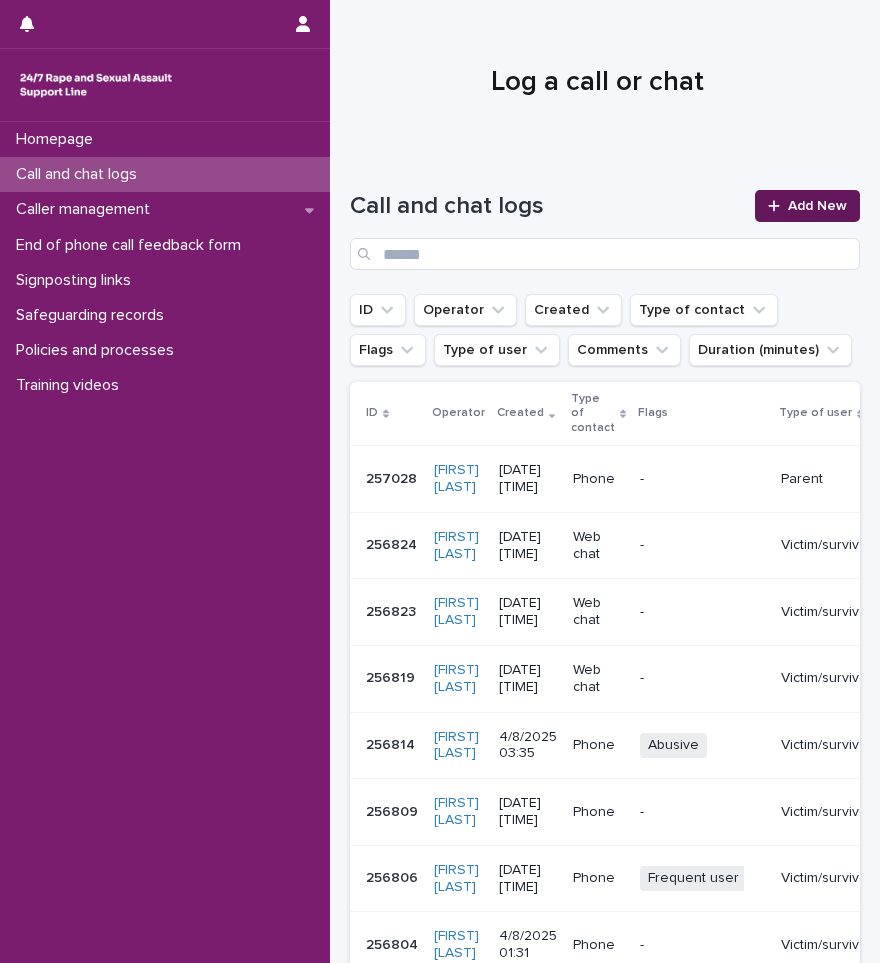 click on "Add New" at bounding box center (807, 206) 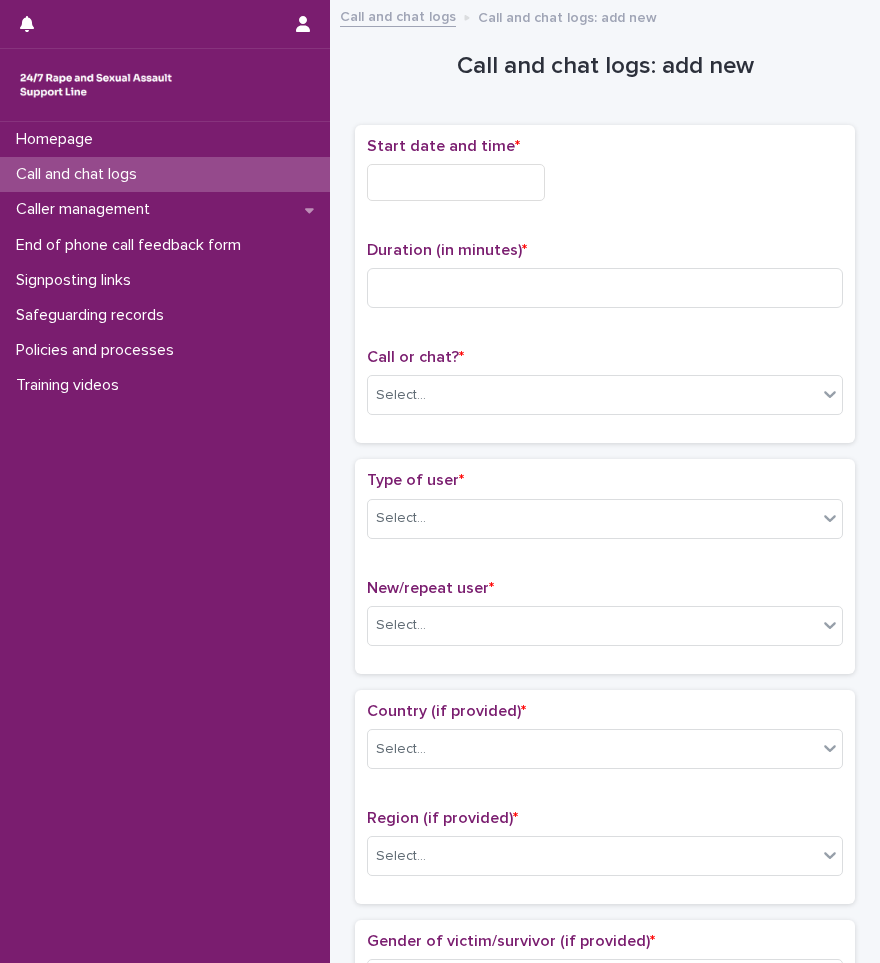 click at bounding box center (456, 182) 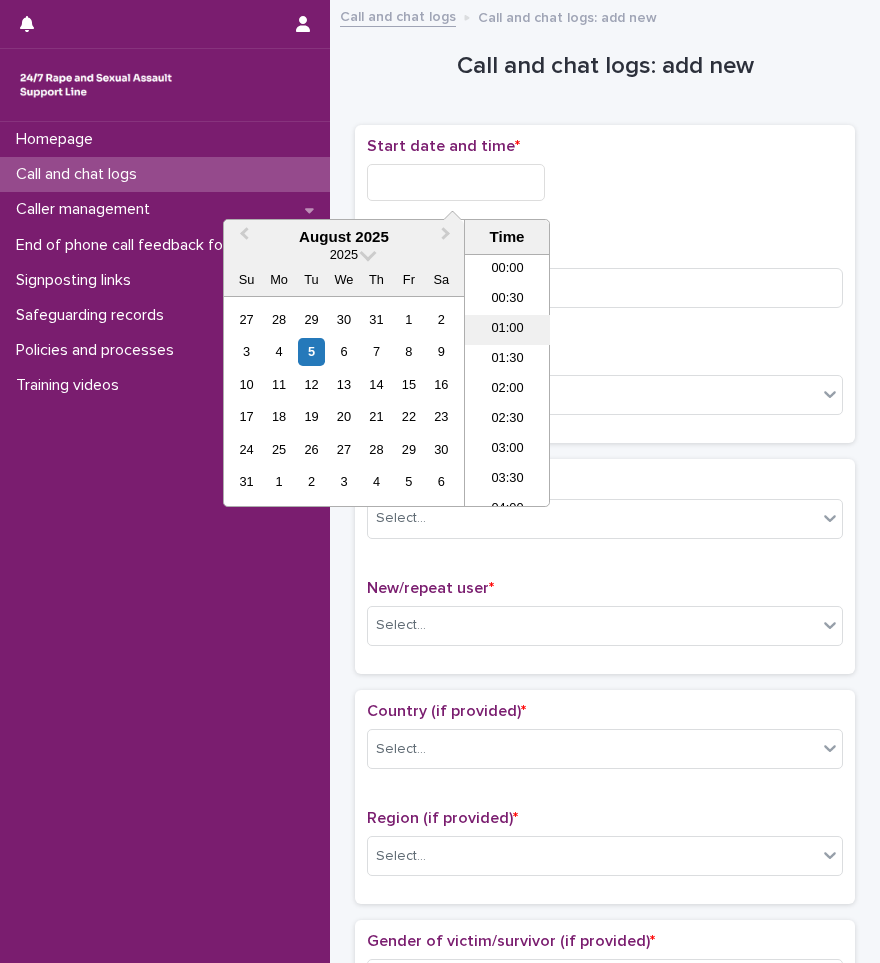 click on "01:00" at bounding box center [507, 330] 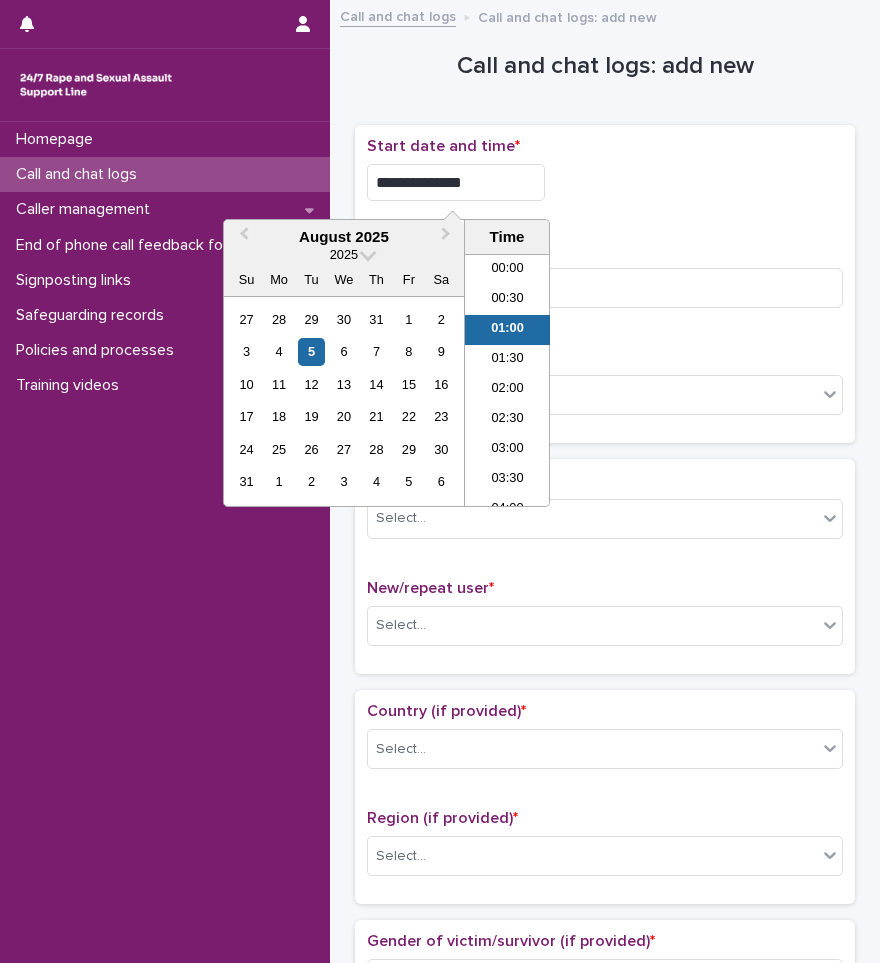 click on "**********" at bounding box center (456, 182) 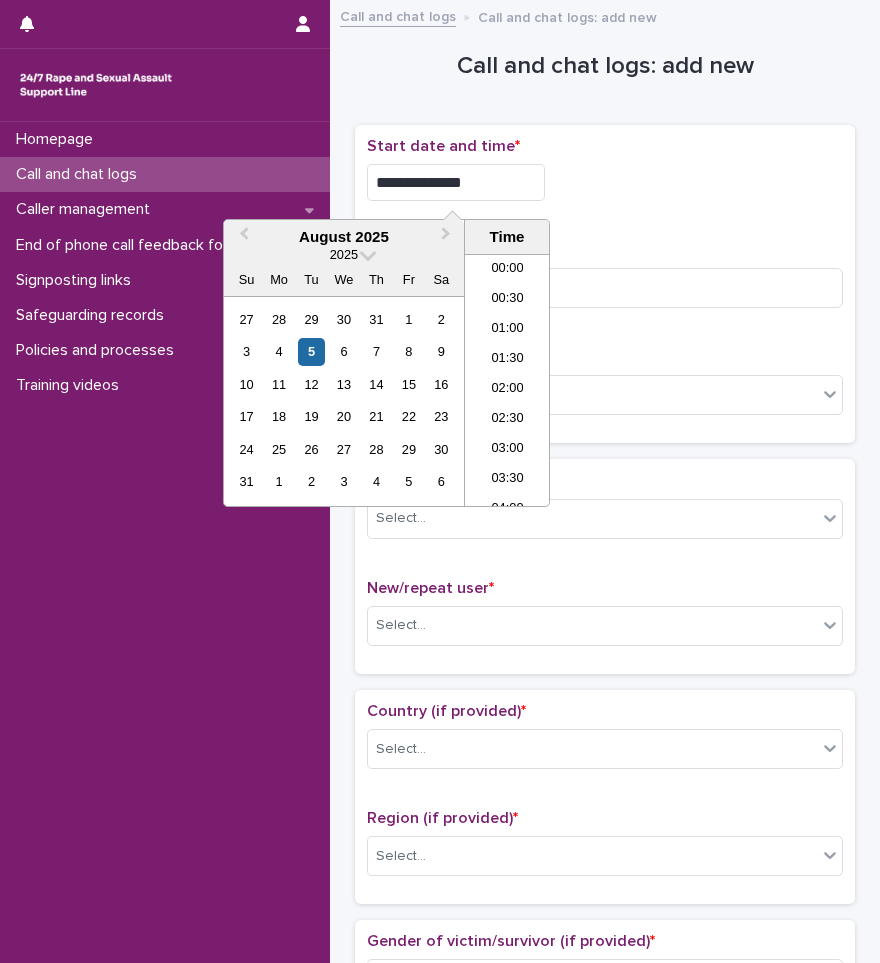 type on "**********" 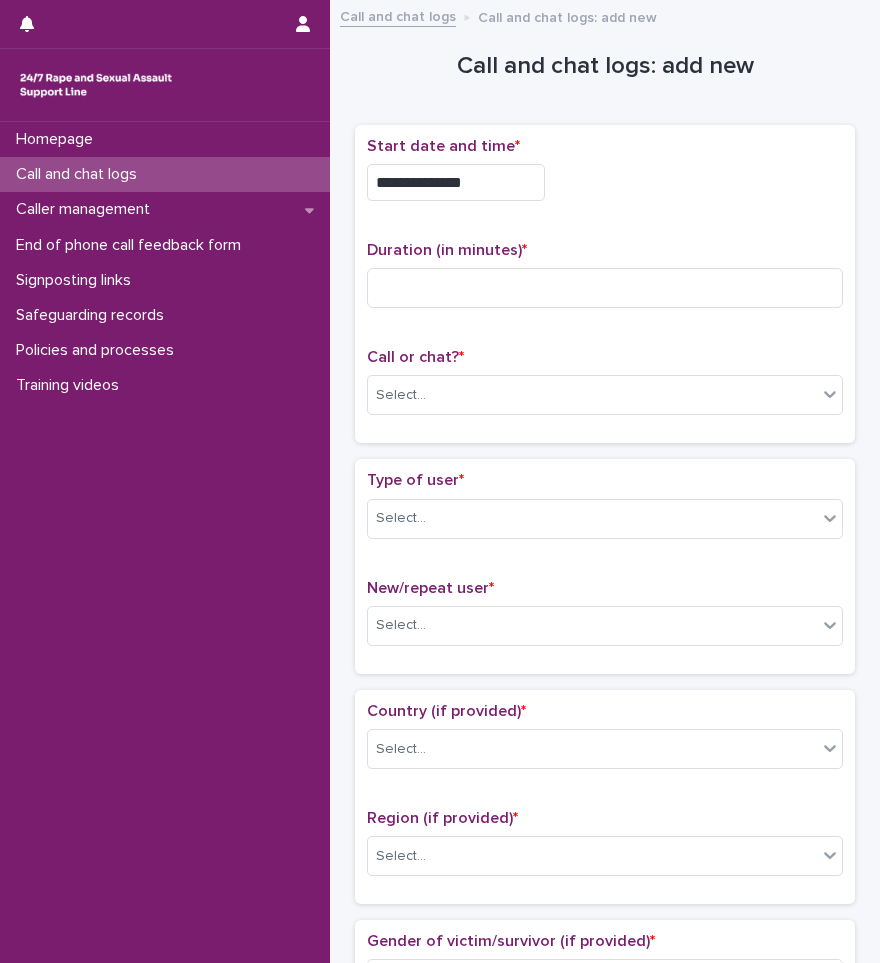 click on "**********" at bounding box center [605, 284] 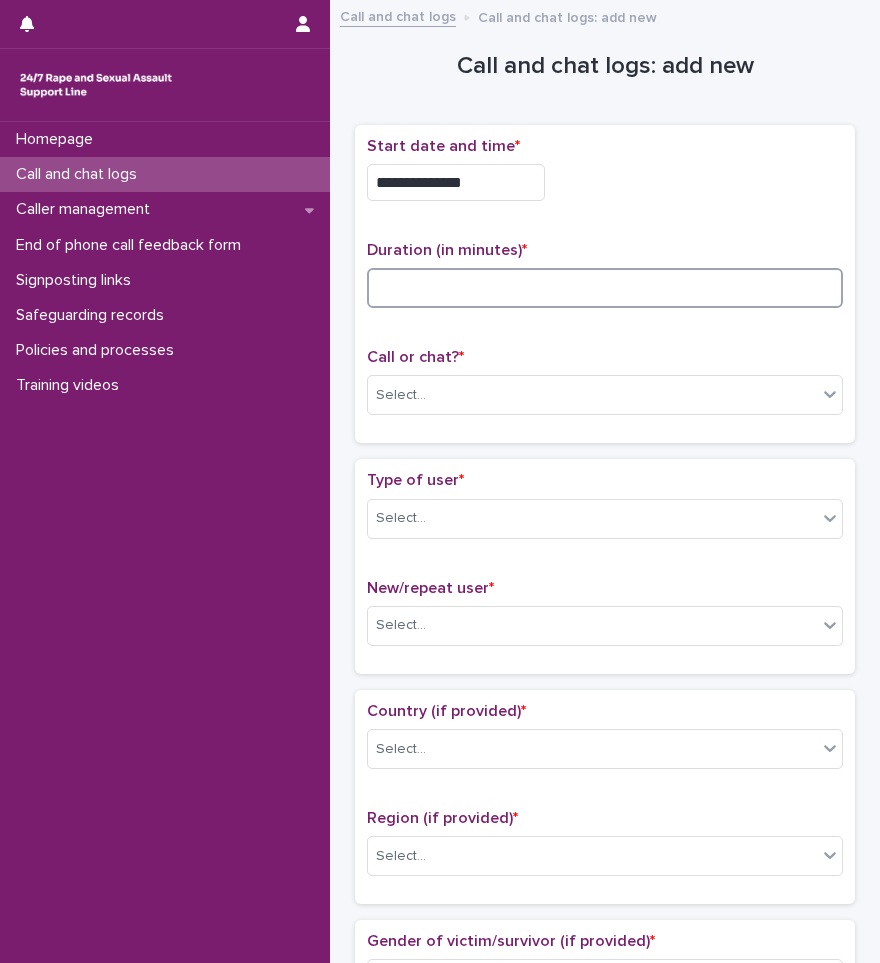 click at bounding box center [605, 288] 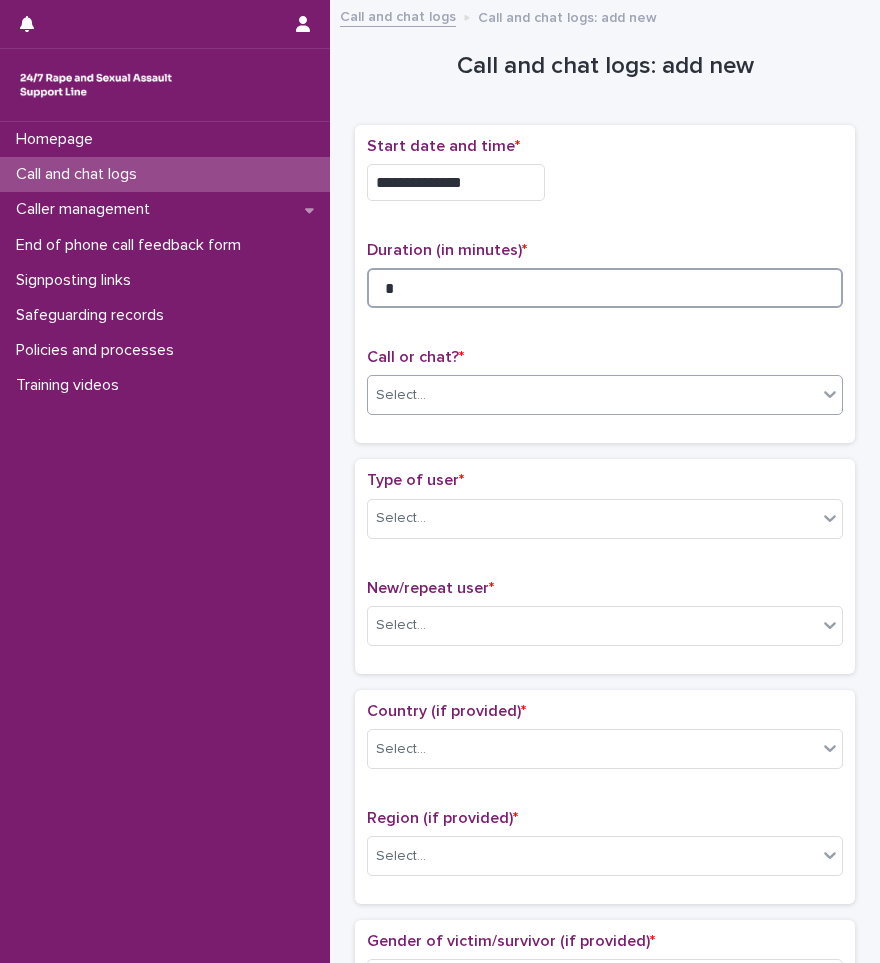 type on "*" 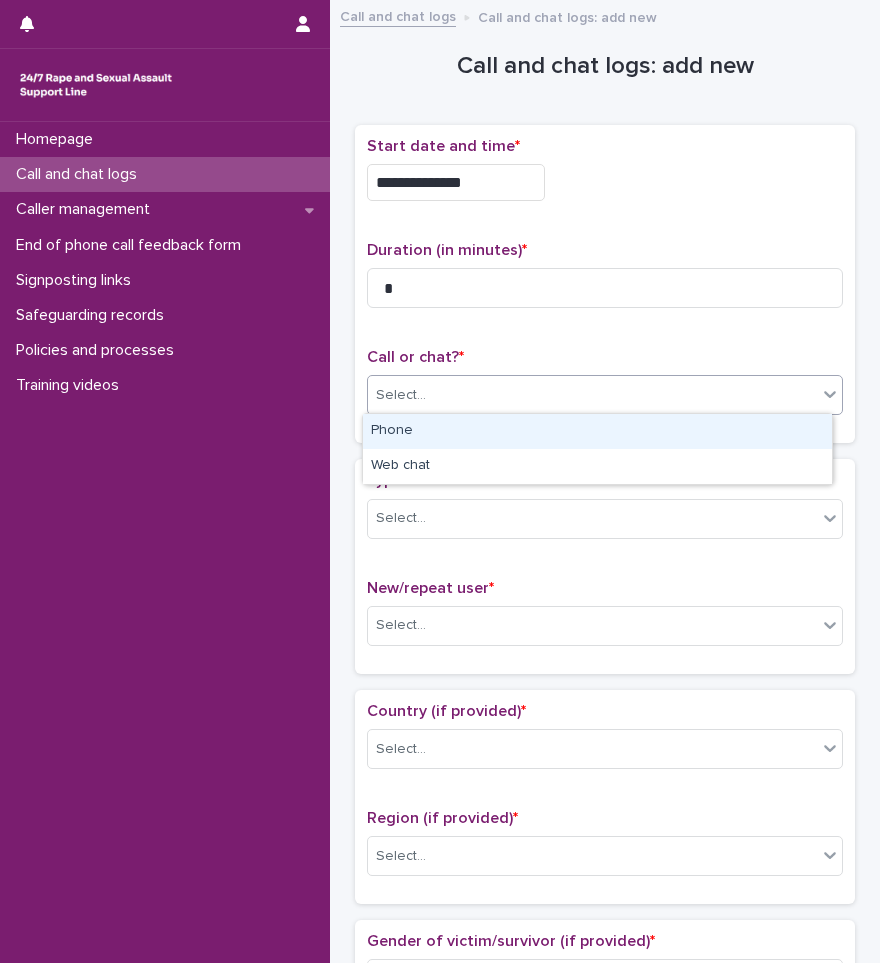click on "Select..." at bounding box center [592, 395] 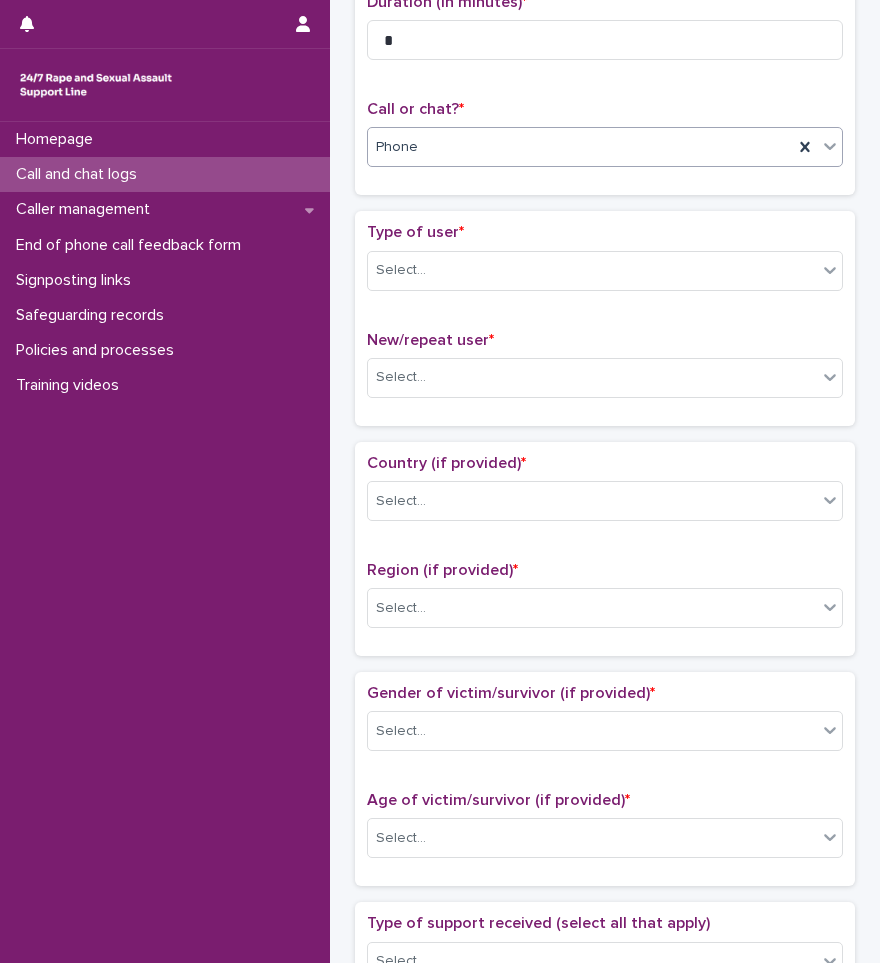 scroll, scrollTop: 300, scrollLeft: 0, axis: vertical 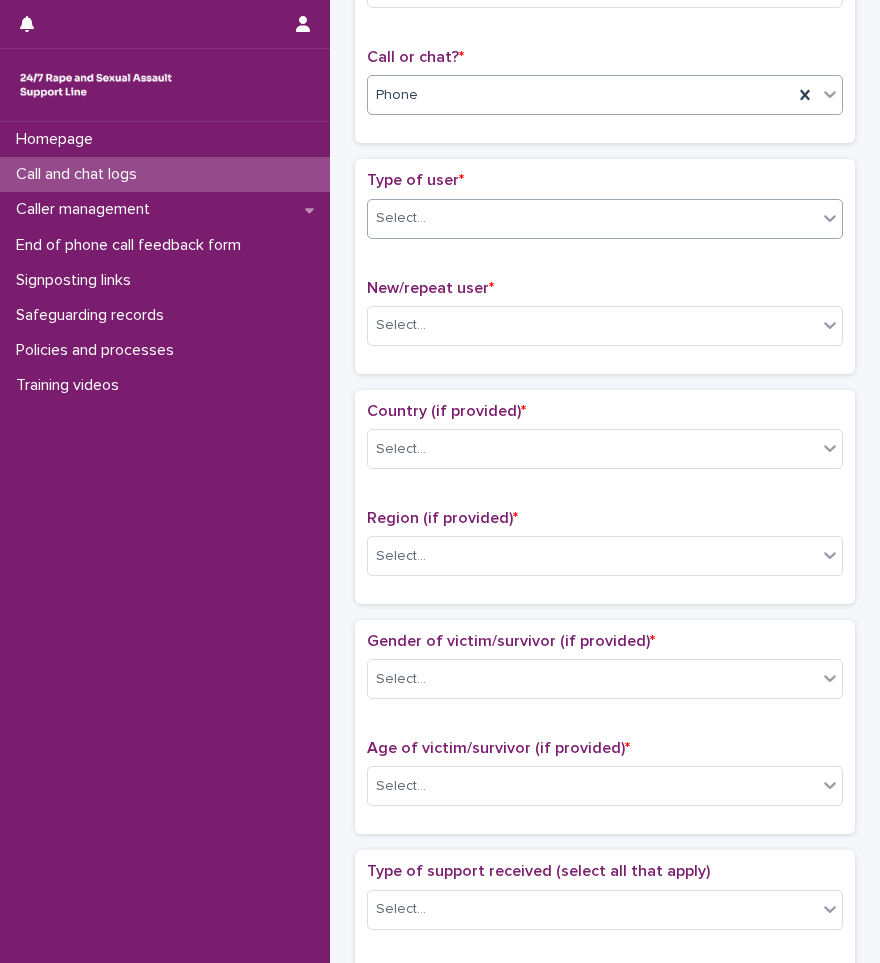 click on "Select..." at bounding box center (592, 218) 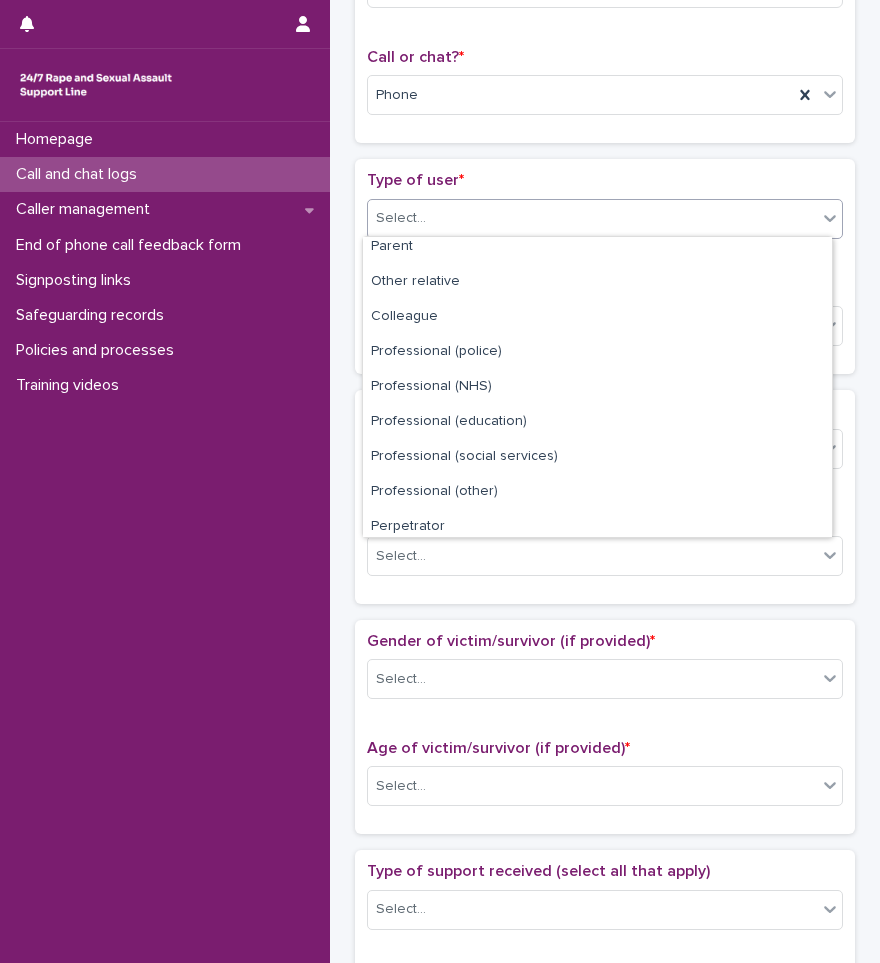 scroll, scrollTop: 0, scrollLeft: 0, axis: both 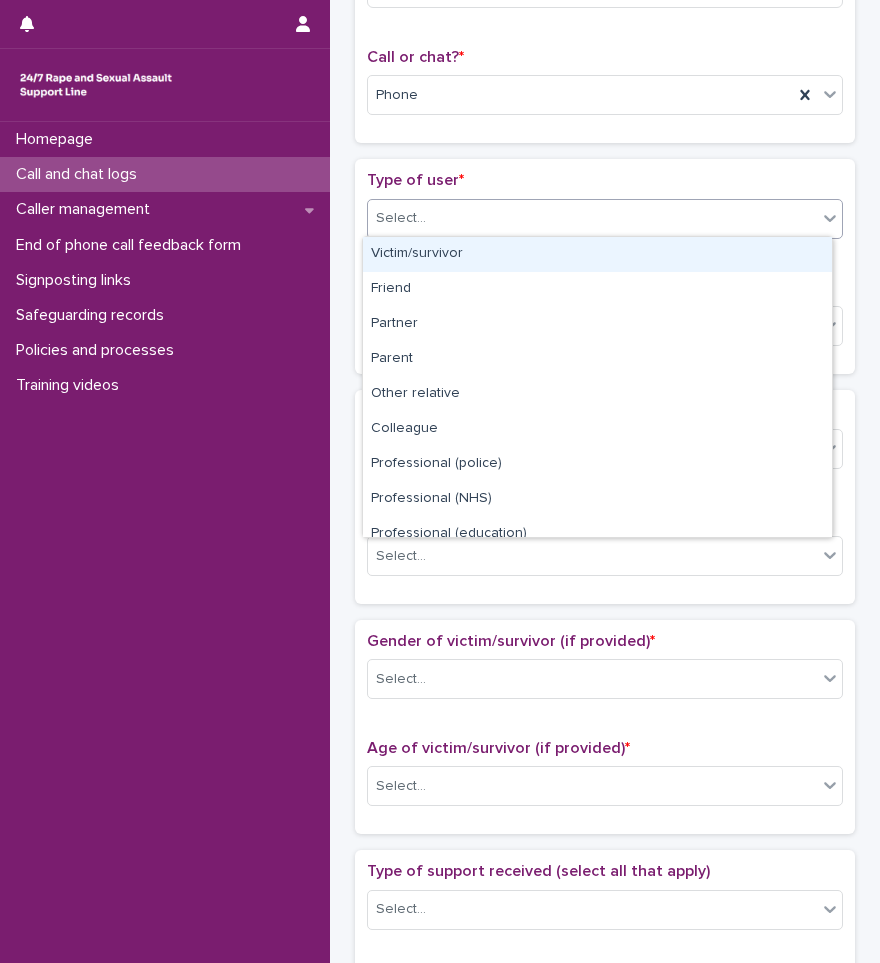 click on "Victim/survivor" at bounding box center [597, 254] 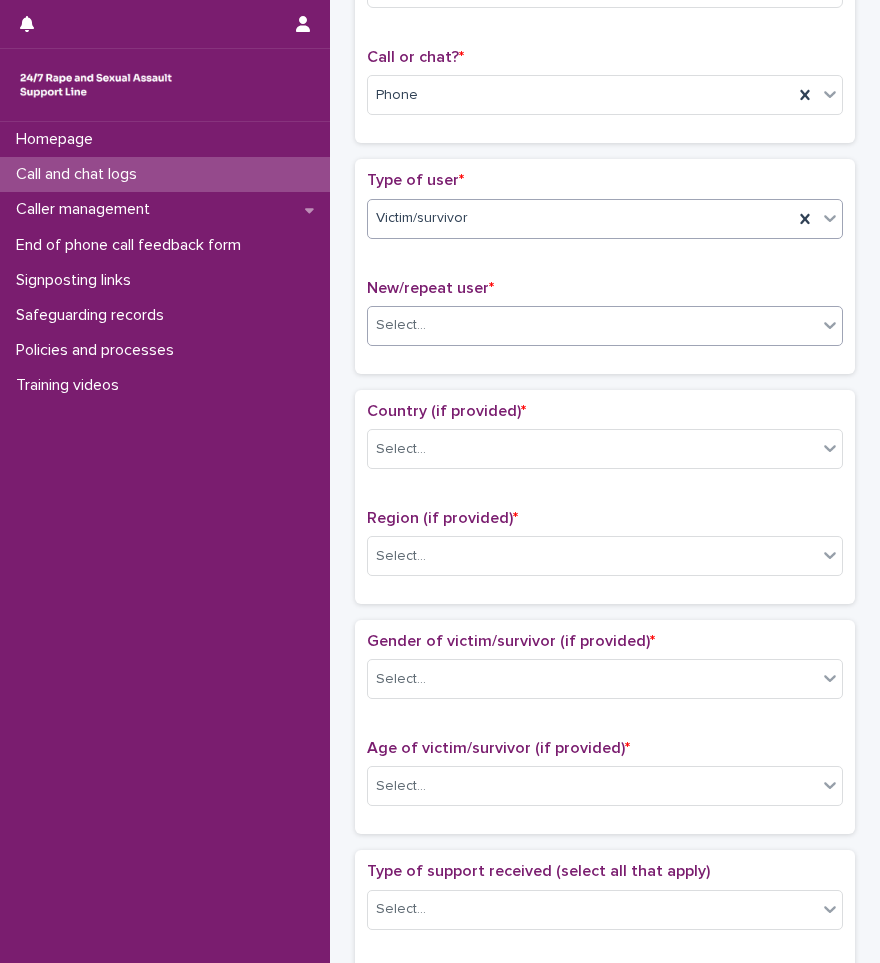 click on "Select..." at bounding box center [605, 326] 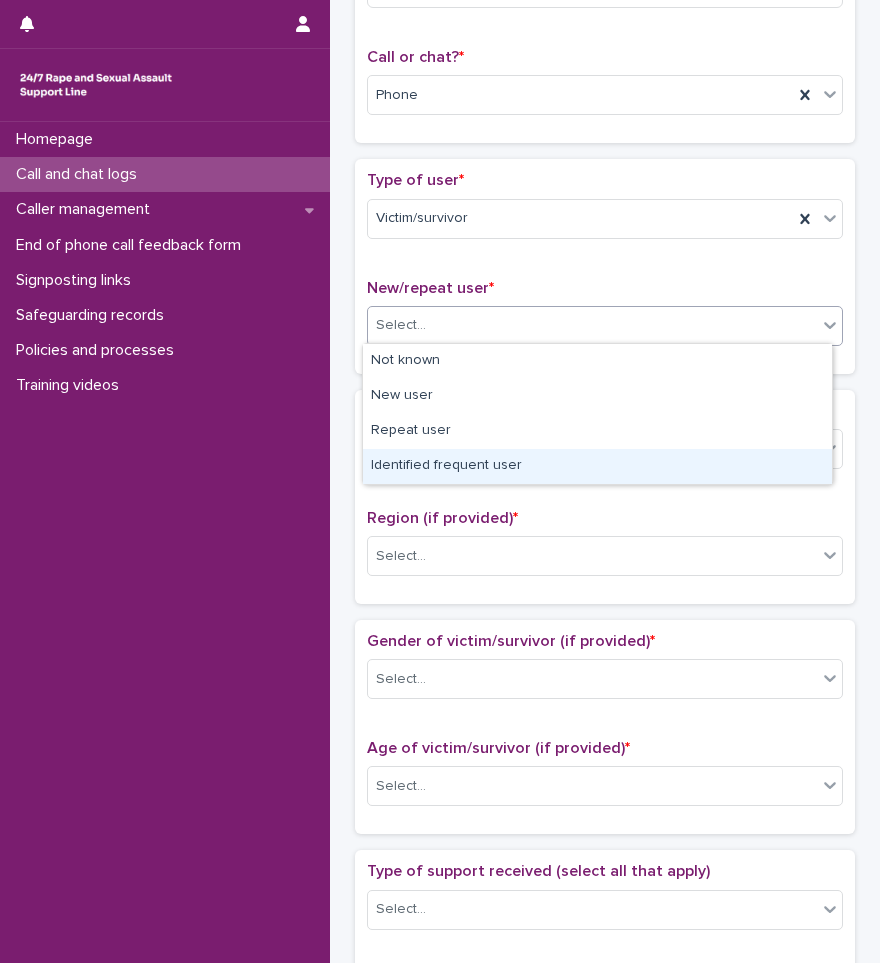 click on "Identified frequent user" at bounding box center (597, 466) 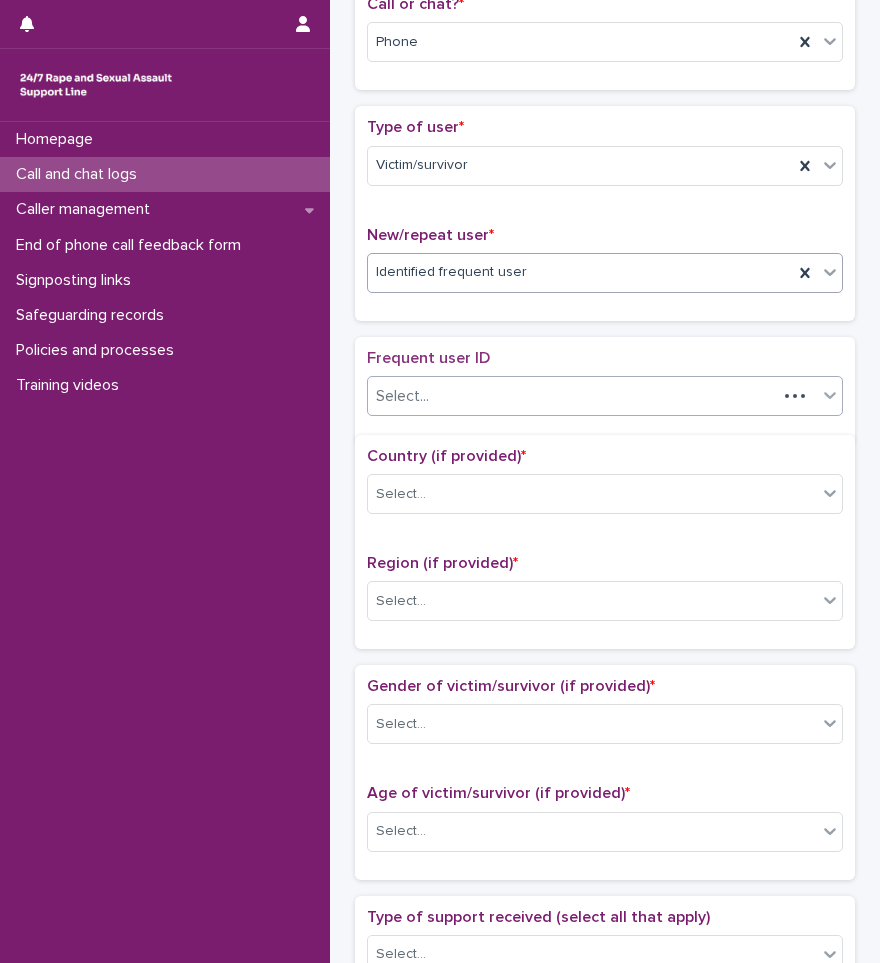 scroll, scrollTop: 361, scrollLeft: 0, axis: vertical 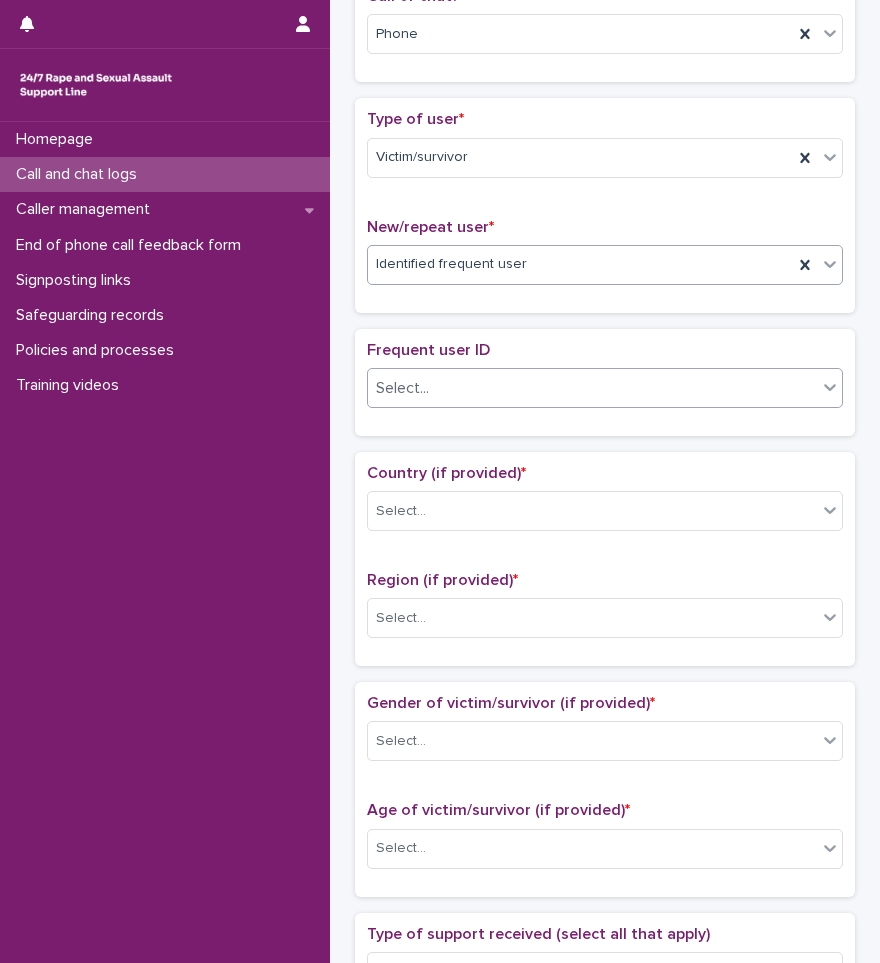 click on "Select..." at bounding box center (592, 388) 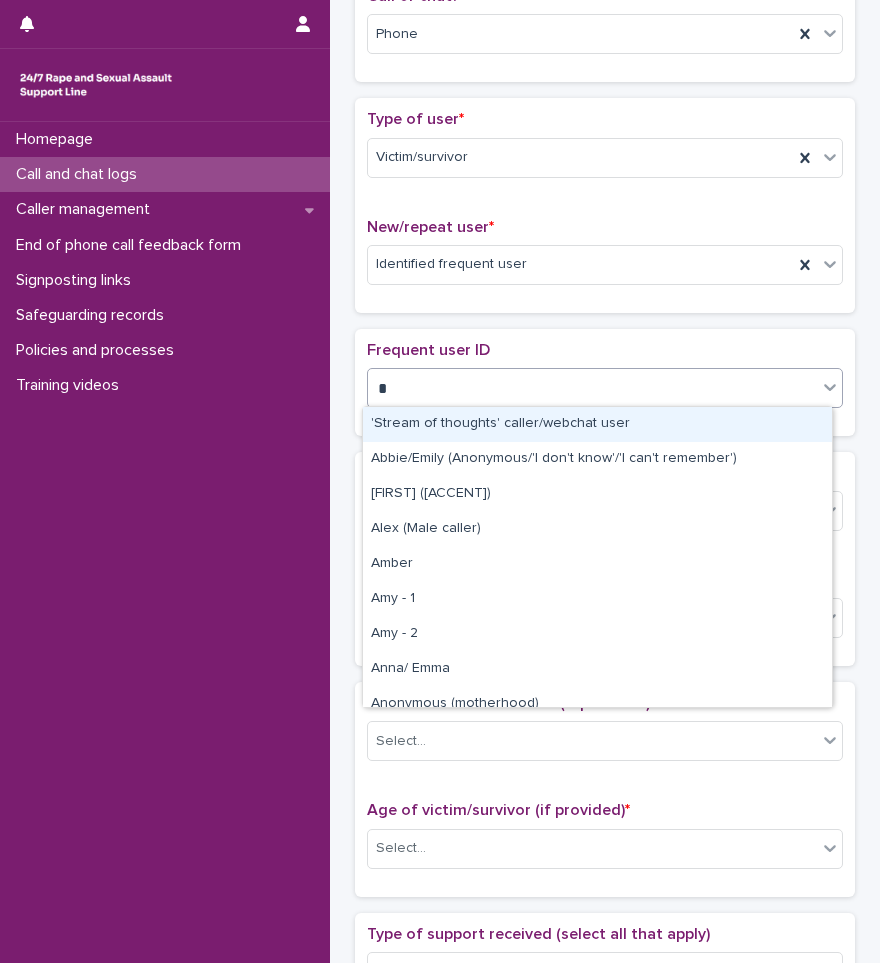 type on "**" 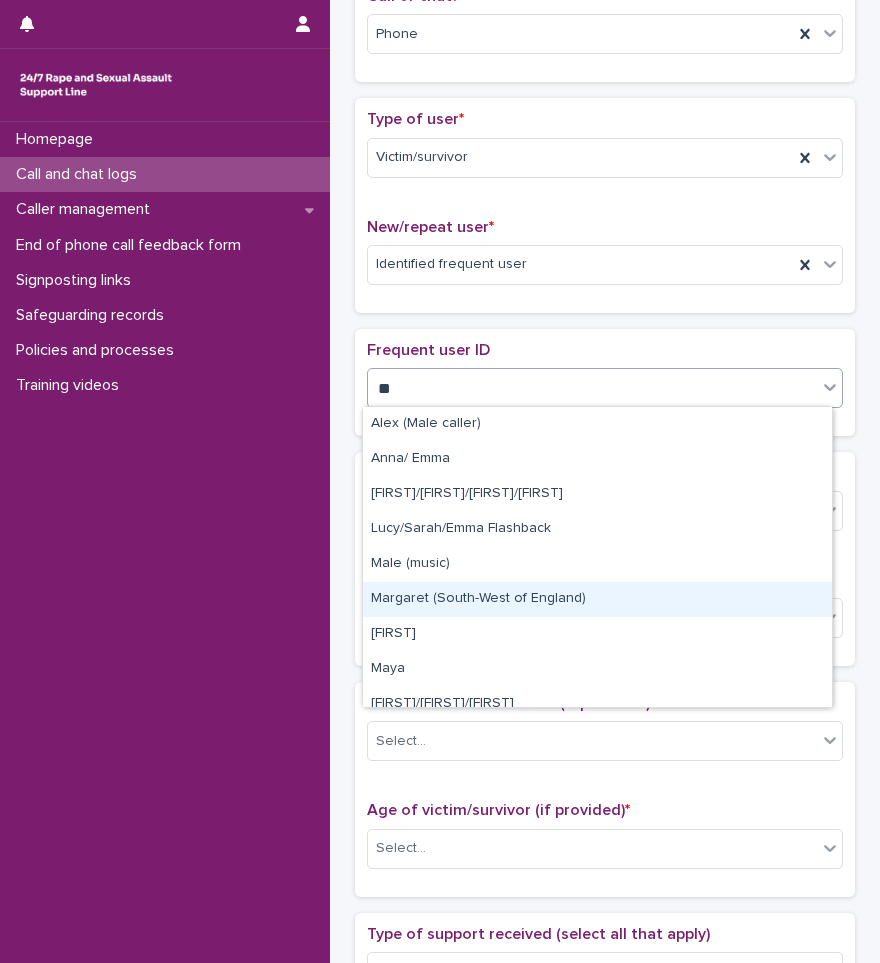 click on "Margaret (South-West of England)" at bounding box center (597, 599) 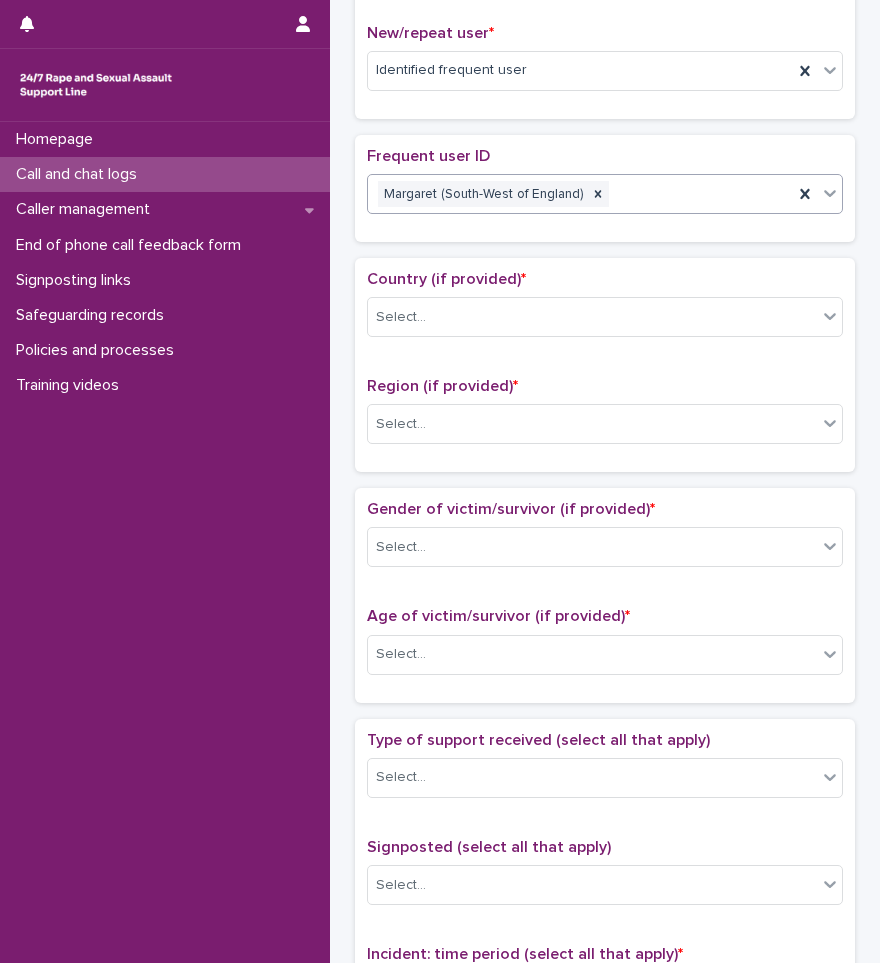 scroll, scrollTop: 561, scrollLeft: 0, axis: vertical 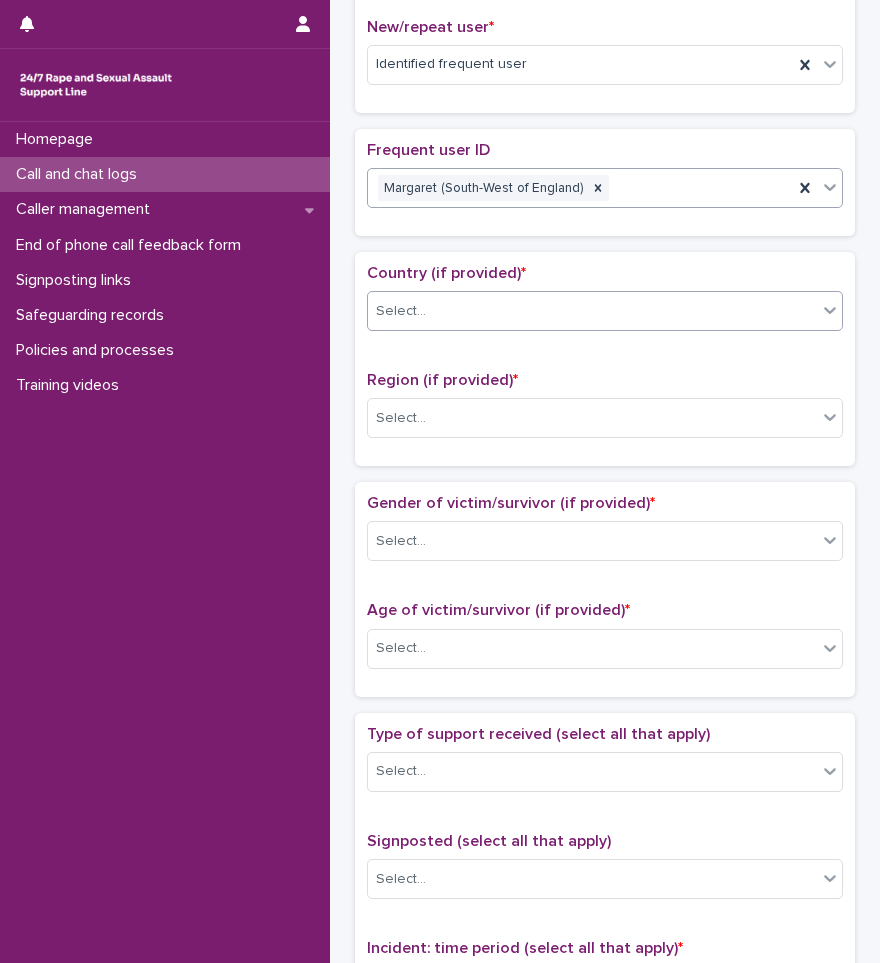 click on "Select..." at bounding box center (592, 311) 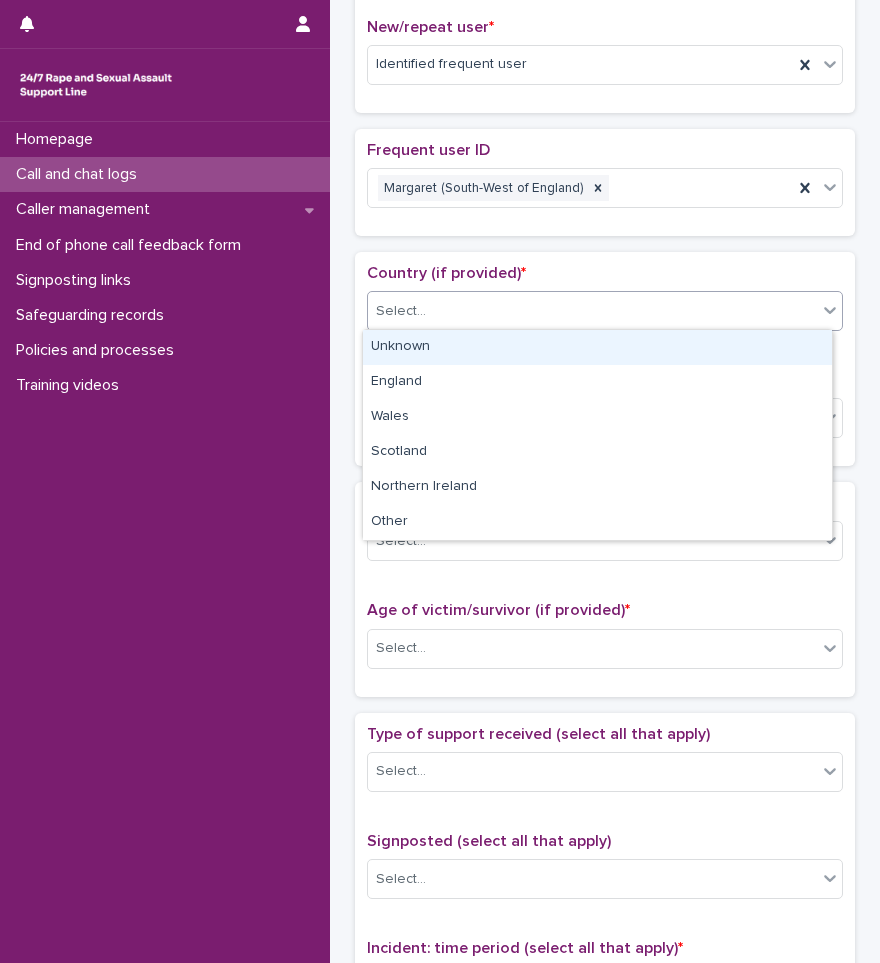 click on "Unknown" at bounding box center [597, 347] 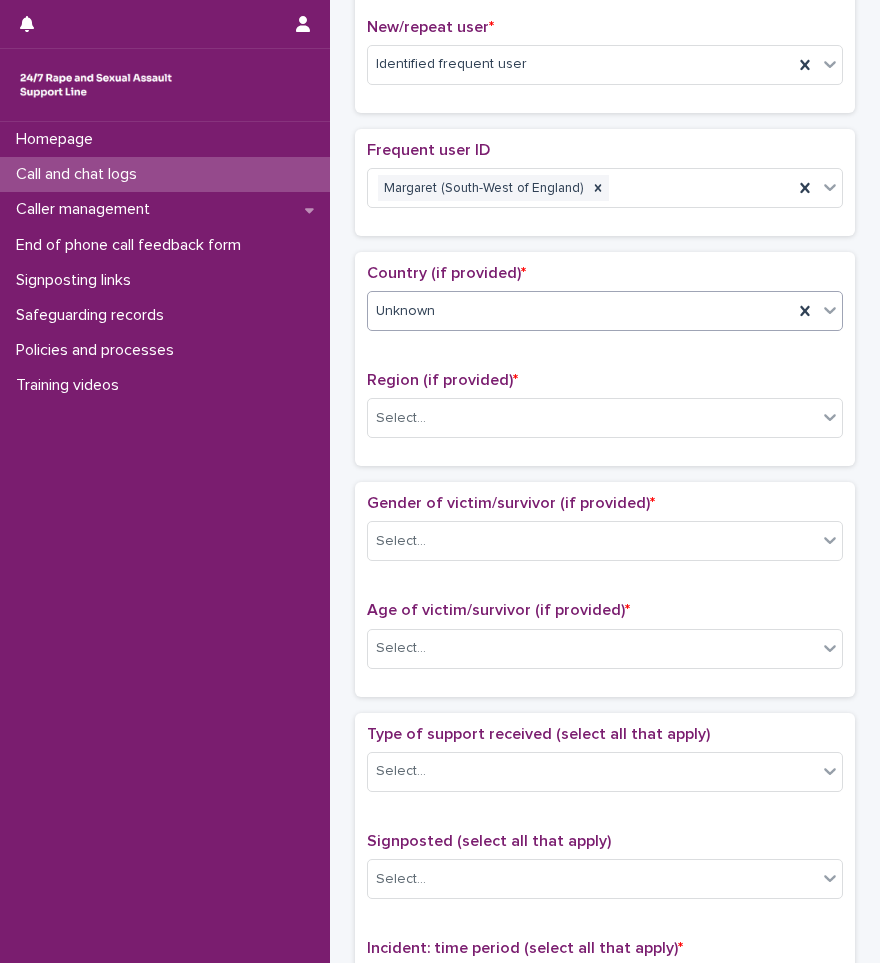 click on "Unknown" at bounding box center (580, 311) 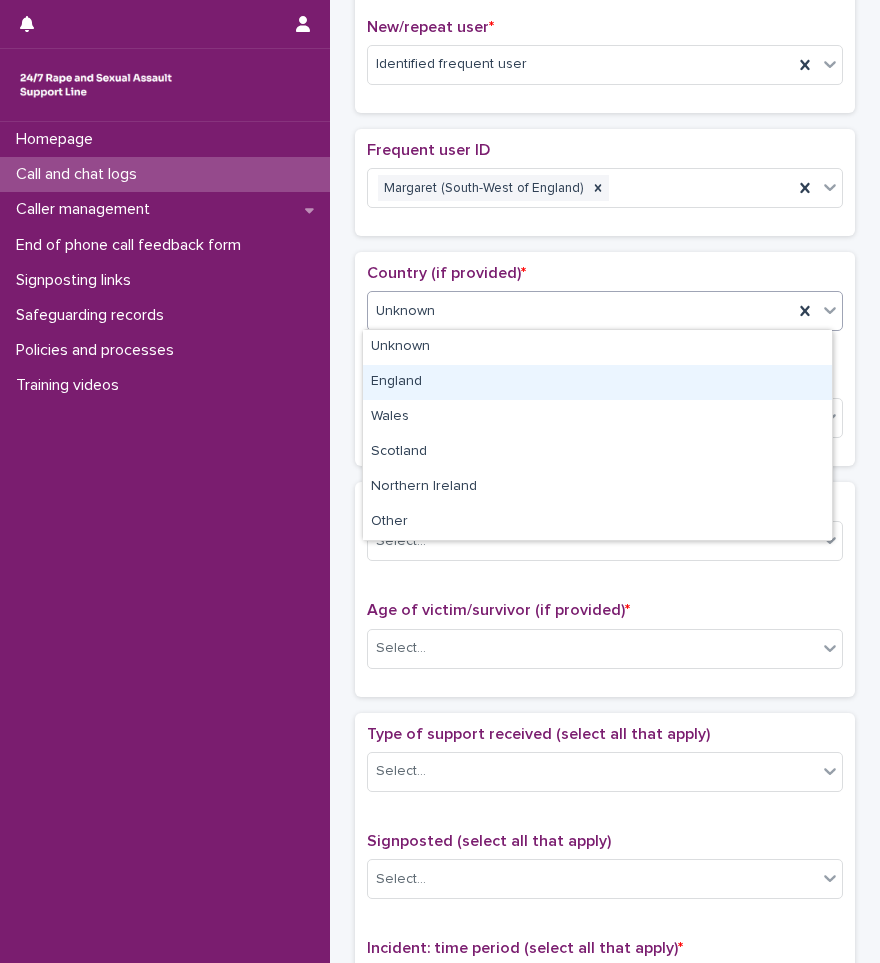 click on "England" at bounding box center [597, 382] 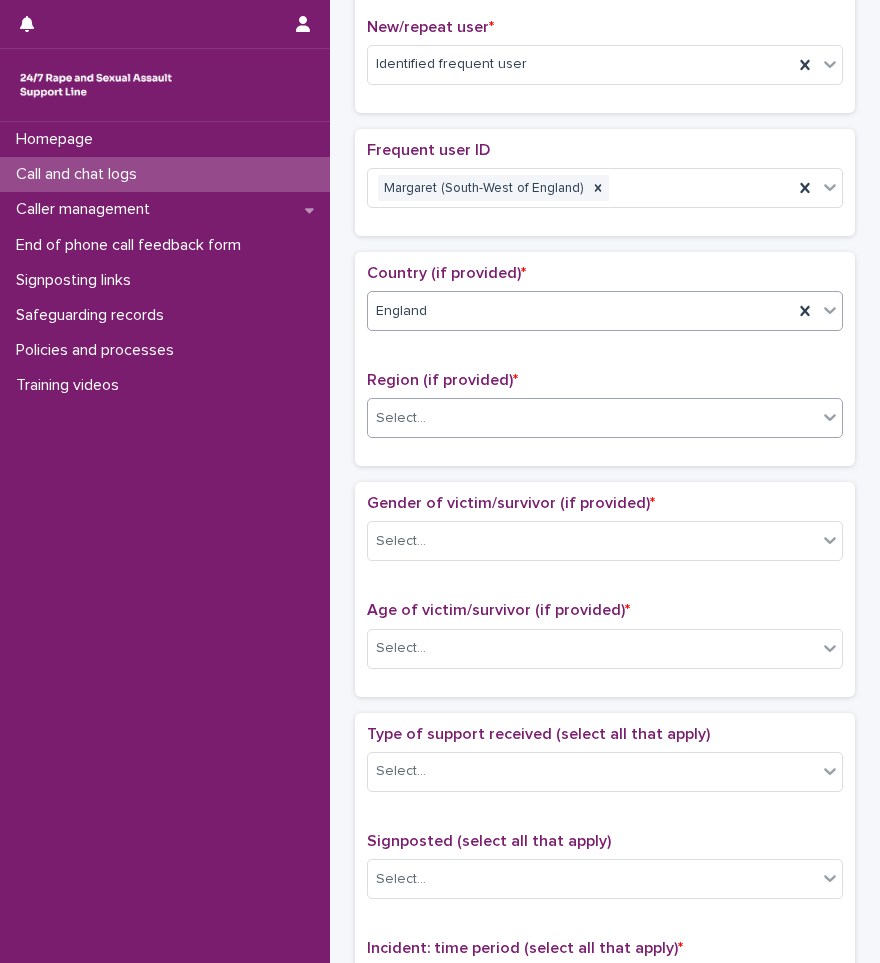 click on "Select..." at bounding box center [592, 418] 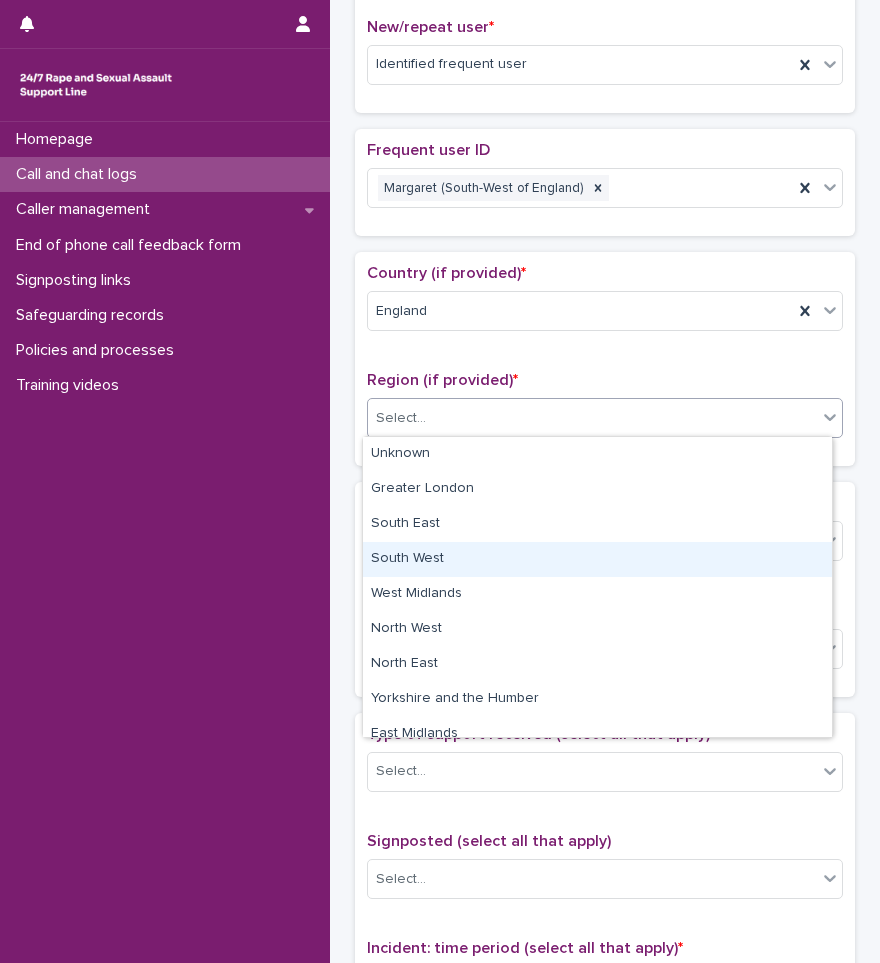 click on "South West" at bounding box center (597, 559) 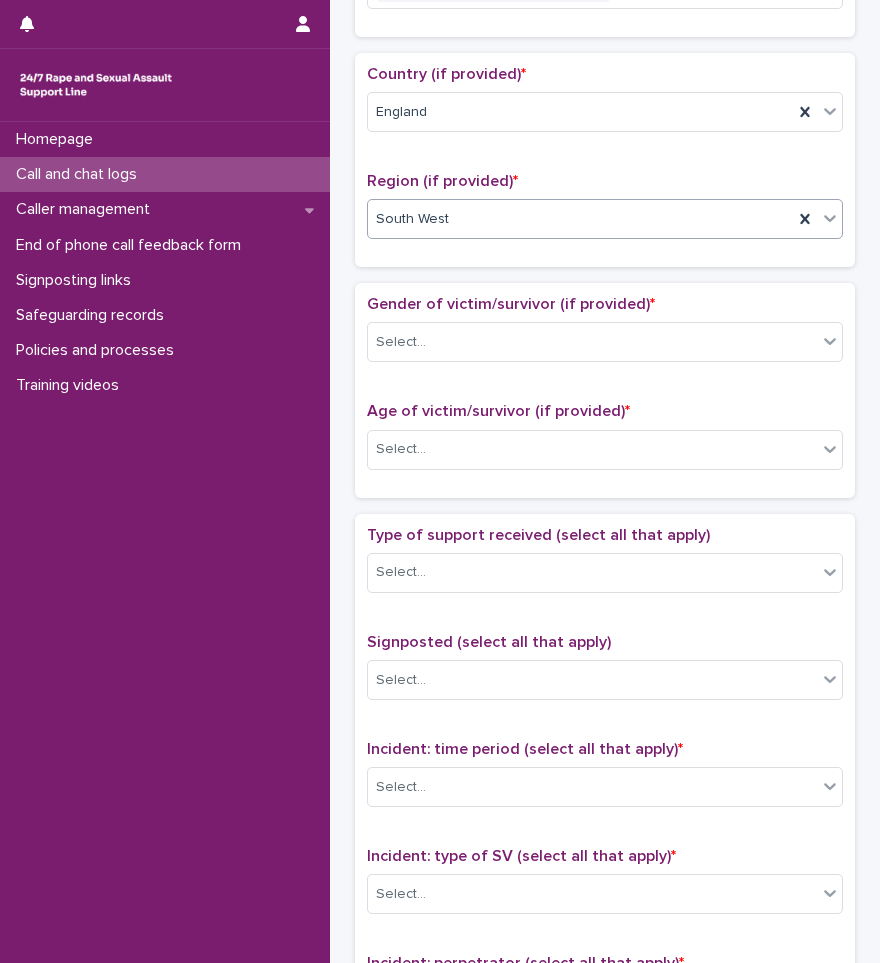scroll, scrollTop: 761, scrollLeft: 0, axis: vertical 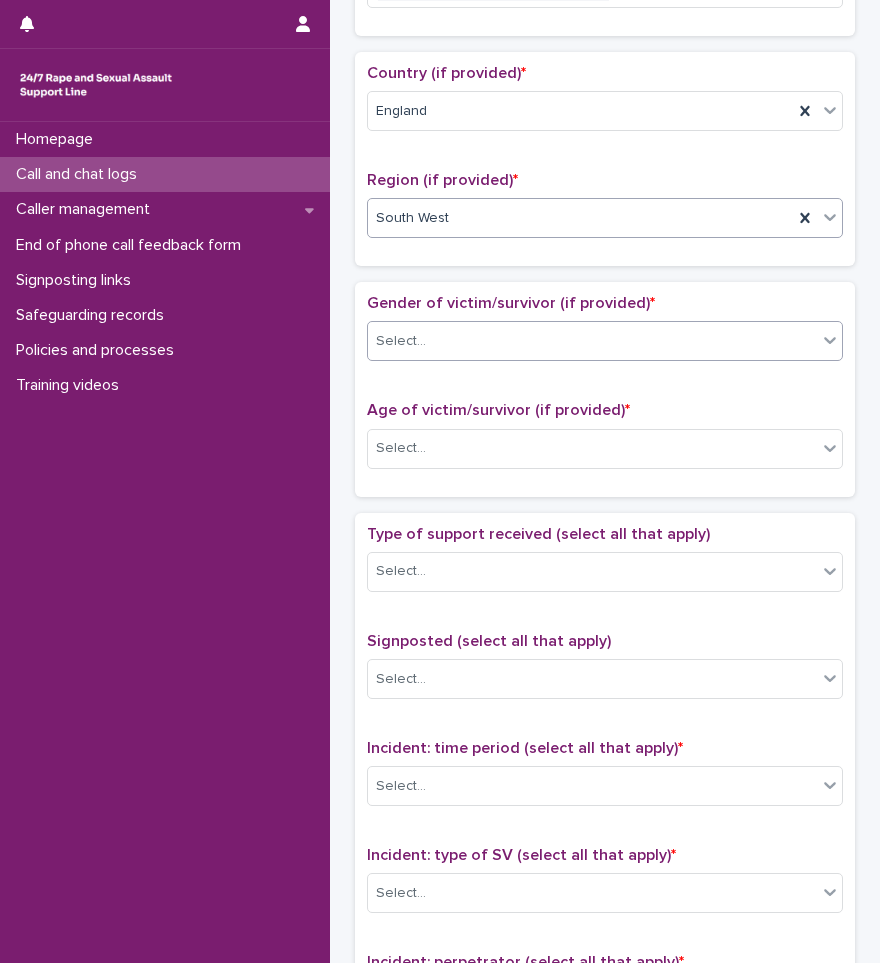 click on "Select..." at bounding box center [592, 341] 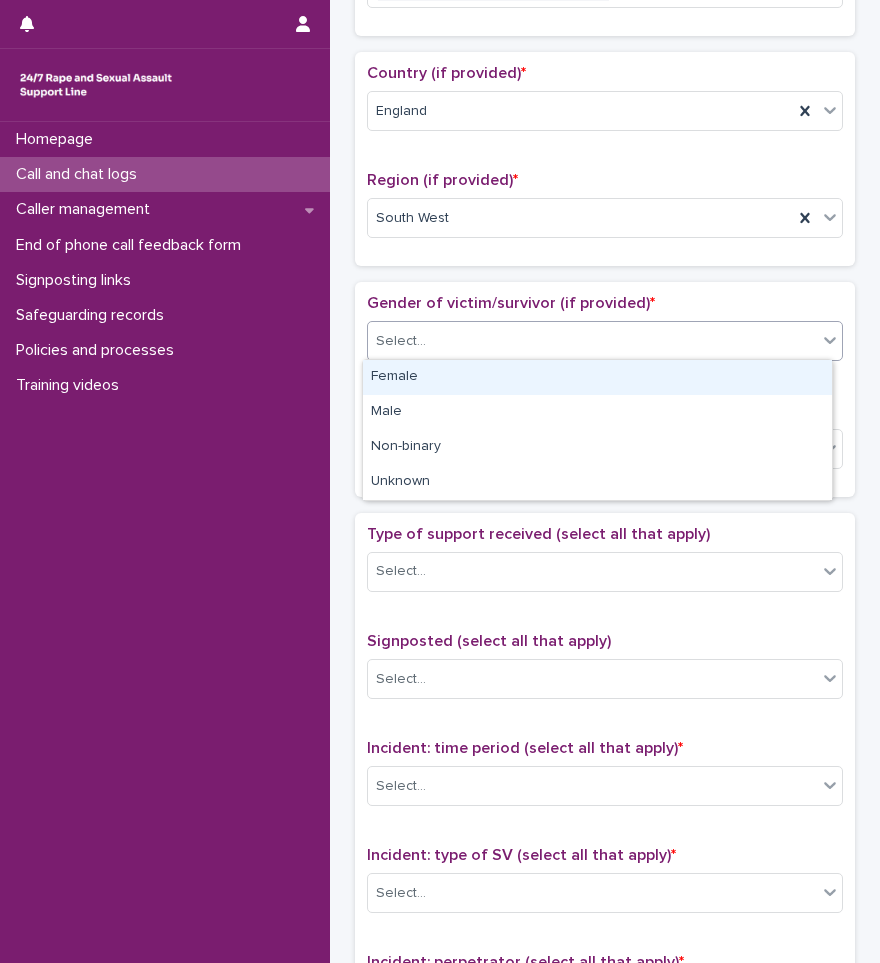 click on "Female" at bounding box center [597, 377] 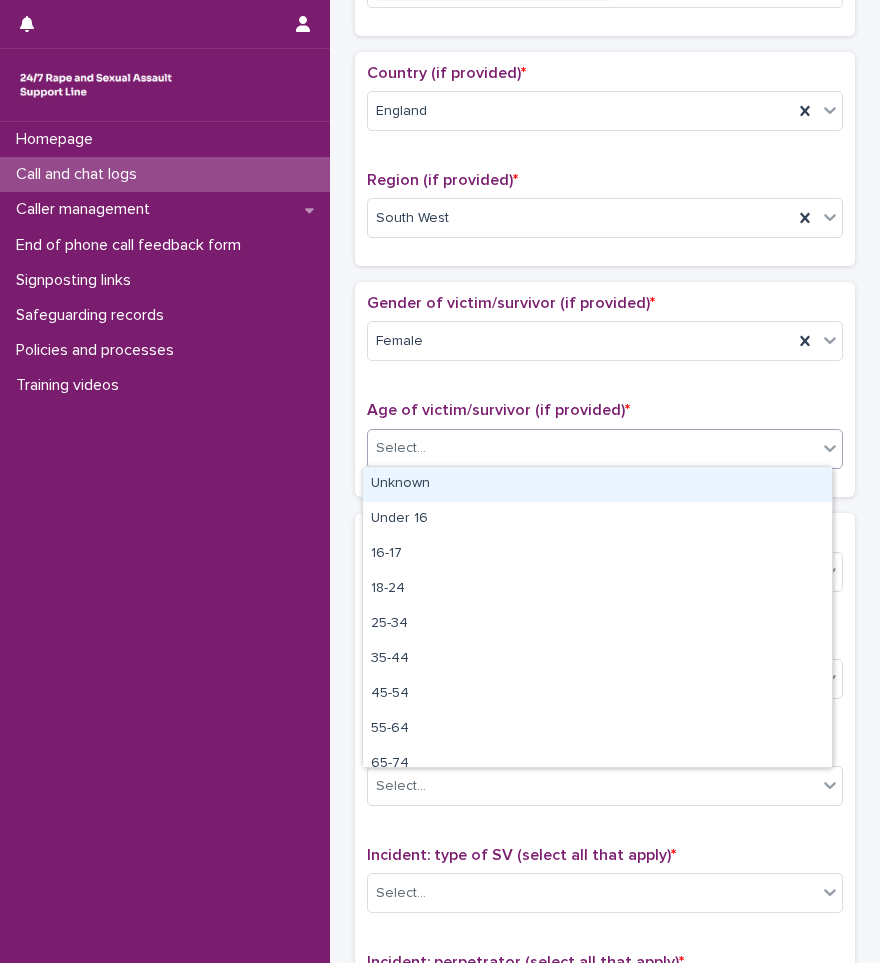 click on "Select..." at bounding box center [592, 448] 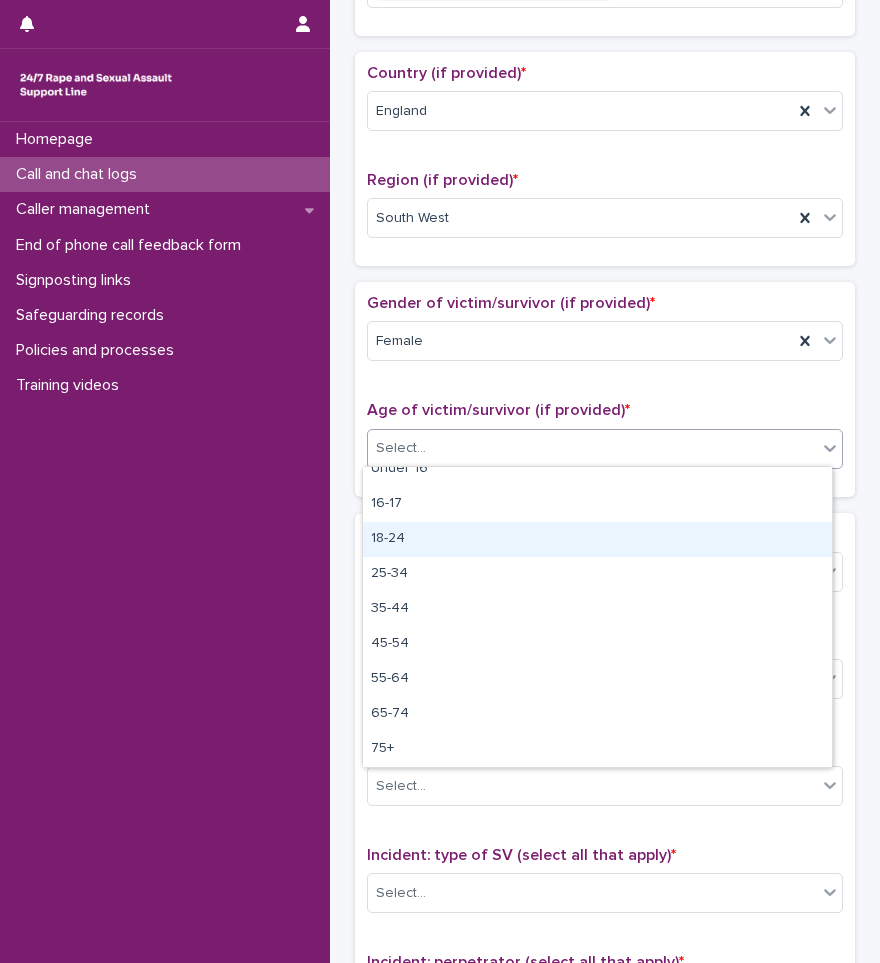 scroll, scrollTop: 0, scrollLeft: 0, axis: both 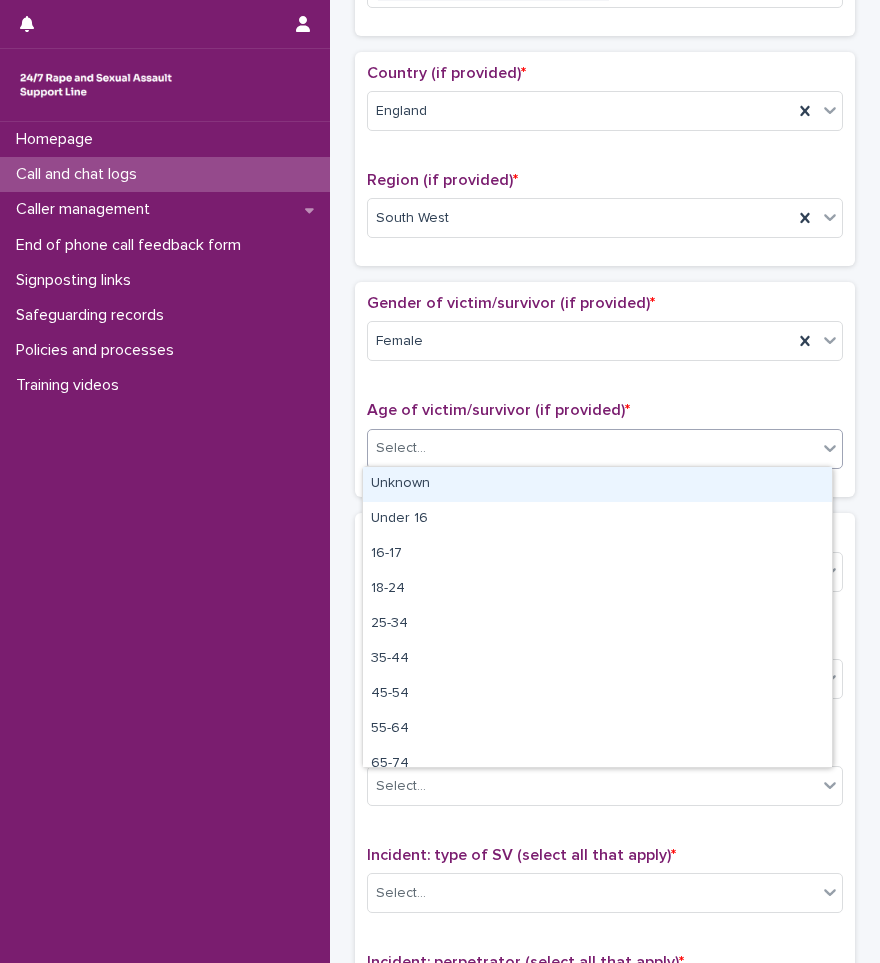click on "Unknown" at bounding box center [597, 484] 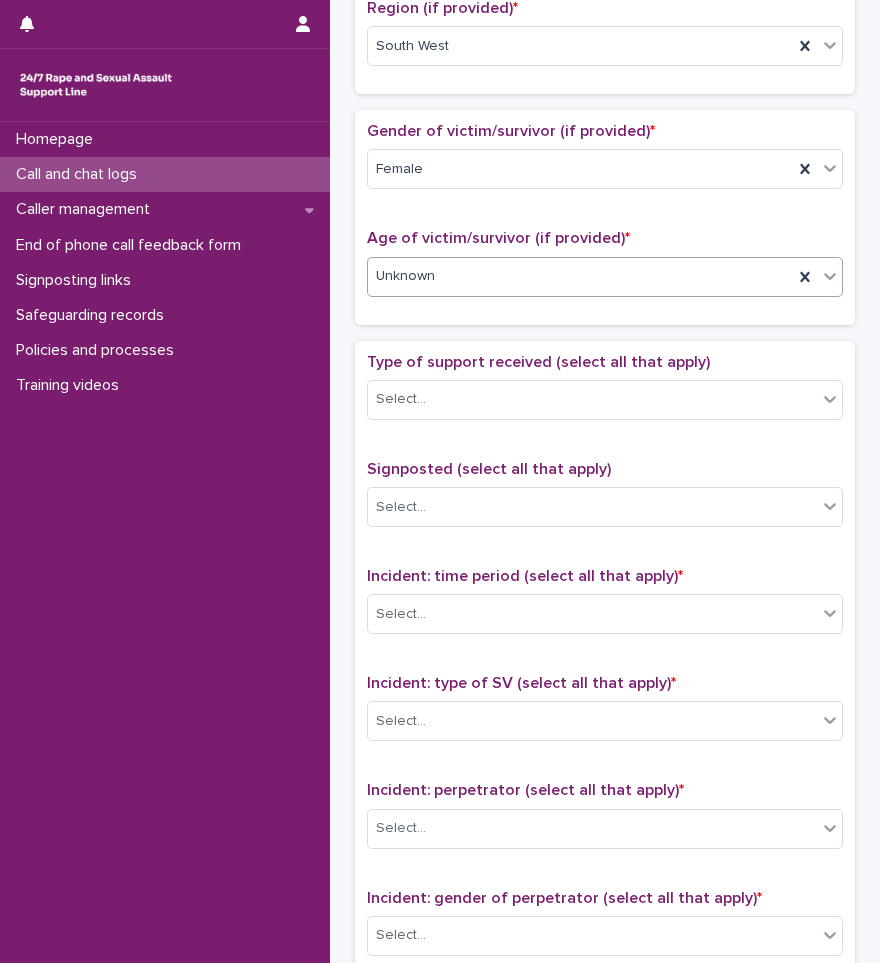 scroll, scrollTop: 961, scrollLeft: 0, axis: vertical 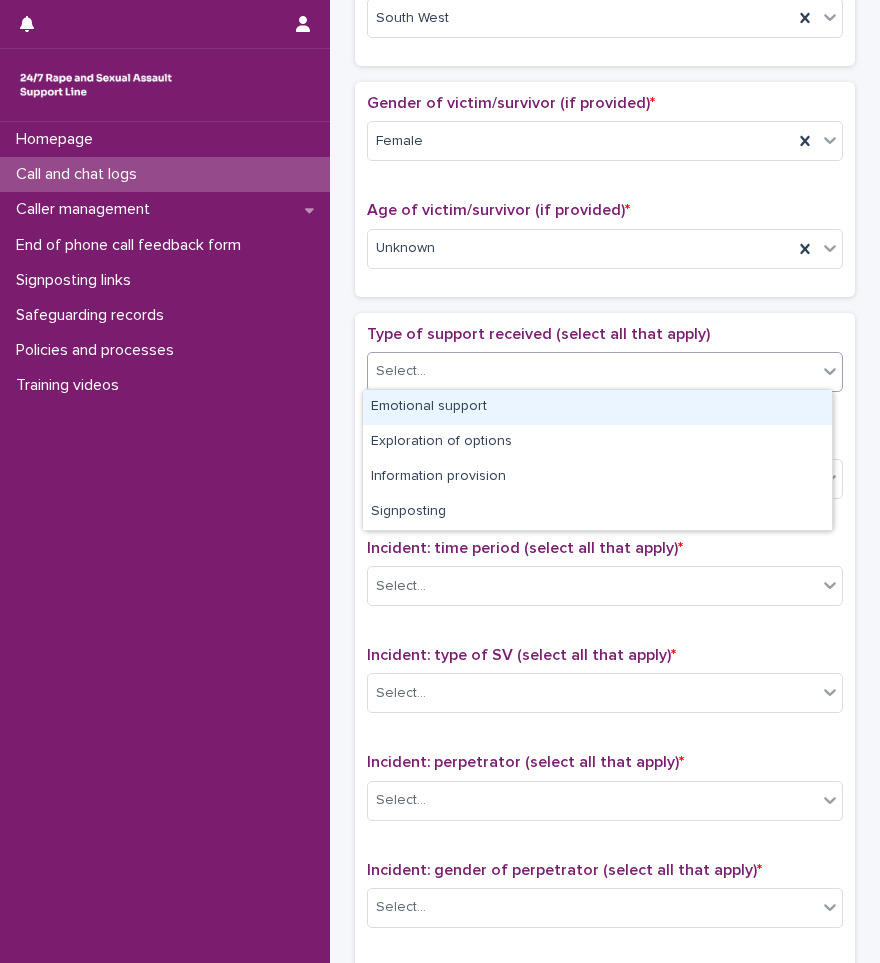click on "Select..." at bounding box center [592, 371] 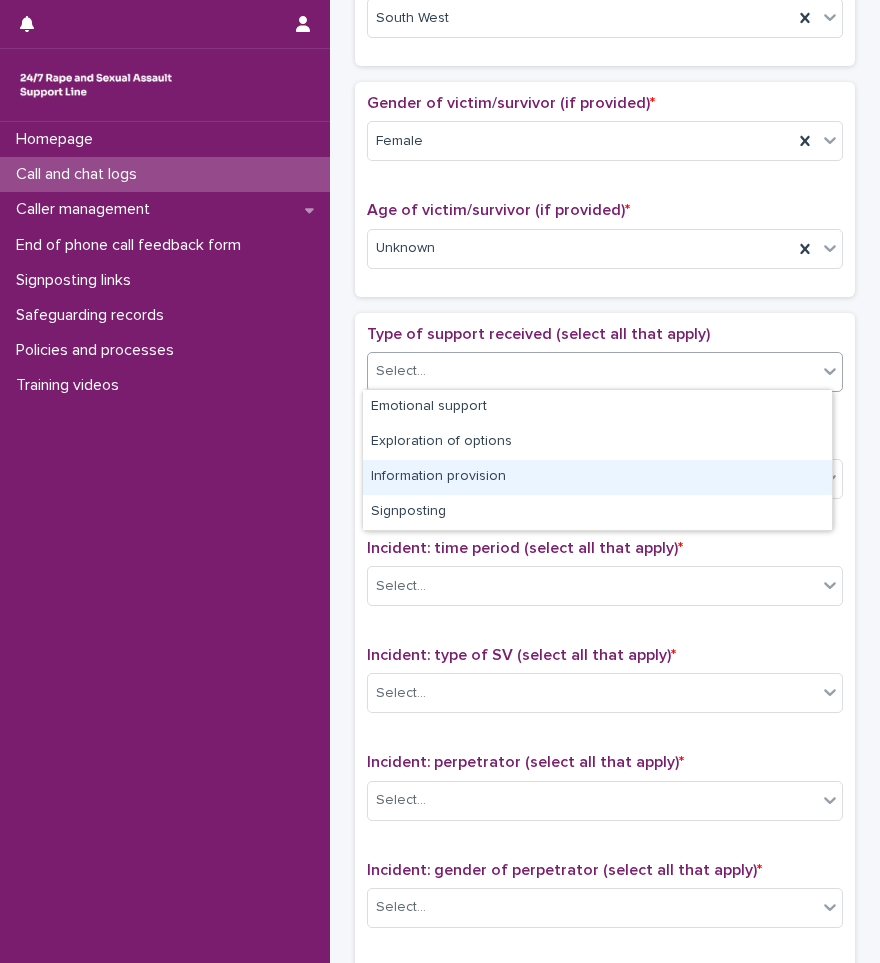 click on "Information provision" at bounding box center (597, 477) 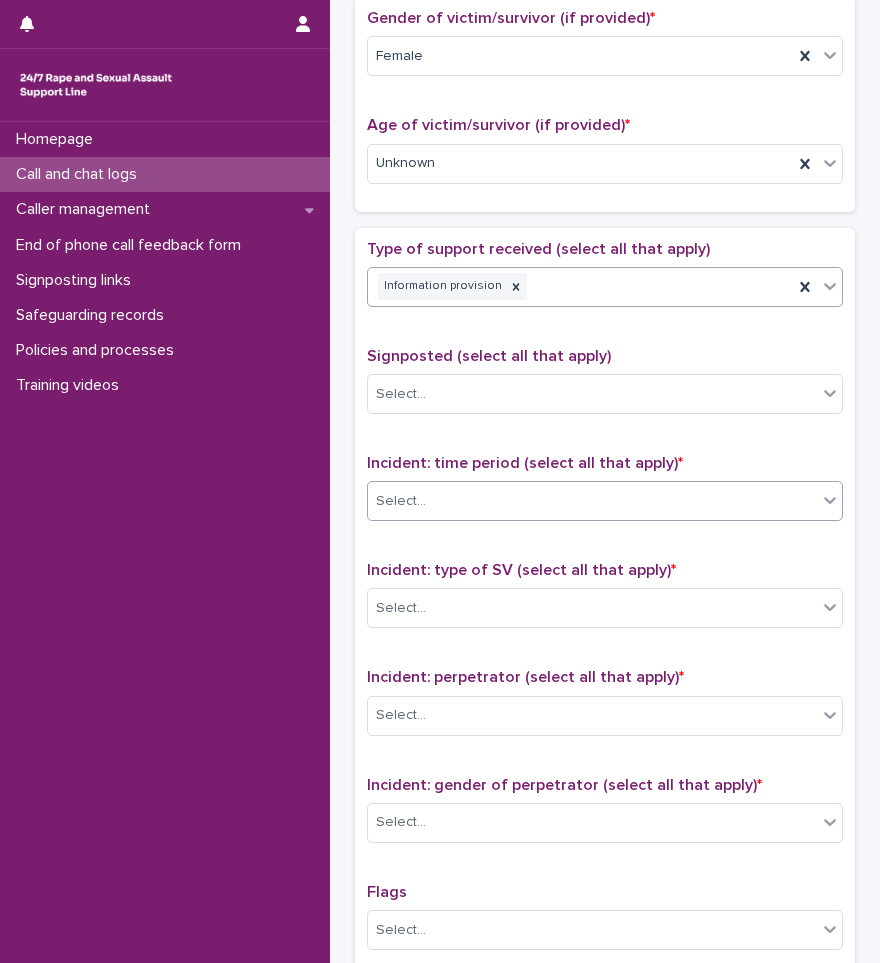 scroll, scrollTop: 1161, scrollLeft: 0, axis: vertical 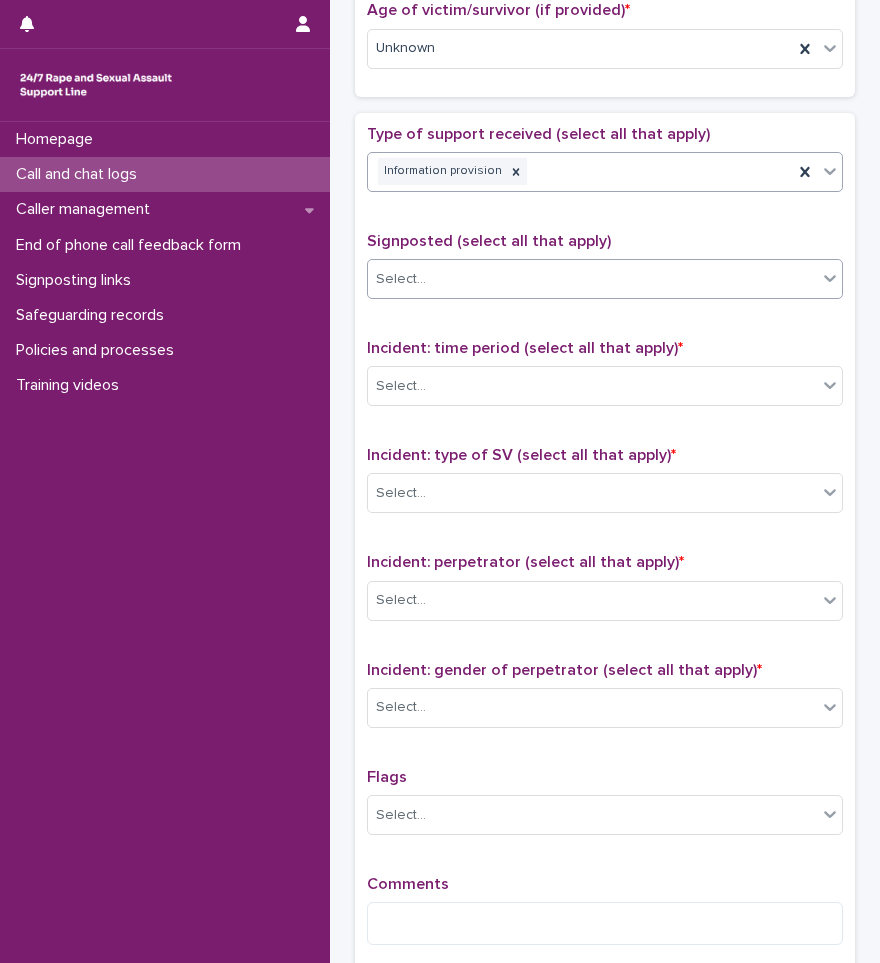 click on "Select..." at bounding box center (592, 279) 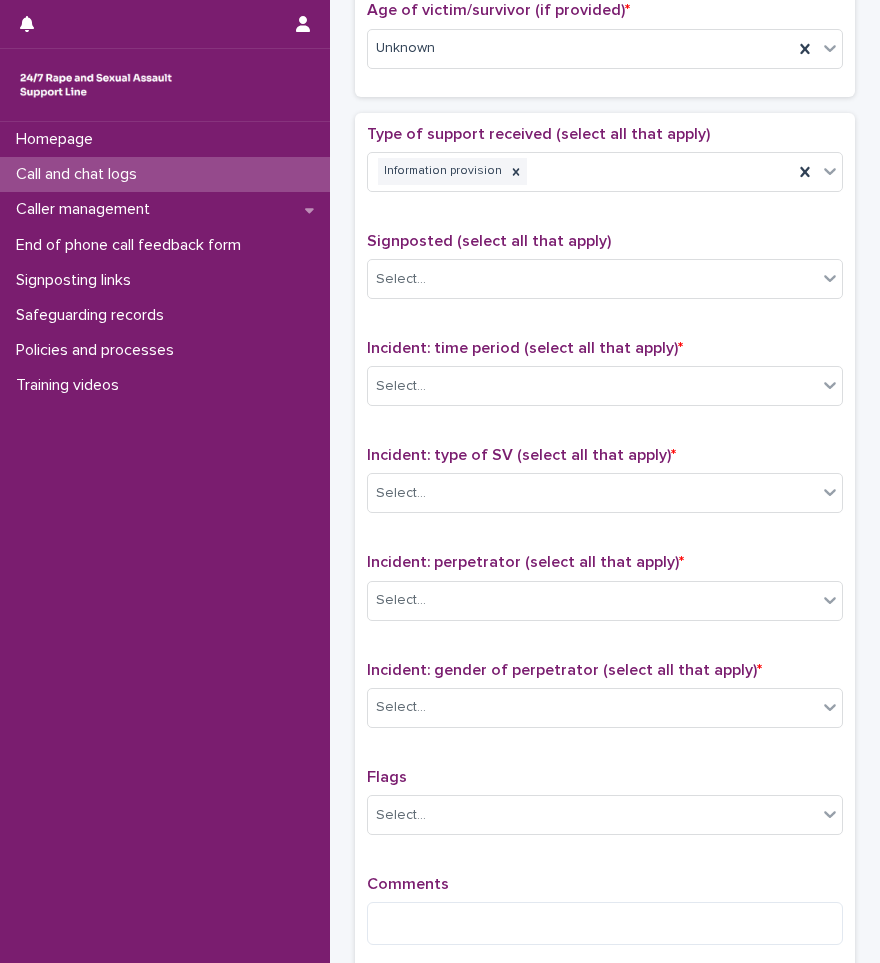 click on "Type of support received (select all that apply) Information provision Signposted (select all that apply) Select... Incident: time period (select all that apply) * Select... Incident: type of SV (select all that apply) * Select... Incident: perpetrator (select all that apply) * Select... Incident: gender of perpetrator (select all that apply) * Select... Flags Select... Comments" at bounding box center [605, 543] 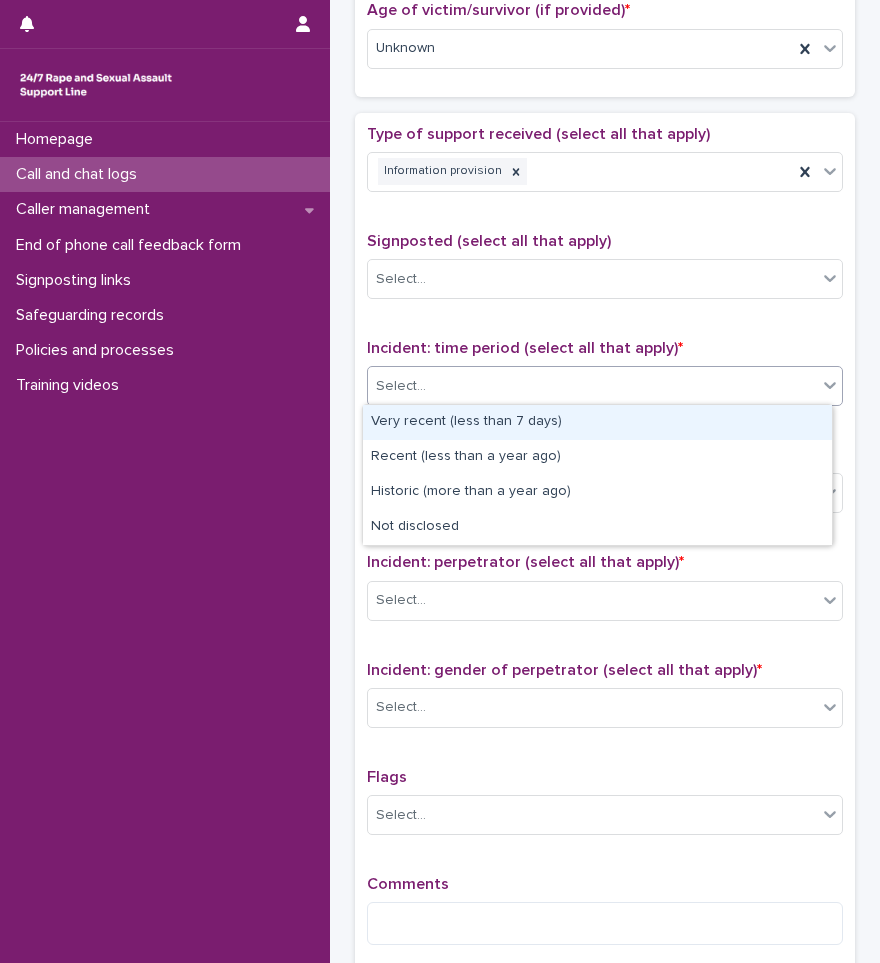 click on "Select..." at bounding box center [592, 386] 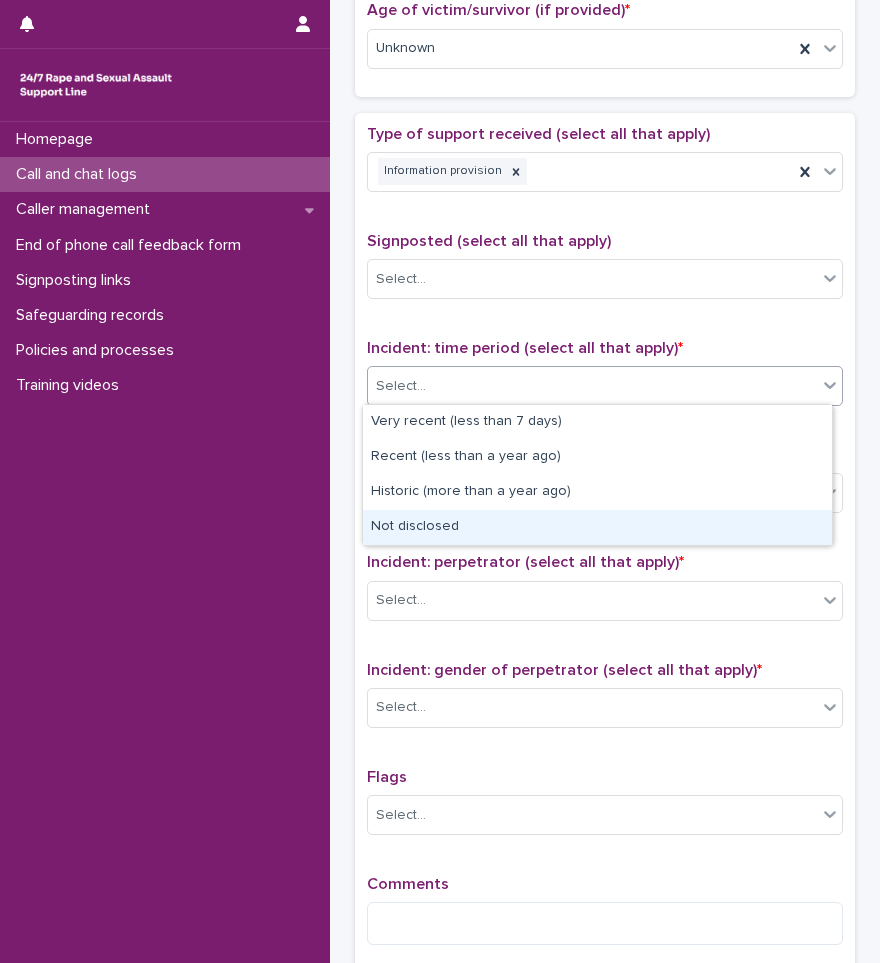 click on "Not disclosed" at bounding box center [597, 527] 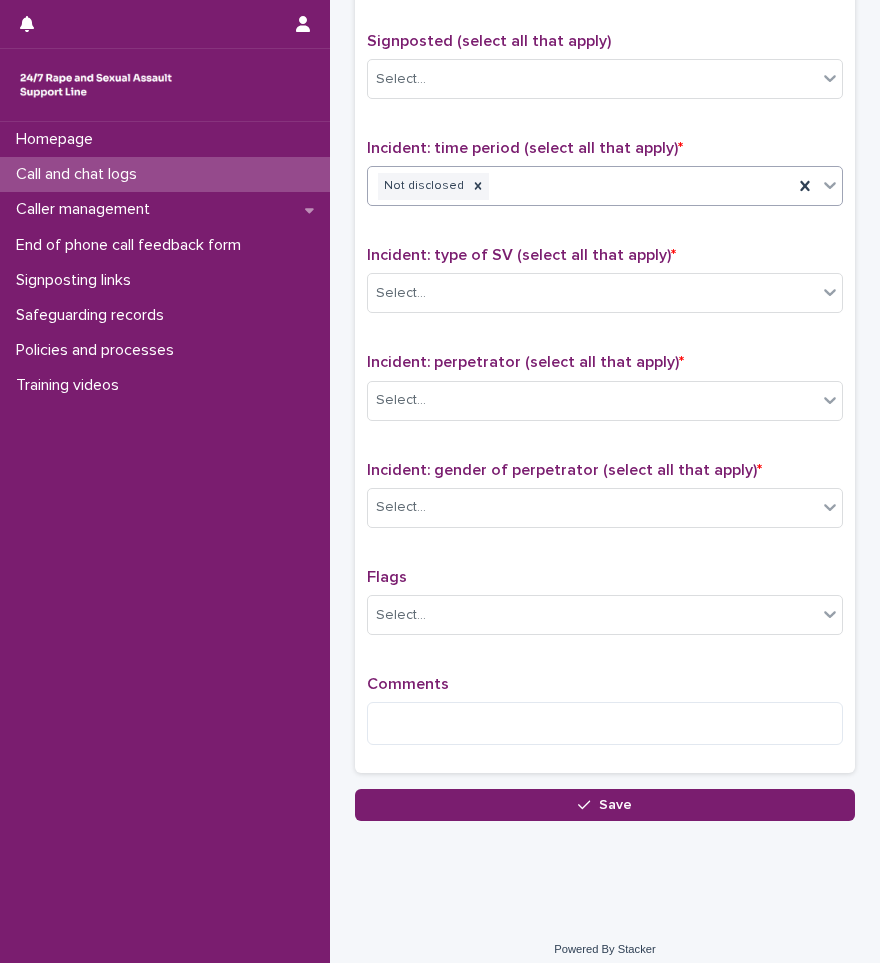 scroll, scrollTop: 1374, scrollLeft: 0, axis: vertical 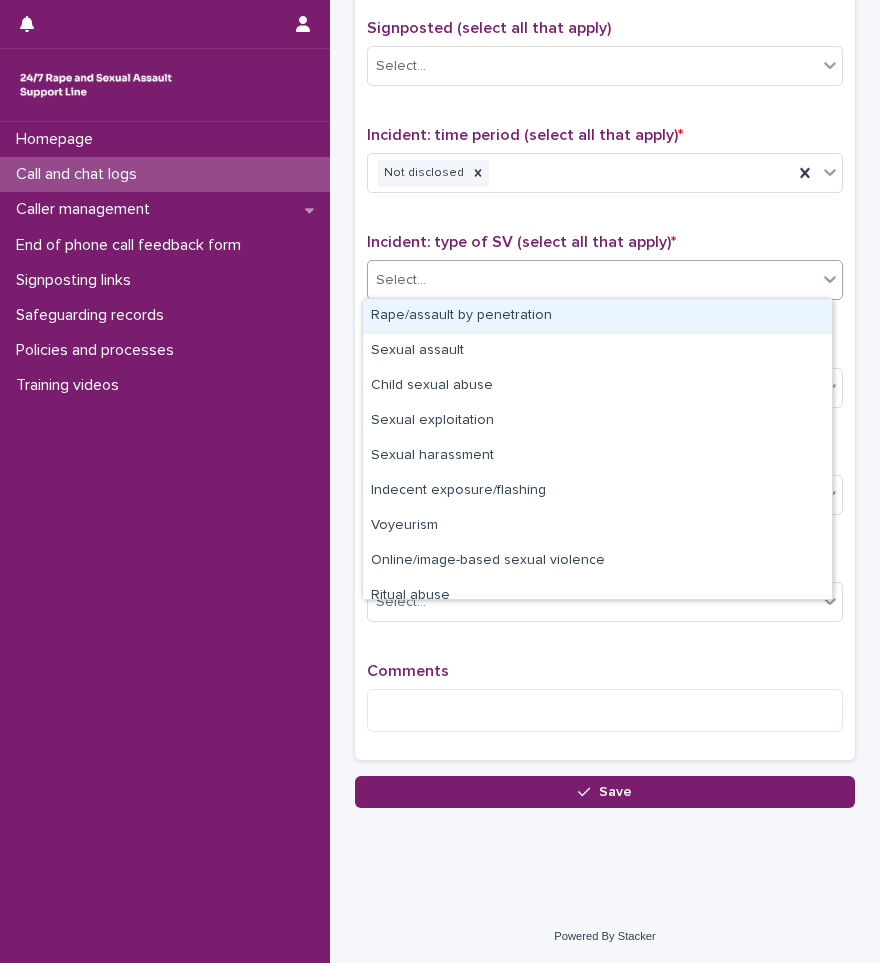 click on "Select..." at bounding box center (401, 280) 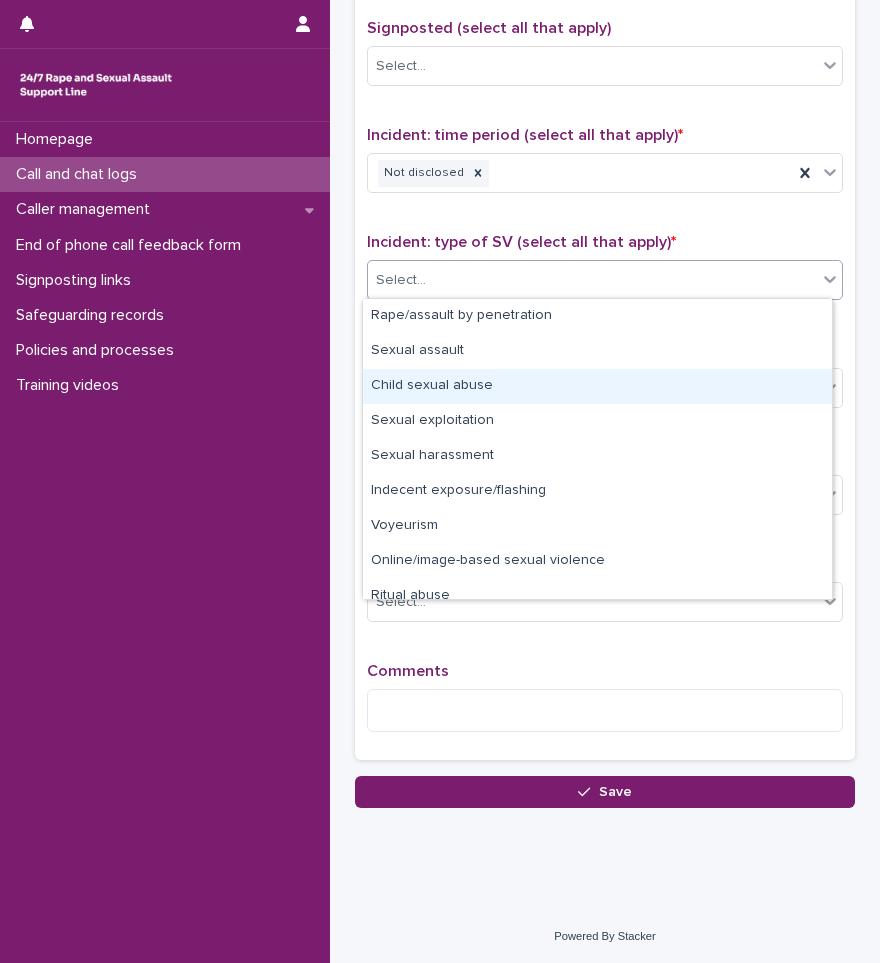scroll, scrollTop: 50, scrollLeft: 0, axis: vertical 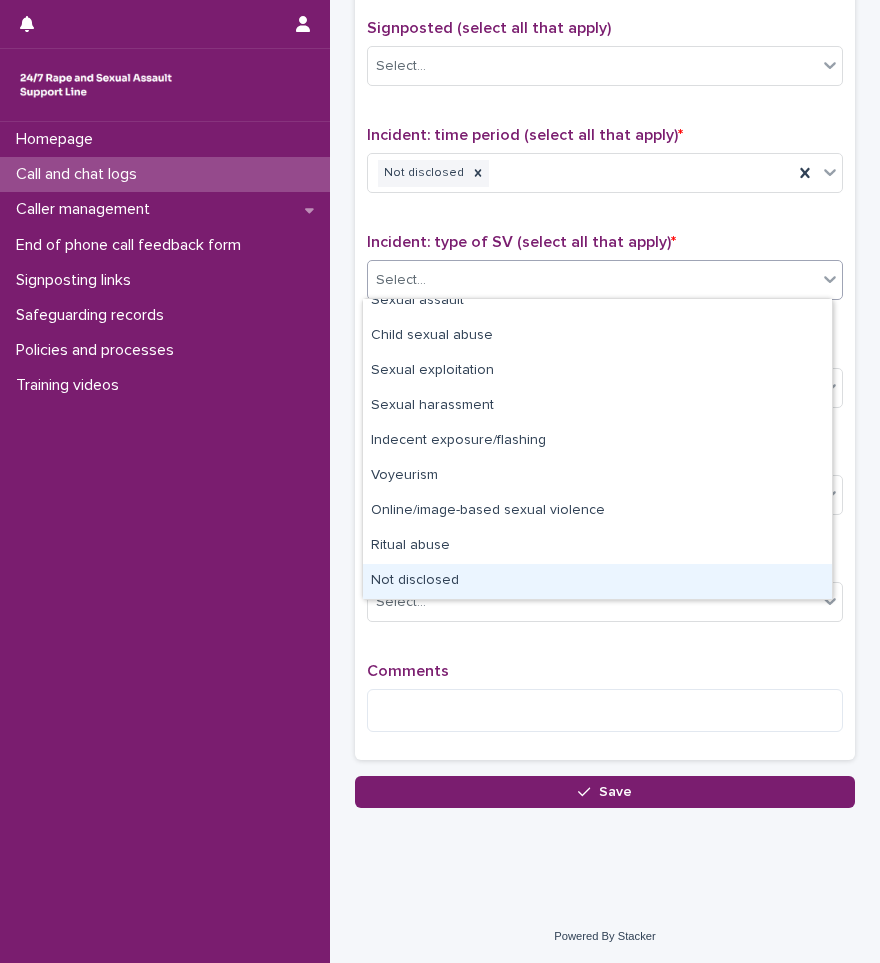 click on "Not disclosed" at bounding box center [597, 581] 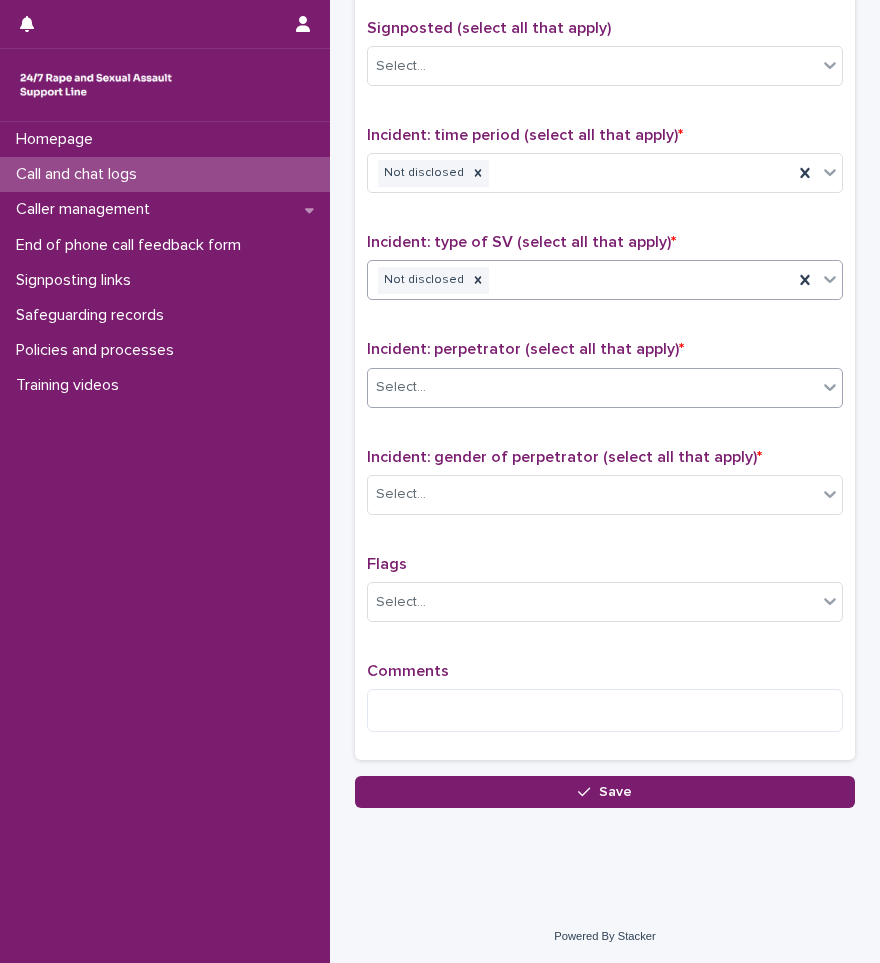 click on "Select..." at bounding box center [592, 387] 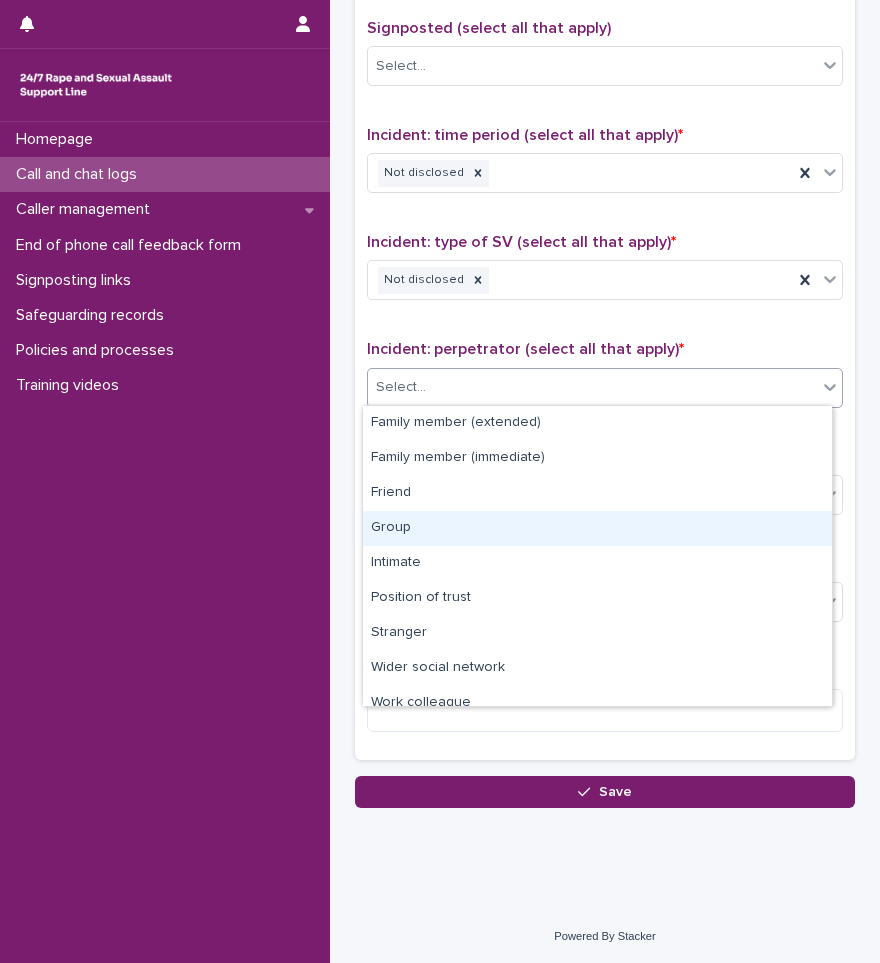 scroll, scrollTop: 85, scrollLeft: 0, axis: vertical 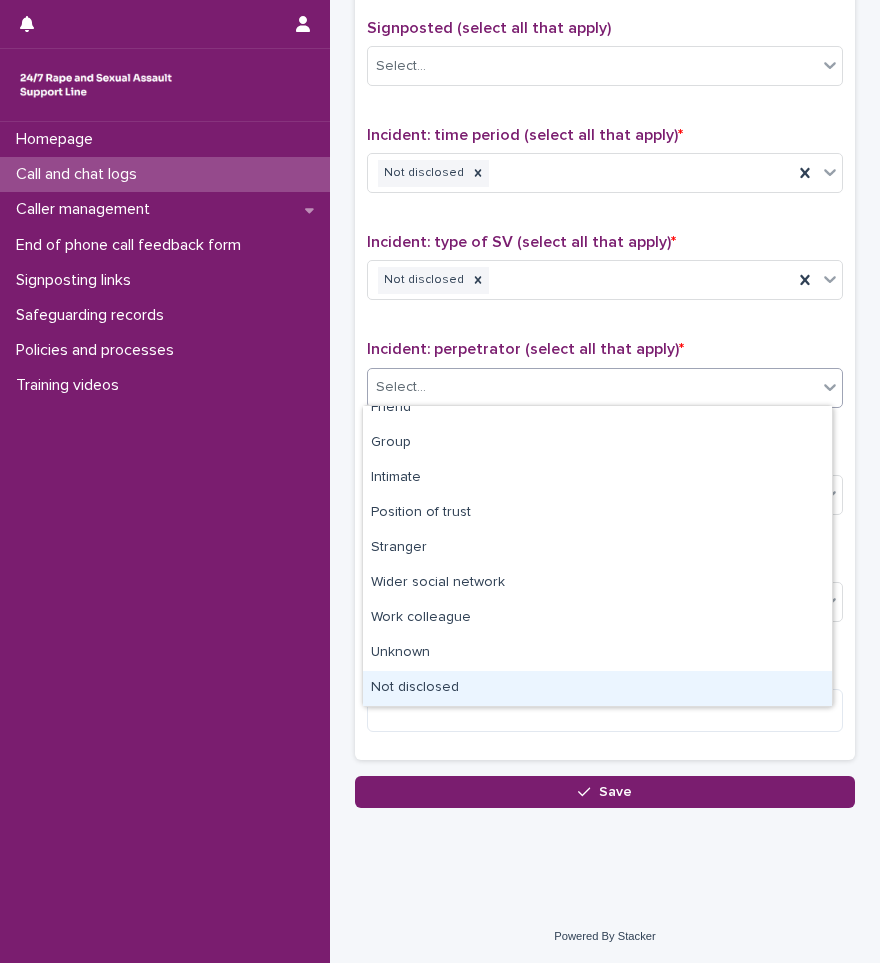 click on "Not disclosed" at bounding box center (597, 688) 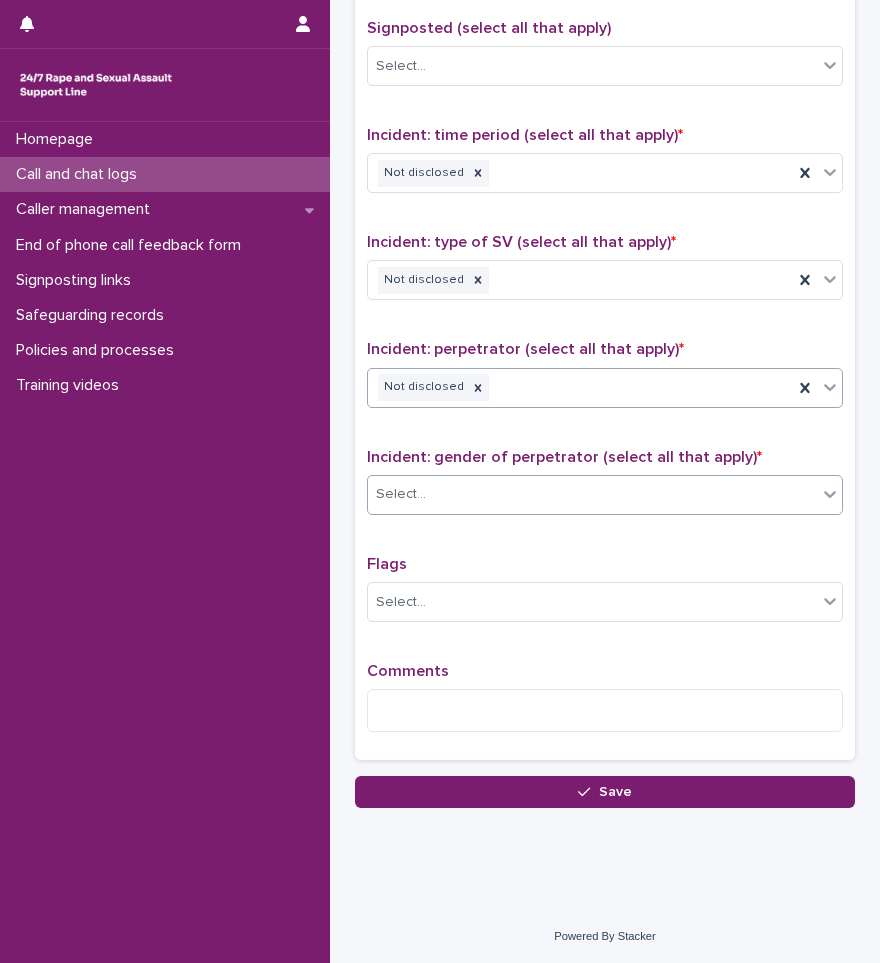 click on "Select..." at bounding box center [592, 494] 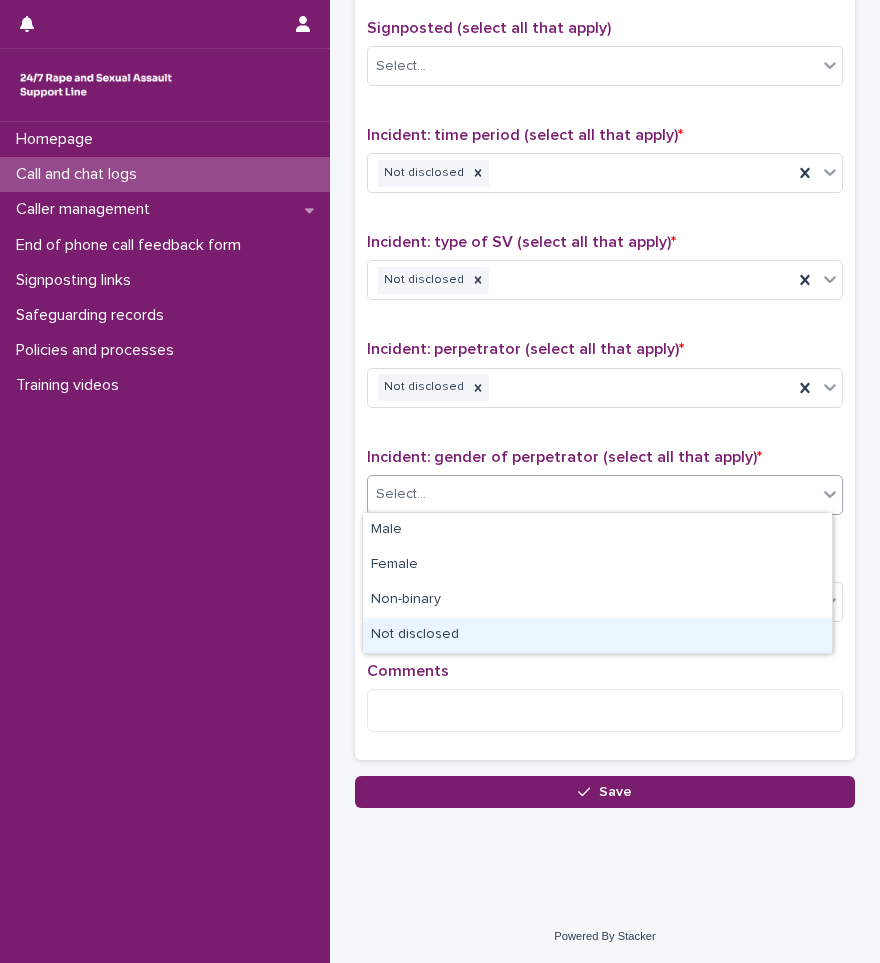 click on "Not disclosed" at bounding box center [597, 635] 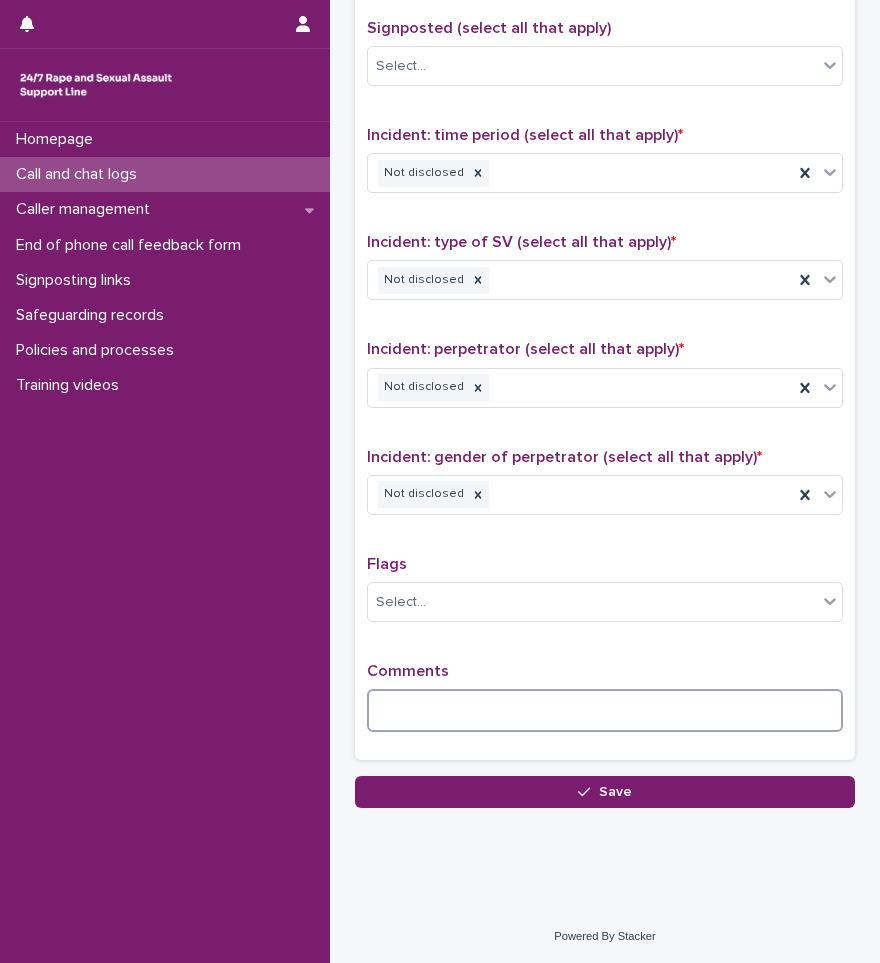 click at bounding box center [605, 710] 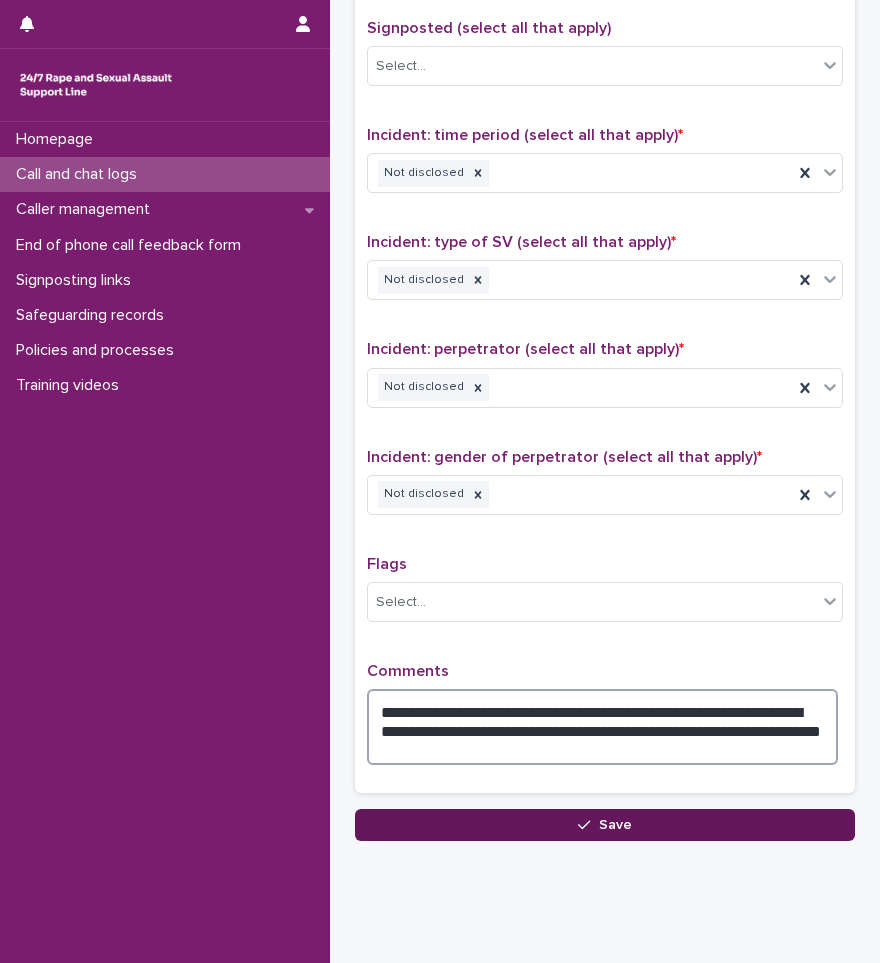 type on "**********" 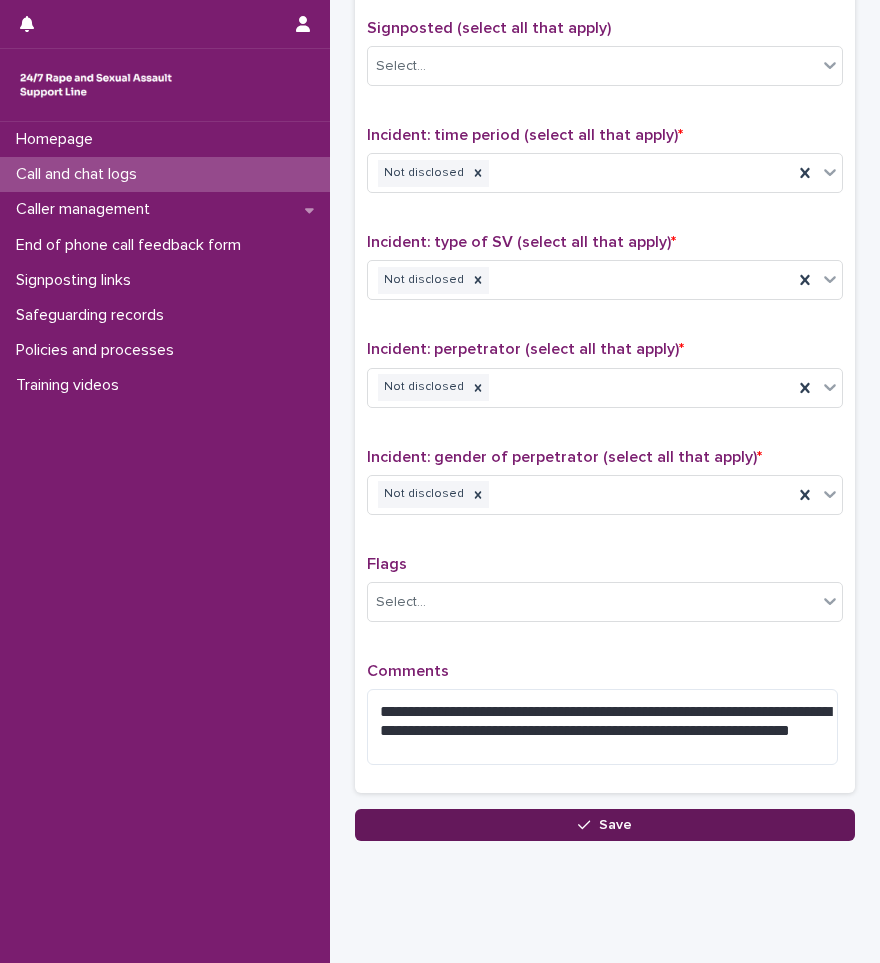 click at bounding box center [588, 825] 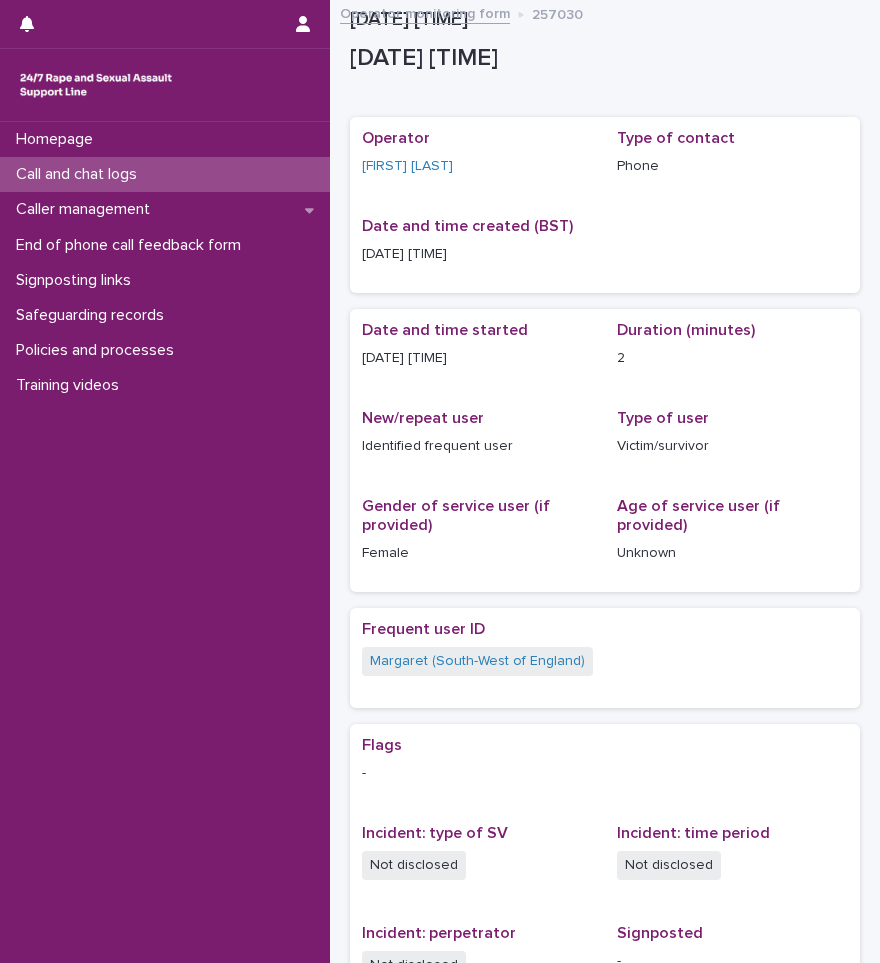 scroll, scrollTop: 0, scrollLeft: 0, axis: both 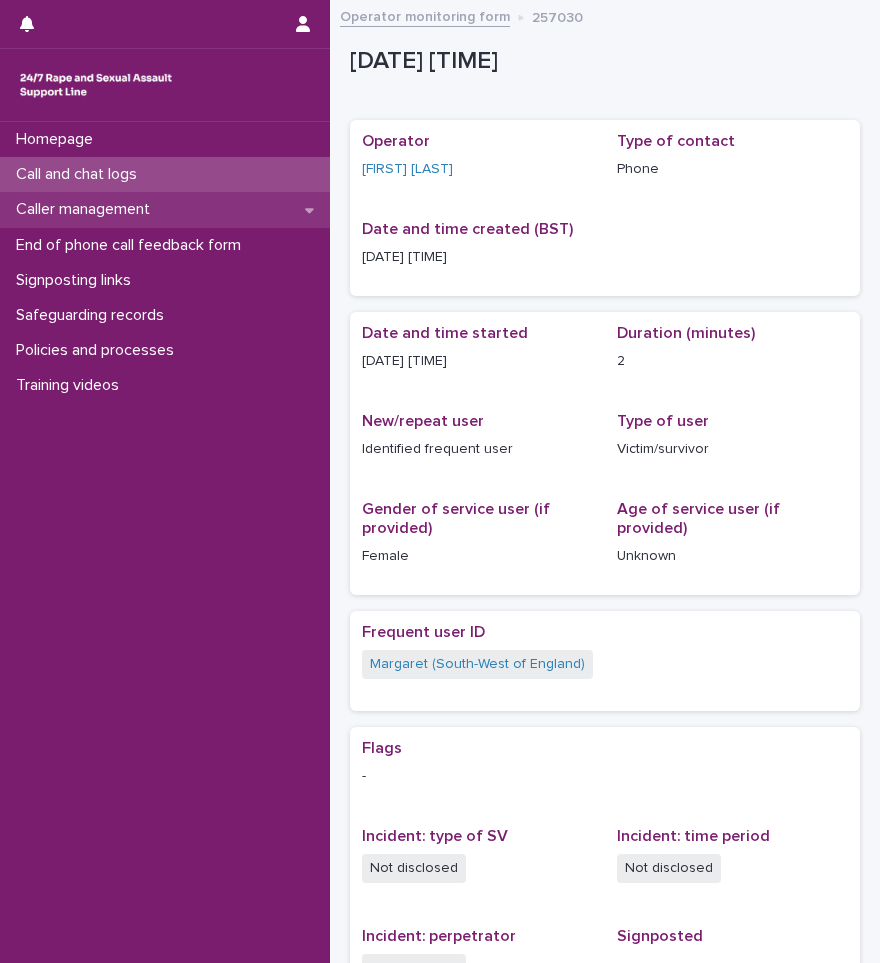 click on "Caller management" at bounding box center (87, 209) 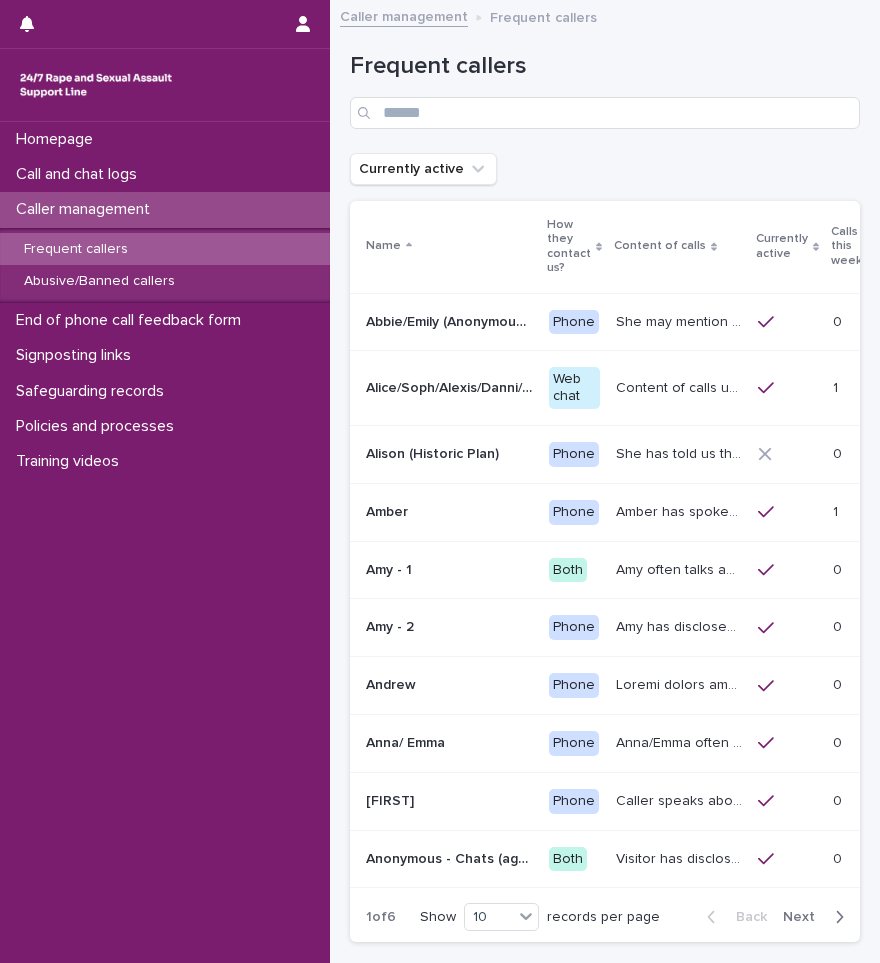 click on "Frequent callers" at bounding box center (165, 249) 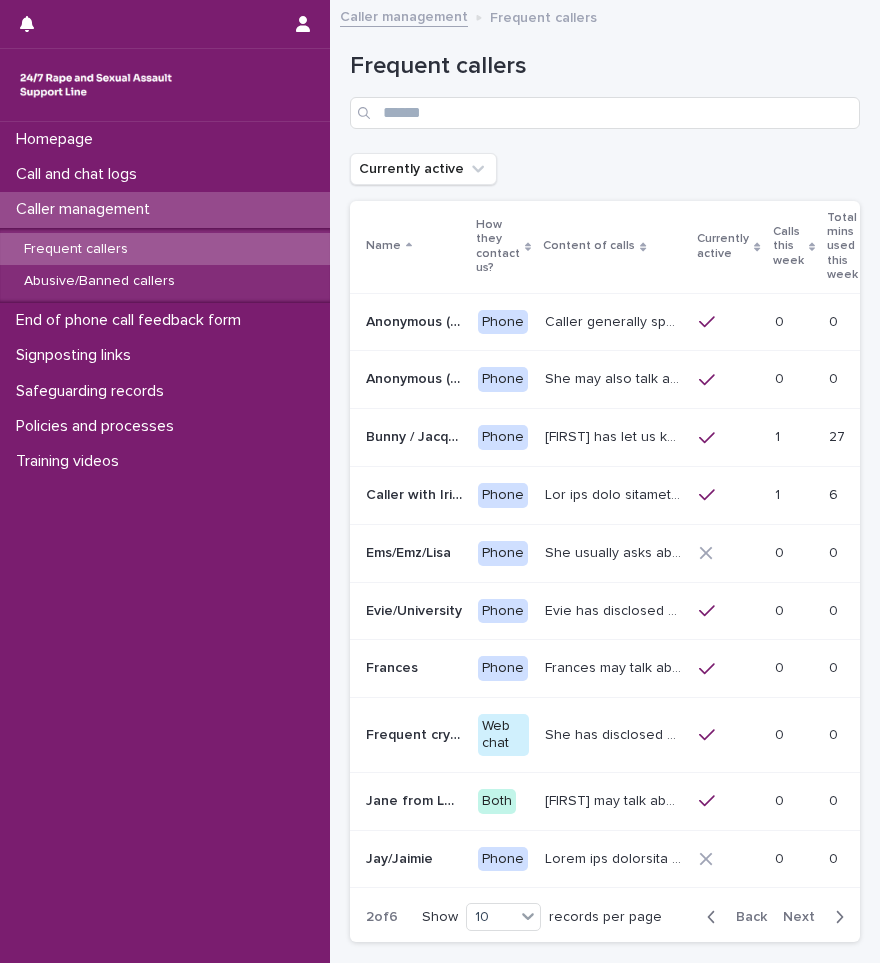 click on "Next" at bounding box center [805, 917] 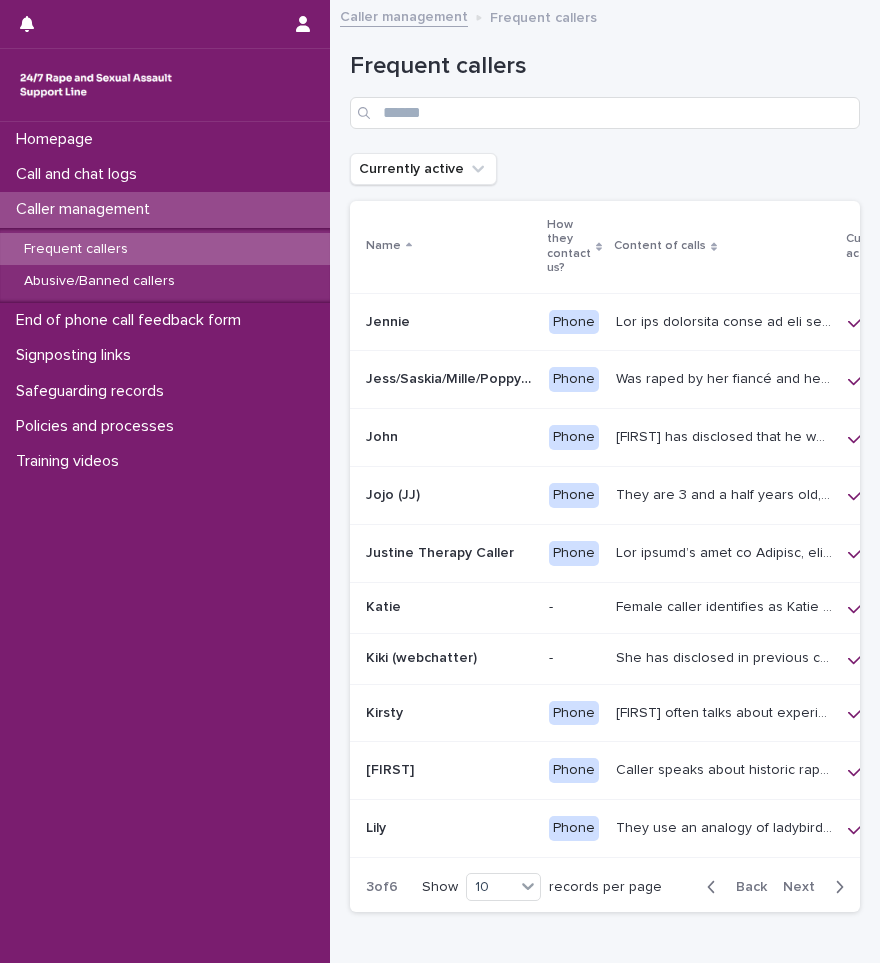 click on "Frequent callers Currently active Name How they contact us? Content of calls Currently active Calls this week Total mins used this week [FIRST] [FIRST] Phone 0 0 0 0 [FIRST]/[FIRST]/[FIRST]/[FIRST]/[FIRST] ('HOLD ME' HOLD MY HAND) [FIRST]/[FIRST]/[FIRST]/[FIRST]/[FIRST] ('HOLD ME' HOLD MY HAND) Phone [EMAIL] . Please let her know this.
W/B [DATE] - caller would like HSW's to know that it is the retrial of her perpetrator this week.
W/B [DATE] - [FIRST] has advised that the retrial has now been completed and perpetrator was found guilty and remains in prison
W/B [DATE] - [FIRST] has advised she is isolated as her mother has passed away and her friend has sided with the perpetrator [EMAIL] 0 0 0 0 [FIRST] [FIRST] Phone 0 0 0 0 [FIRST] ([FIRST]) [FIRST] ([FIRST]) Phone 0 0 0 0 [FIRST] Therapy Caller [FIRST] Therapy Caller Phone 0 0 0 0 [FIRST] [FIRST] - 0 0 0 0 [FIRST] (webchatter) [FIRST] (webchatter) - 0 0 0 0 [FIRST] [FIRST] Phone 2 2 0" at bounding box center [605, 470] 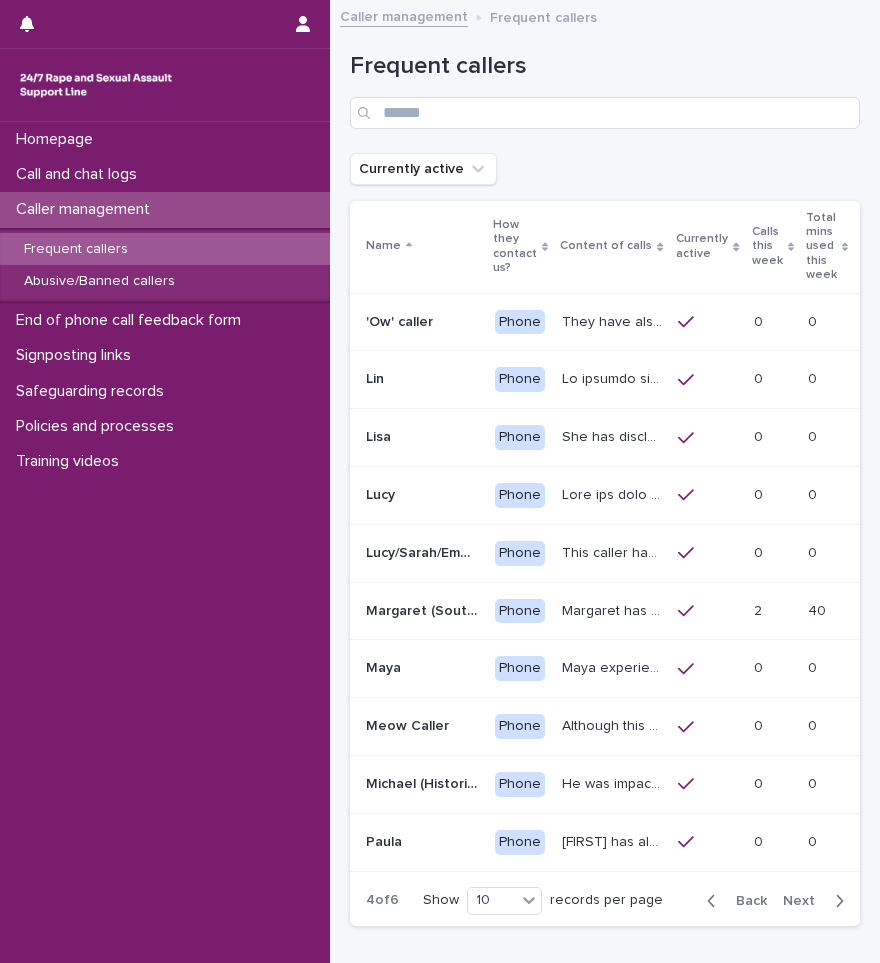 click on "Margaret (South-West of England)" at bounding box center (424, 609) 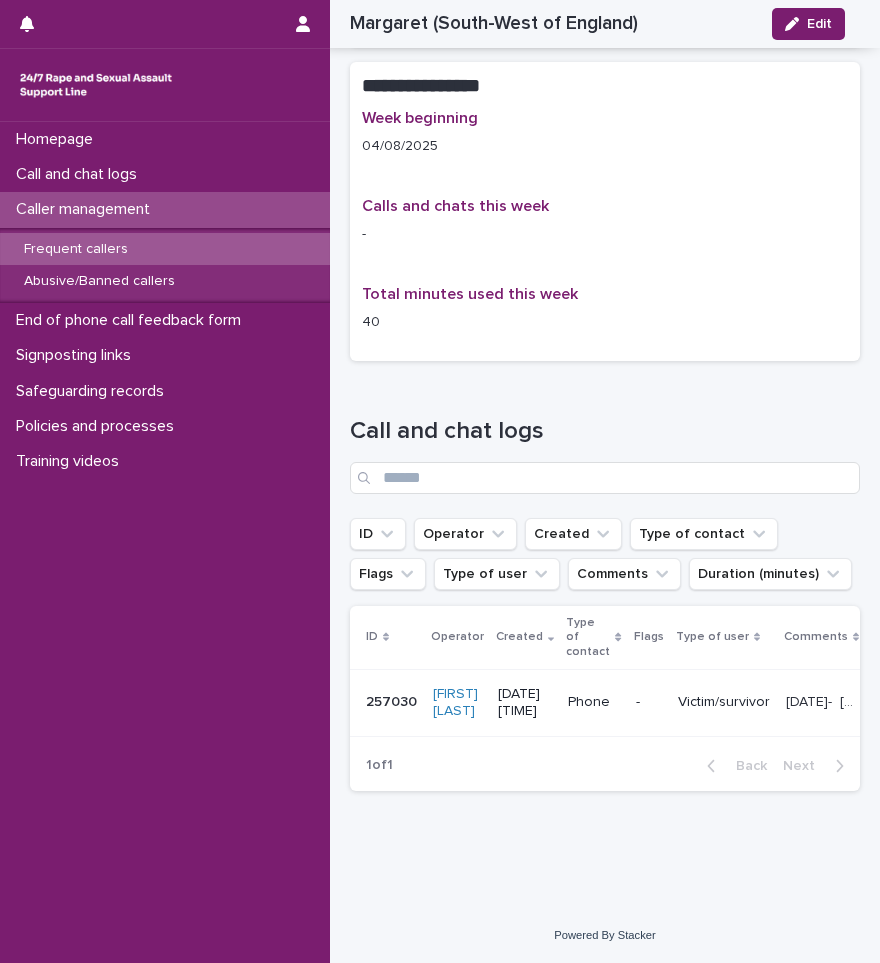 scroll, scrollTop: 1135, scrollLeft: 0, axis: vertical 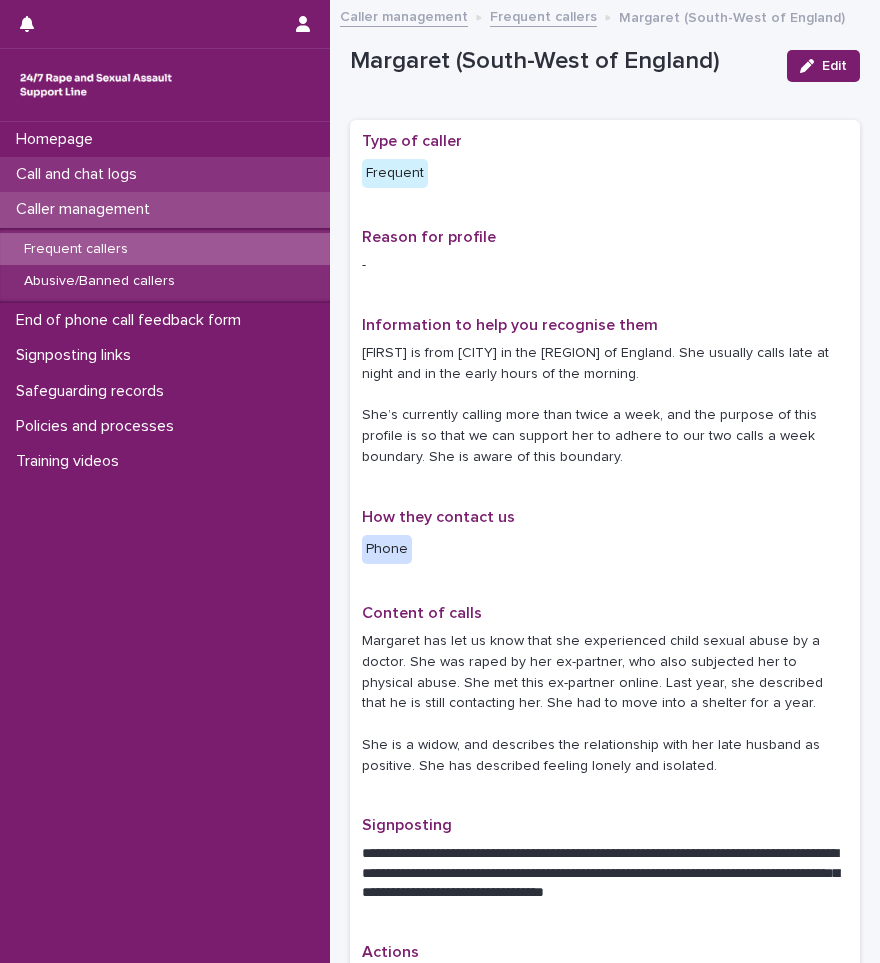 click on "Call and chat logs" at bounding box center (80, 174) 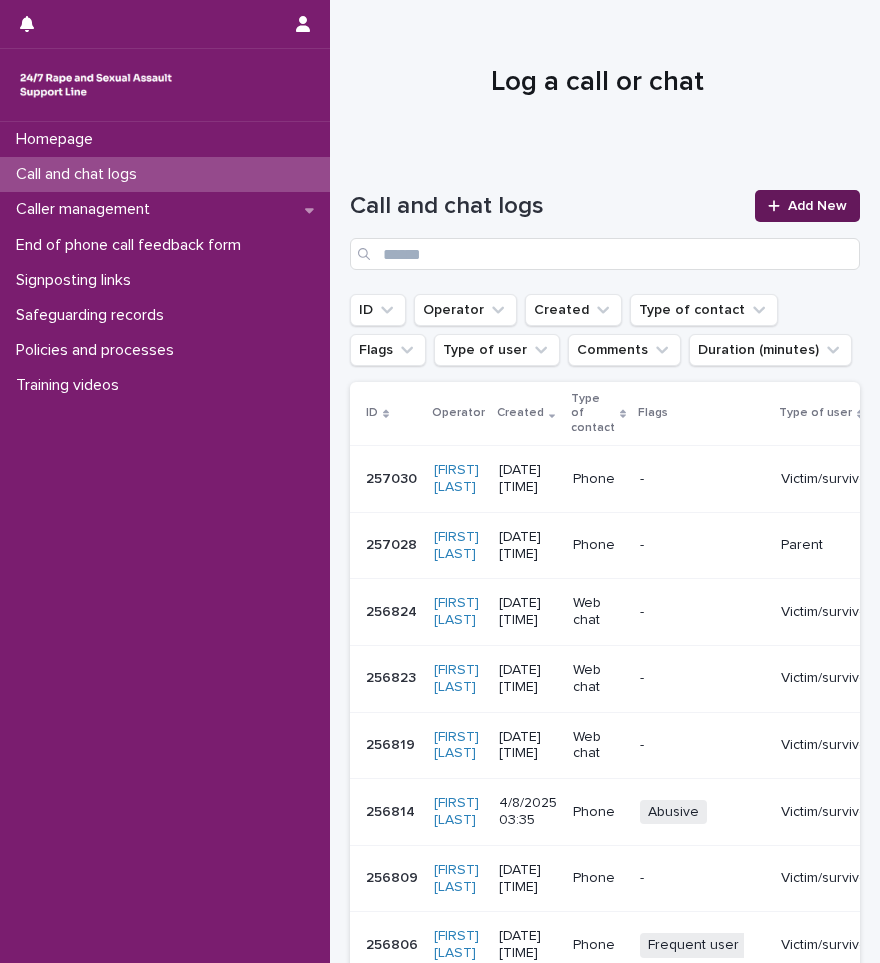 click on "Add New" at bounding box center (807, 206) 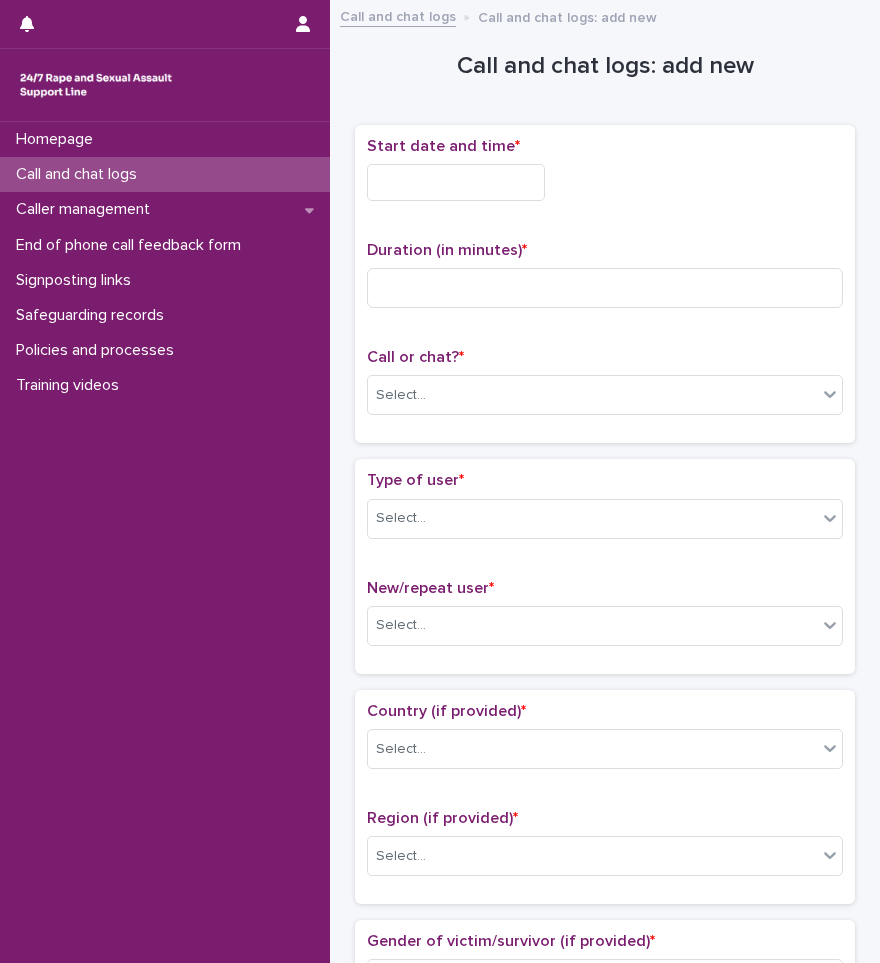 click at bounding box center (456, 182) 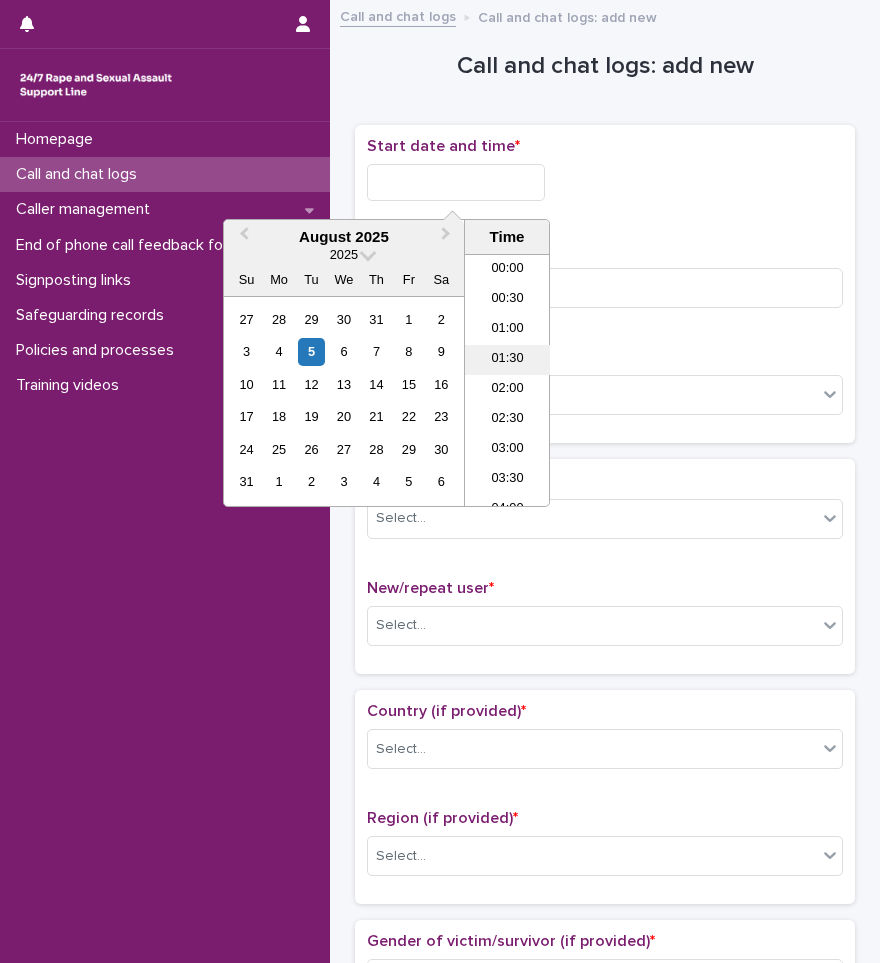 click on "01:30" at bounding box center [507, 360] 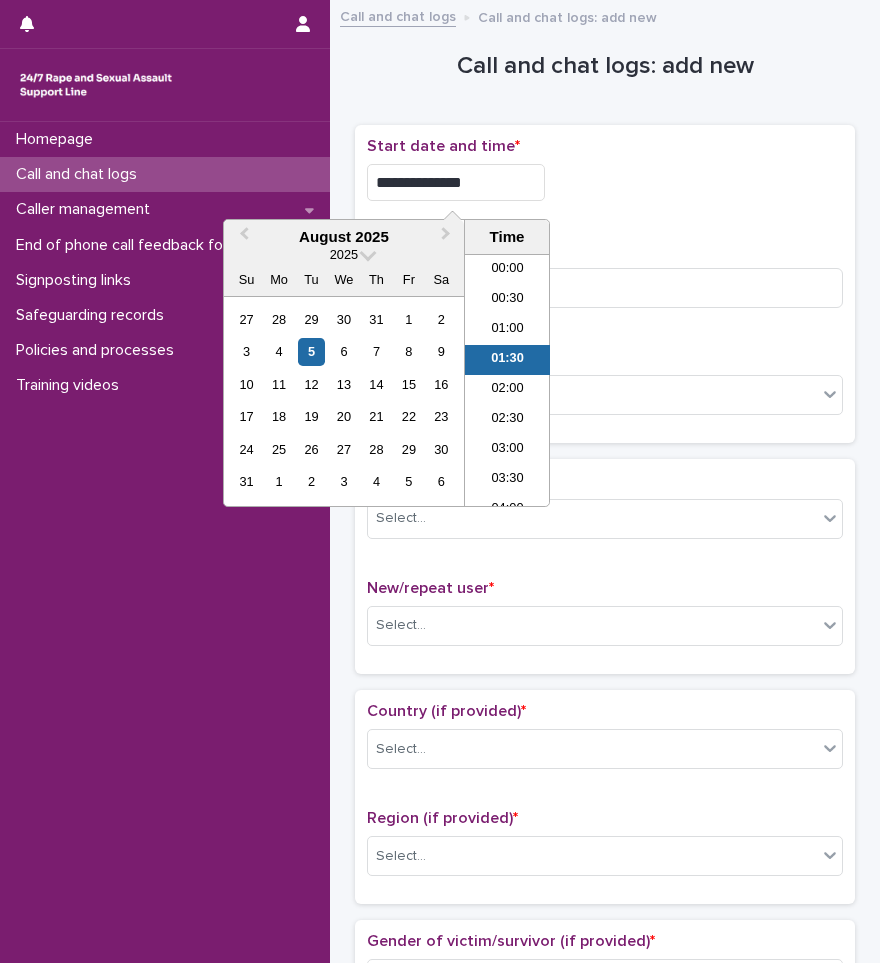 click on "**********" at bounding box center [456, 182] 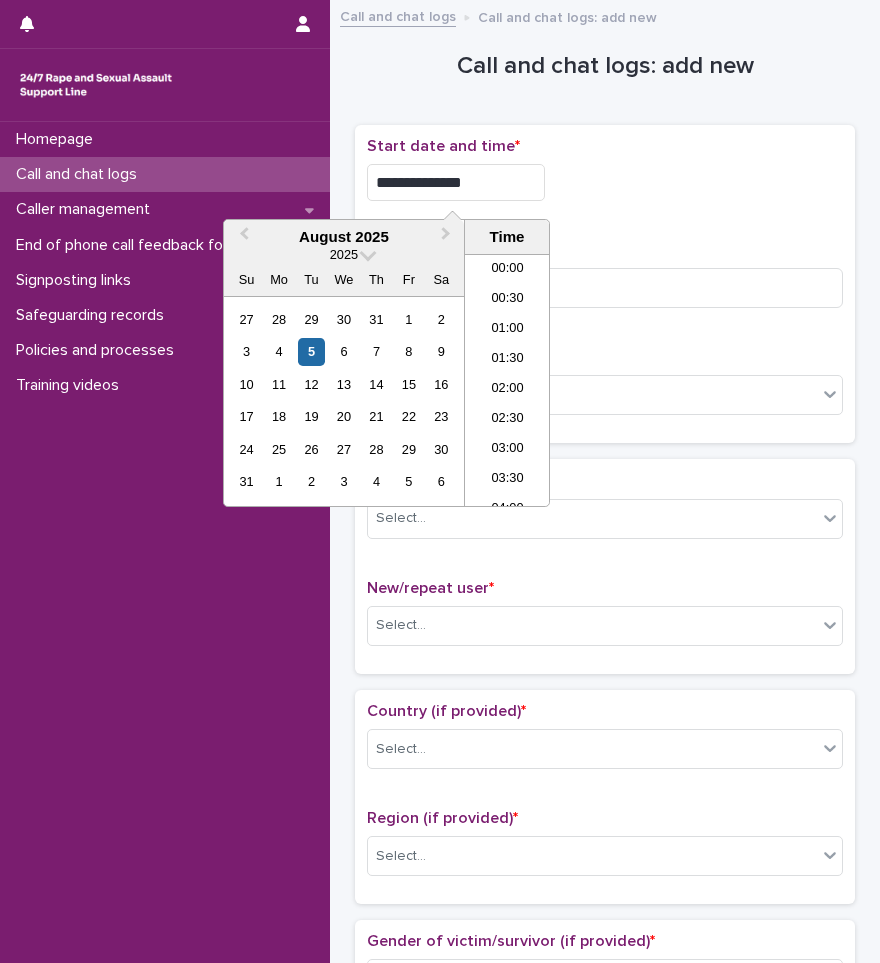 type on "**********" 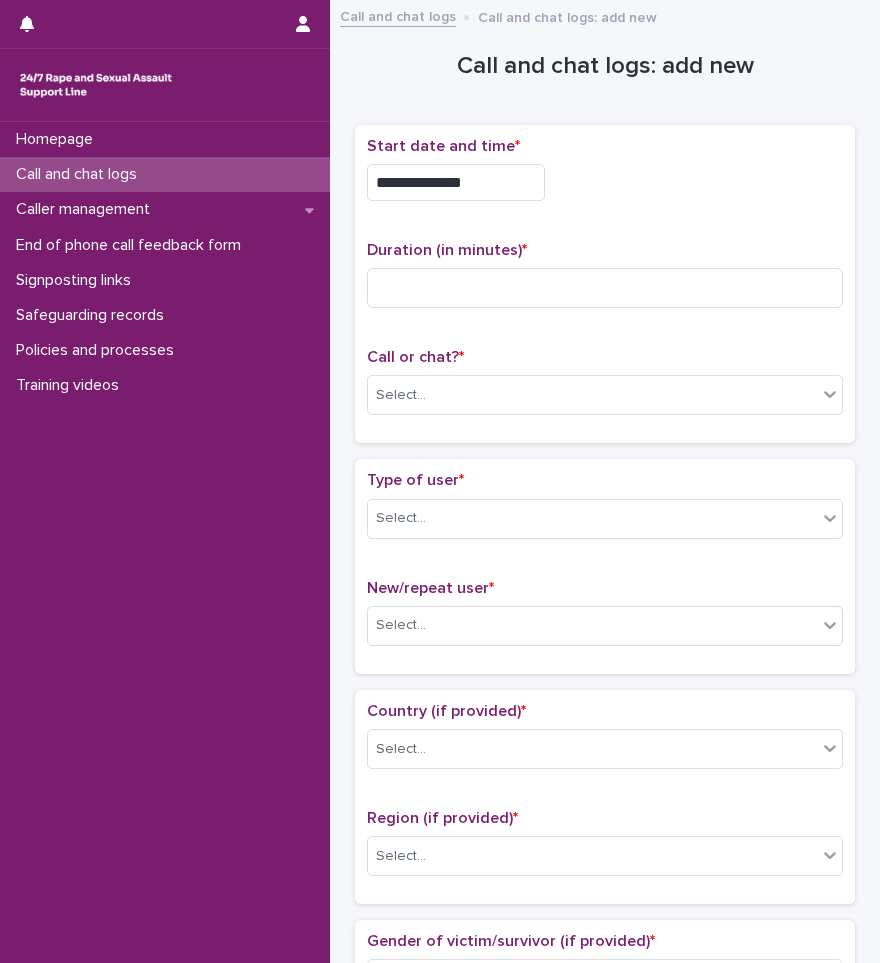 click on "Duration (in minutes) *" at bounding box center [605, 282] 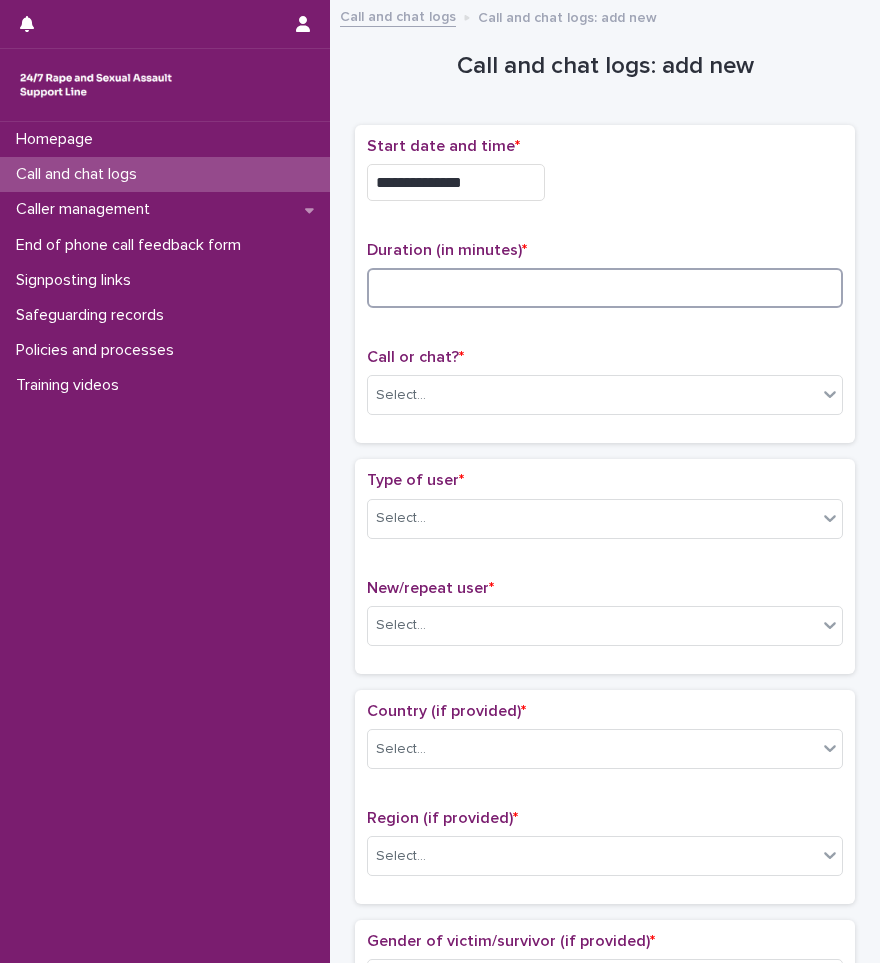 click at bounding box center (605, 288) 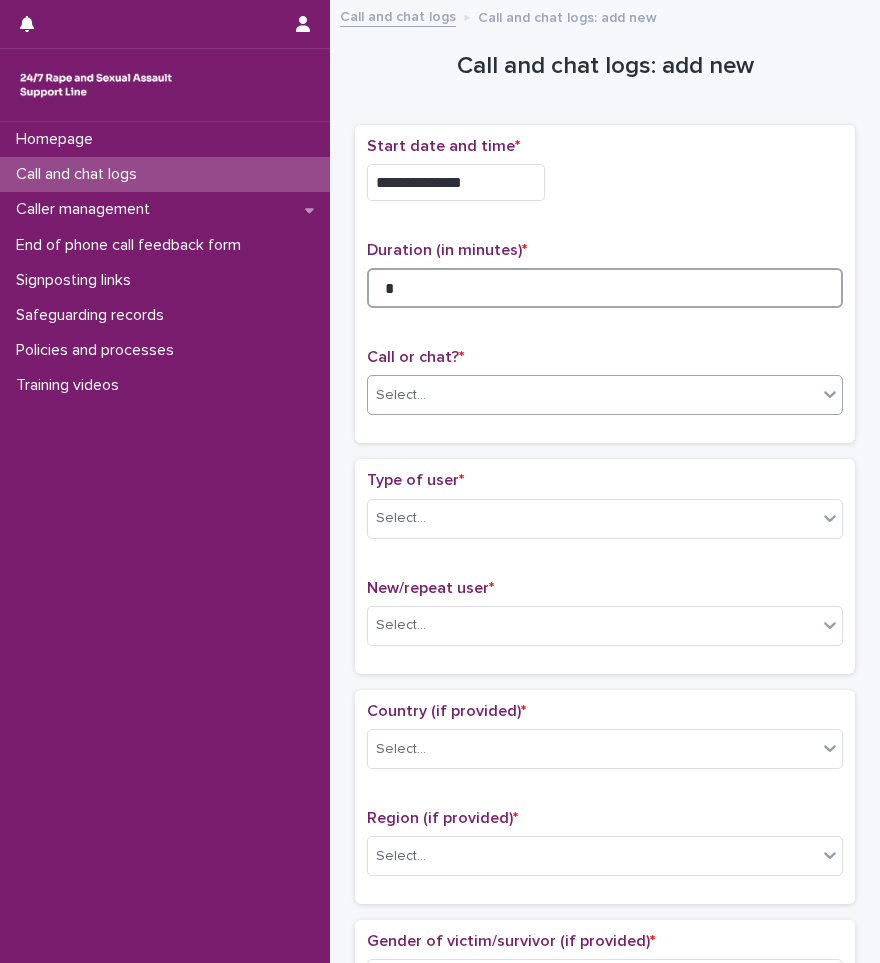 type on "*" 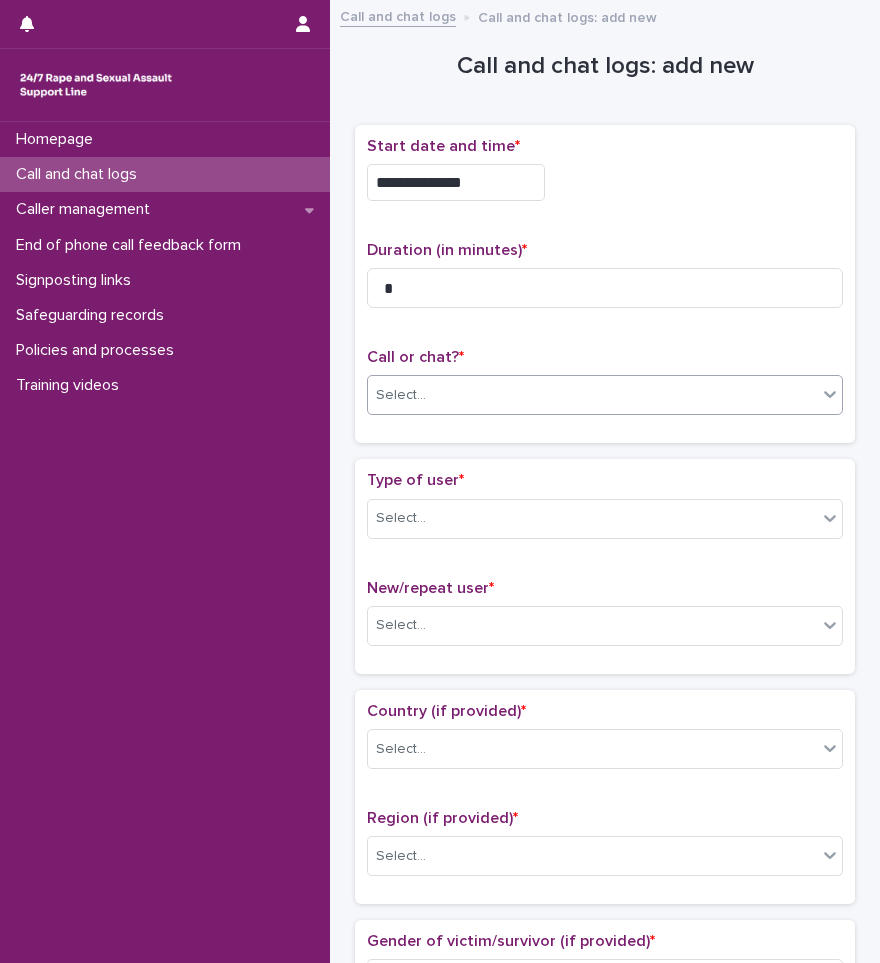 click on "Select..." at bounding box center [605, 395] 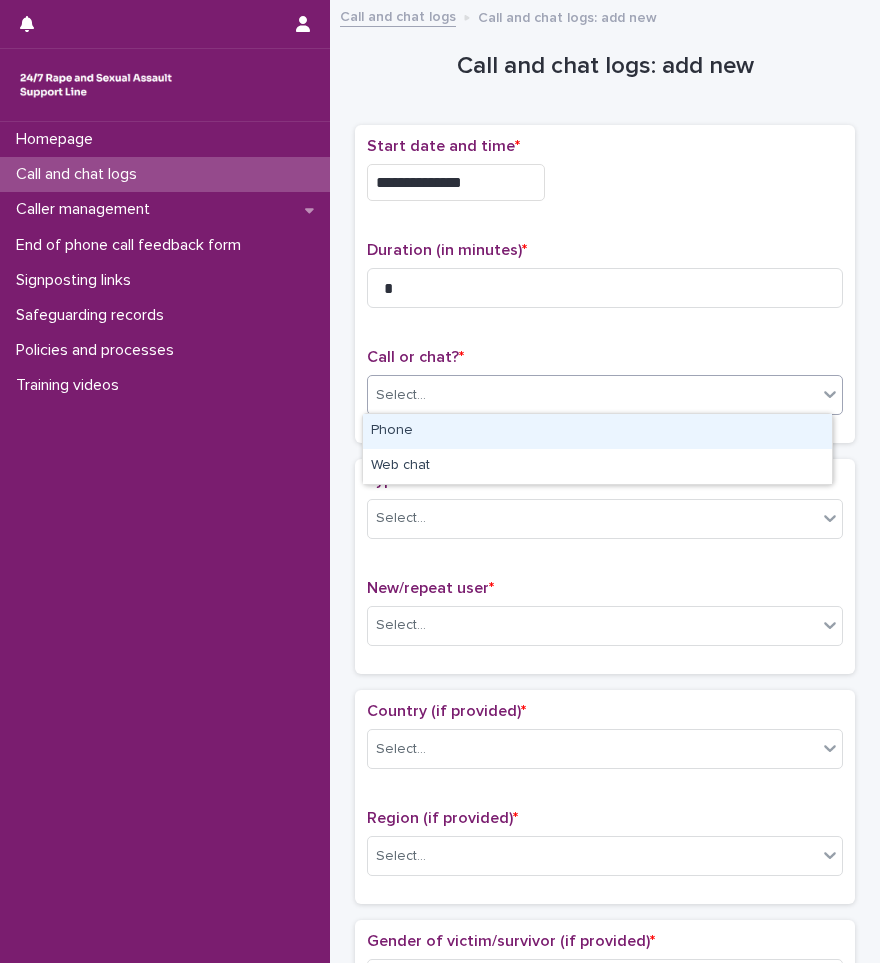 click on "Phone" at bounding box center (597, 431) 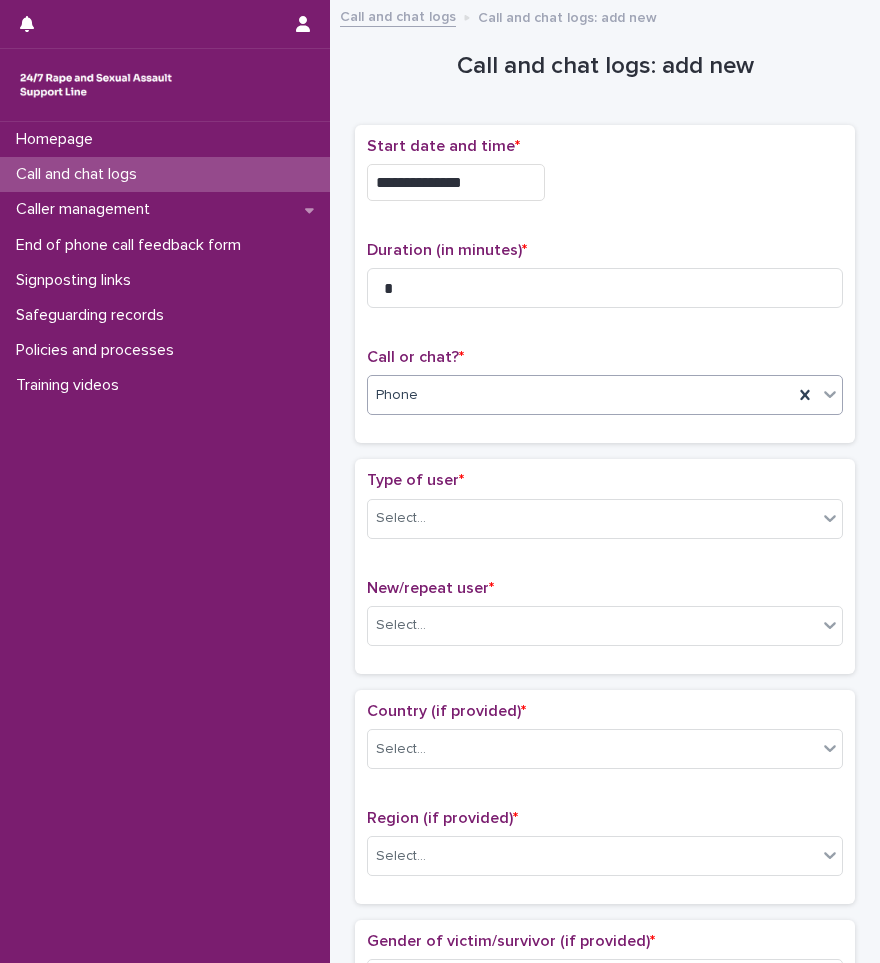 scroll, scrollTop: 100, scrollLeft: 0, axis: vertical 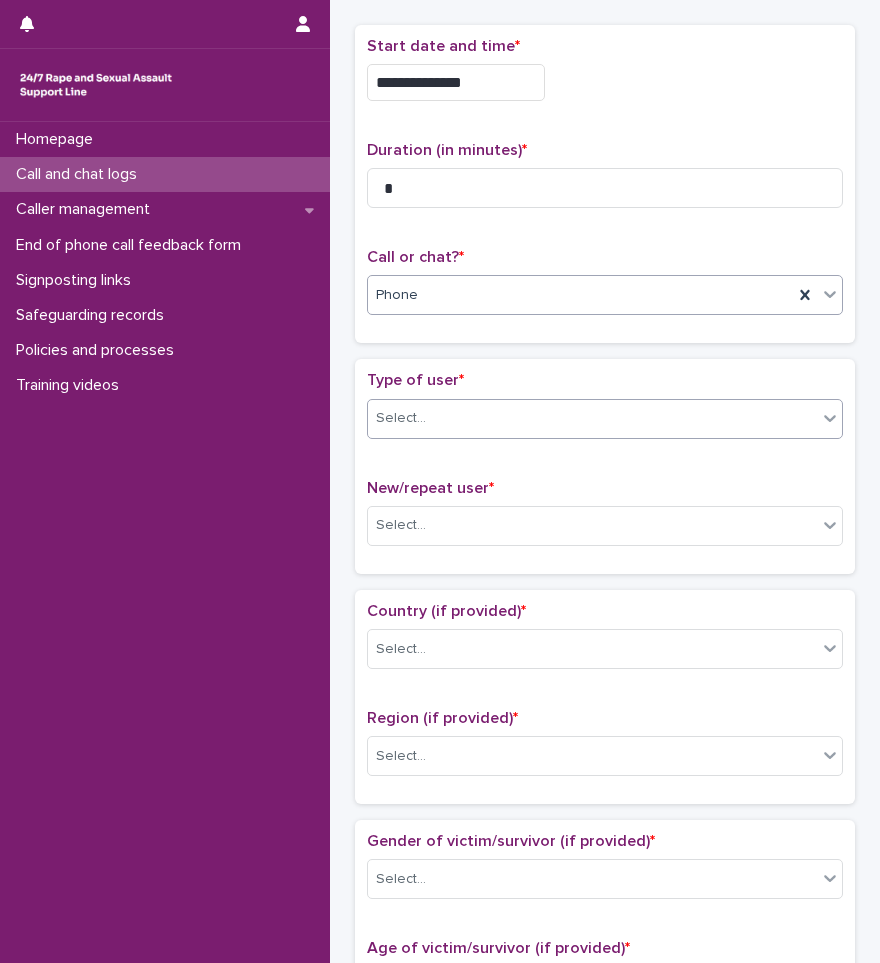 click on "Select..." at bounding box center [592, 418] 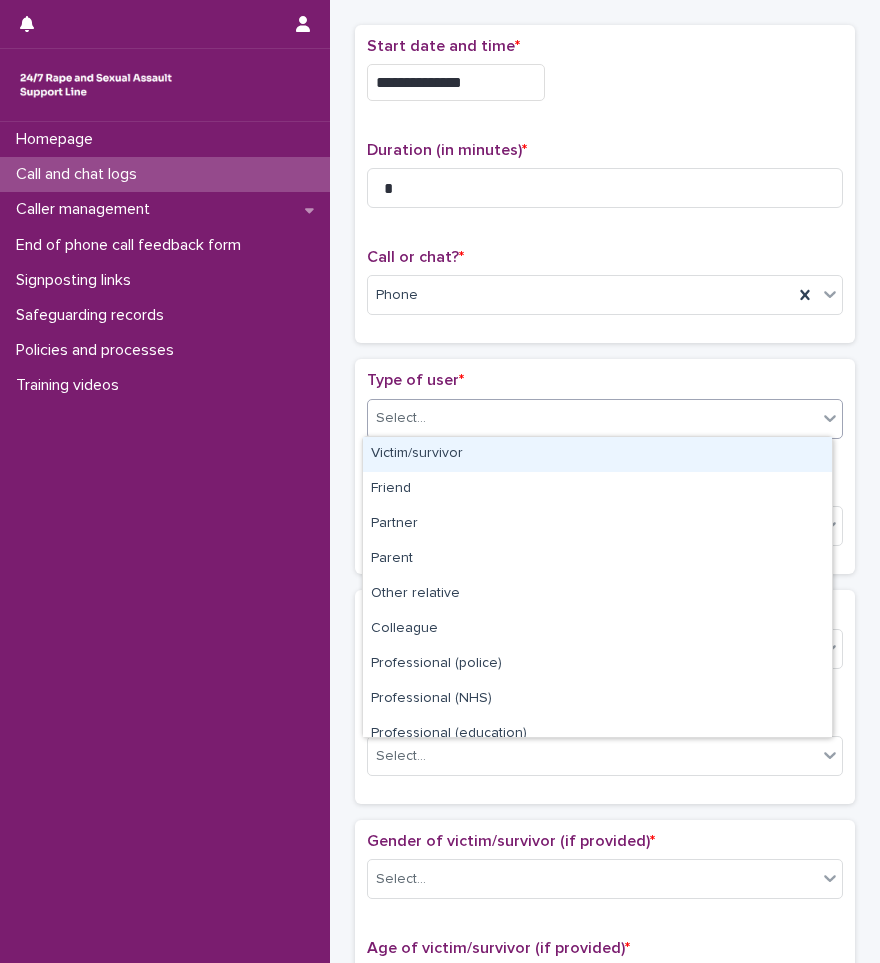 drag, startPoint x: 512, startPoint y: 479, endPoint x: 511, endPoint y: 464, distance: 15.033297 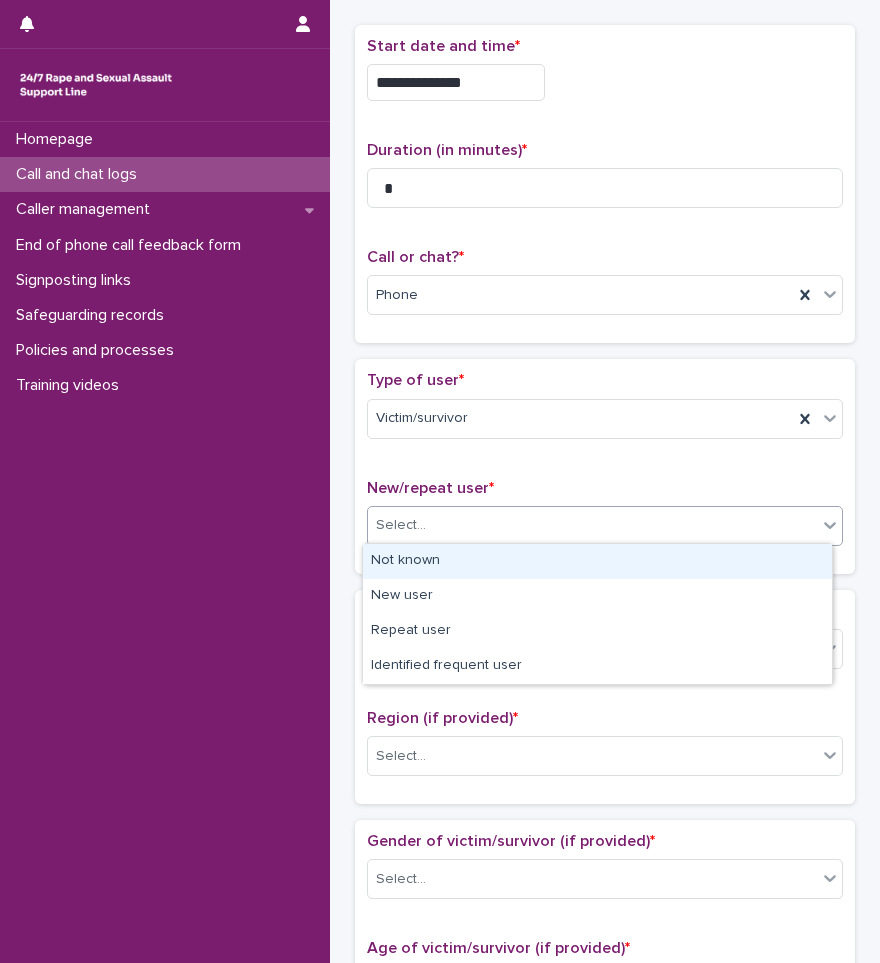 click on "Select..." at bounding box center [592, 525] 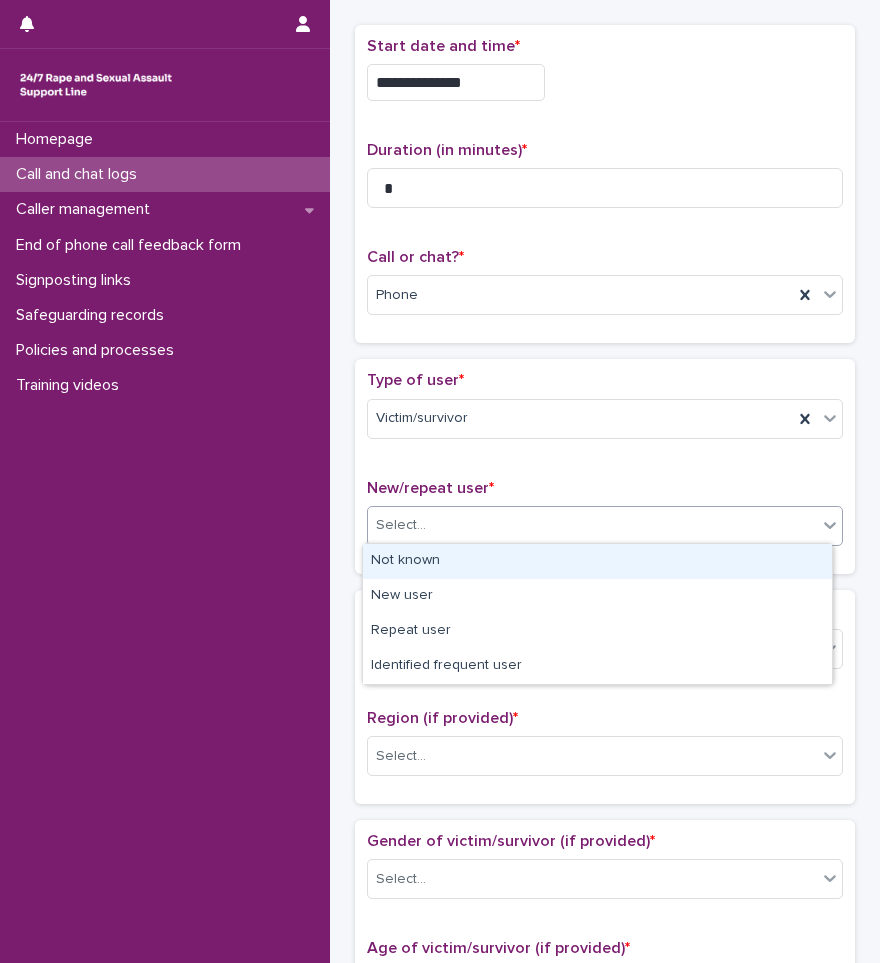 click on "Not known" at bounding box center (597, 561) 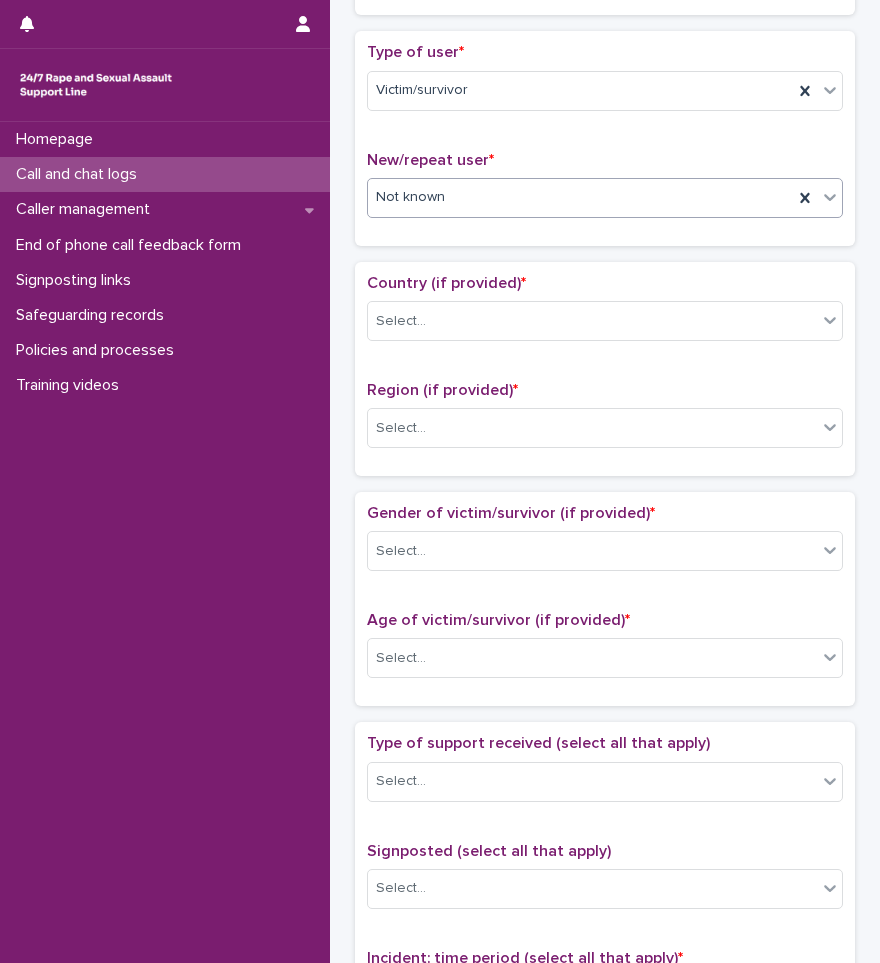 scroll, scrollTop: 500, scrollLeft: 0, axis: vertical 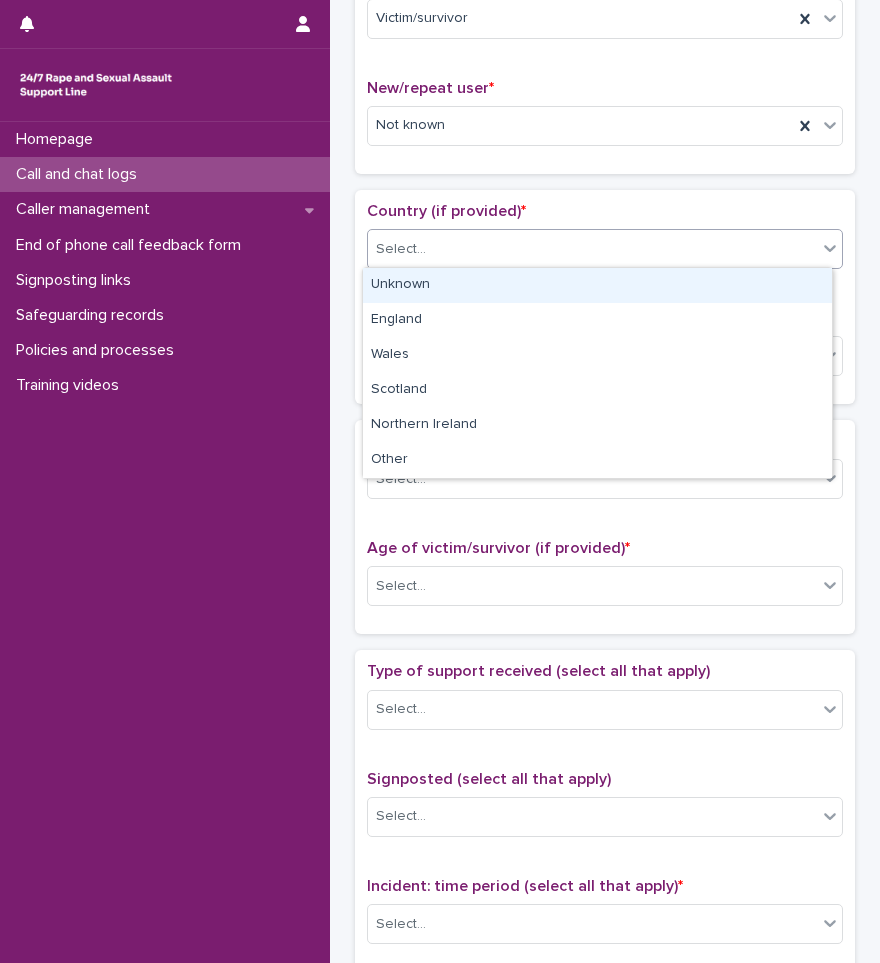 click on "Select..." at bounding box center (592, 249) 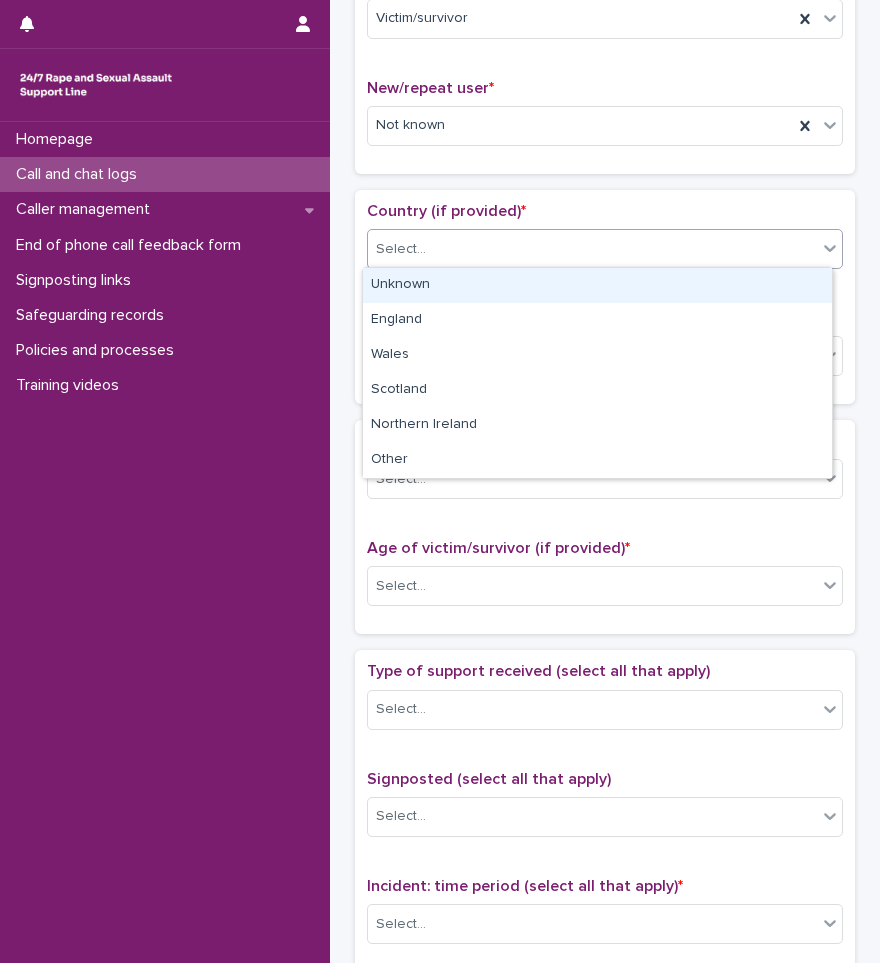 click on "Unknown" at bounding box center (597, 285) 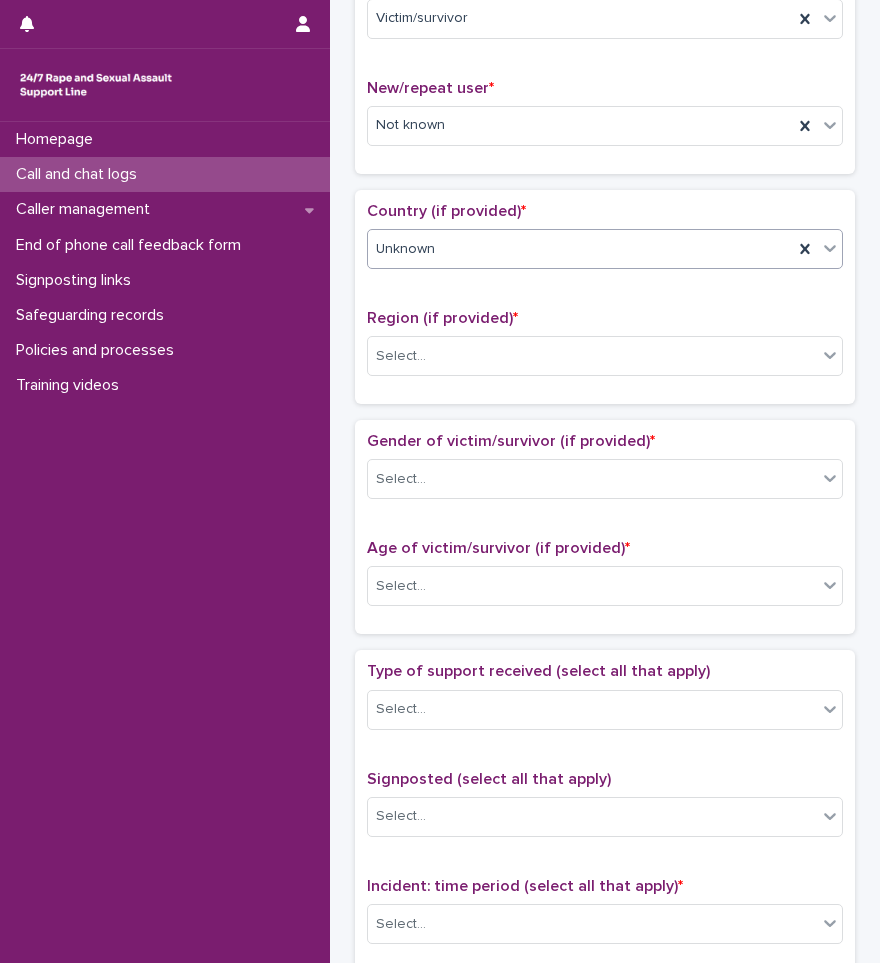 click on "Unknown" at bounding box center [580, 249] 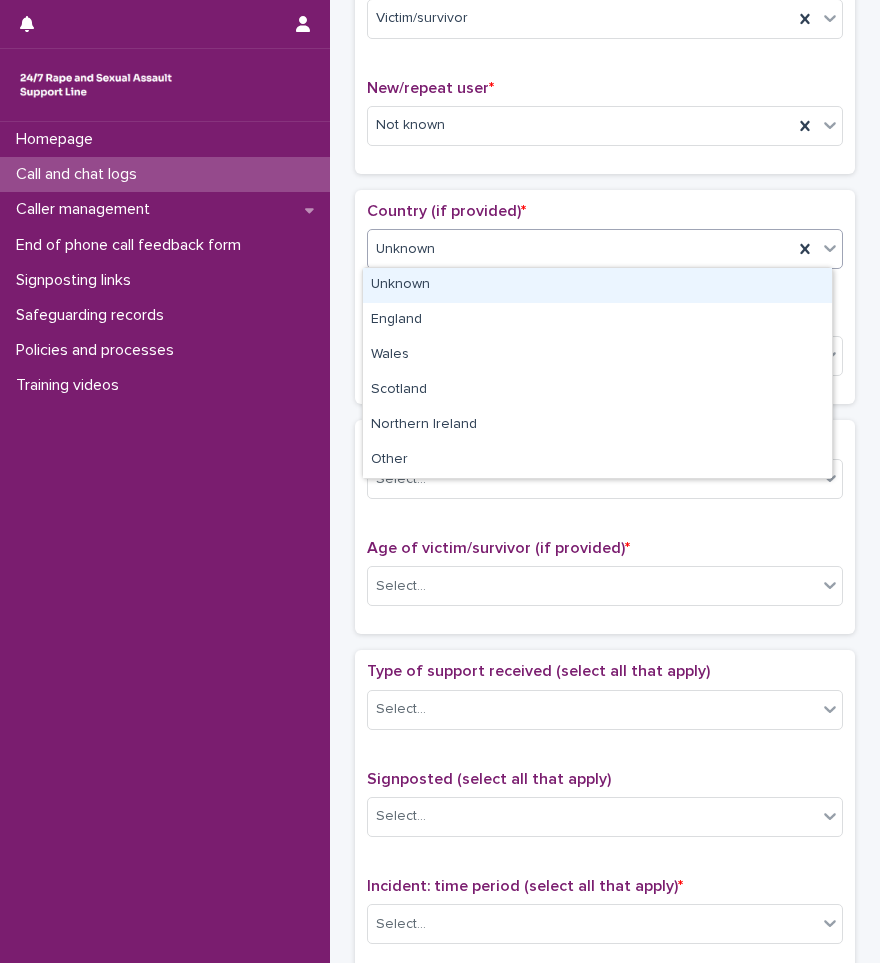 click on "Unknown" at bounding box center (597, 285) 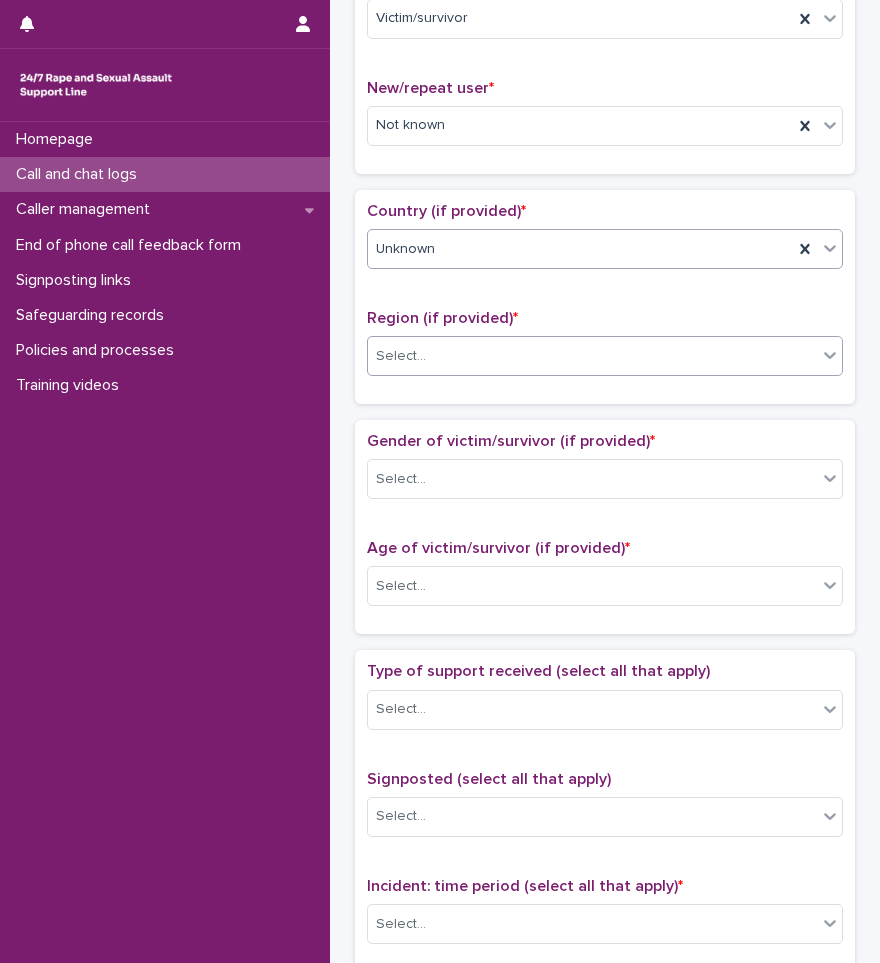click on "Select..." at bounding box center [605, 356] 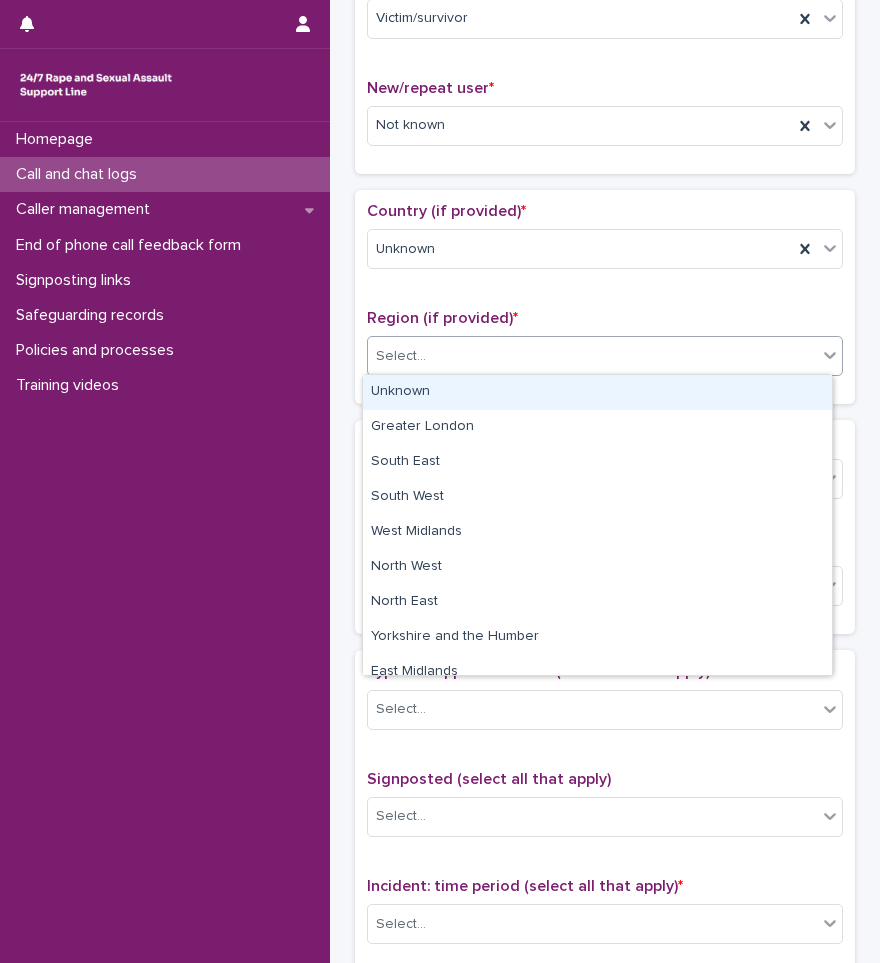 click on "Unknown" at bounding box center [597, 392] 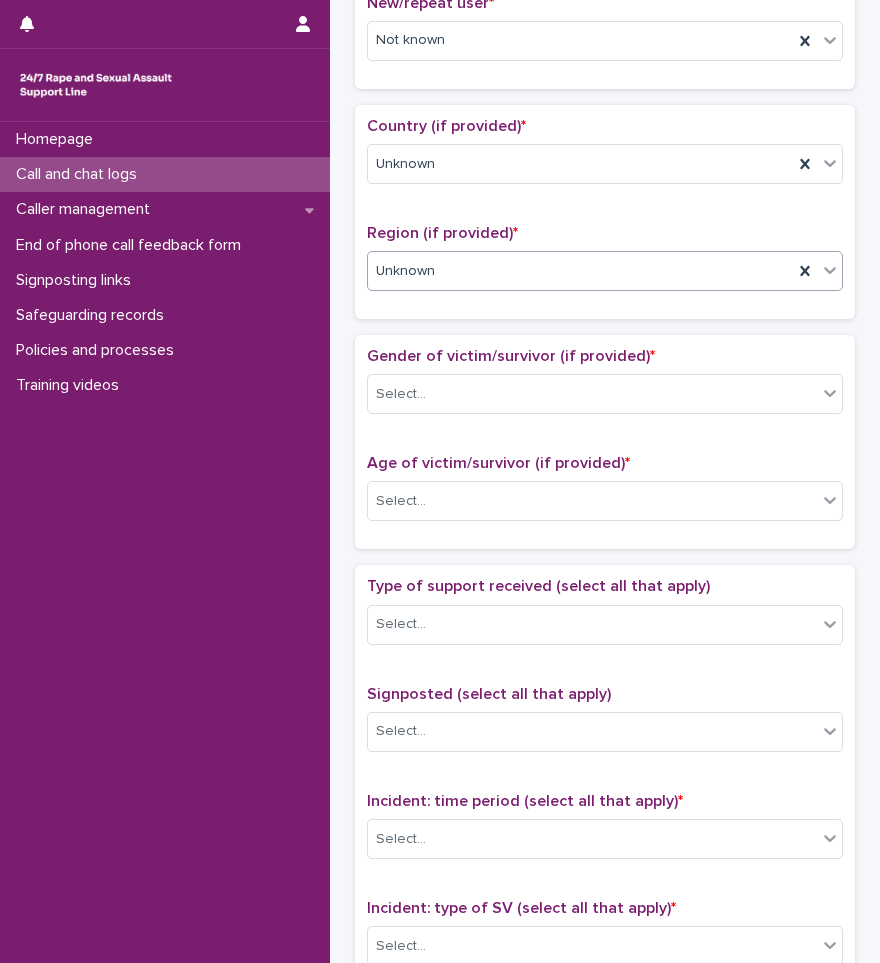 scroll, scrollTop: 800, scrollLeft: 0, axis: vertical 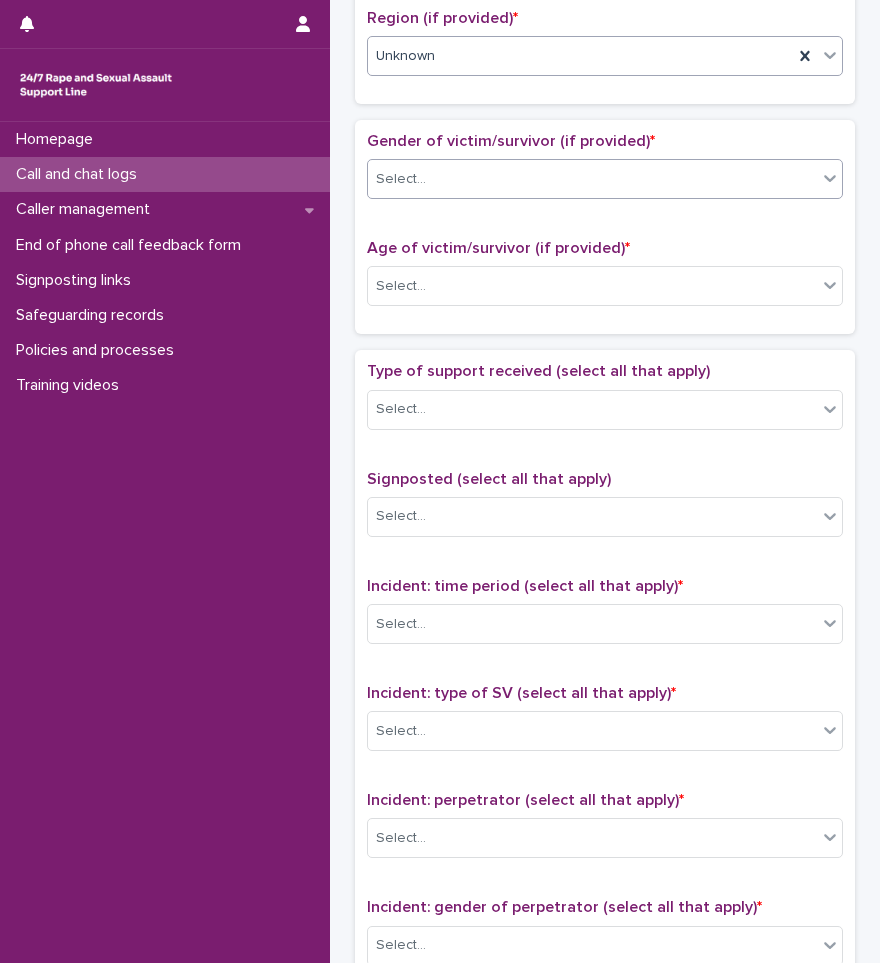click on "Select..." at bounding box center [592, 179] 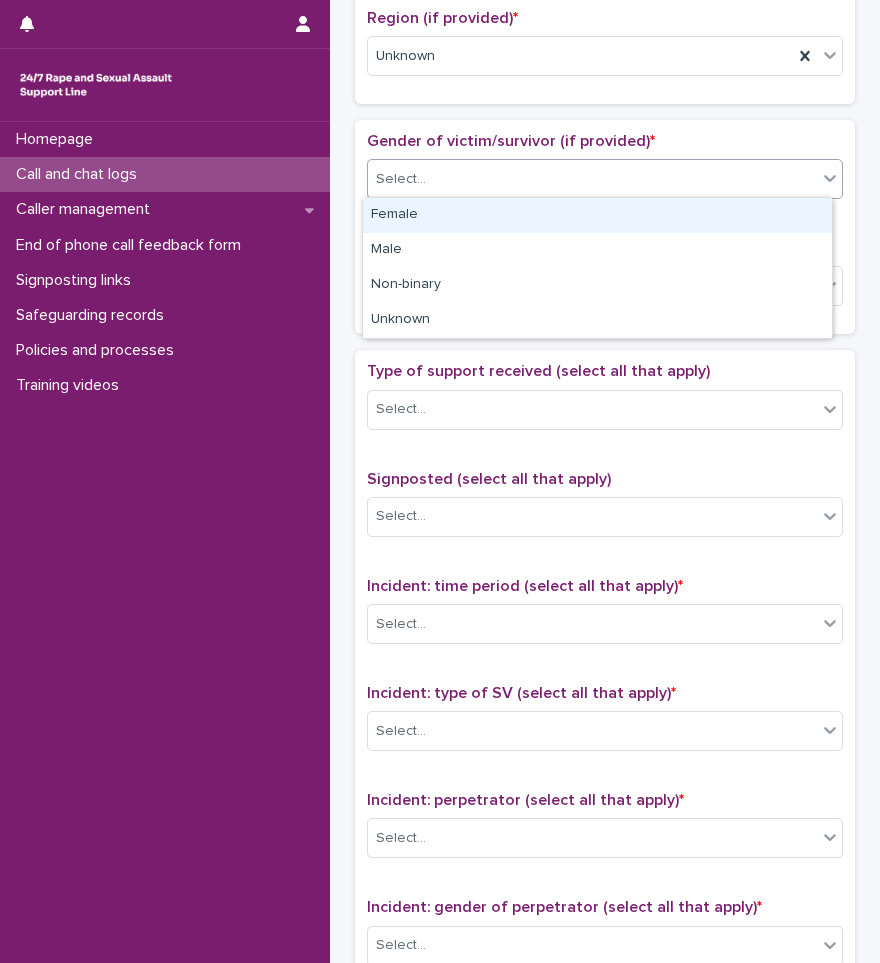 click on "Female" at bounding box center (597, 215) 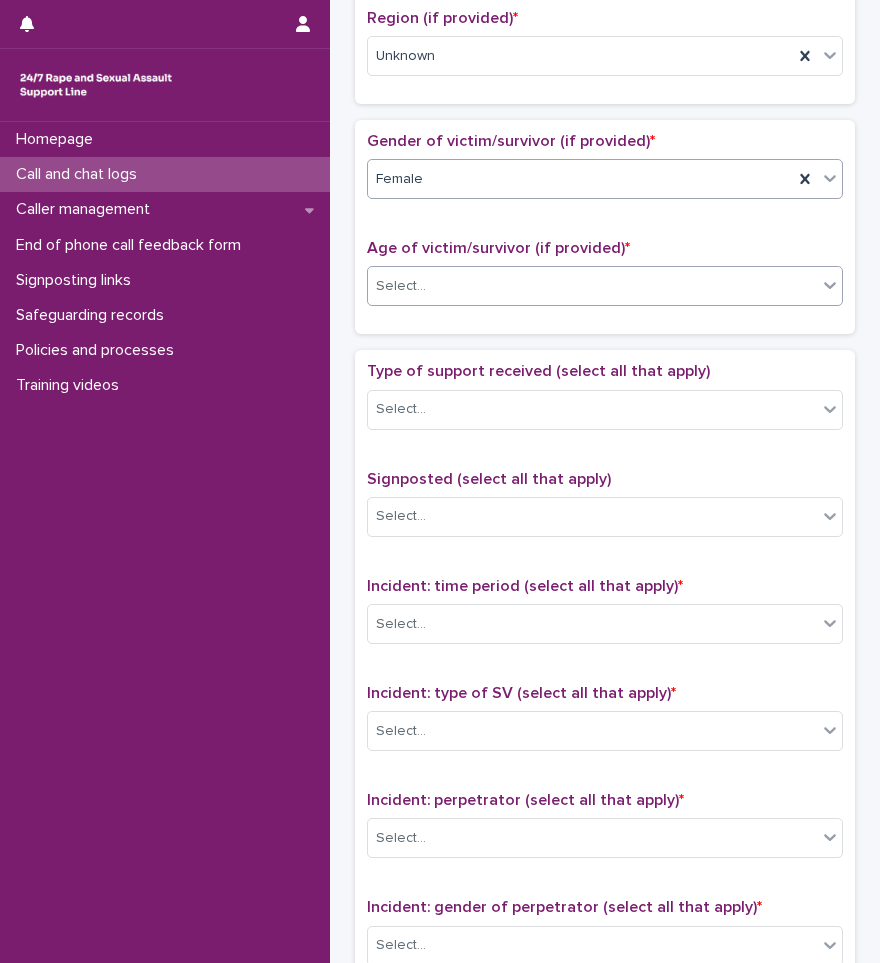 click on "Select..." at bounding box center (592, 286) 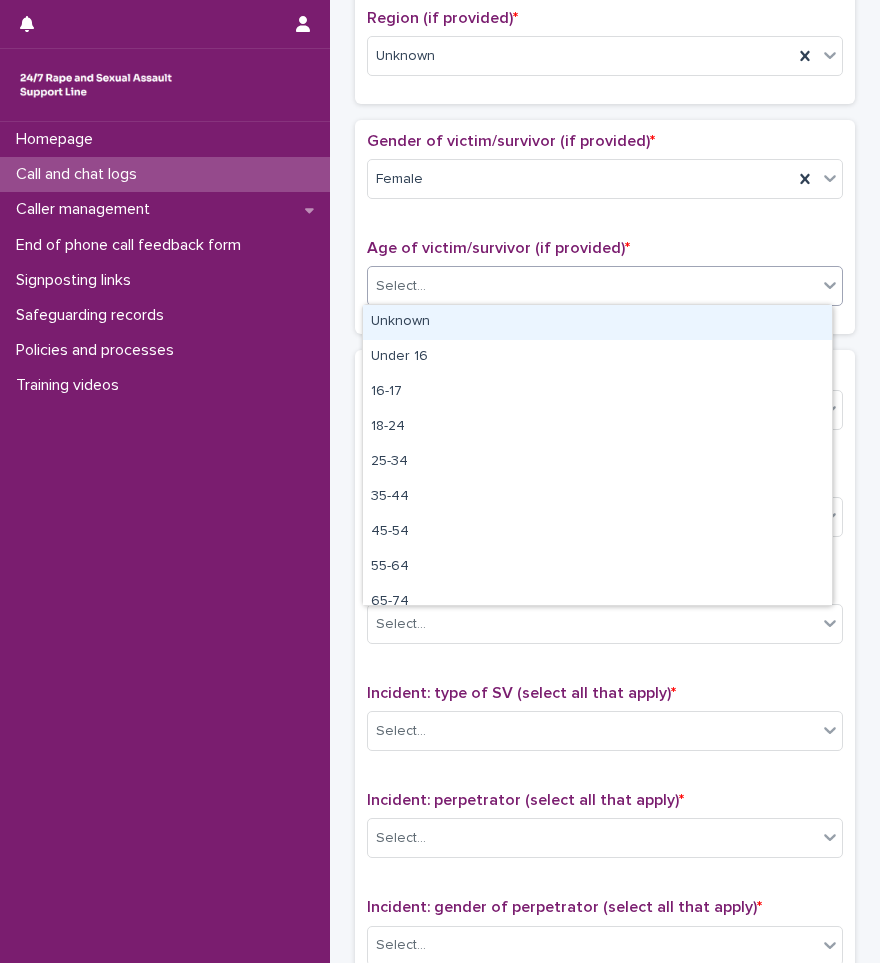 click on "Unknown" at bounding box center [597, 322] 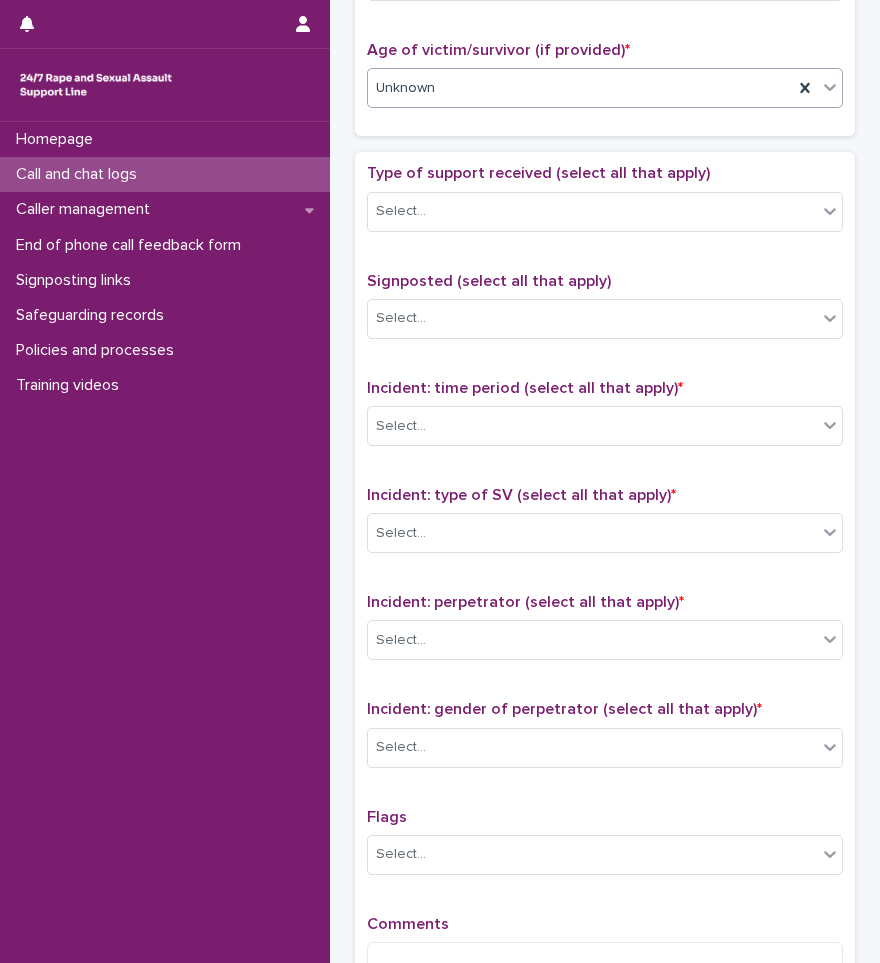 scroll, scrollTop: 1000, scrollLeft: 0, axis: vertical 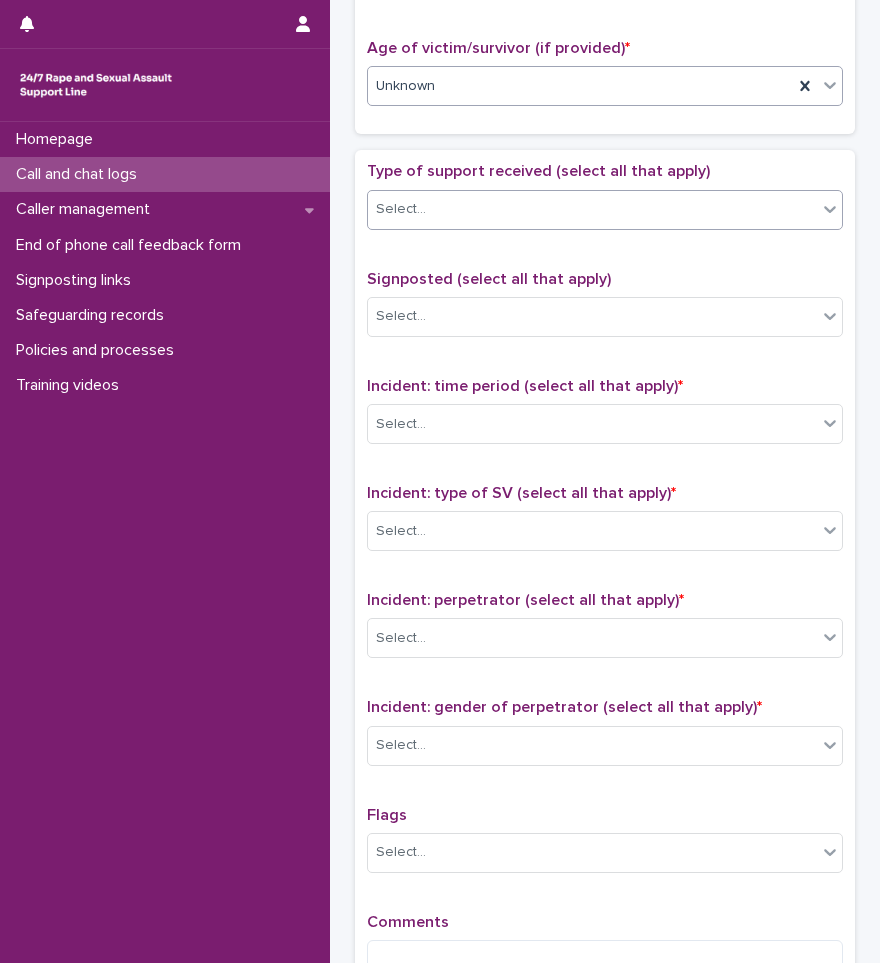 click on "Select..." at bounding box center [605, 210] 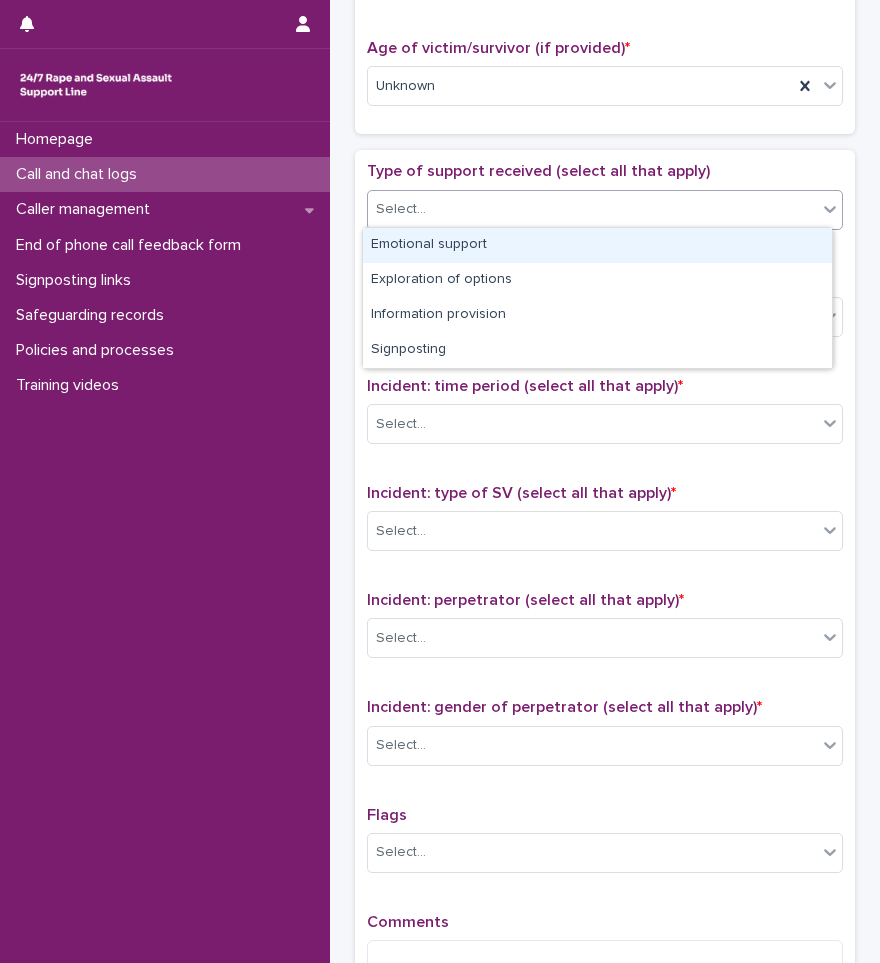 click on "Emotional support" at bounding box center [597, 245] 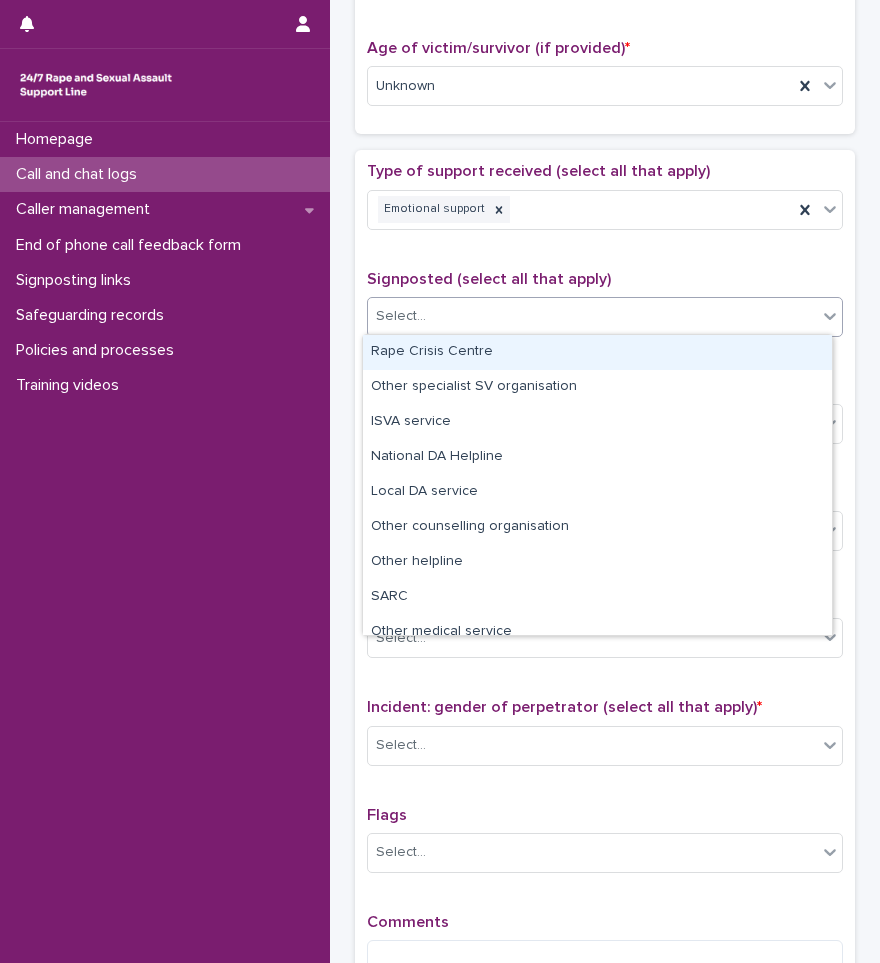 click on "Select..." at bounding box center (592, 316) 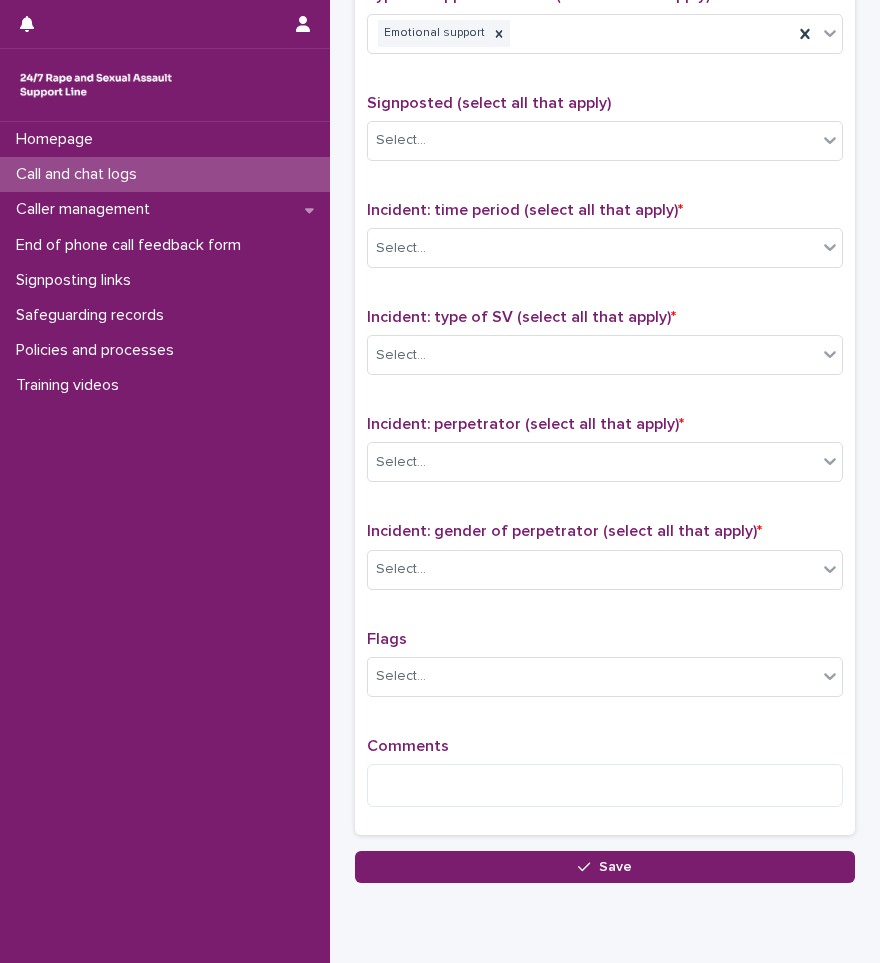 scroll, scrollTop: 1250, scrollLeft: 0, axis: vertical 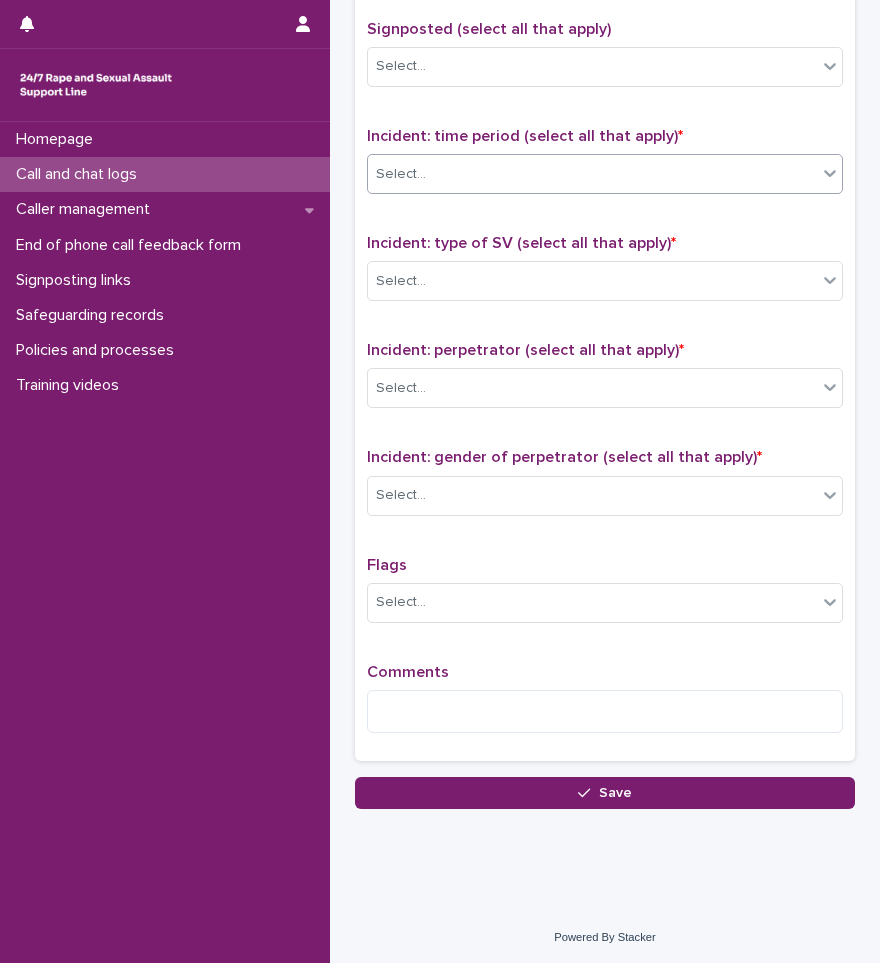 click on "Select..." at bounding box center [592, 174] 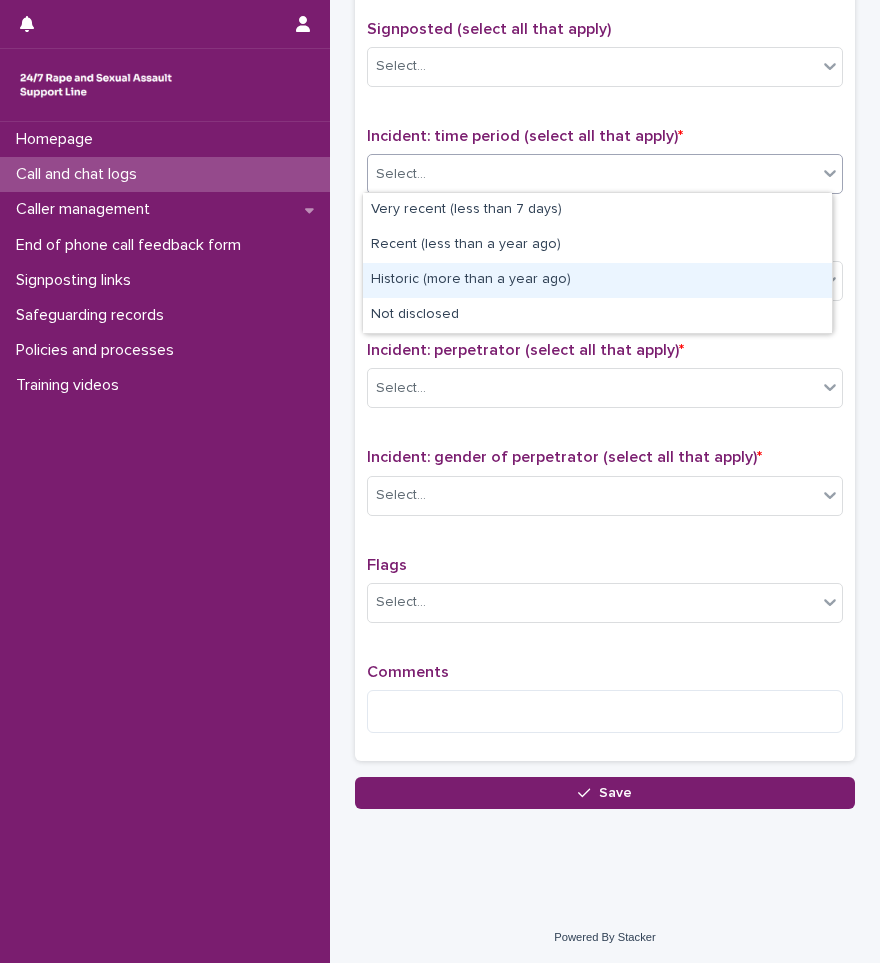 click on "Historic (more than a year ago)" at bounding box center [597, 280] 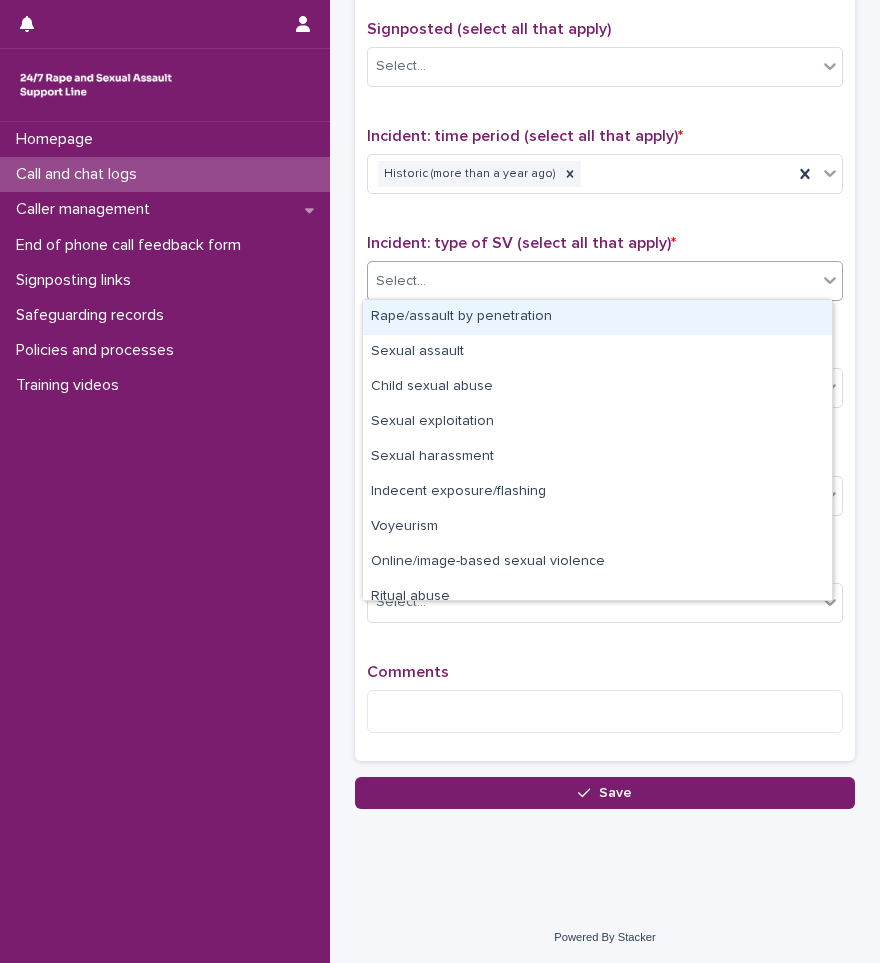 click on "Select..." at bounding box center [592, 281] 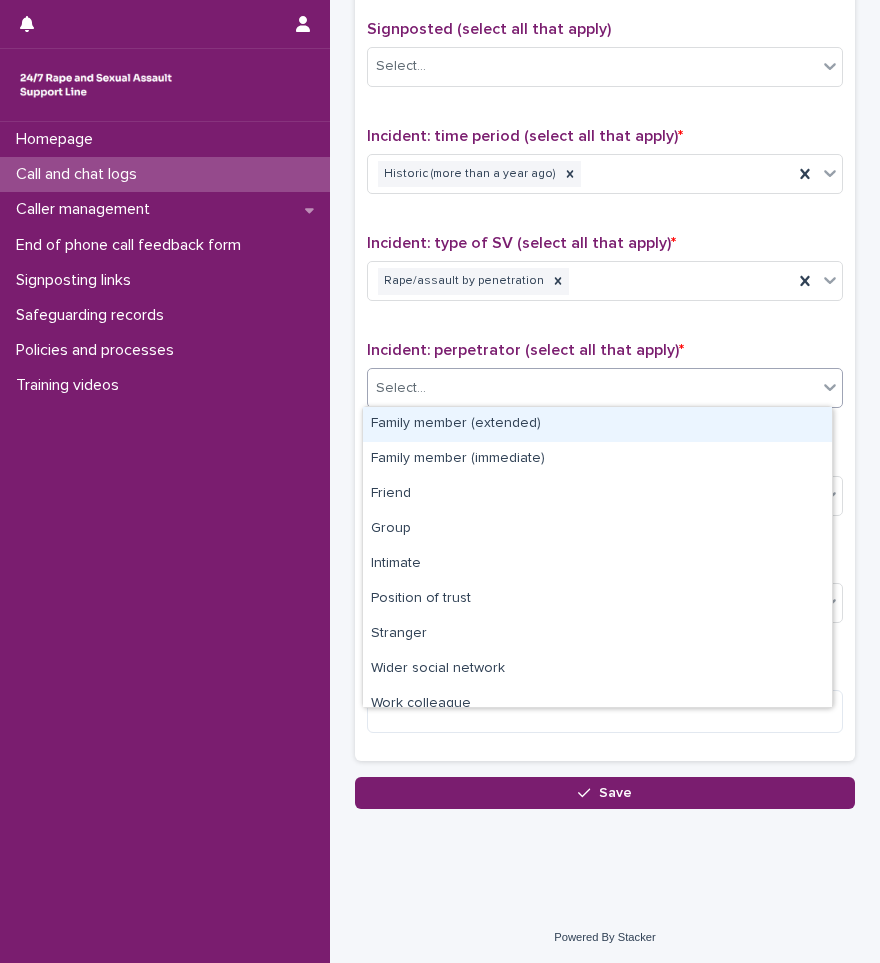 click on "Select..." at bounding box center (605, 388) 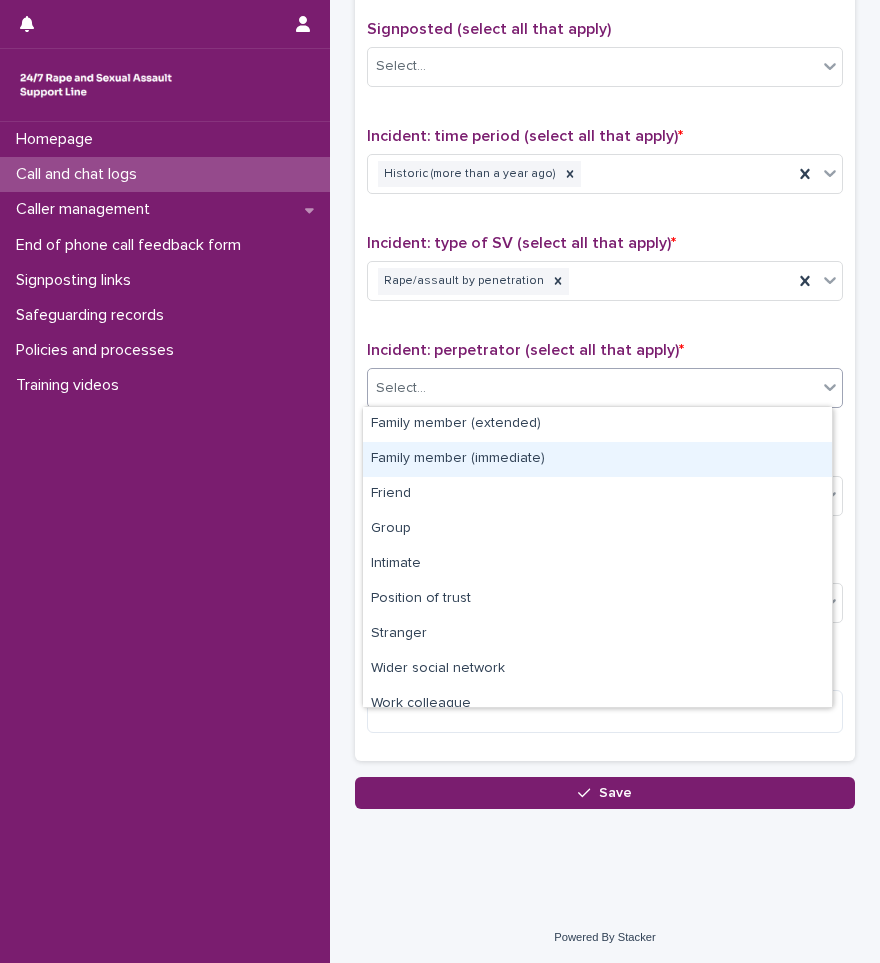 scroll, scrollTop: 85, scrollLeft: 0, axis: vertical 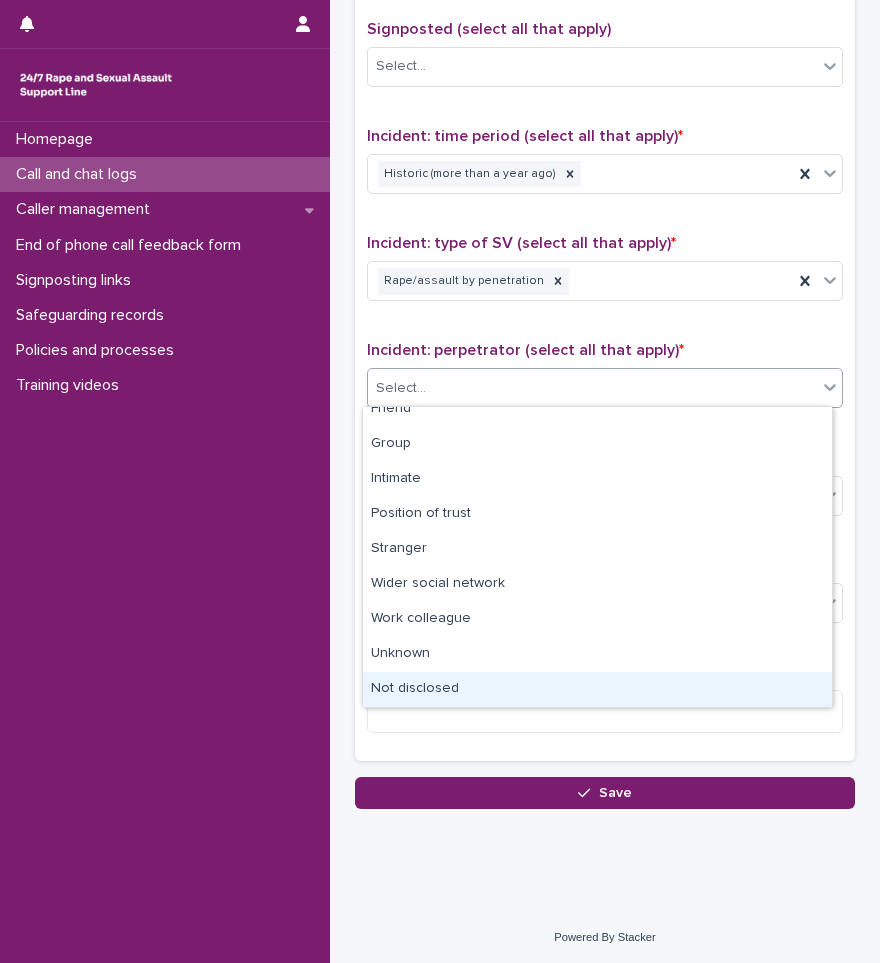 click on "Not disclosed" at bounding box center [597, 689] 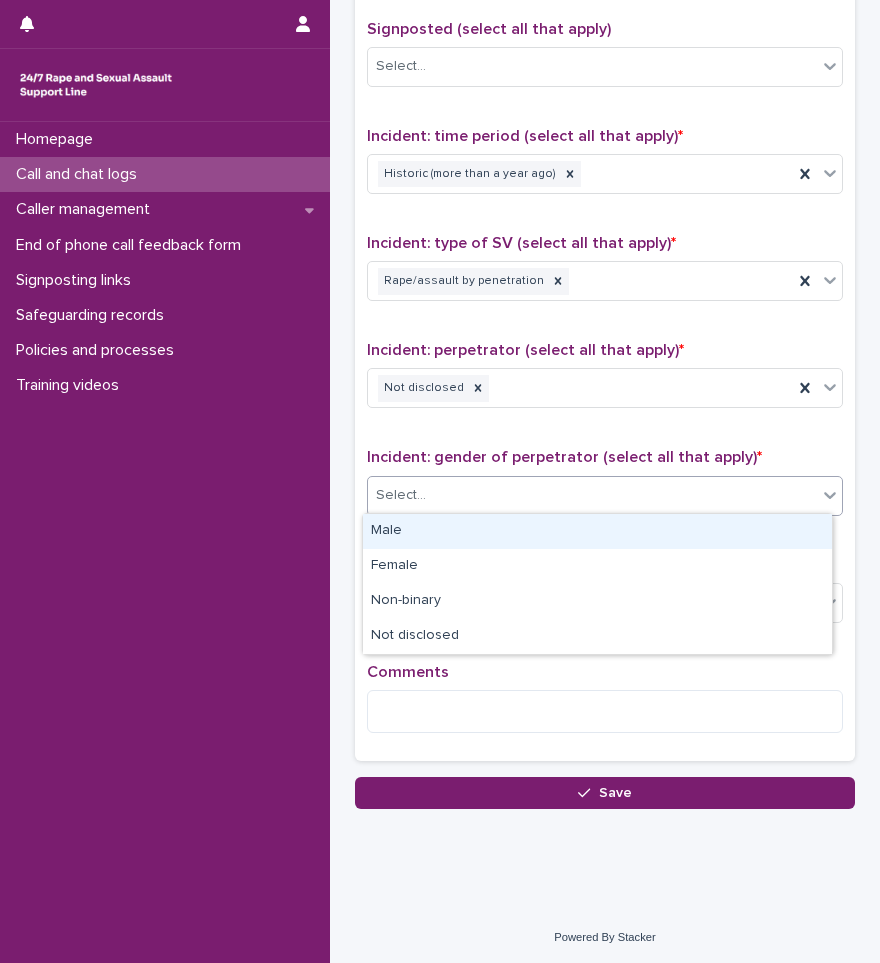 click on "Select..." at bounding box center [592, 495] 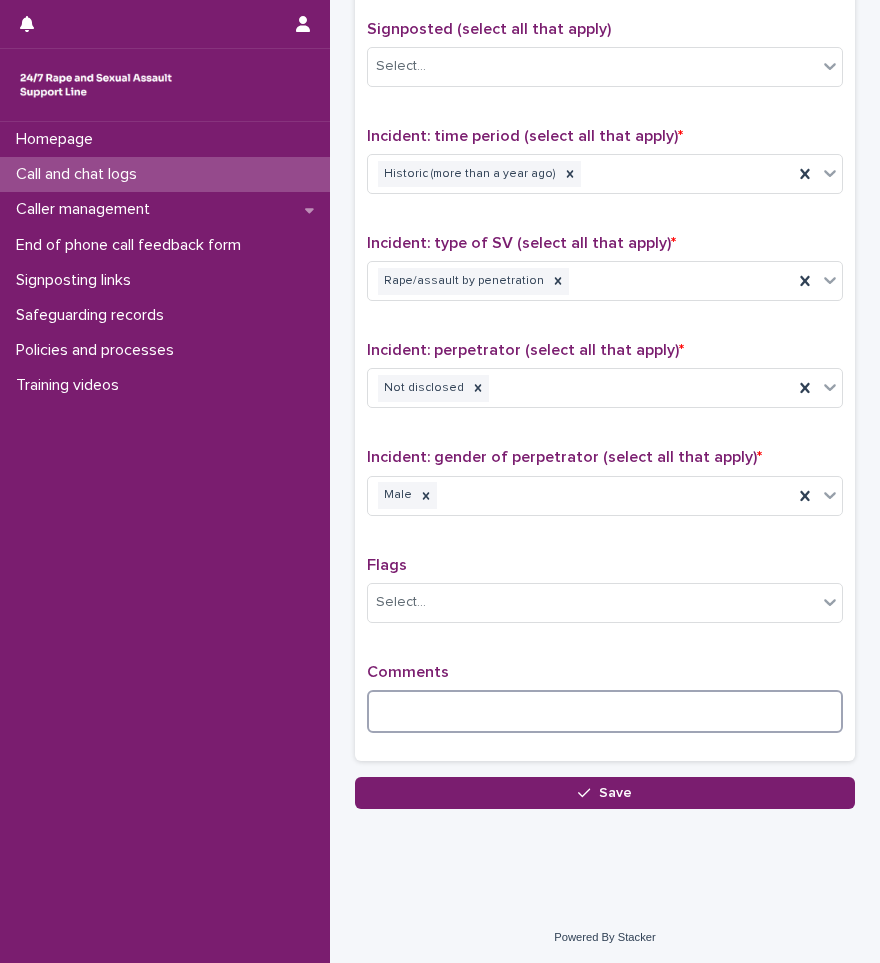 click at bounding box center (605, 711) 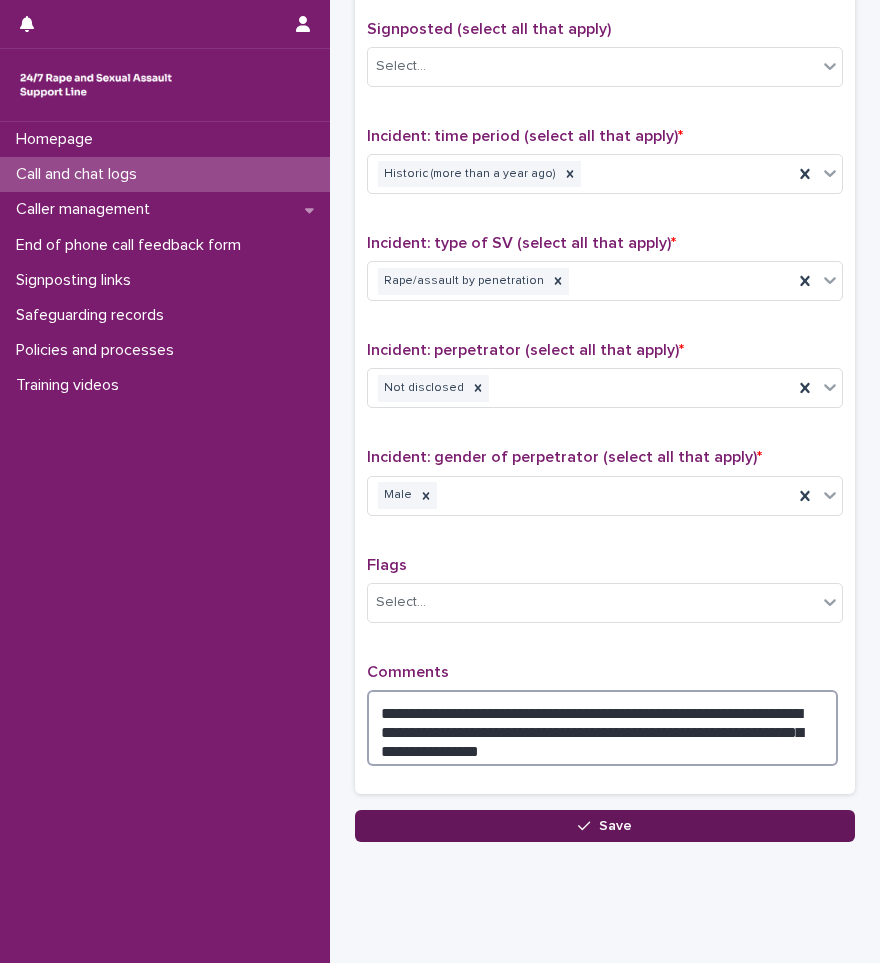 type on "**********" 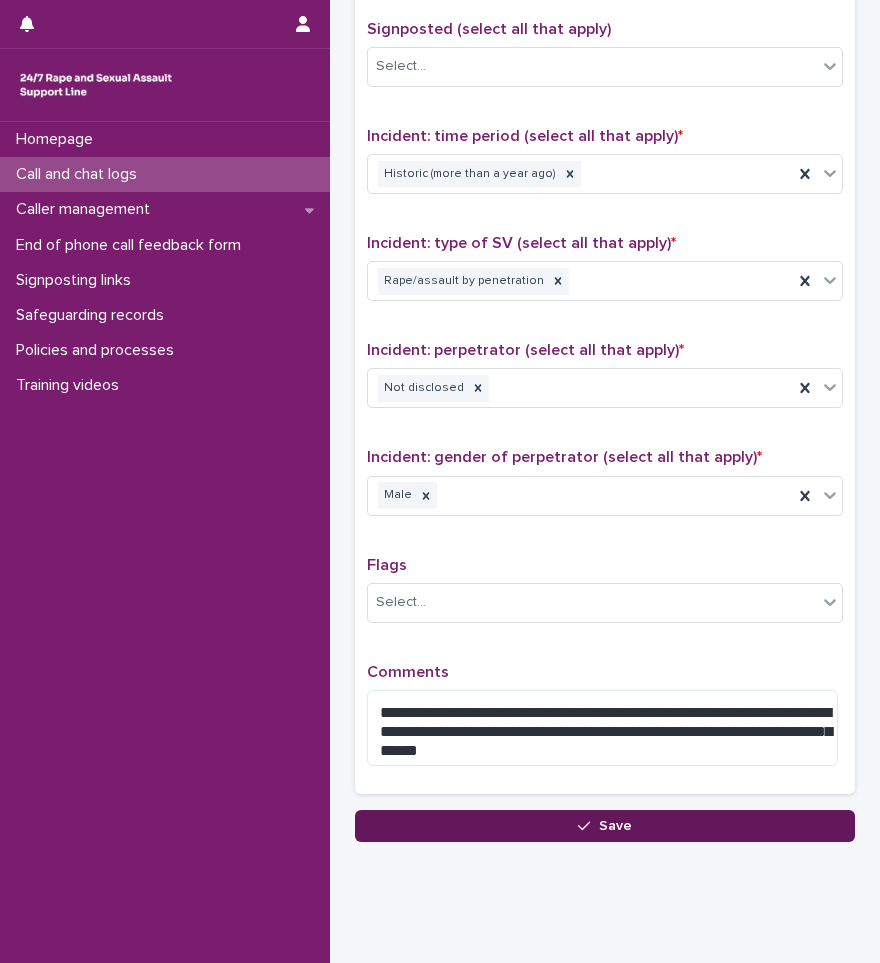click on "Save" at bounding box center (615, 826) 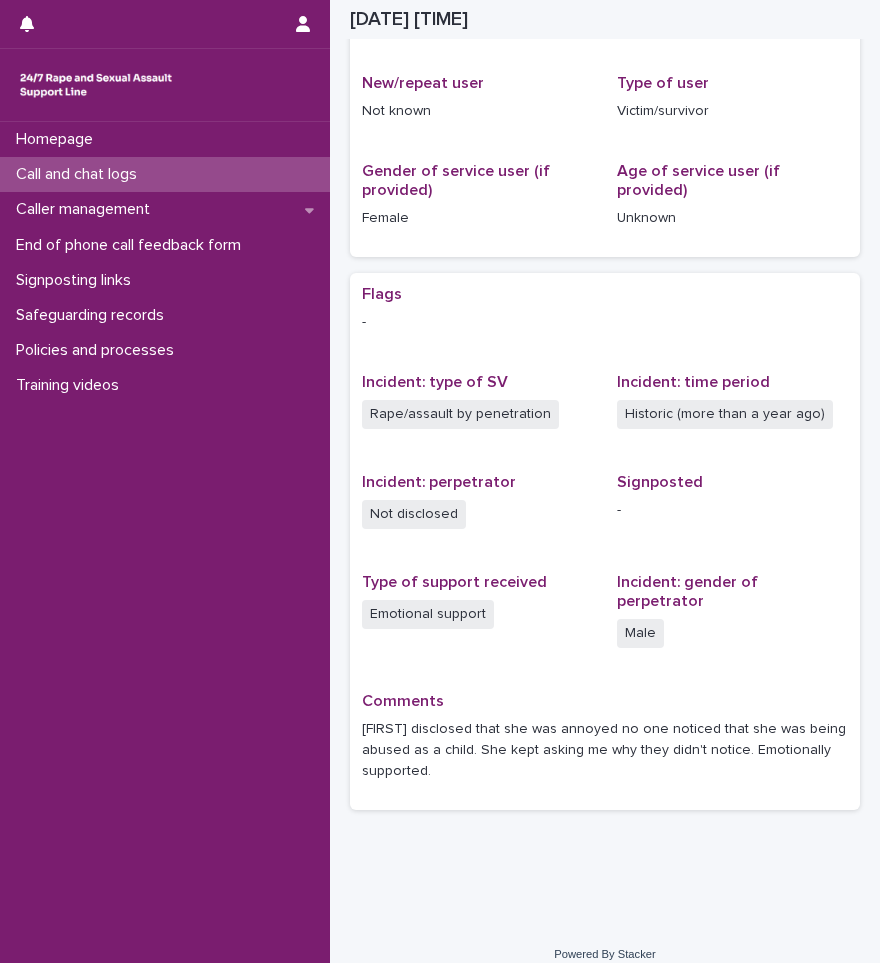 scroll, scrollTop: 0, scrollLeft: 0, axis: both 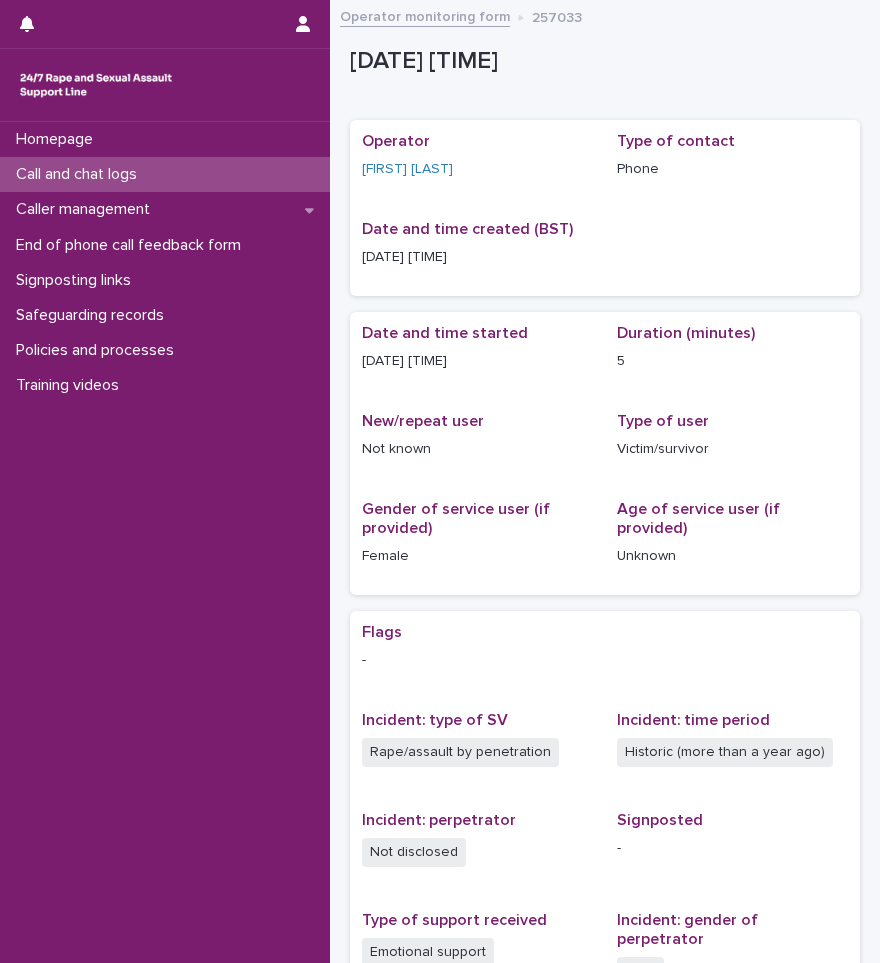 click on "Call and chat logs" at bounding box center [80, 174] 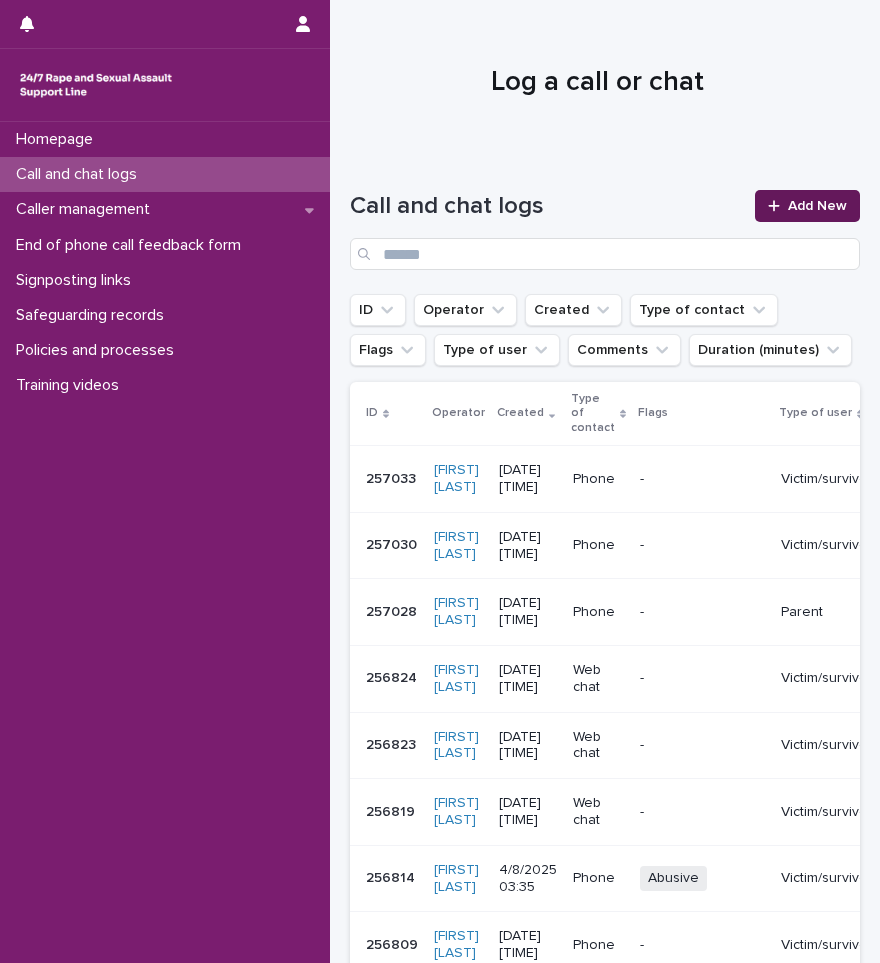 click on "Add New" at bounding box center [817, 206] 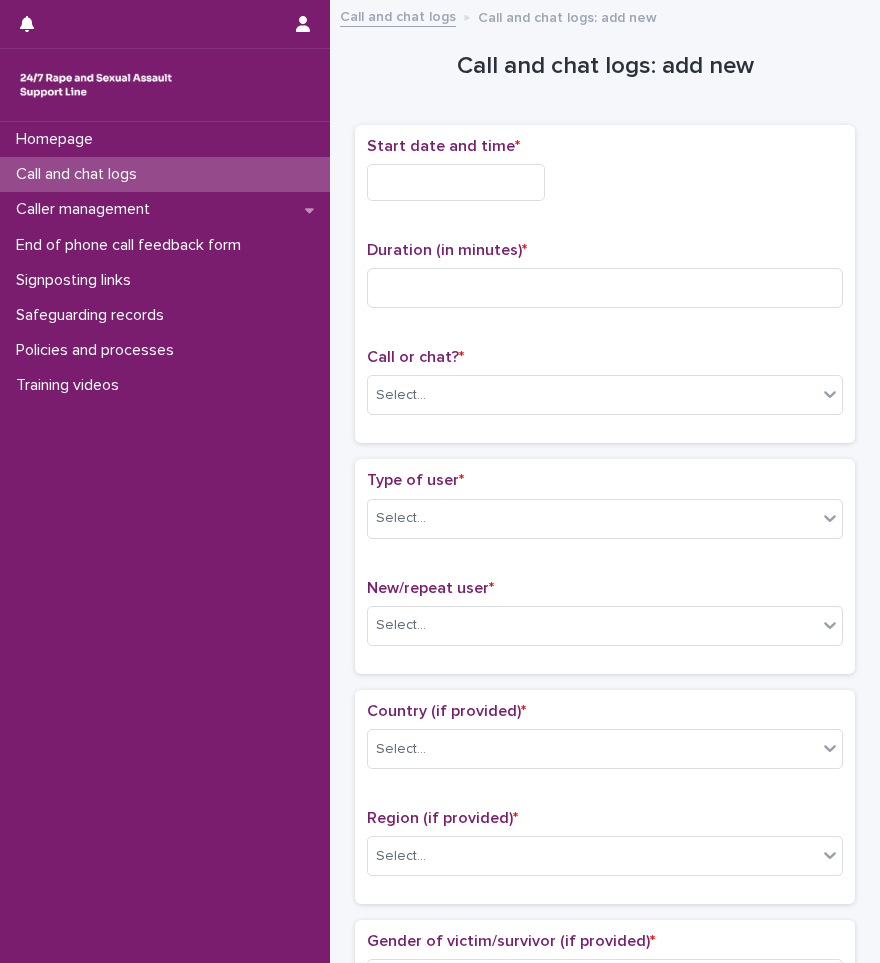 click on "Homepage Call and chat logs Caller management End of phone call feedback form Signposting links Safeguarding records Policies and processes Training videos" at bounding box center (165, 542) 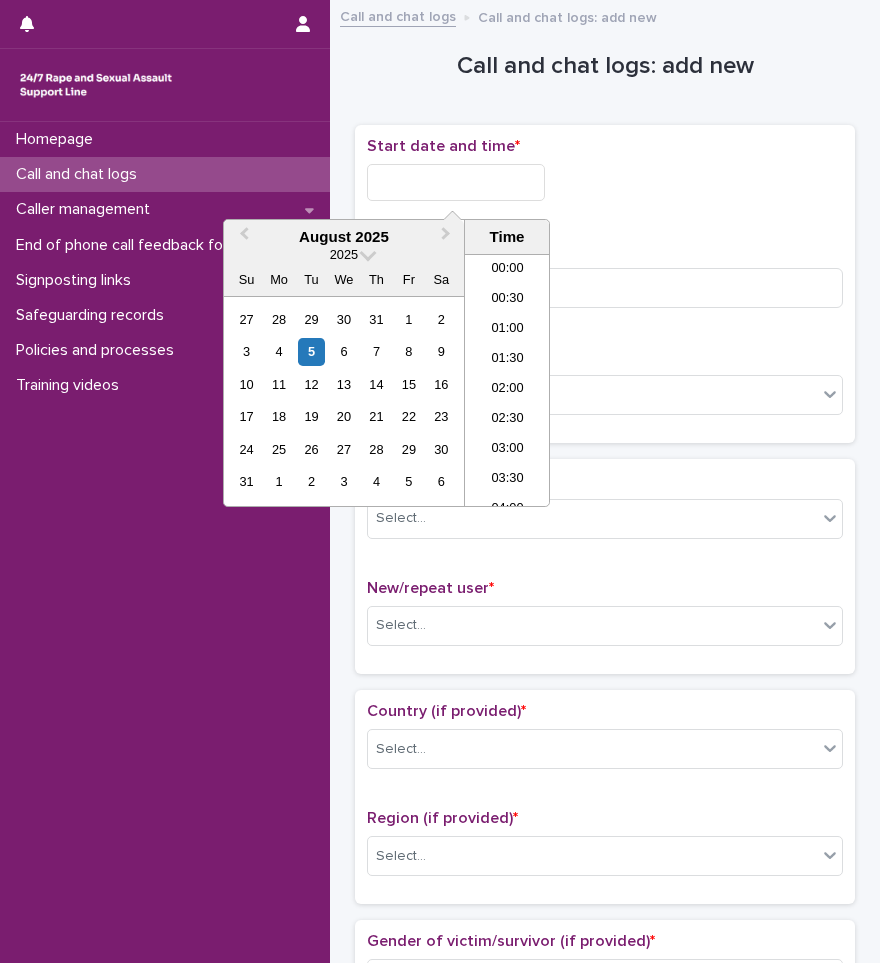 click at bounding box center [456, 182] 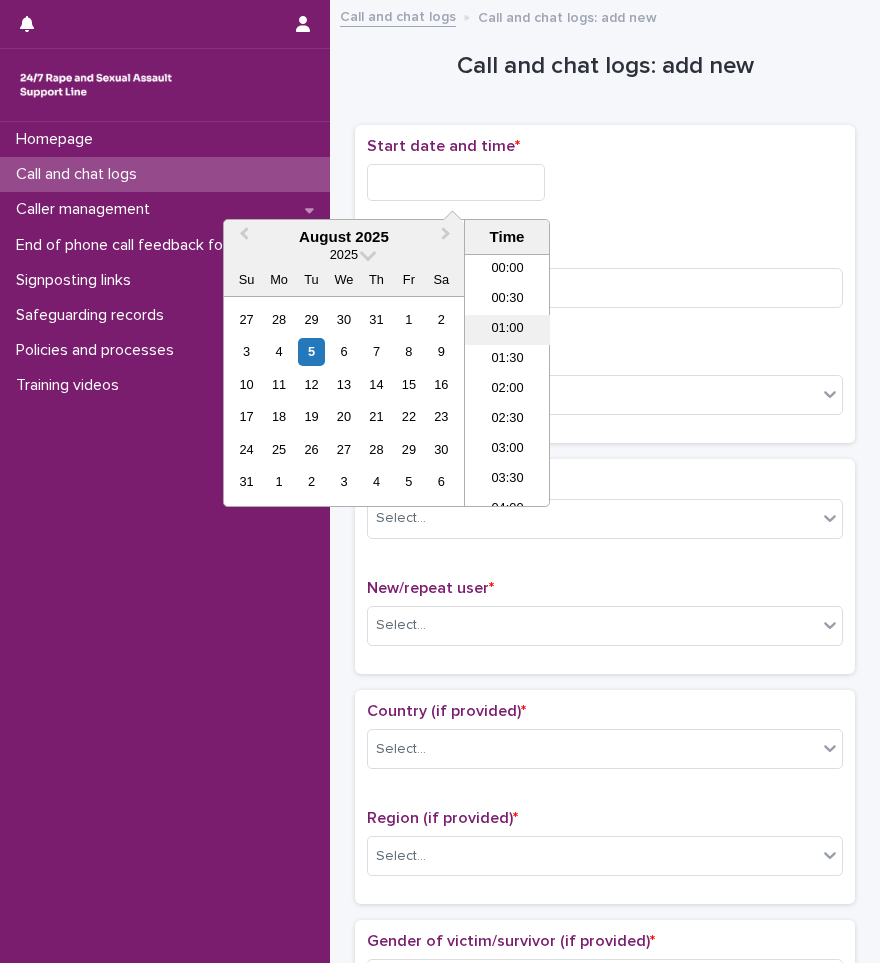 click on "01:00" at bounding box center [507, 330] 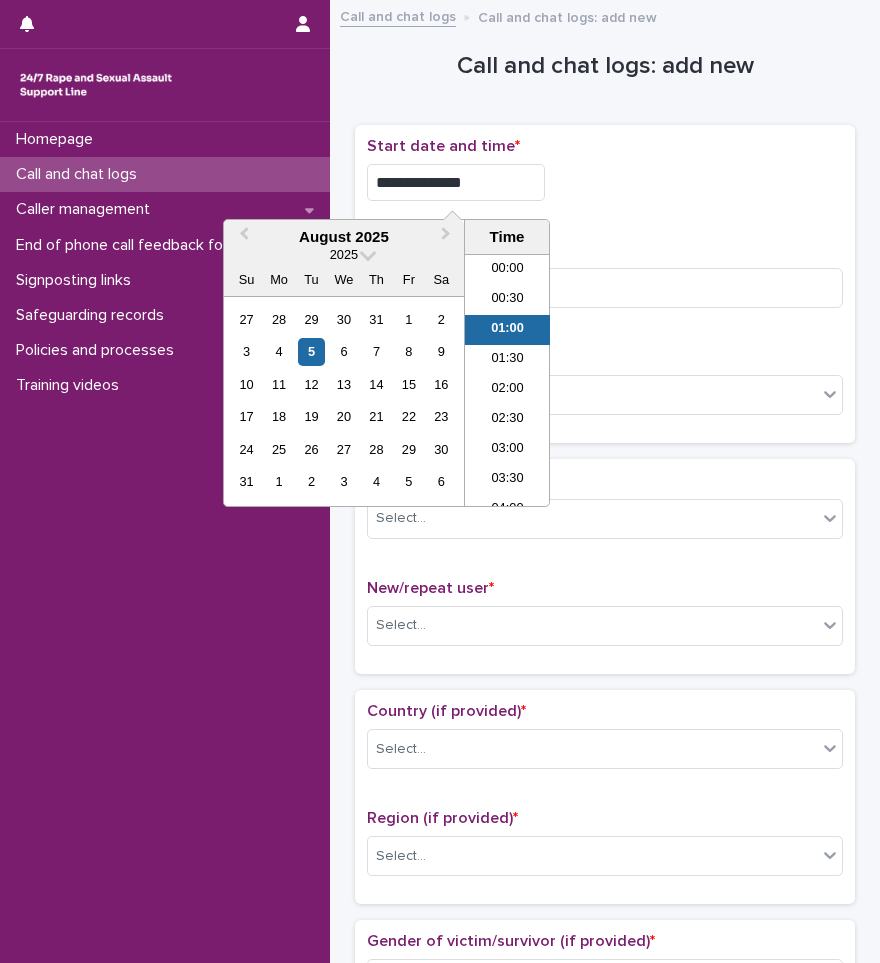 click on "**********" at bounding box center [456, 182] 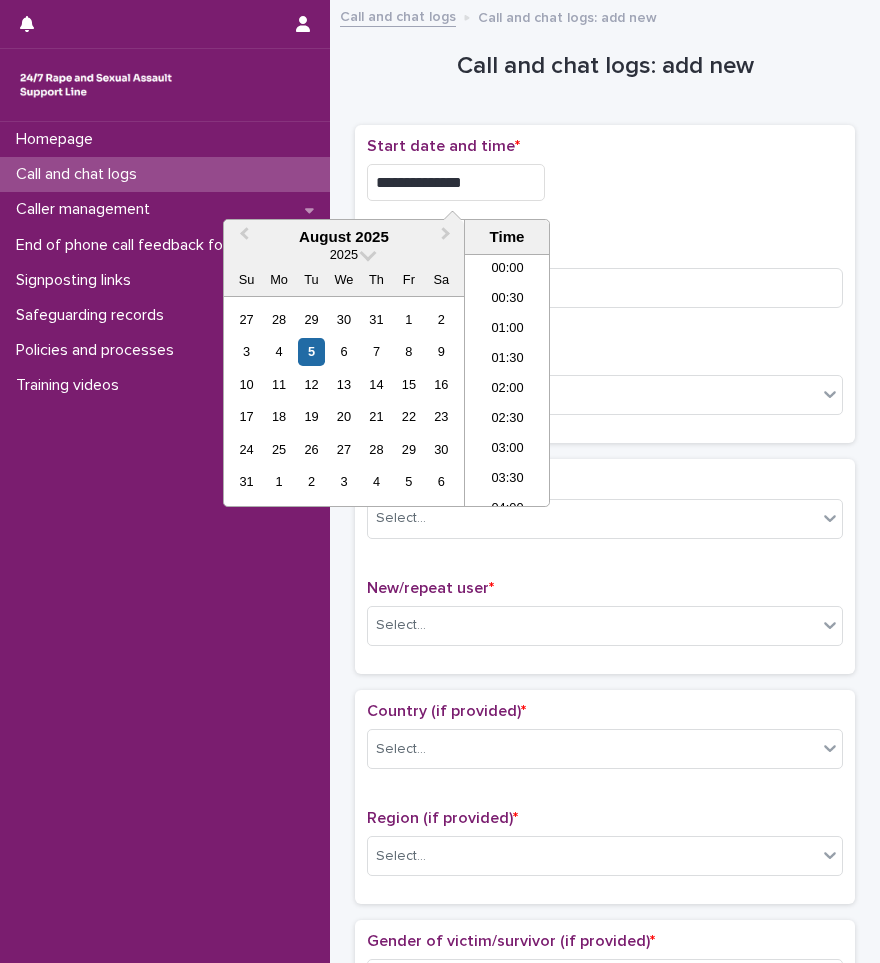 type on "**********" 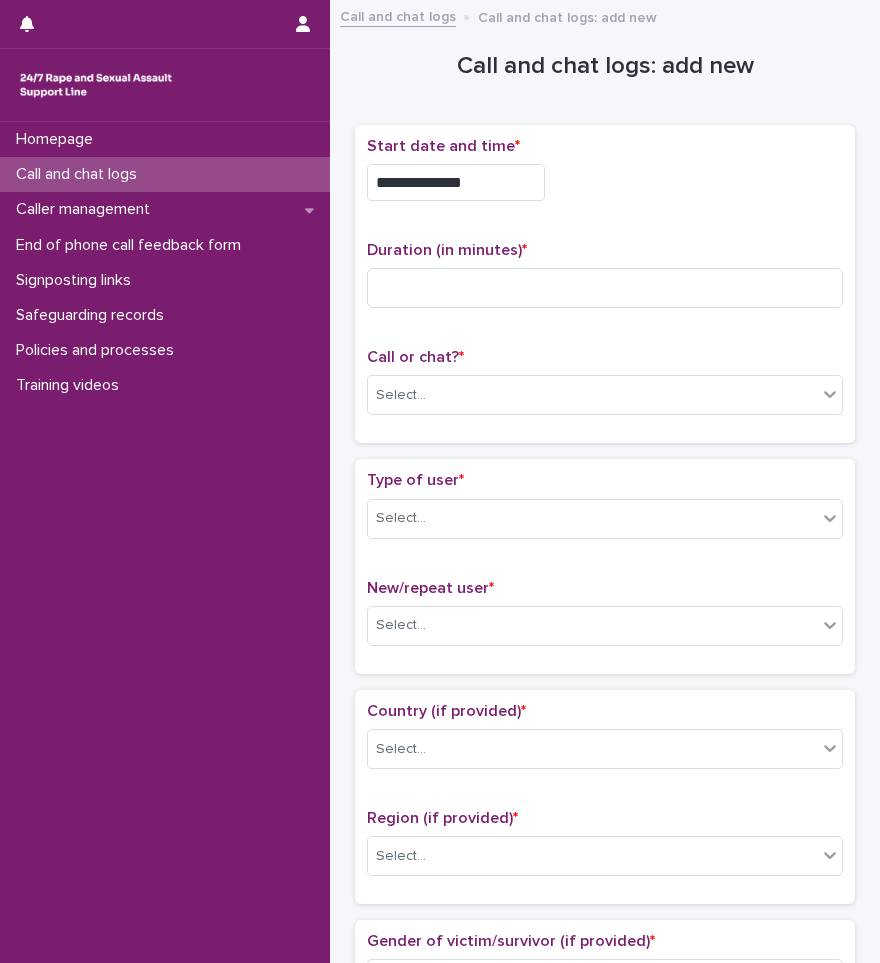 drag, startPoint x: 582, startPoint y: 211, endPoint x: 584, endPoint y: 221, distance: 10.198039 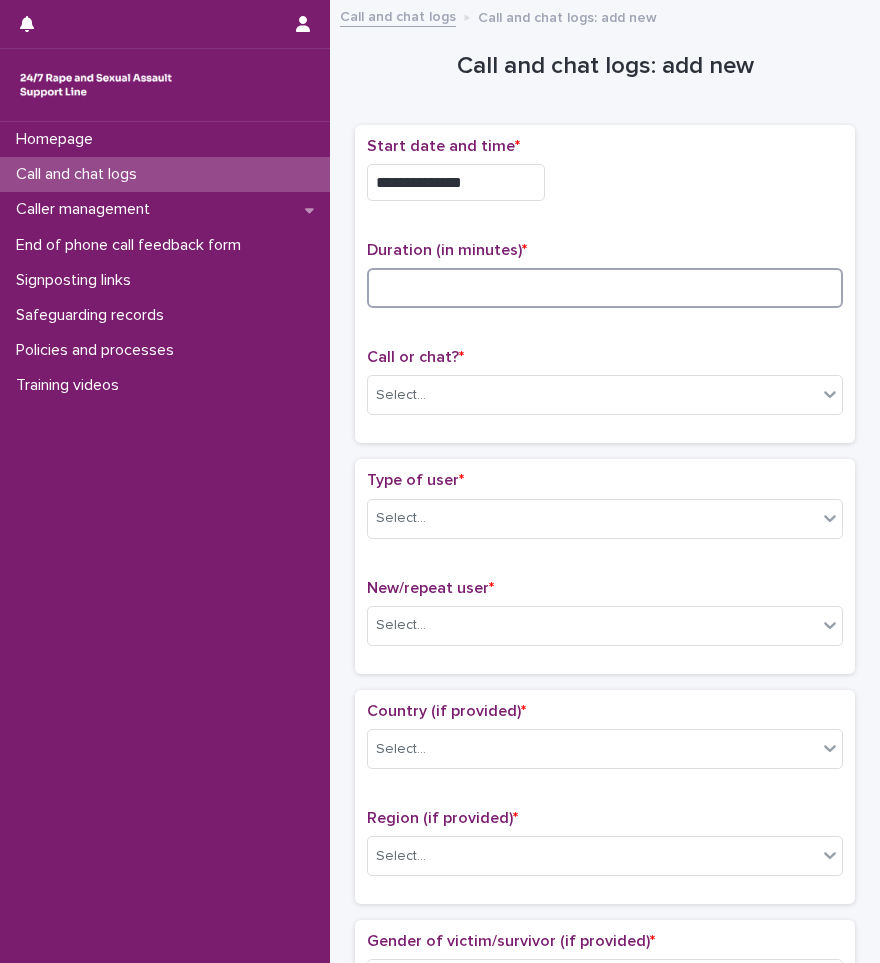 click at bounding box center [605, 288] 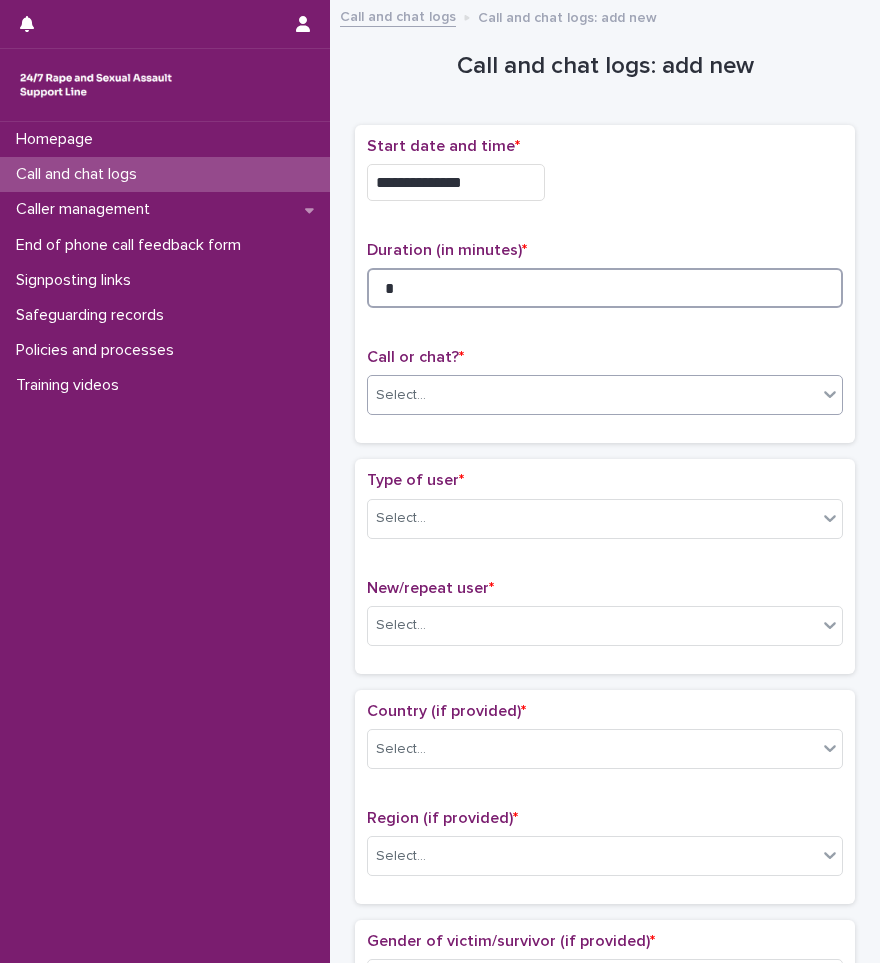 type on "*" 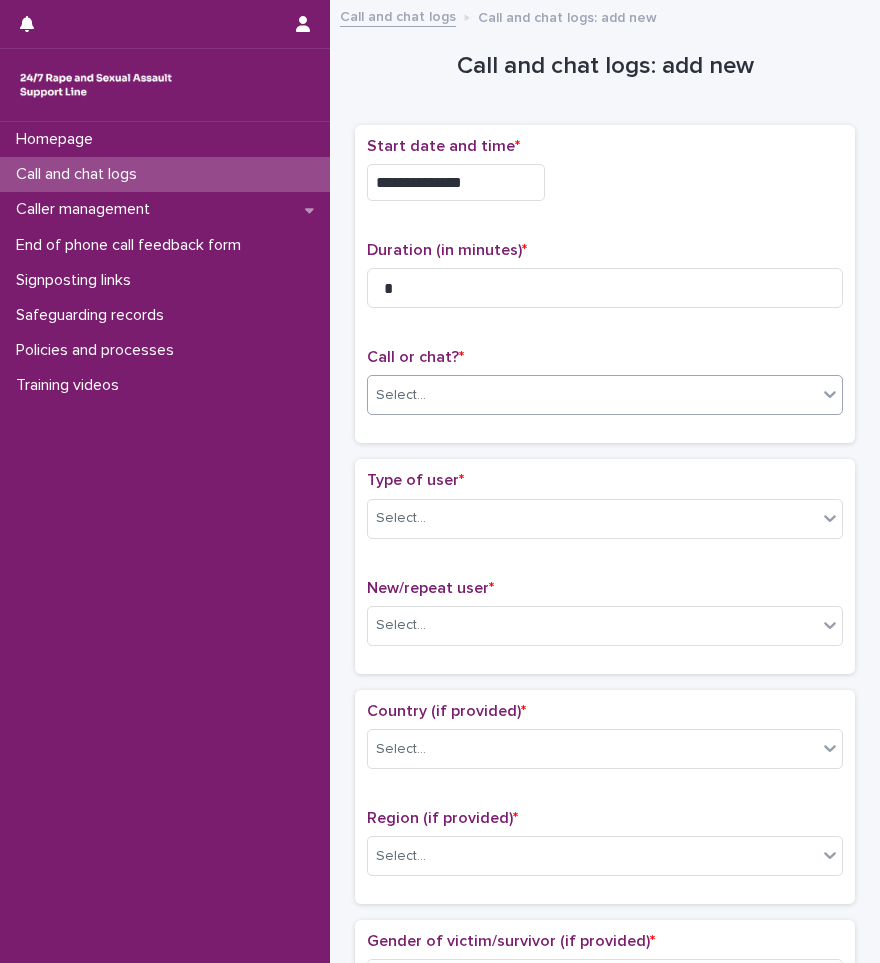 click on "Select..." at bounding box center (592, 395) 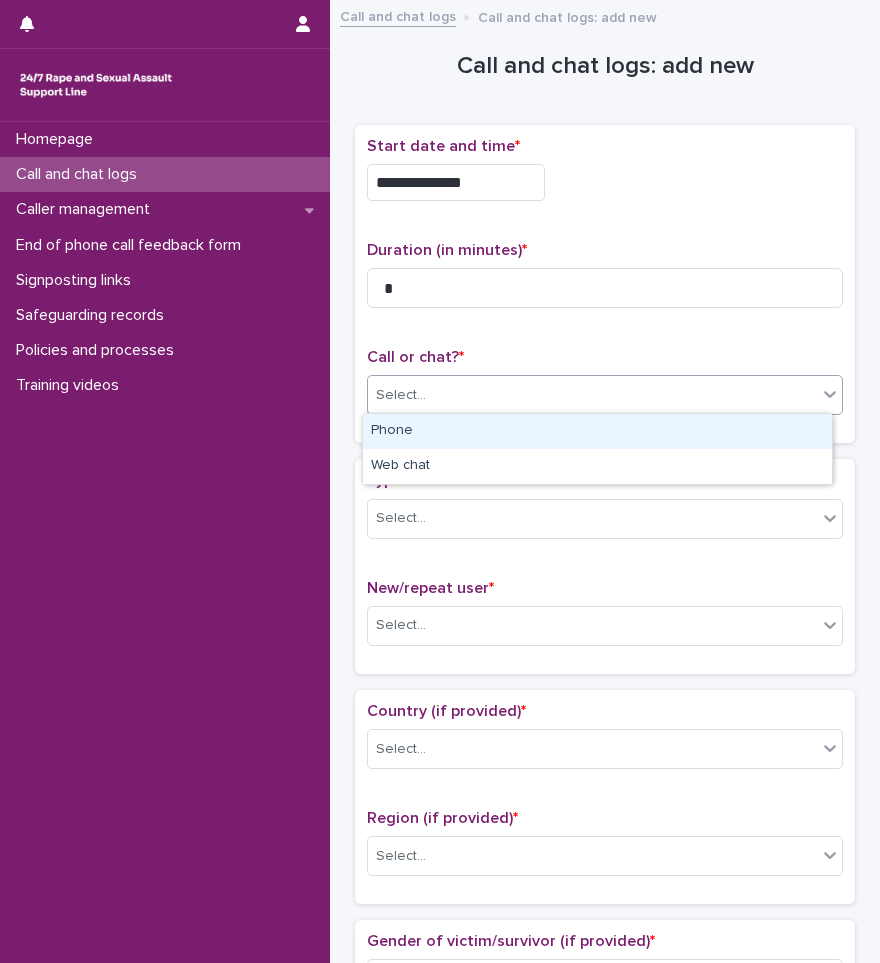 click on "Phone" at bounding box center (597, 431) 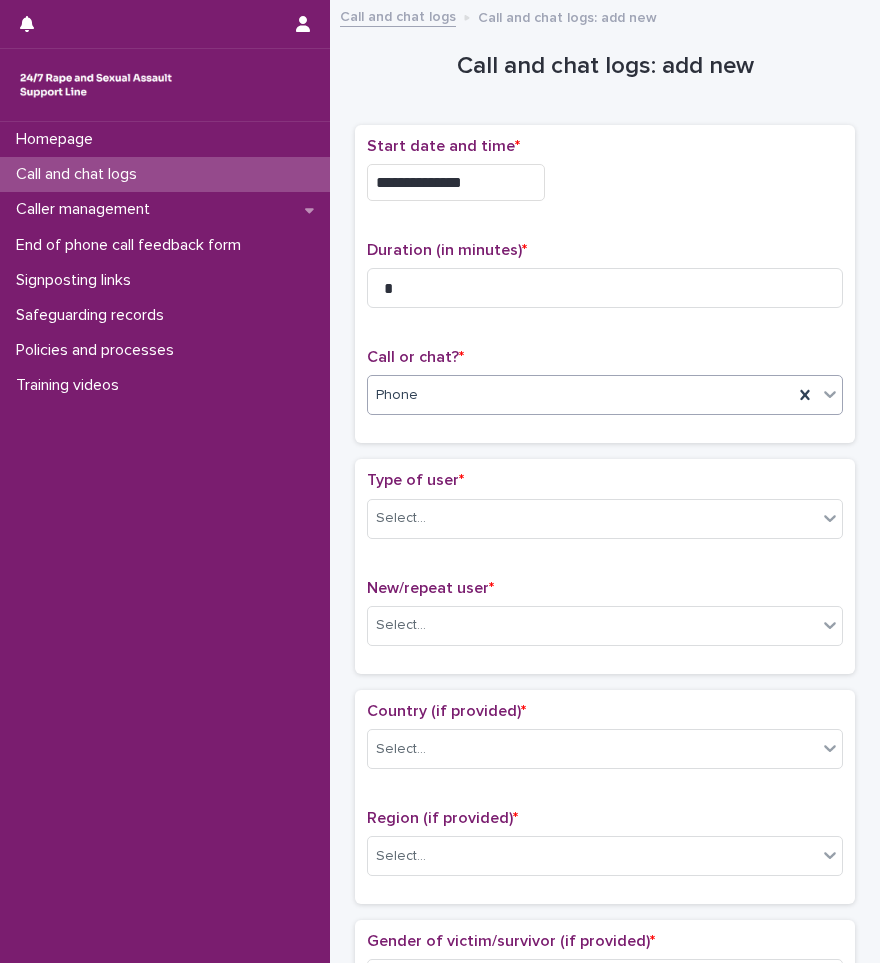 scroll, scrollTop: 200, scrollLeft: 0, axis: vertical 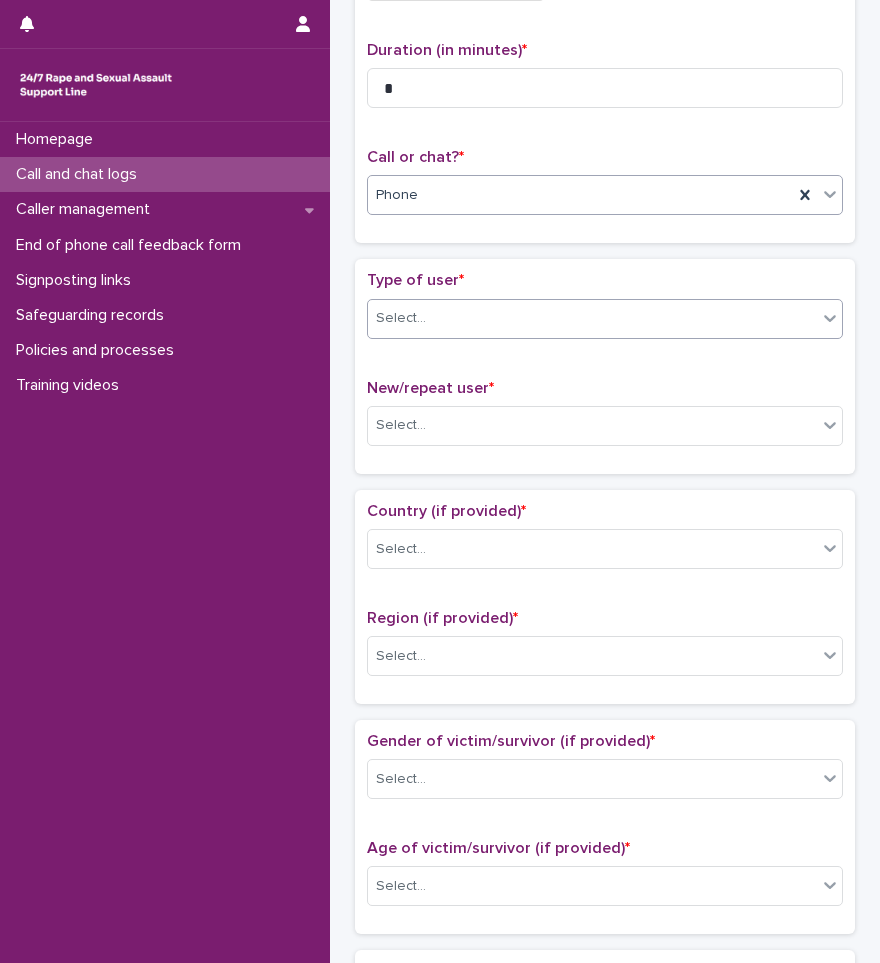 click on "Select..." at bounding box center [592, 318] 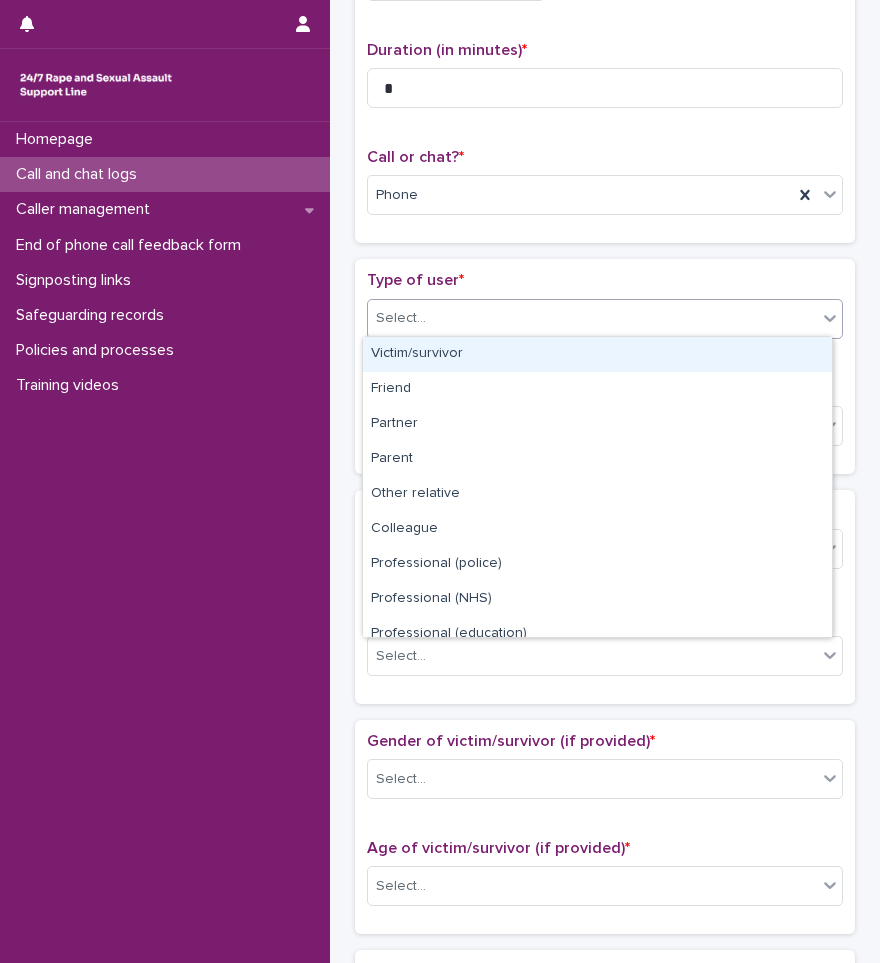 click on "Victim/survivor" at bounding box center [597, 354] 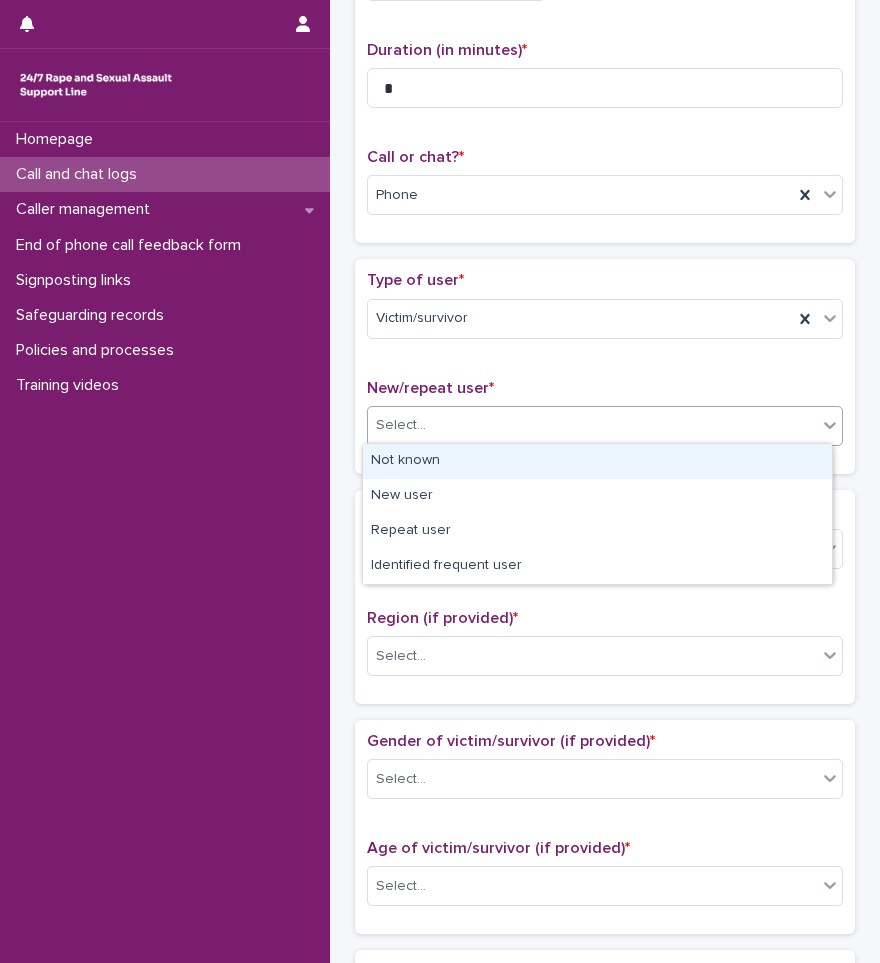 click on "Select..." at bounding box center (605, 426) 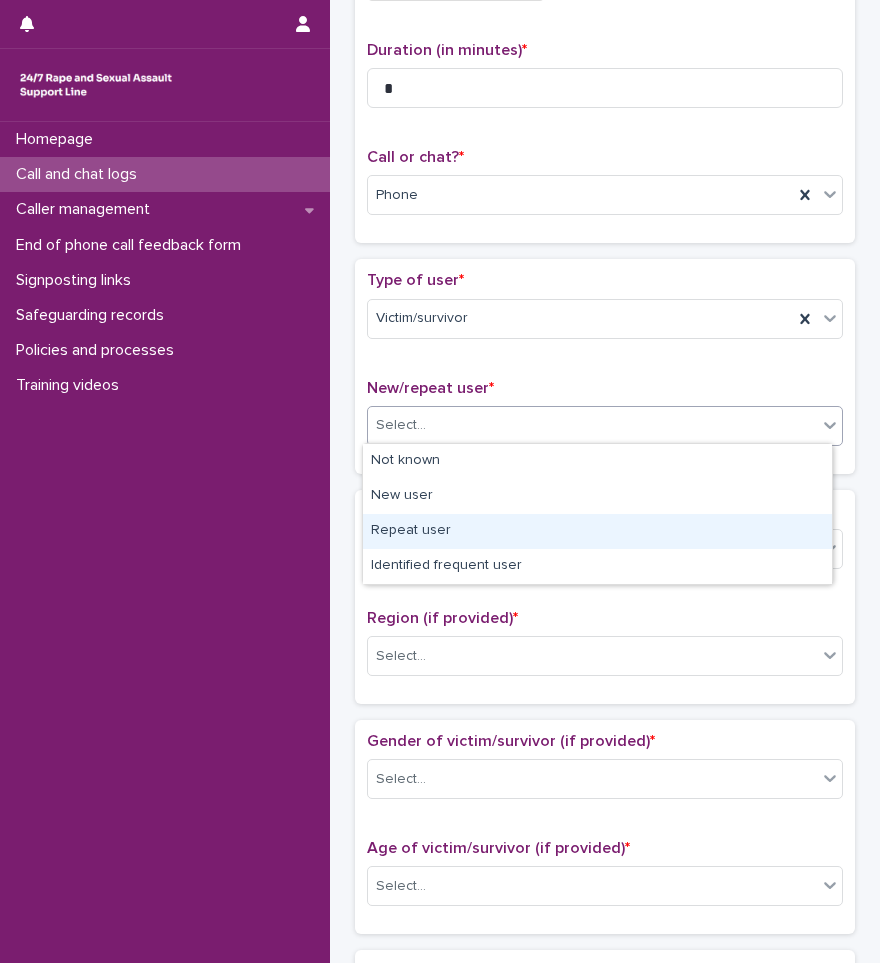 click on "Repeat user" at bounding box center (597, 531) 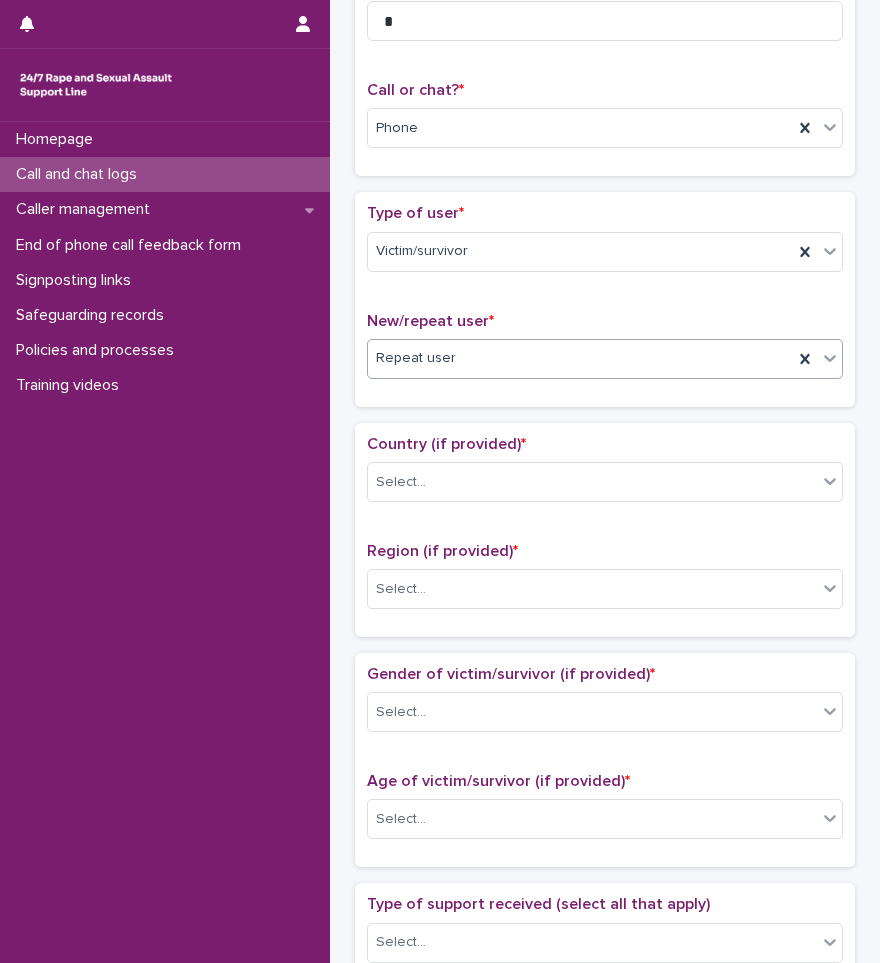 scroll, scrollTop: 500, scrollLeft: 0, axis: vertical 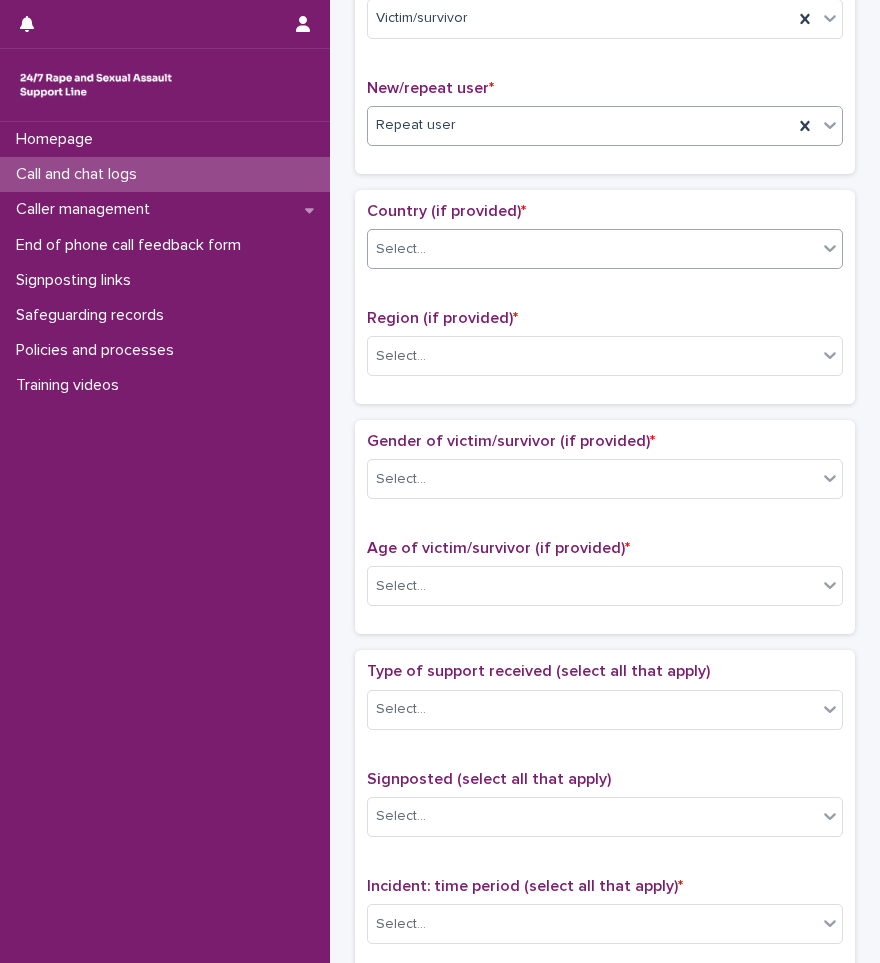 click on "Select..." at bounding box center (592, 249) 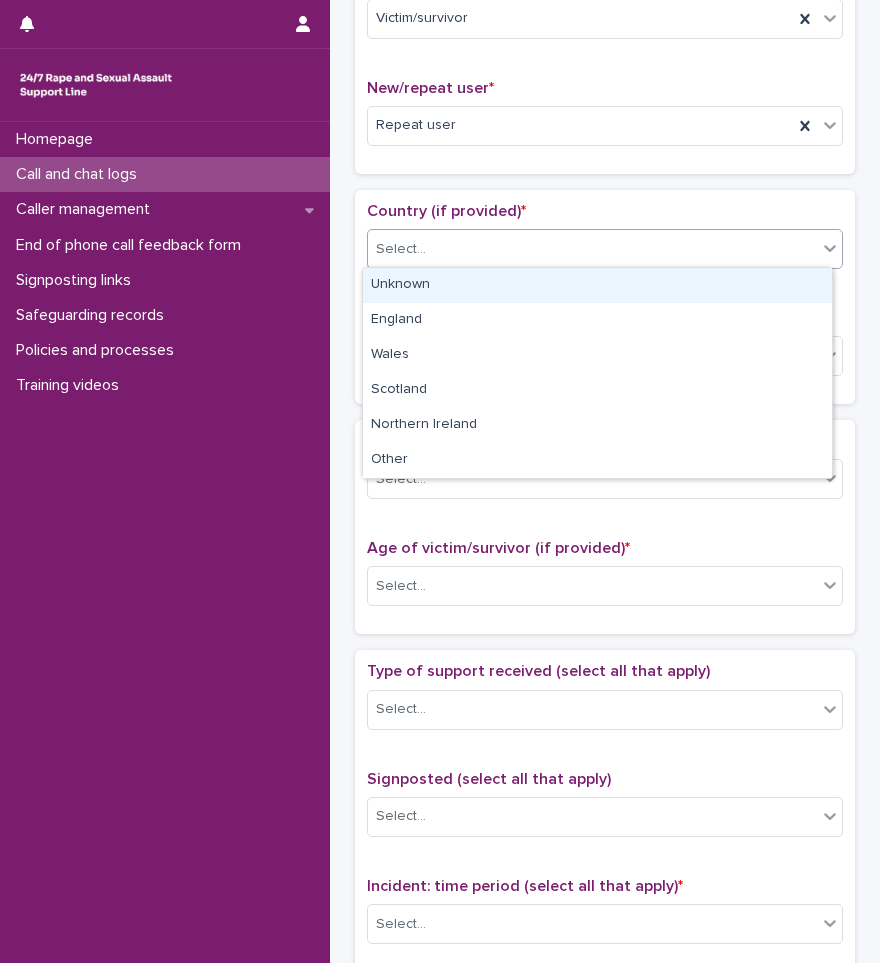 click on "Unknown" at bounding box center (597, 285) 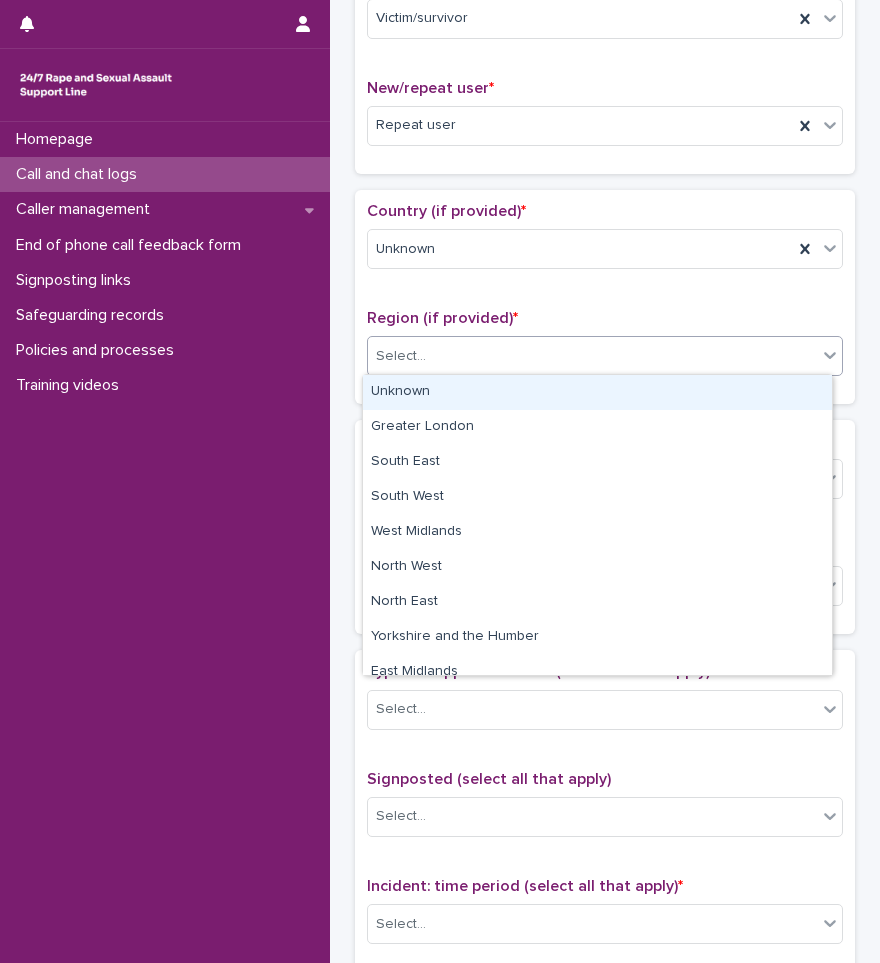 click on "Select..." at bounding box center [592, 356] 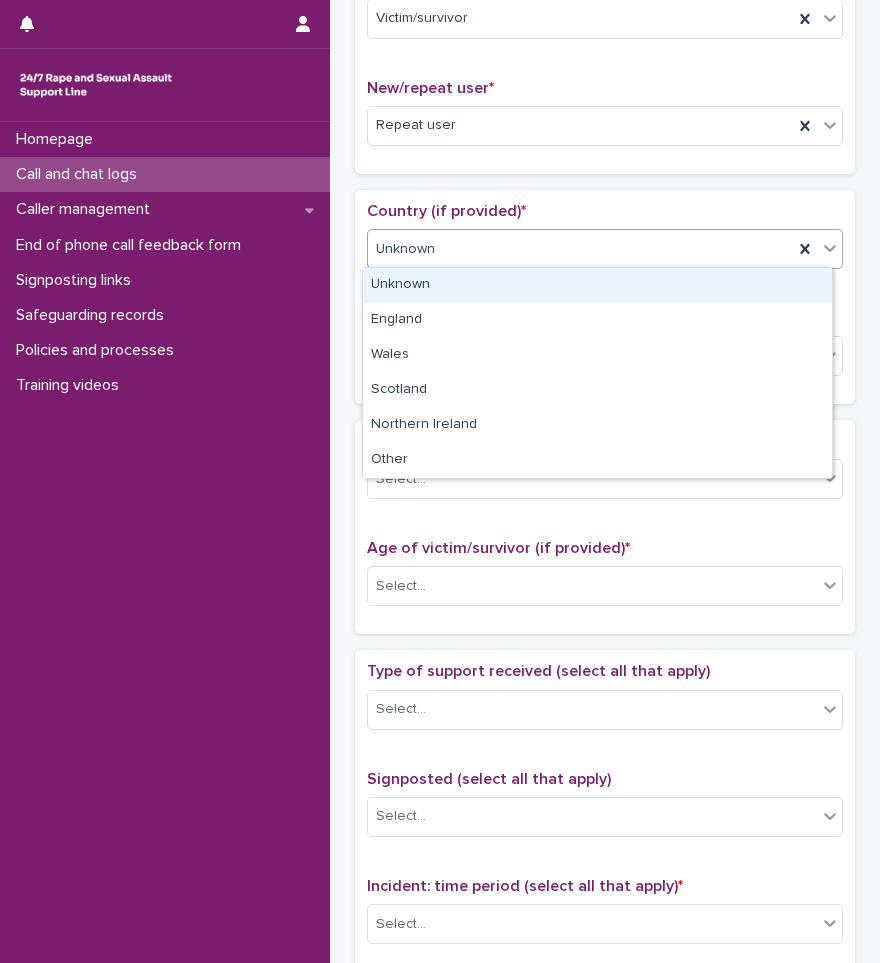 click on "Unknown" at bounding box center [580, 249] 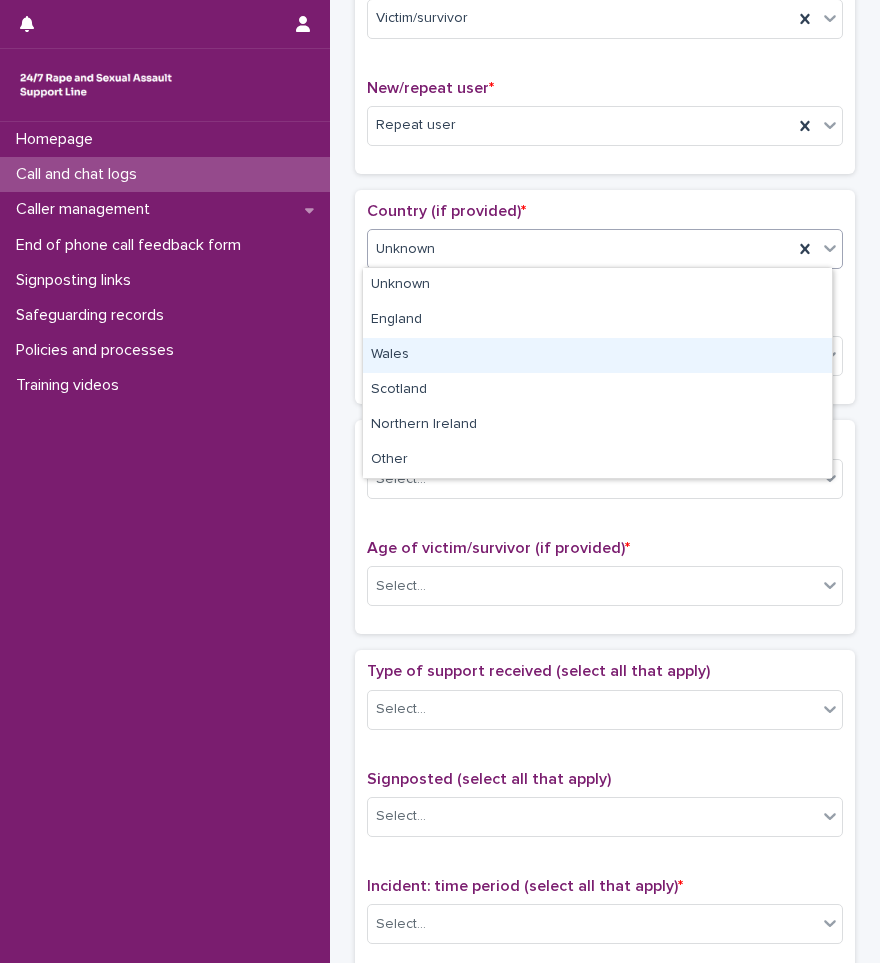 click on "Wales" at bounding box center (597, 355) 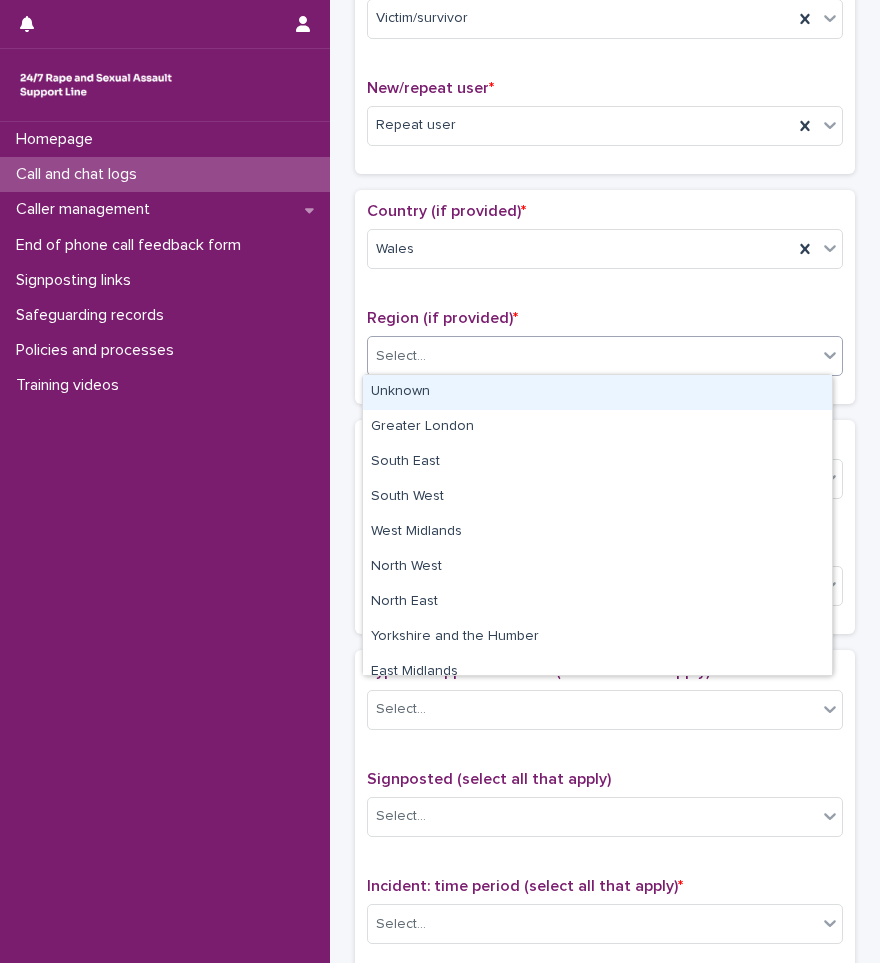 click on "Select..." at bounding box center (592, 356) 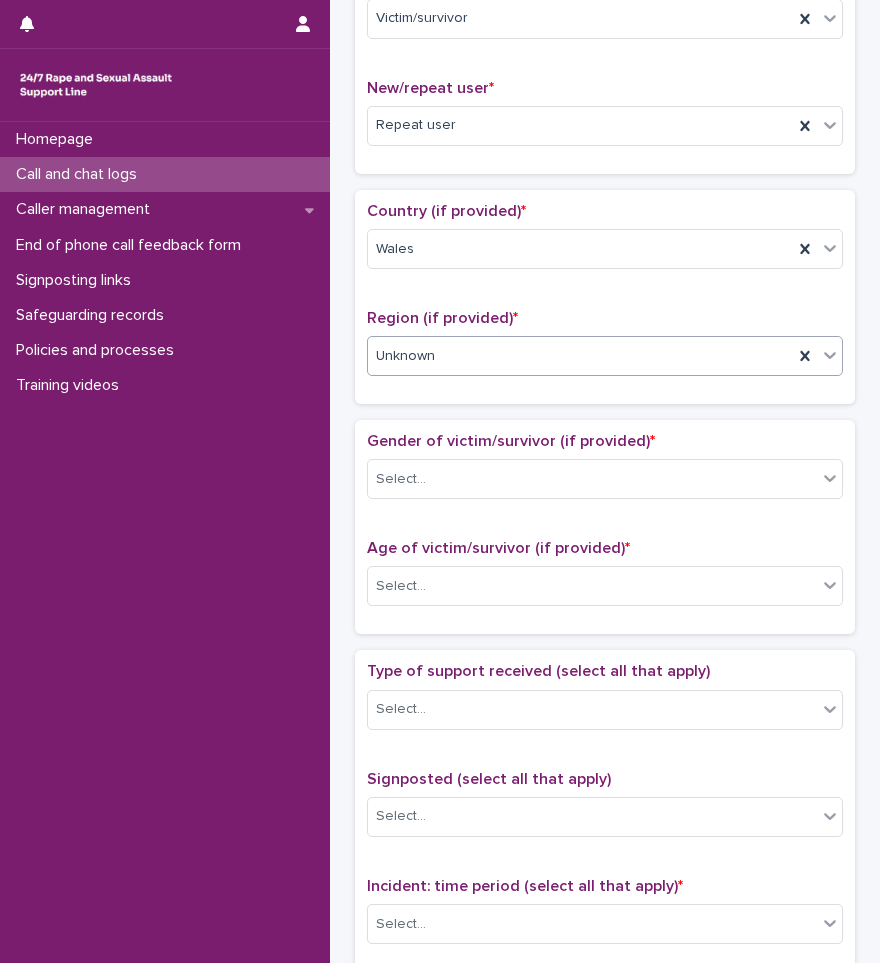 click on "Unknown" at bounding box center (580, 356) 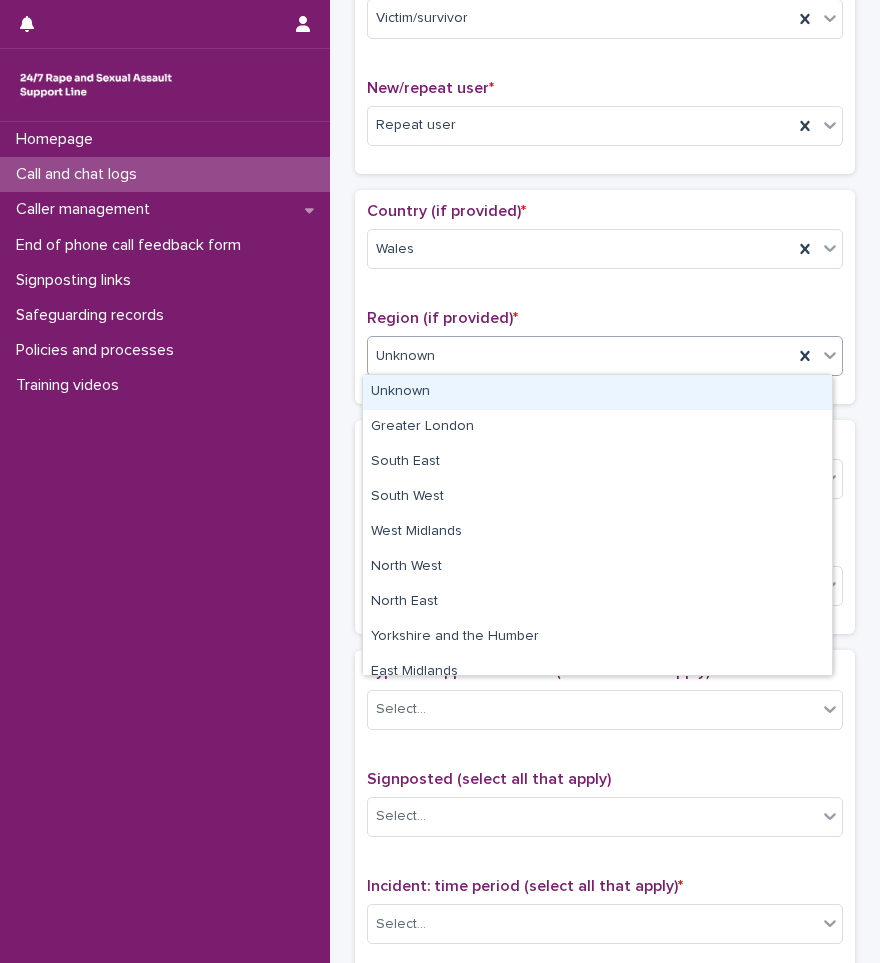 click on "Country (if provided) * Wales Region (if provided) *   option Unknown, selected.    option Unknown focused, 1 of 11. 11 results available. Use Up and Down to choose options, press Enter to select the currently focused option, press Escape to exit the menu, press Tab to select the option and exit the menu. Unknown" at bounding box center (605, 297) 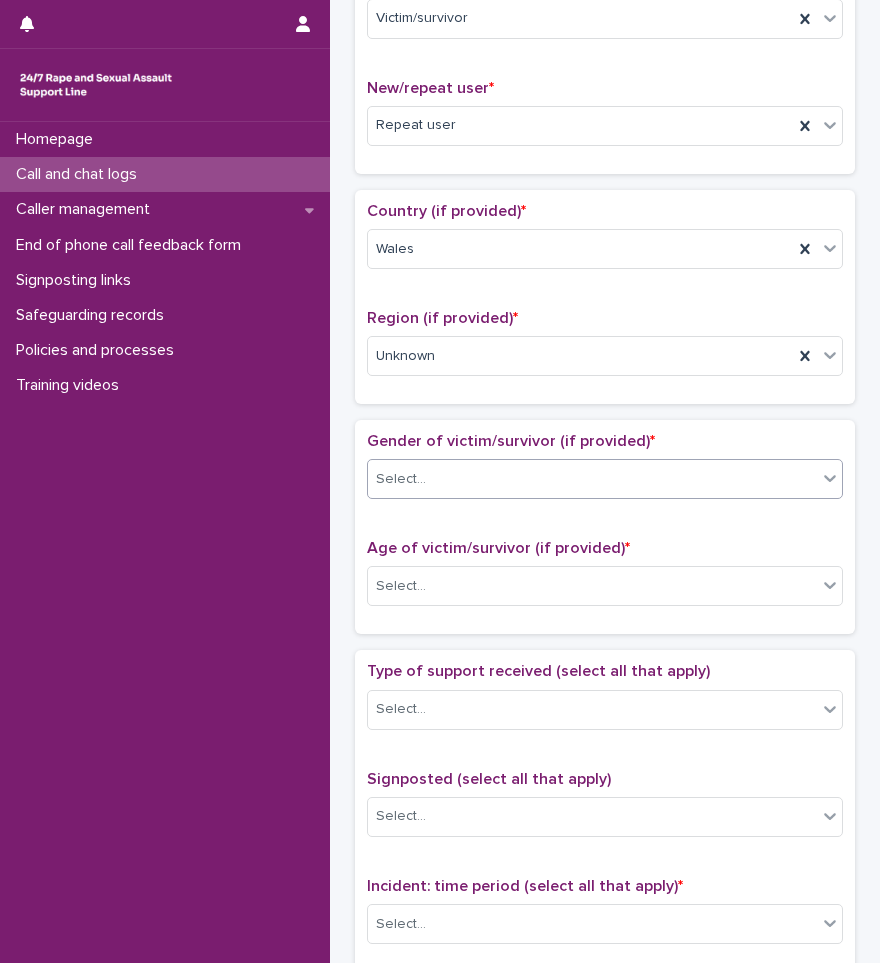 click on "Select..." at bounding box center (592, 479) 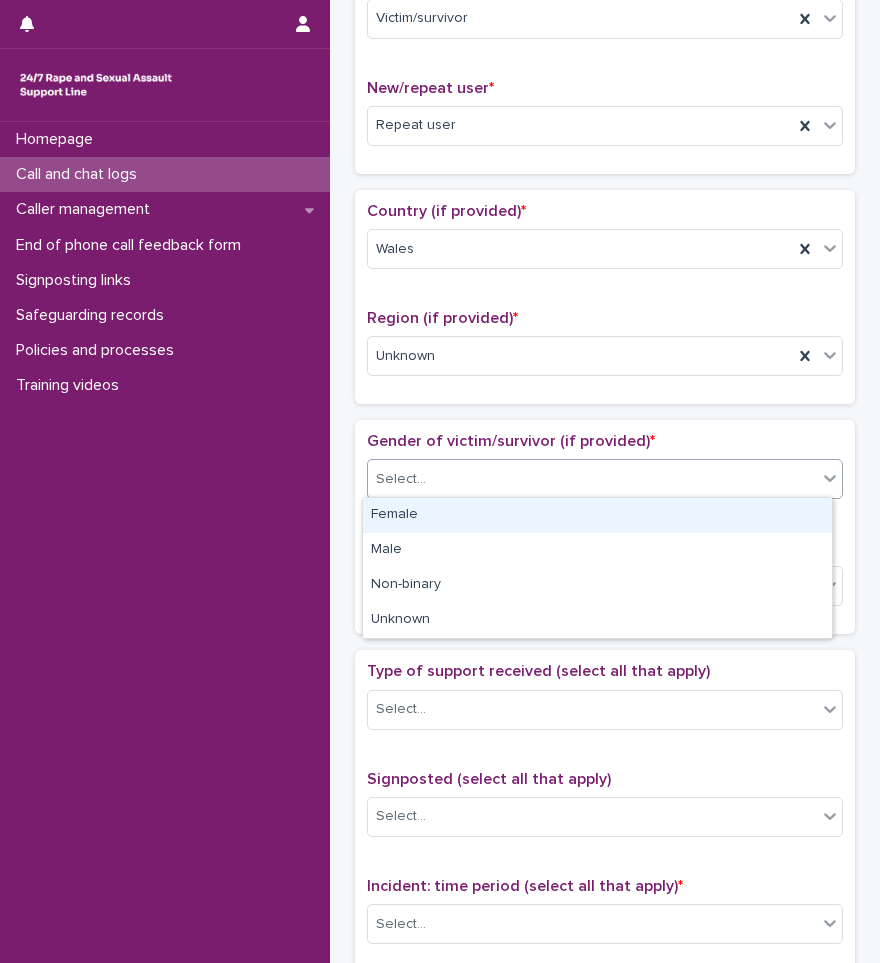 click on "Female" at bounding box center (597, 515) 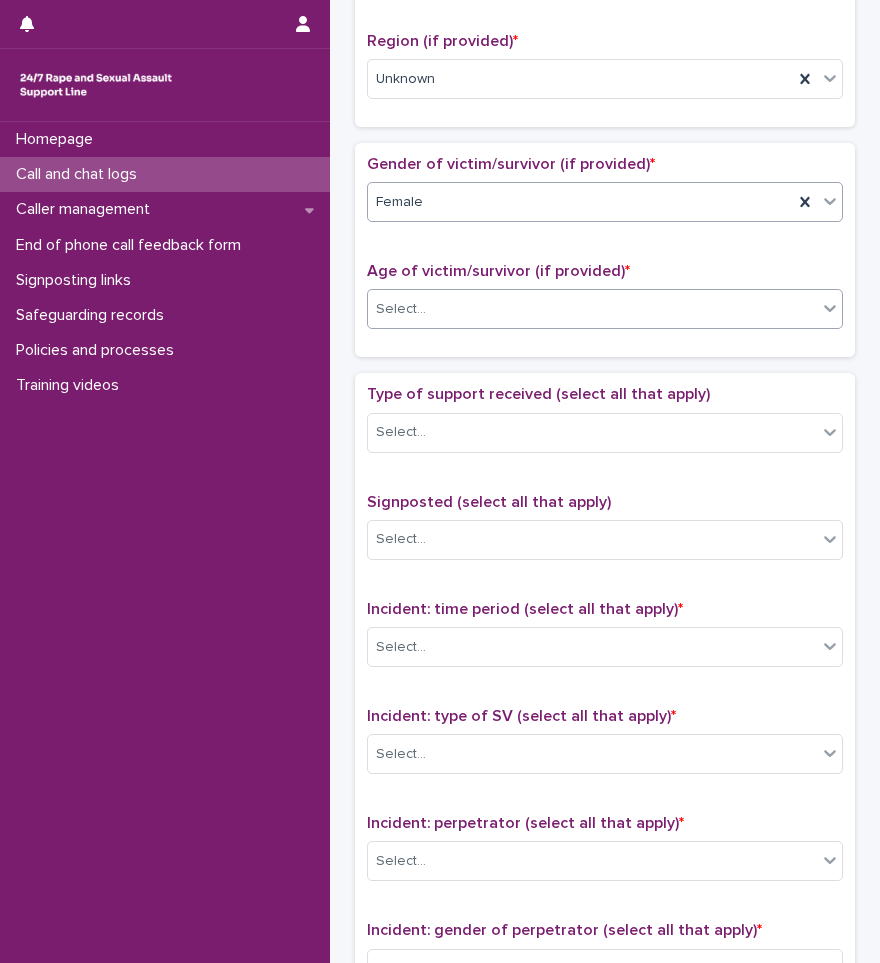 scroll, scrollTop: 800, scrollLeft: 0, axis: vertical 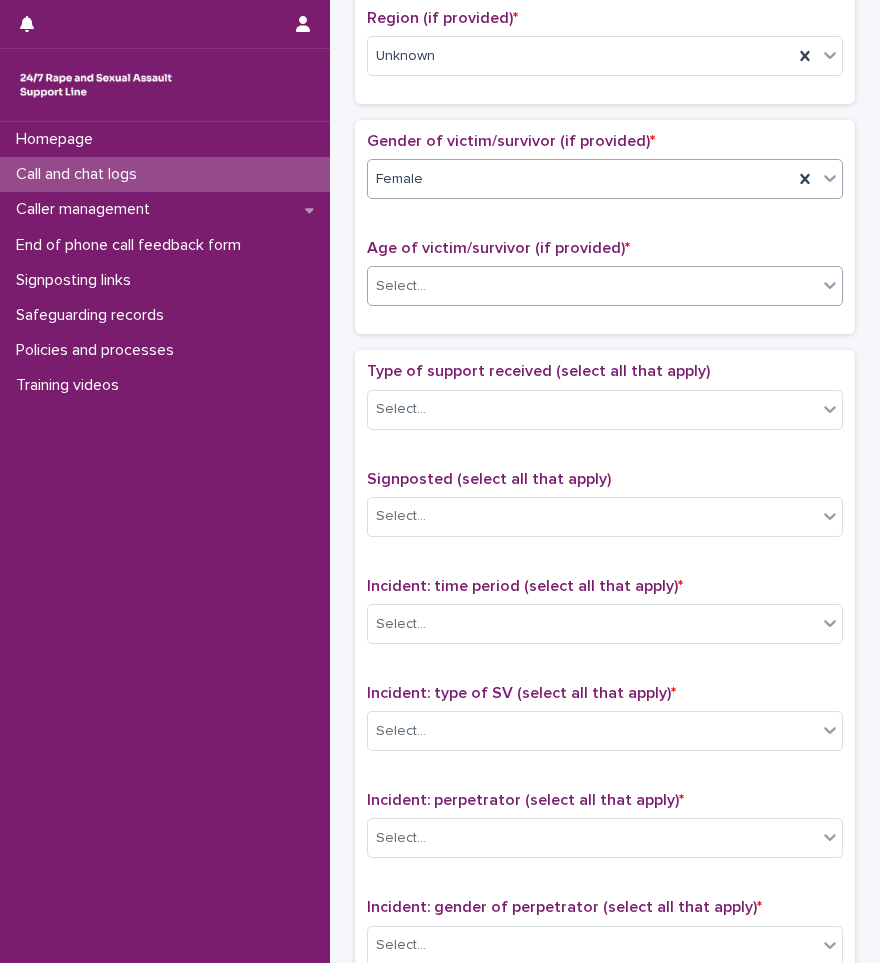 click on "Select..." at bounding box center (592, 286) 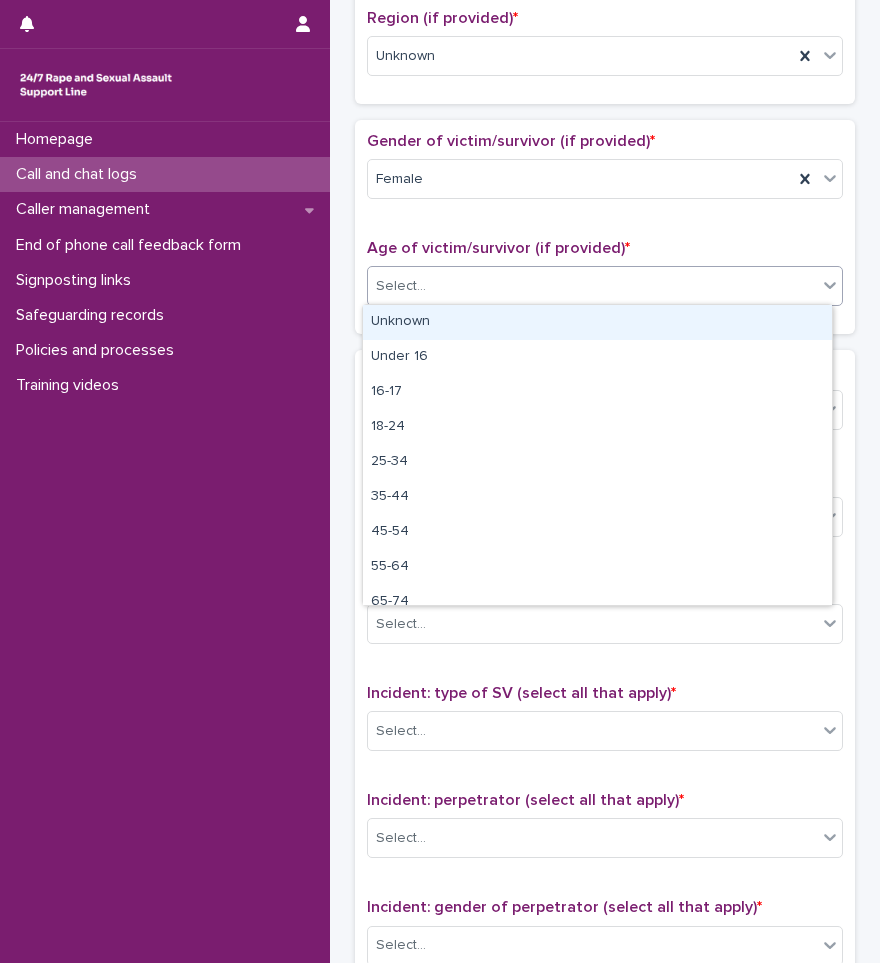 click on "Unknown" at bounding box center [597, 322] 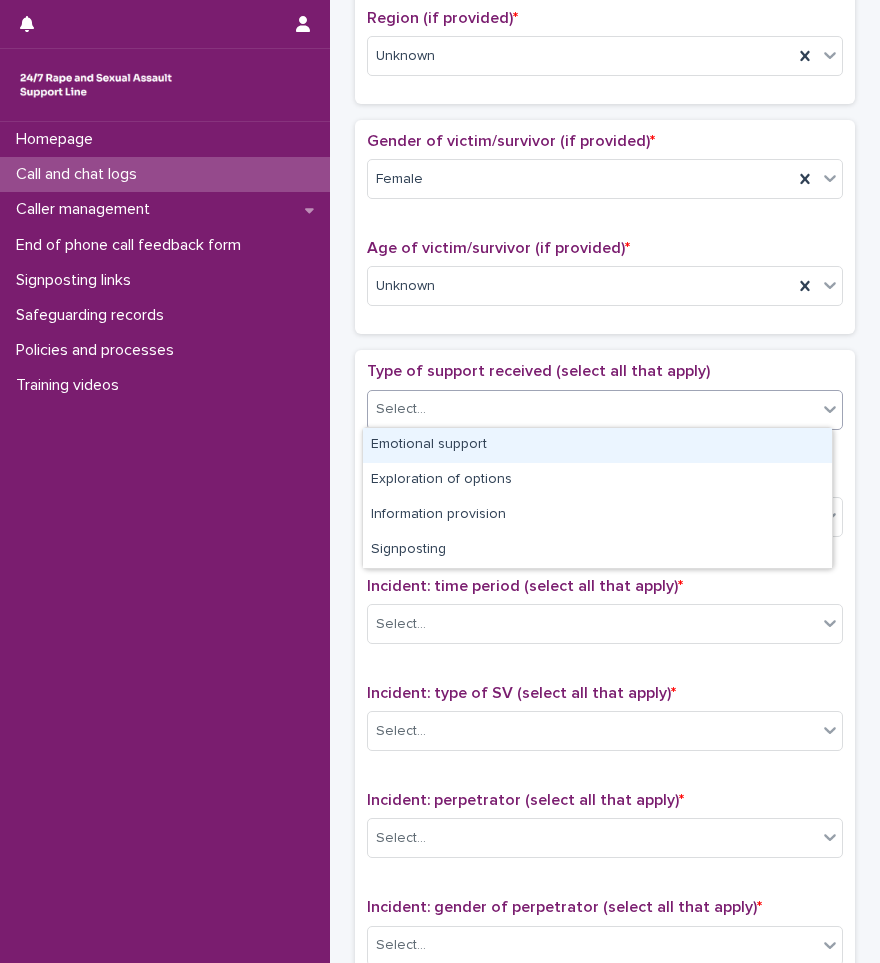click on "Select..." at bounding box center [592, 409] 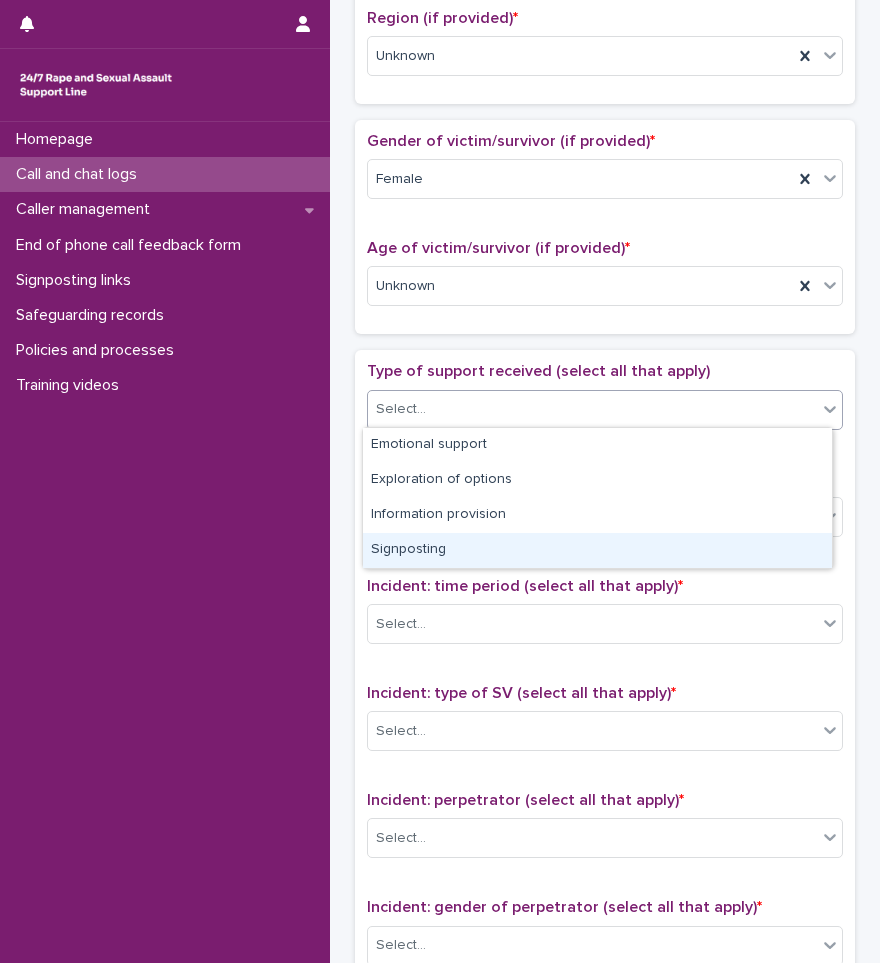 click on "Signposting" at bounding box center [597, 550] 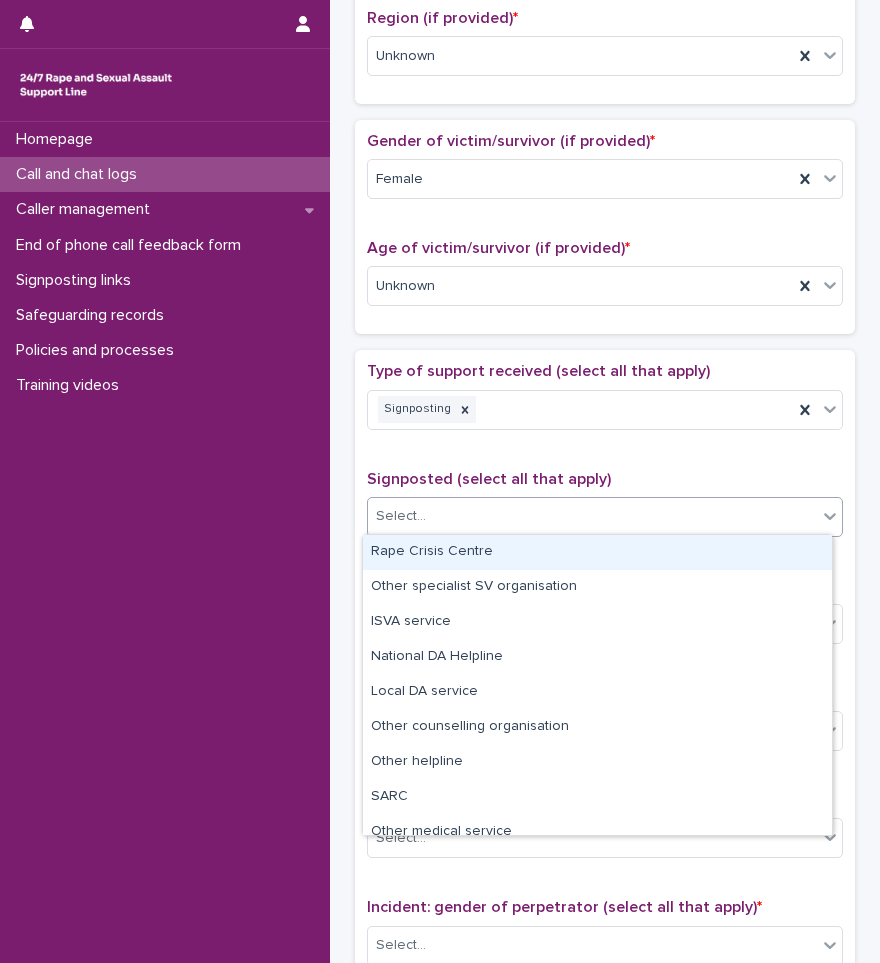 click on "Select..." at bounding box center [592, 516] 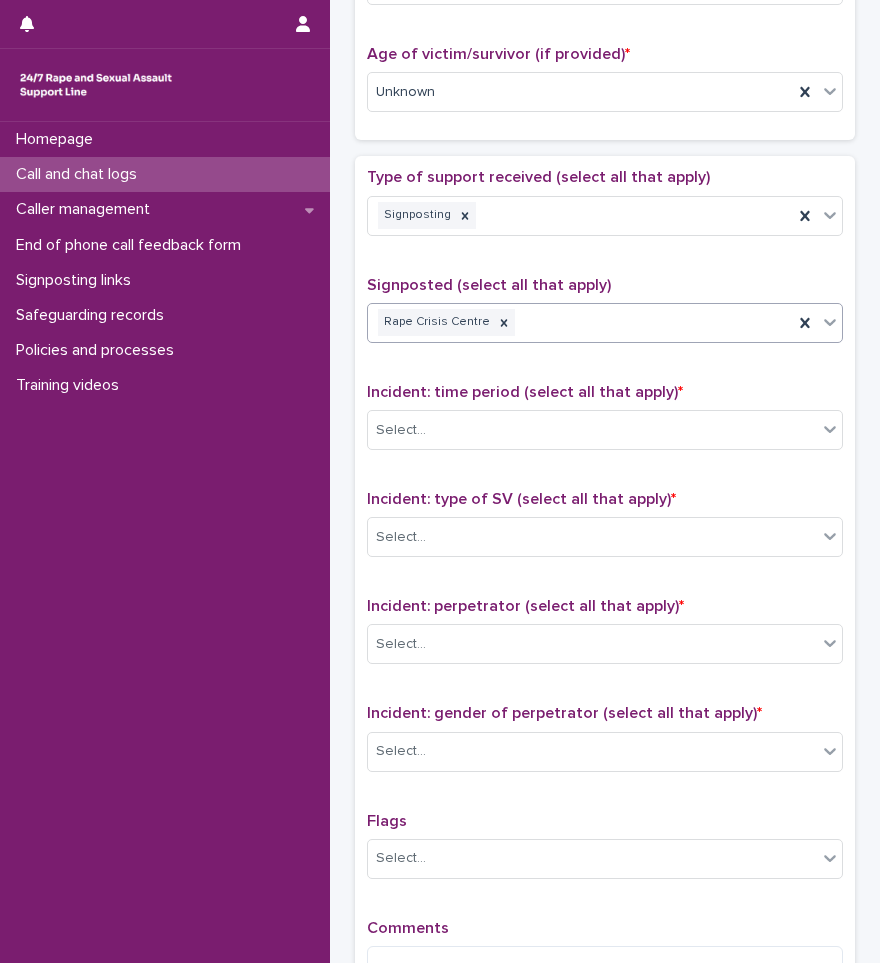 scroll, scrollTop: 1100, scrollLeft: 0, axis: vertical 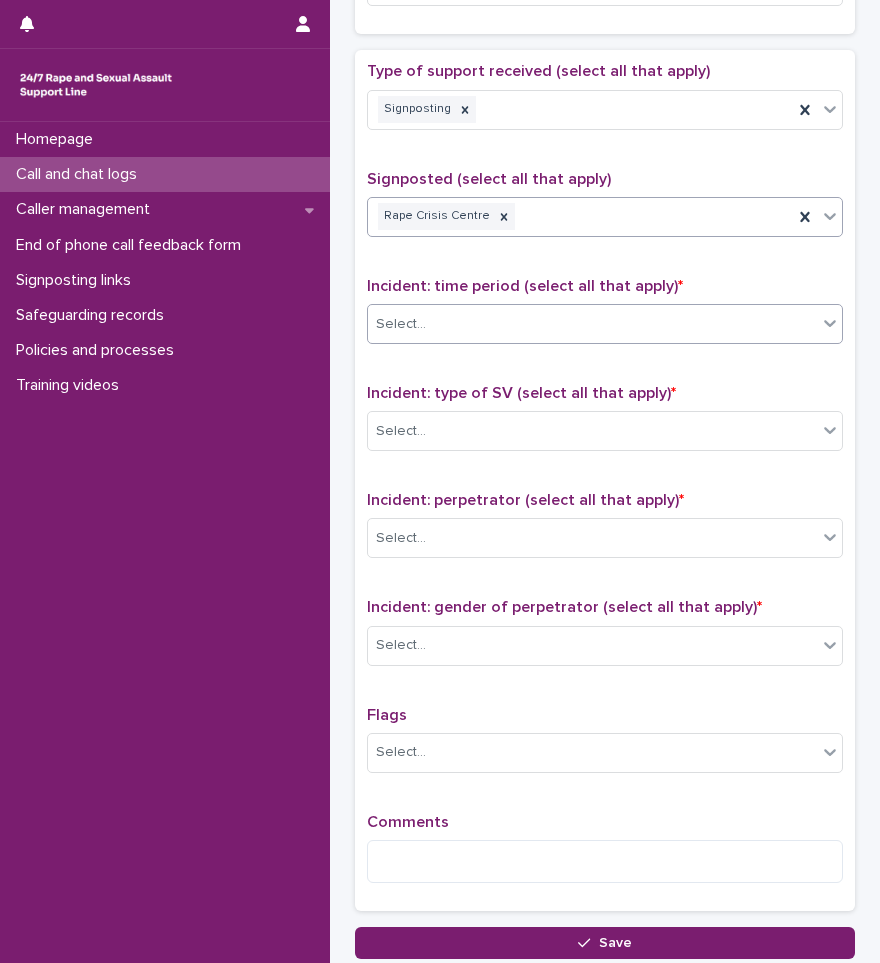 click on "Select..." at bounding box center (592, 324) 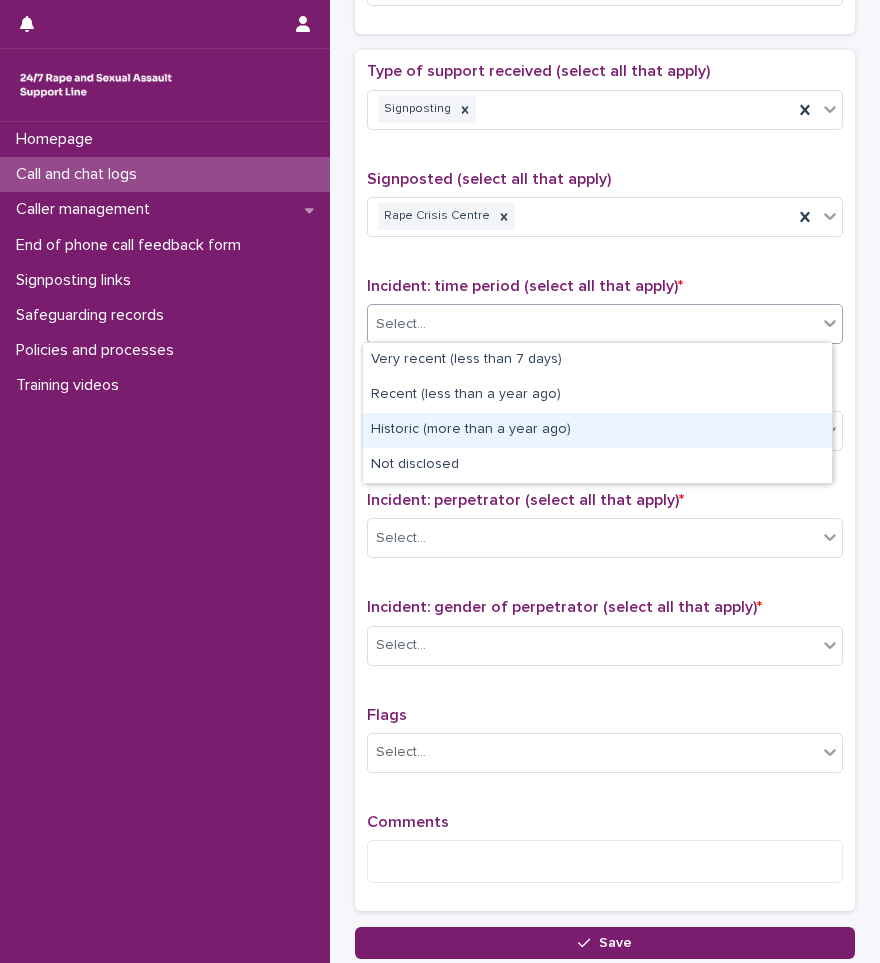 click on "Historic (more than a year ago)" at bounding box center [597, 430] 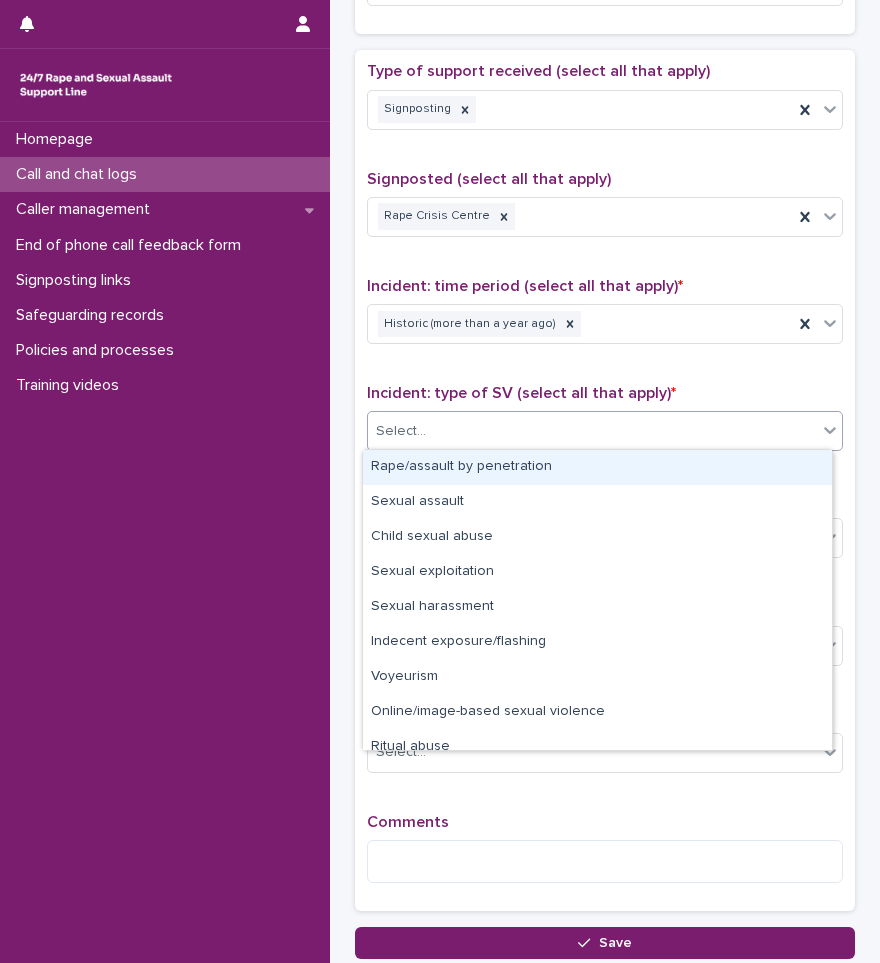 click on "Select..." at bounding box center [592, 431] 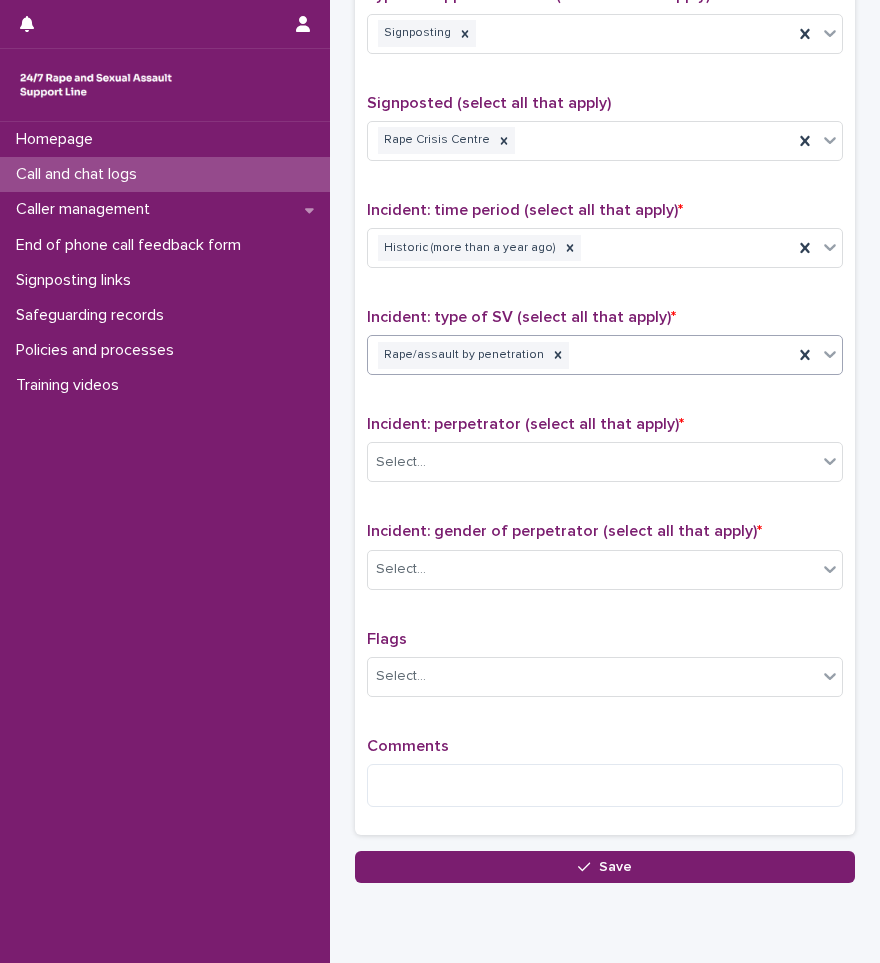 scroll, scrollTop: 1250, scrollLeft: 0, axis: vertical 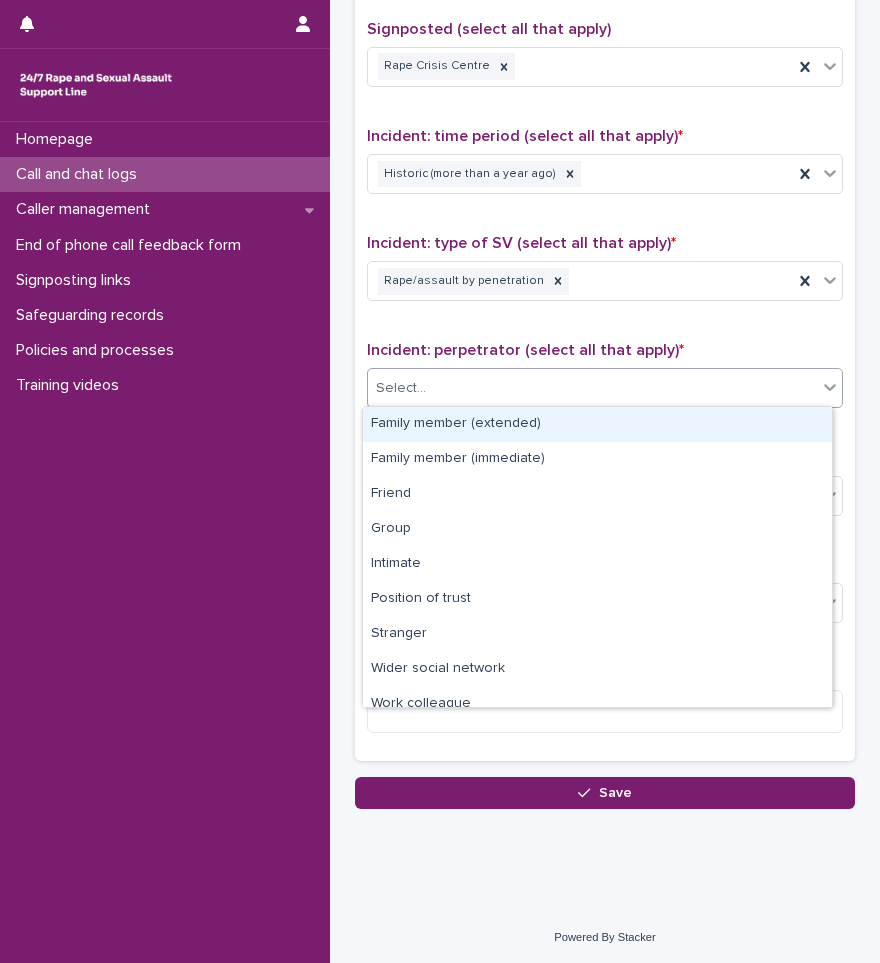 click on "Select..." at bounding box center (605, 388) 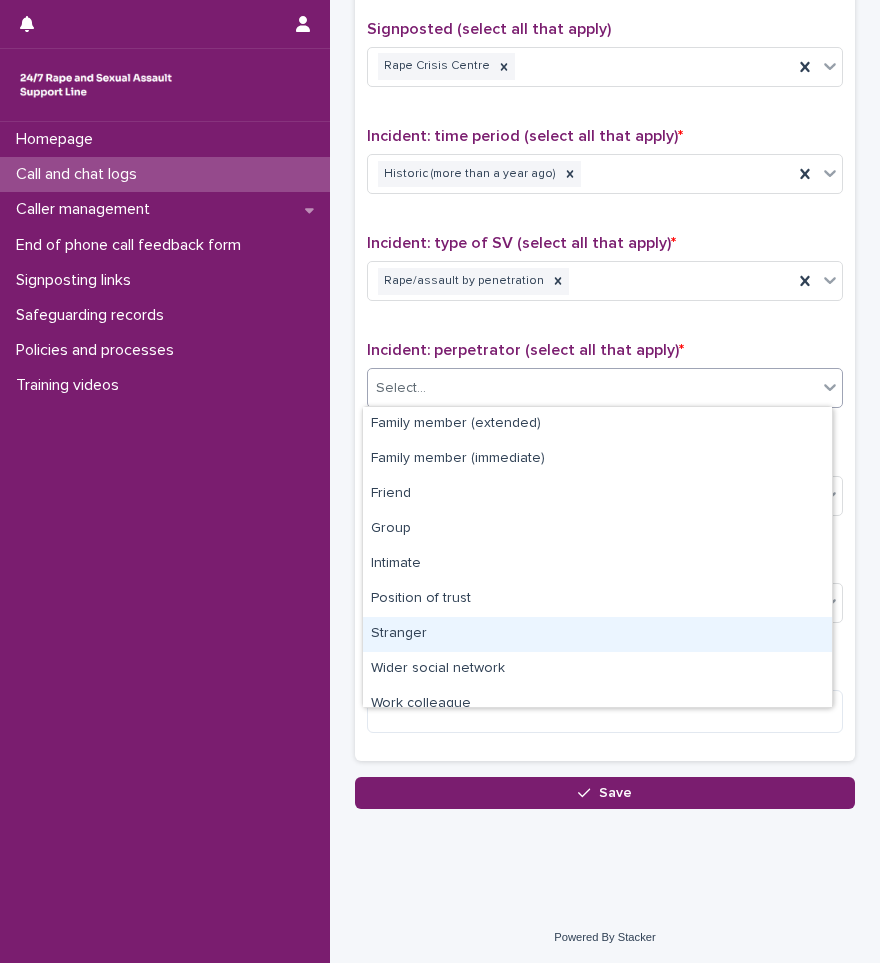 scroll, scrollTop: 85, scrollLeft: 0, axis: vertical 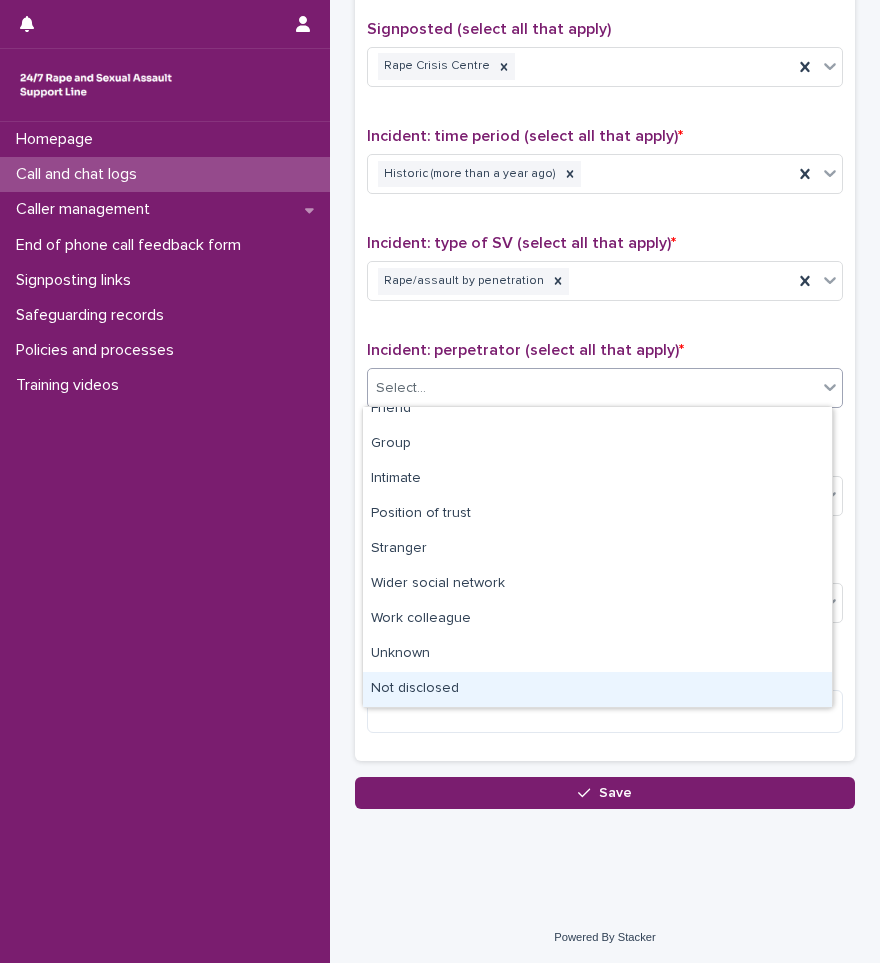 click on "Not disclosed" at bounding box center (597, 689) 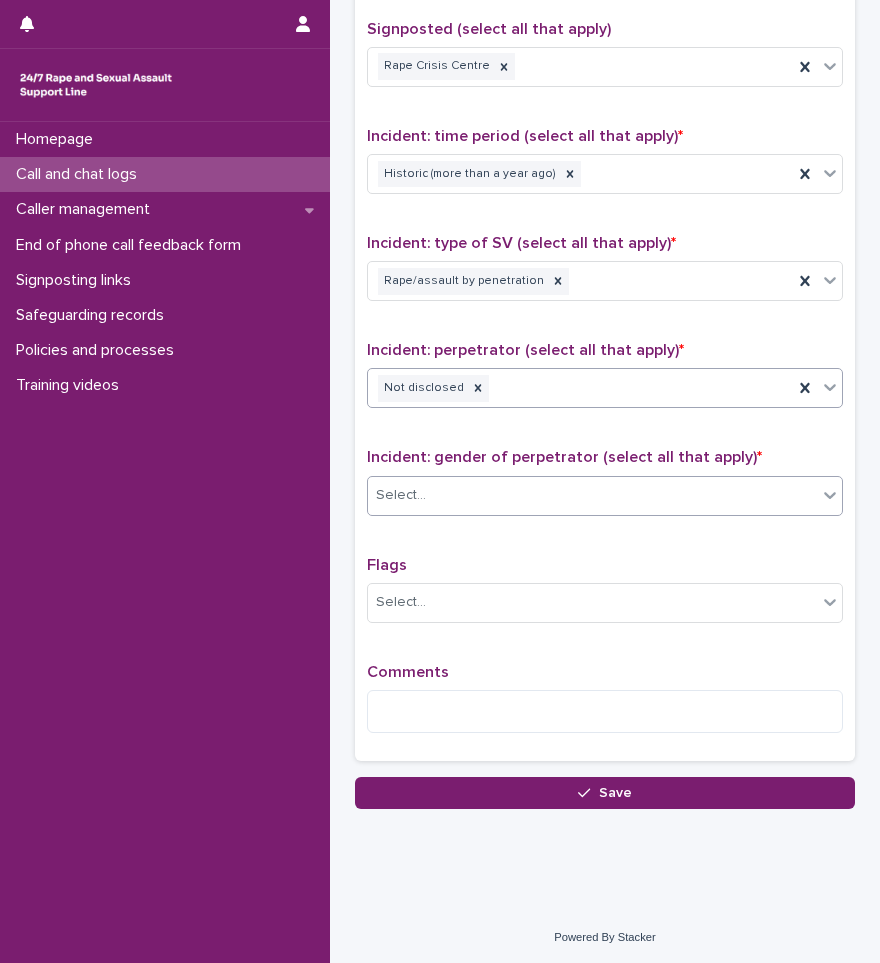 click on "Select..." at bounding box center (592, 495) 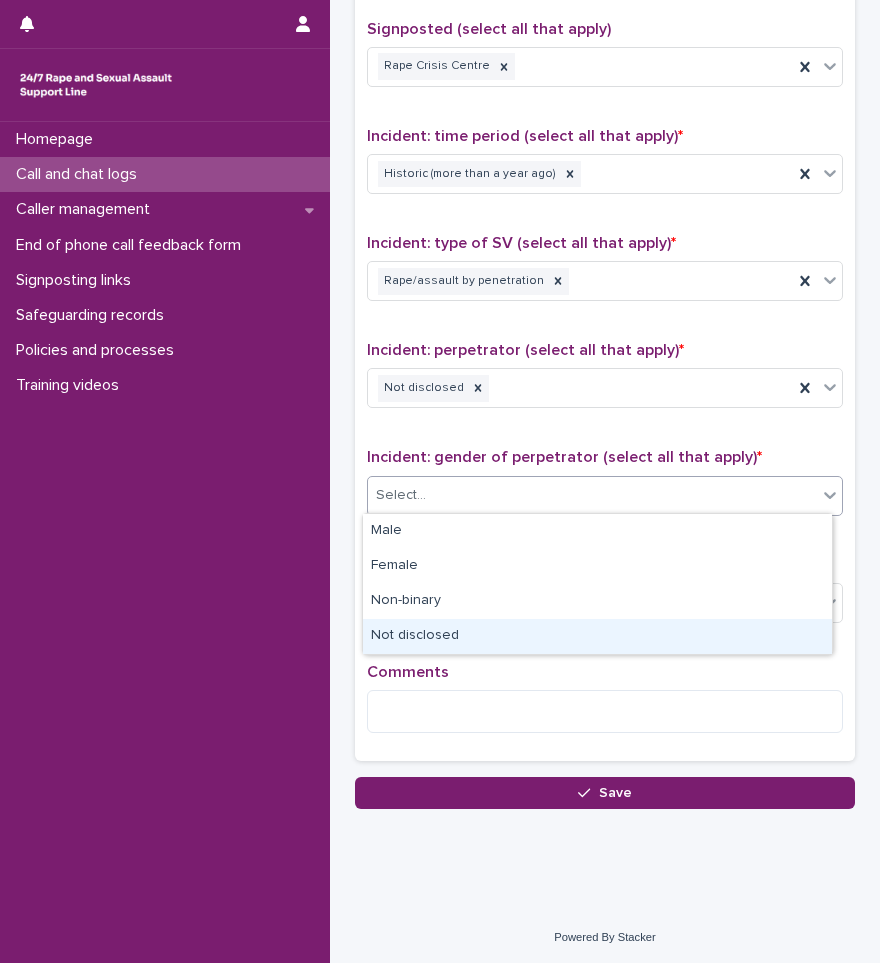 click on "Not disclosed" at bounding box center (597, 636) 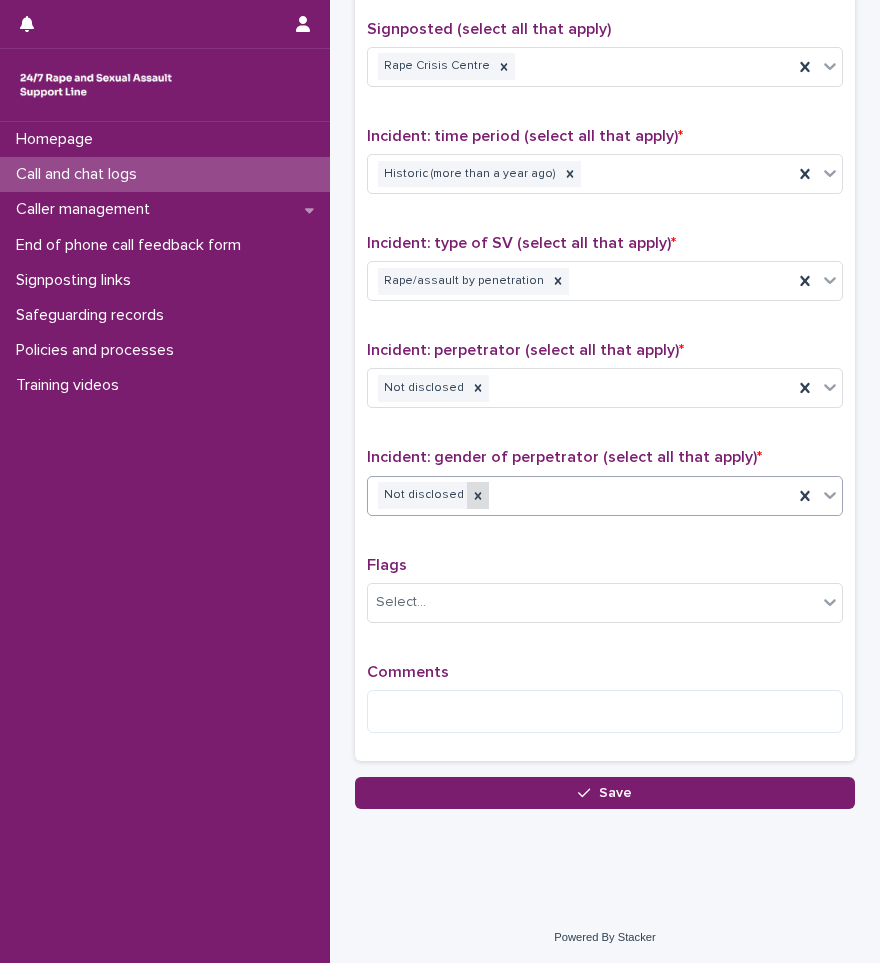 click 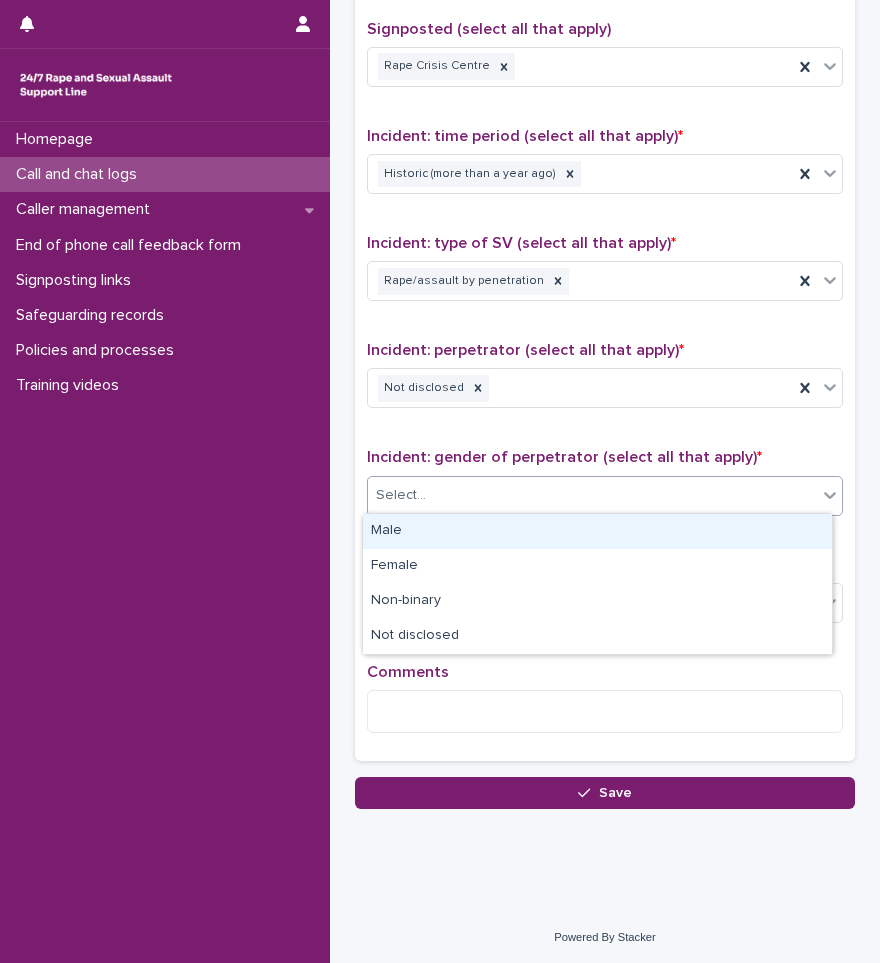 click on "Select..." at bounding box center [592, 495] 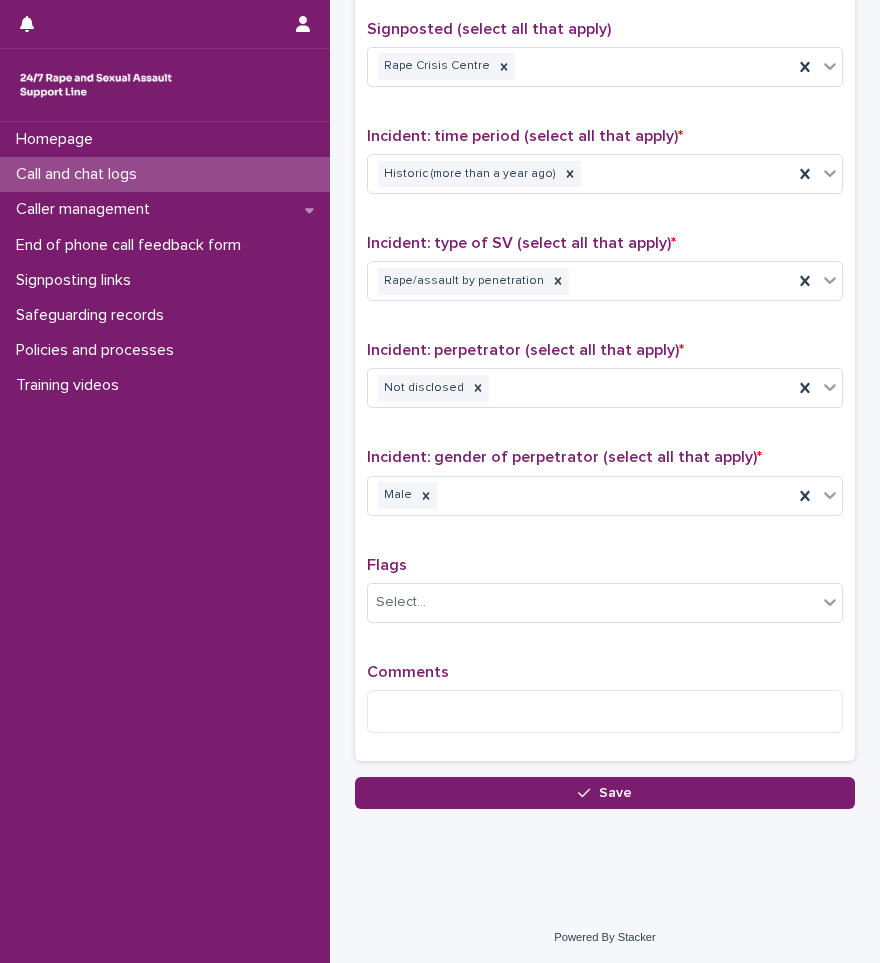 click on "Comments" at bounding box center [605, 706] 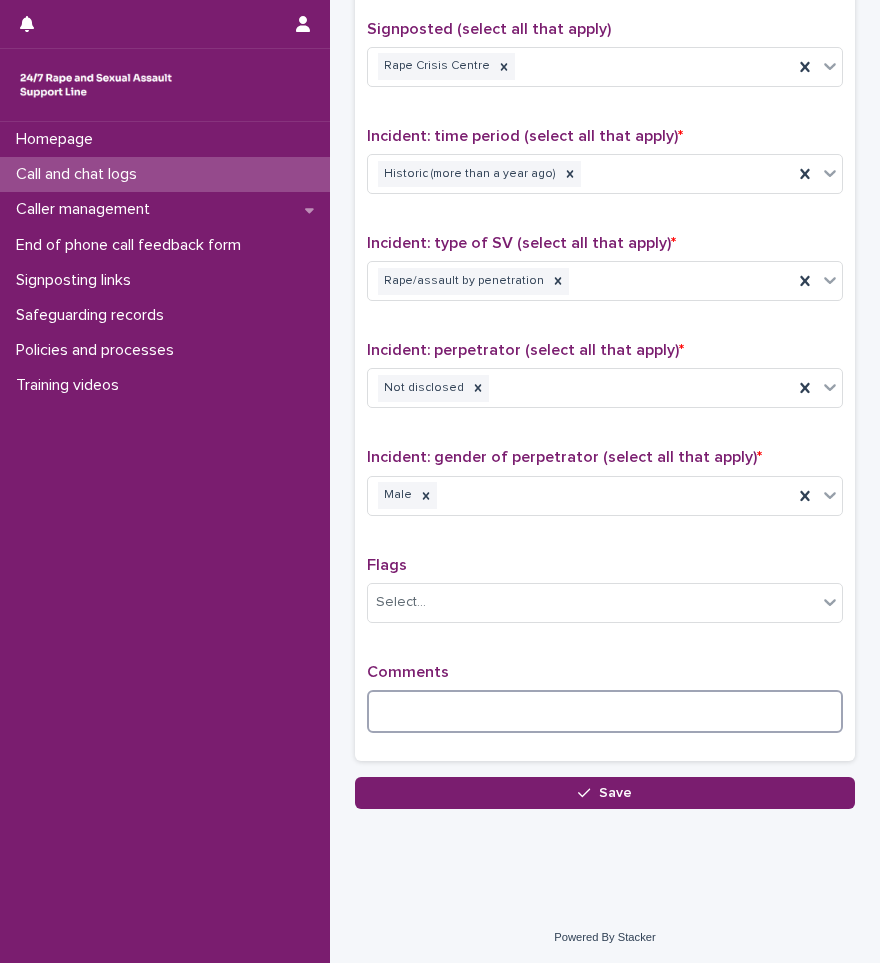 click at bounding box center (605, 711) 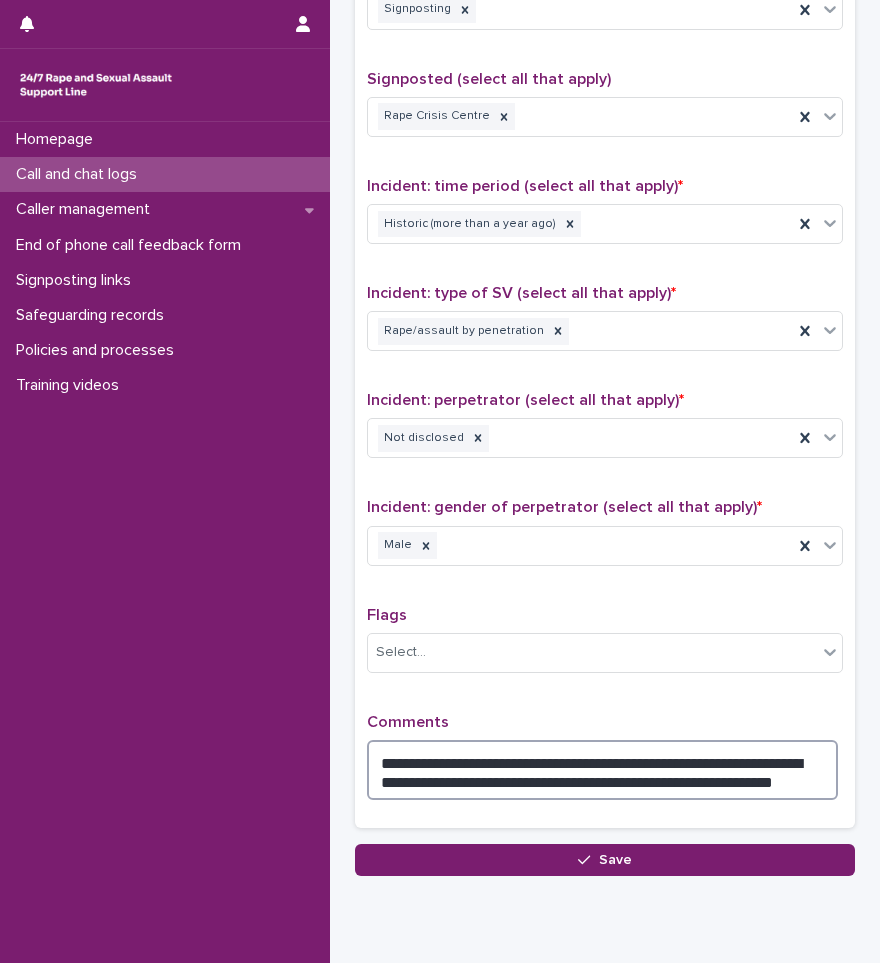 scroll, scrollTop: 1267, scrollLeft: 0, axis: vertical 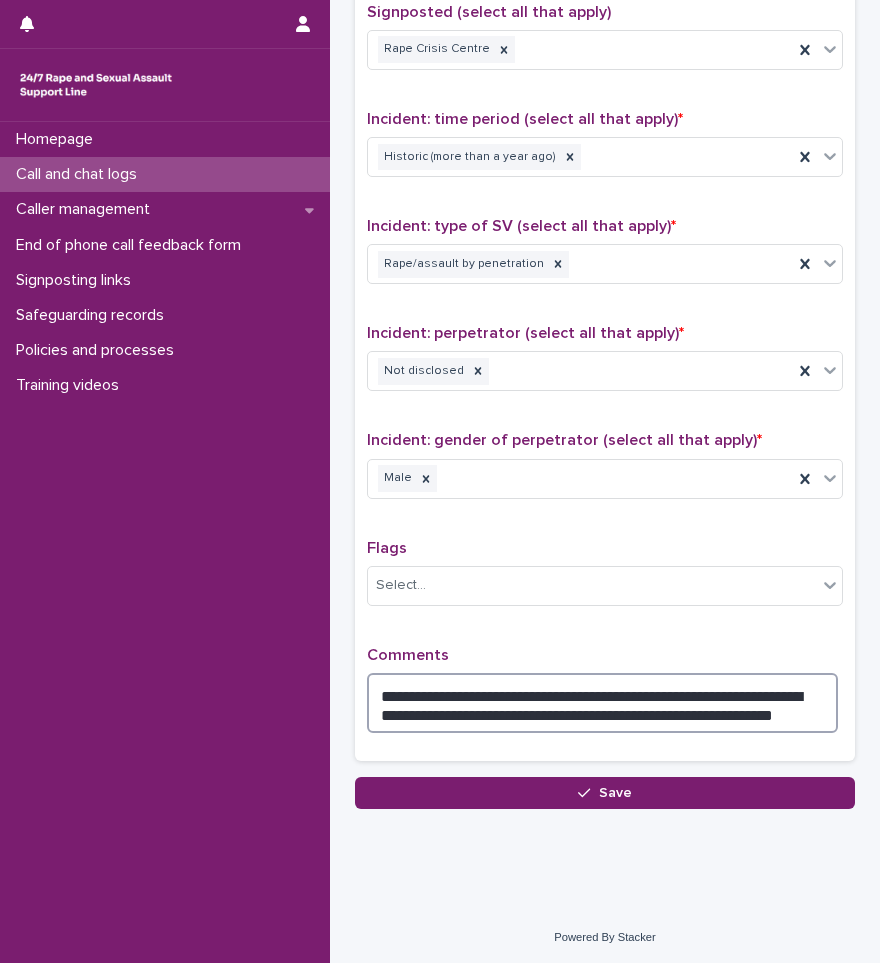 type on "**********" 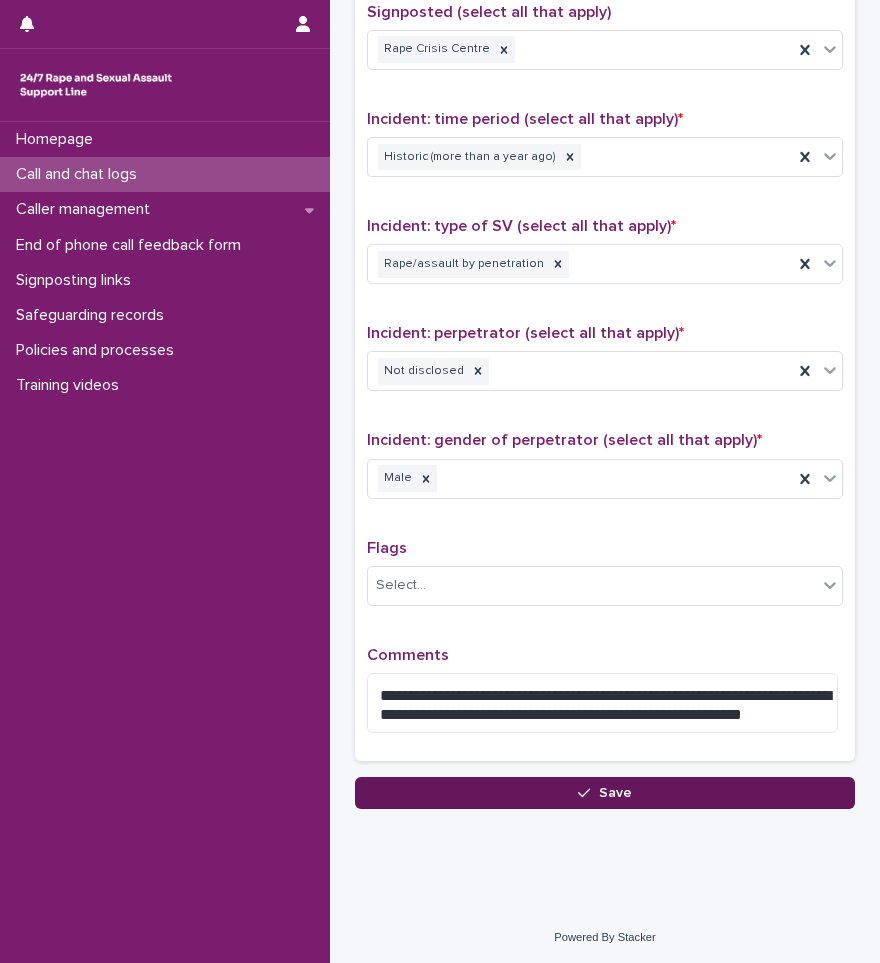 click on "Save" at bounding box center (615, 793) 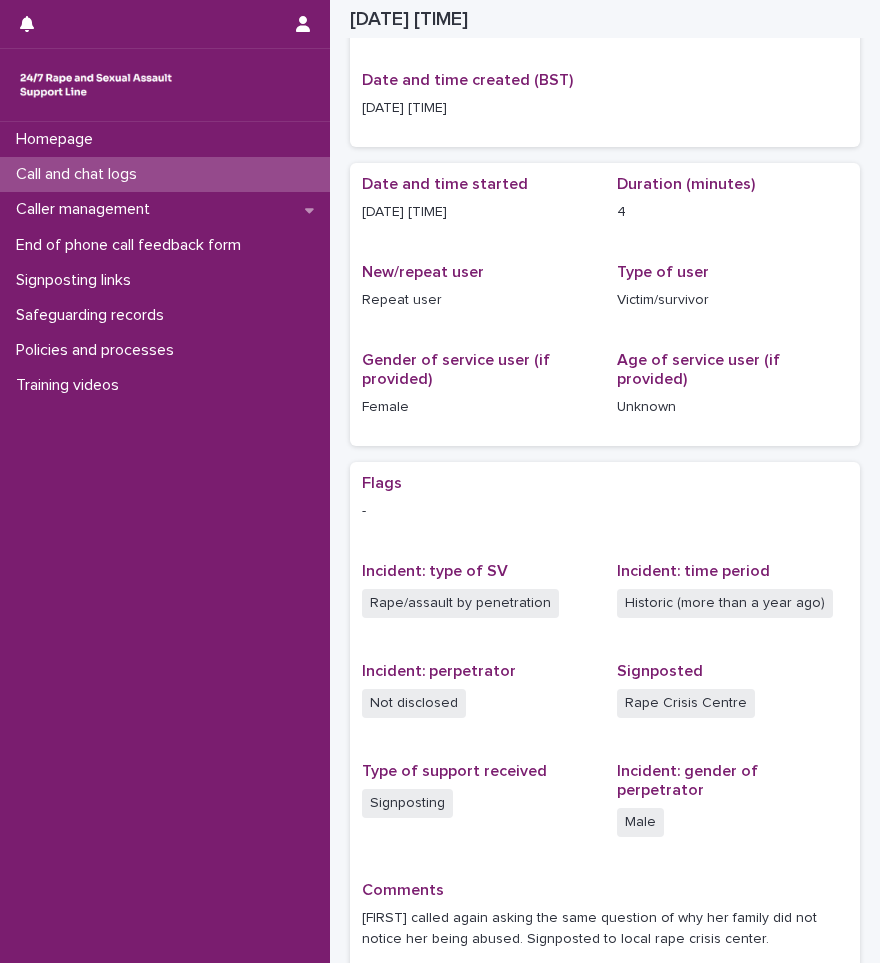 scroll, scrollTop: 0, scrollLeft: 0, axis: both 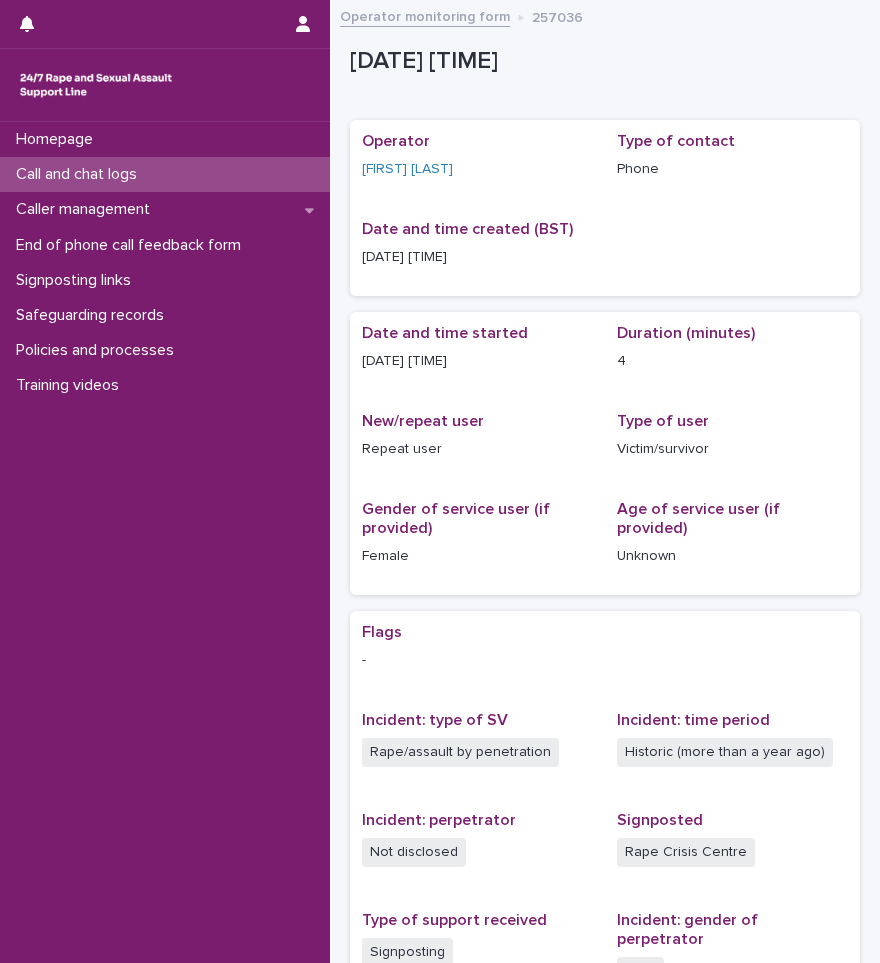 click on "Call and chat logs" at bounding box center [80, 174] 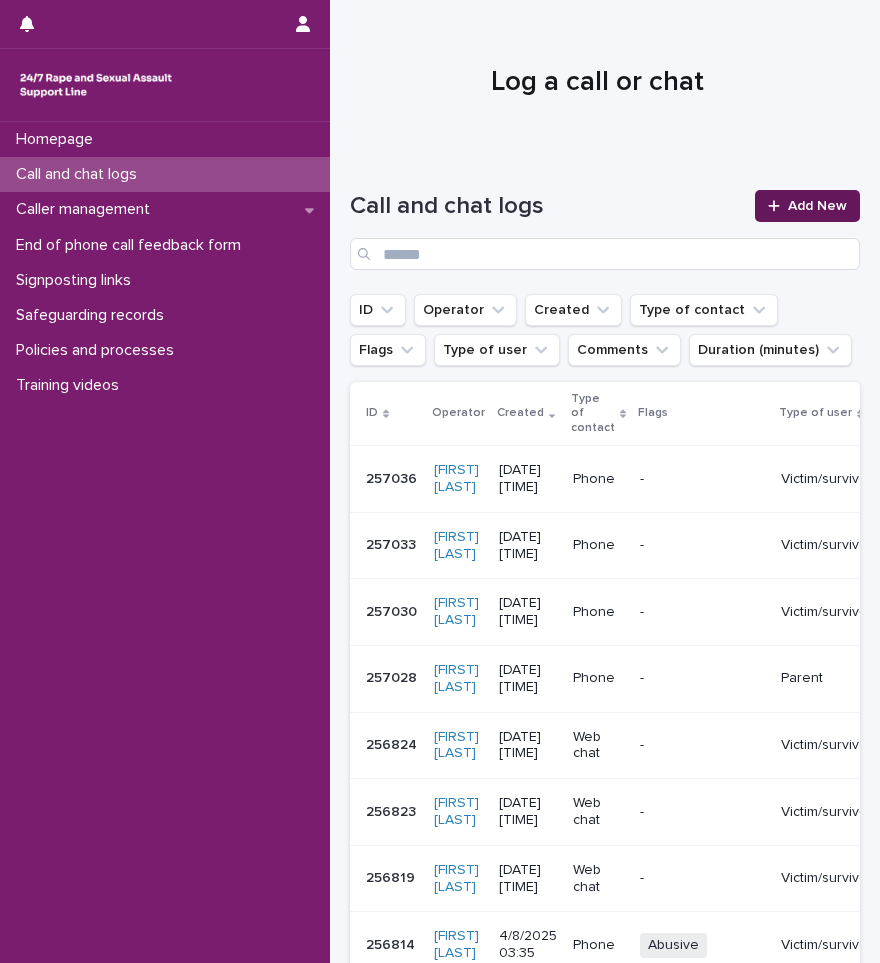 click on "Add New" at bounding box center (817, 206) 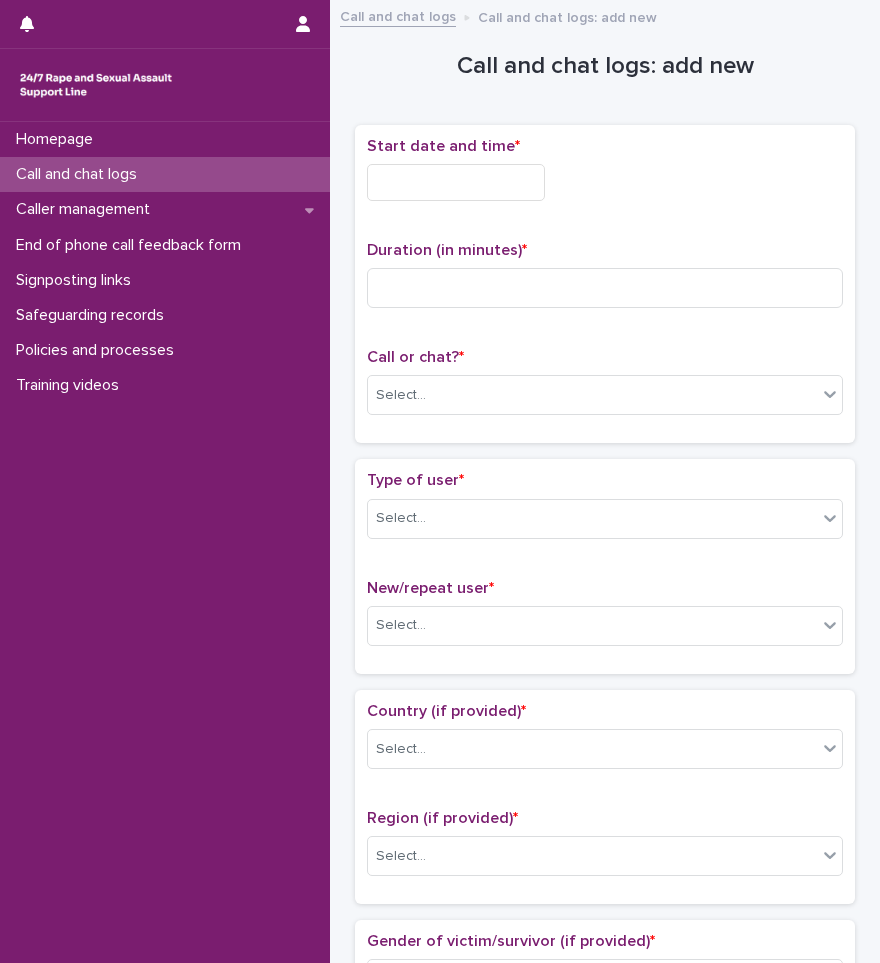 click at bounding box center (456, 182) 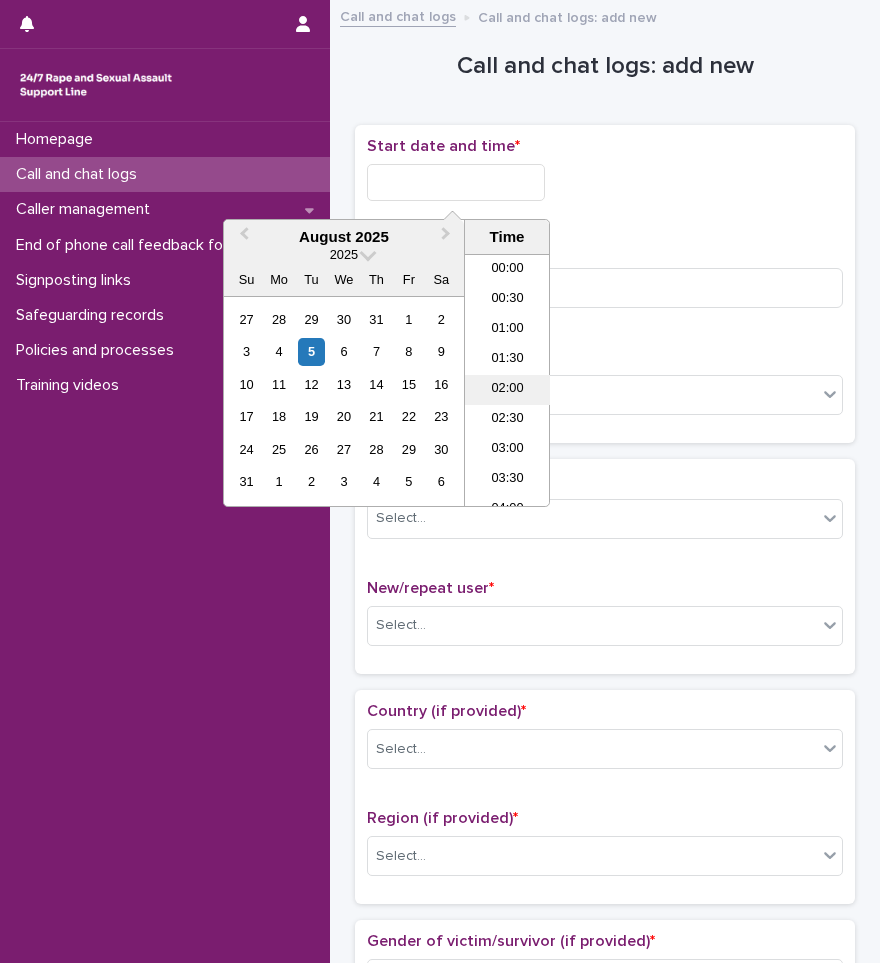 click on "02:00" at bounding box center (507, 390) 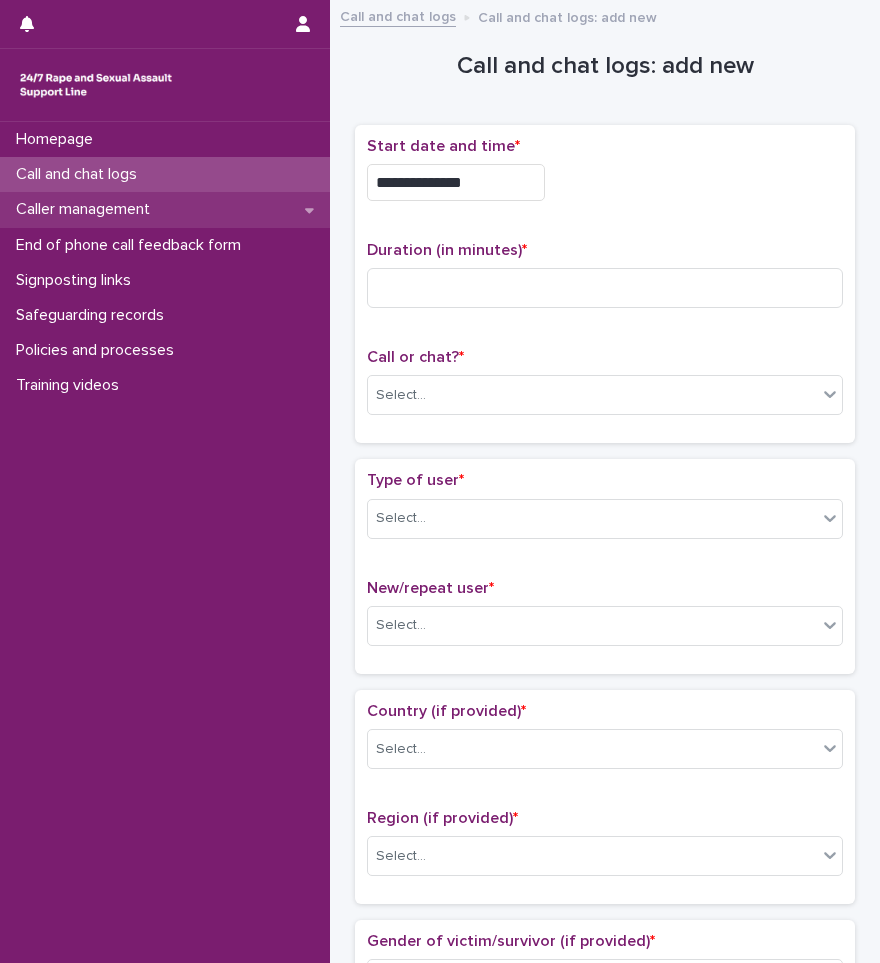 click on "Caller management" at bounding box center (87, 209) 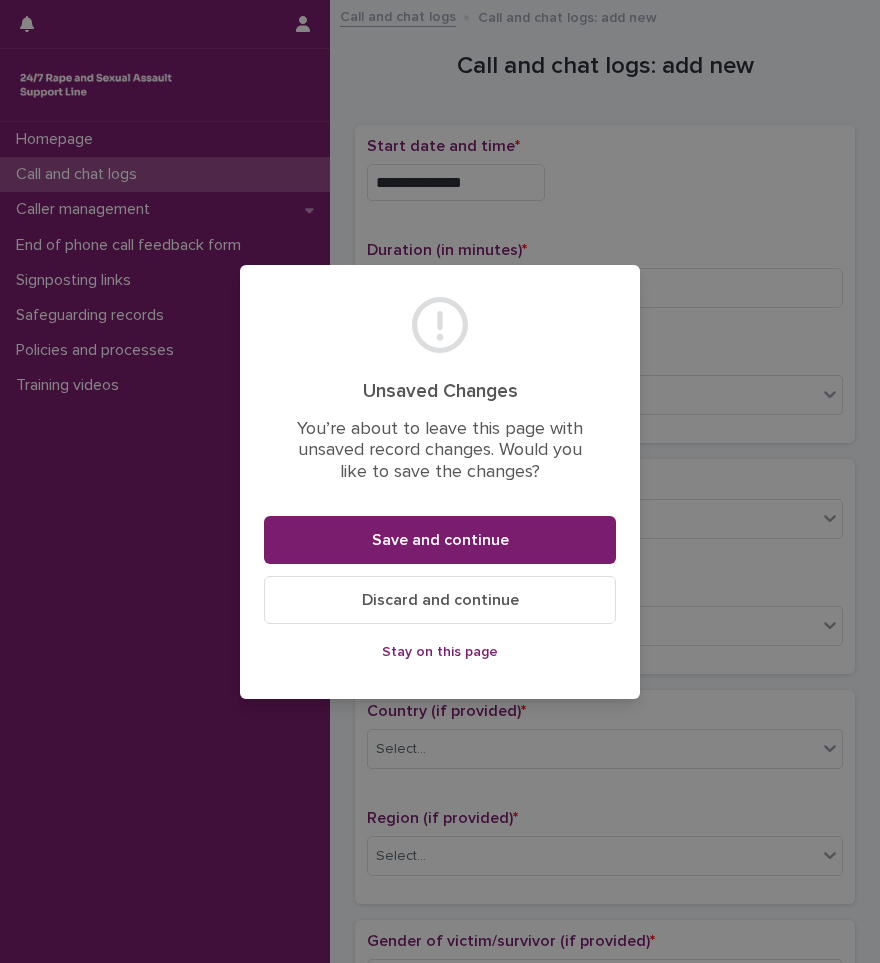 click on "Stay on this page" at bounding box center [440, 652] 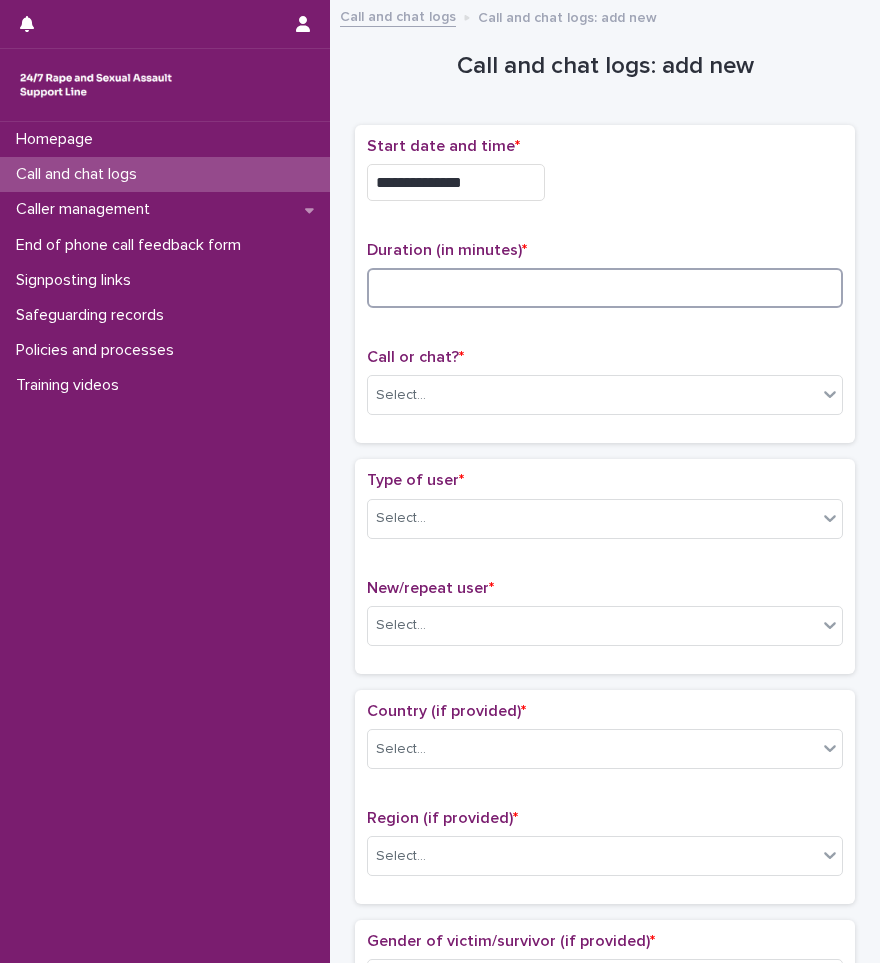 click at bounding box center [605, 288] 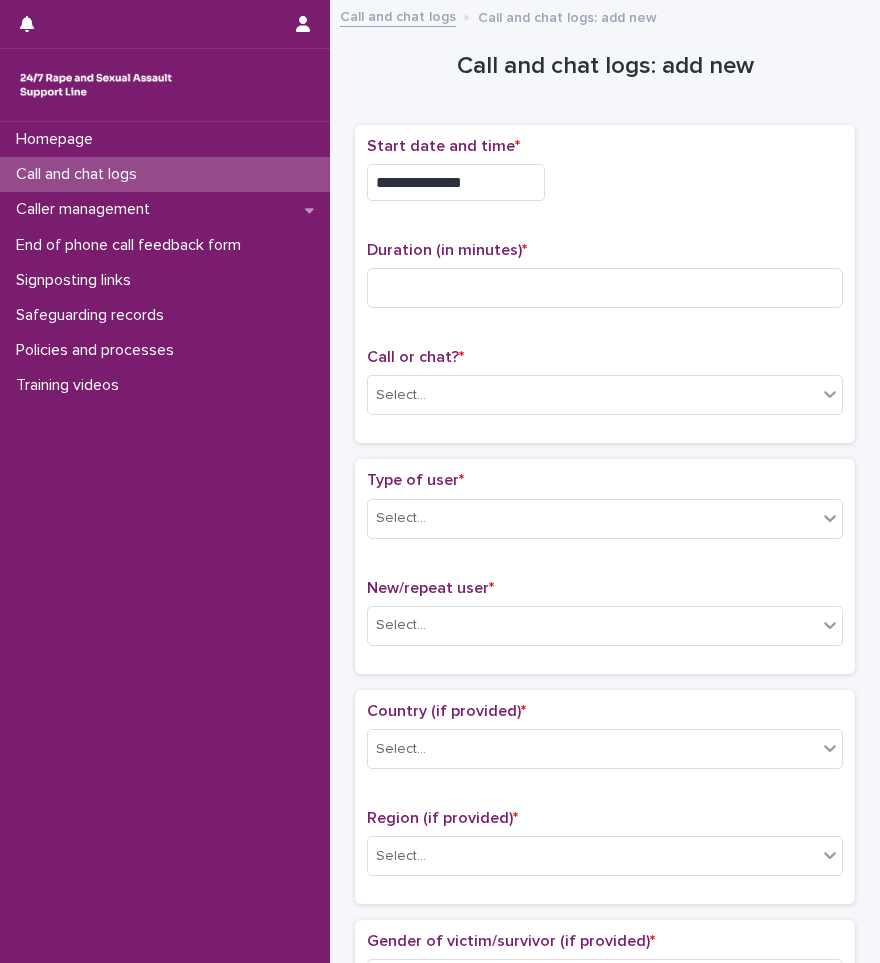 click on "Homepage Call and chat logs Caller management End of phone call feedback form Signposting links Safeguarding records Policies and processes Training videos" at bounding box center (165, 542) 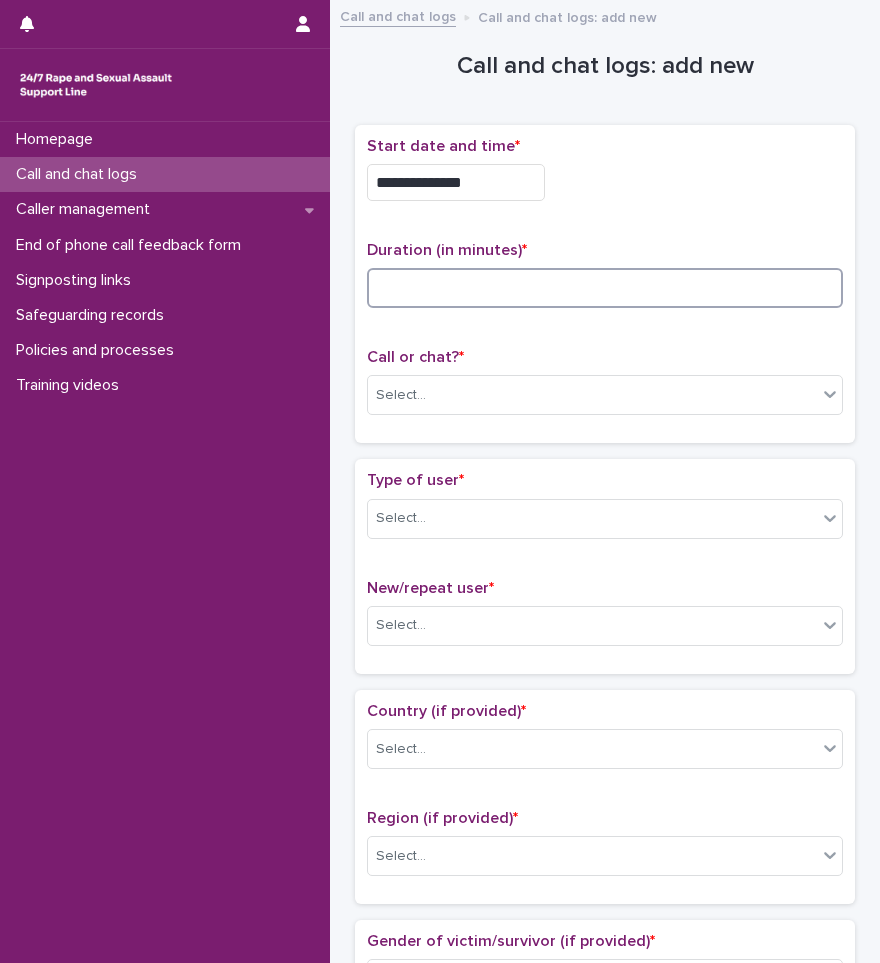 click at bounding box center [605, 288] 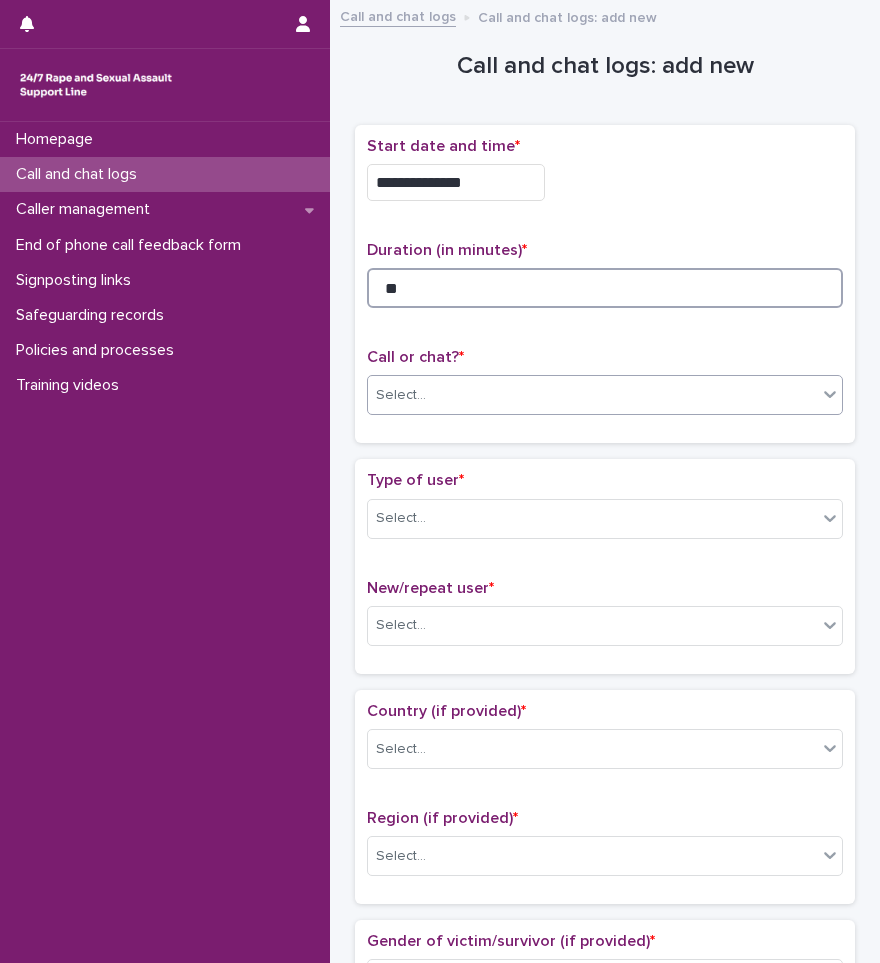 type on "**" 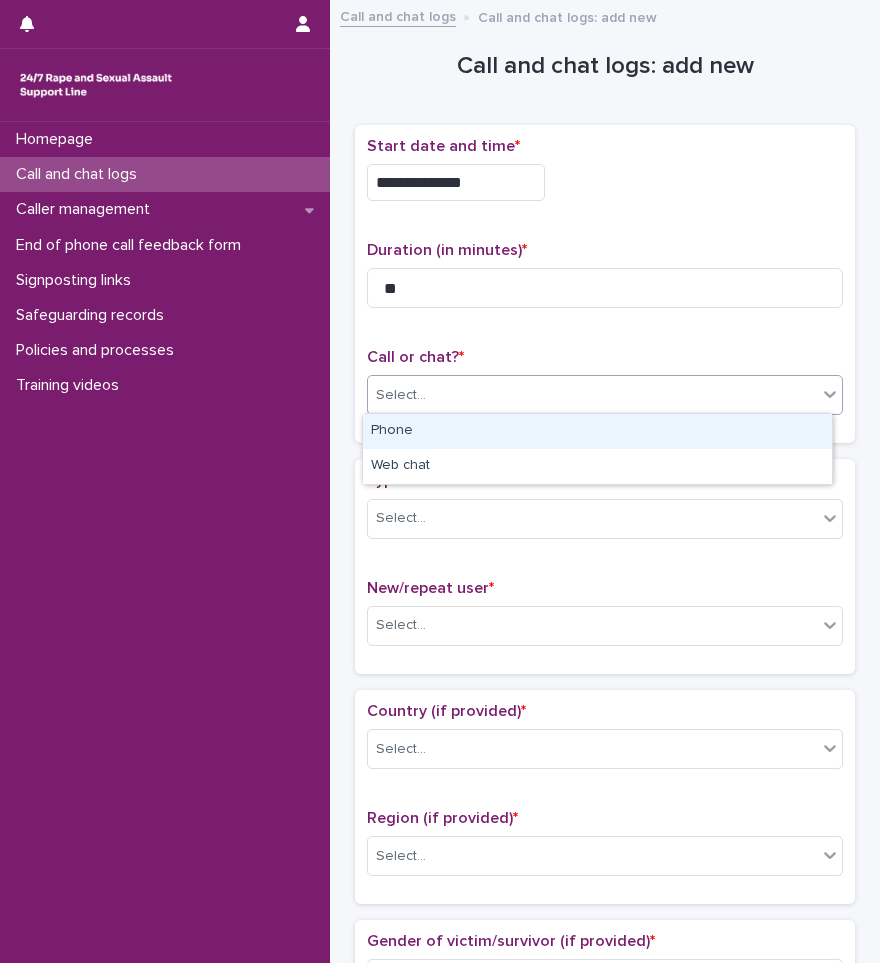 click on "Select..." at bounding box center [592, 395] 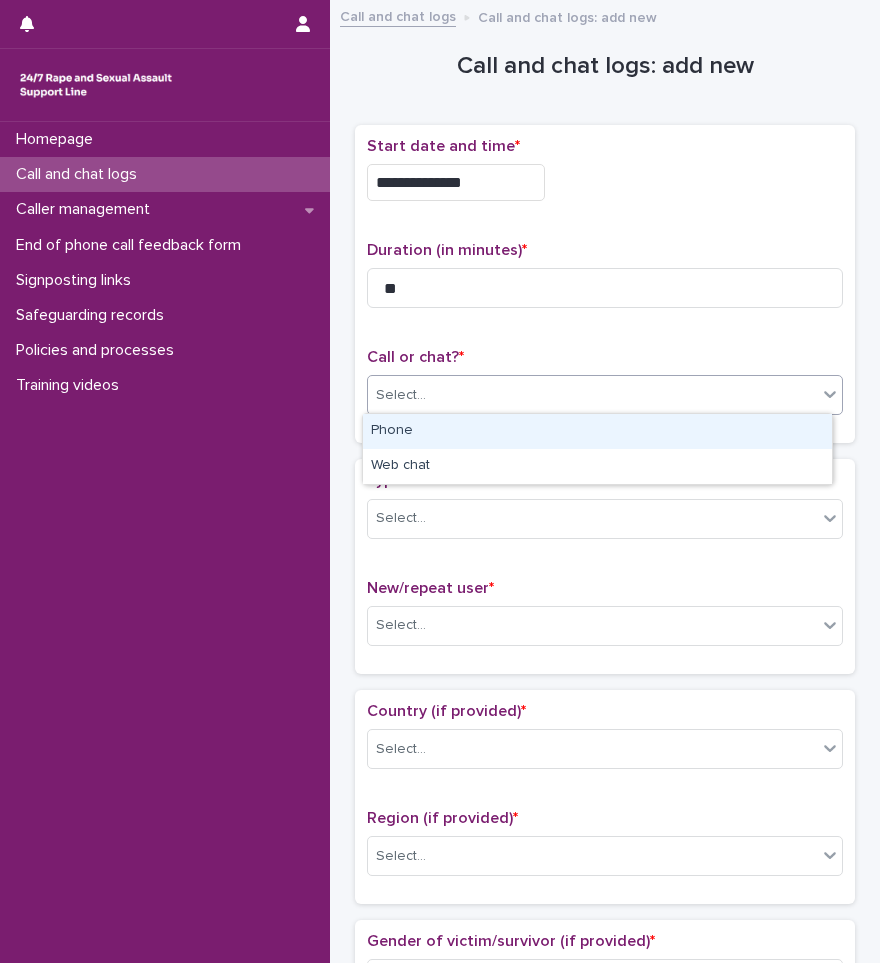 click on "Phone" at bounding box center [597, 431] 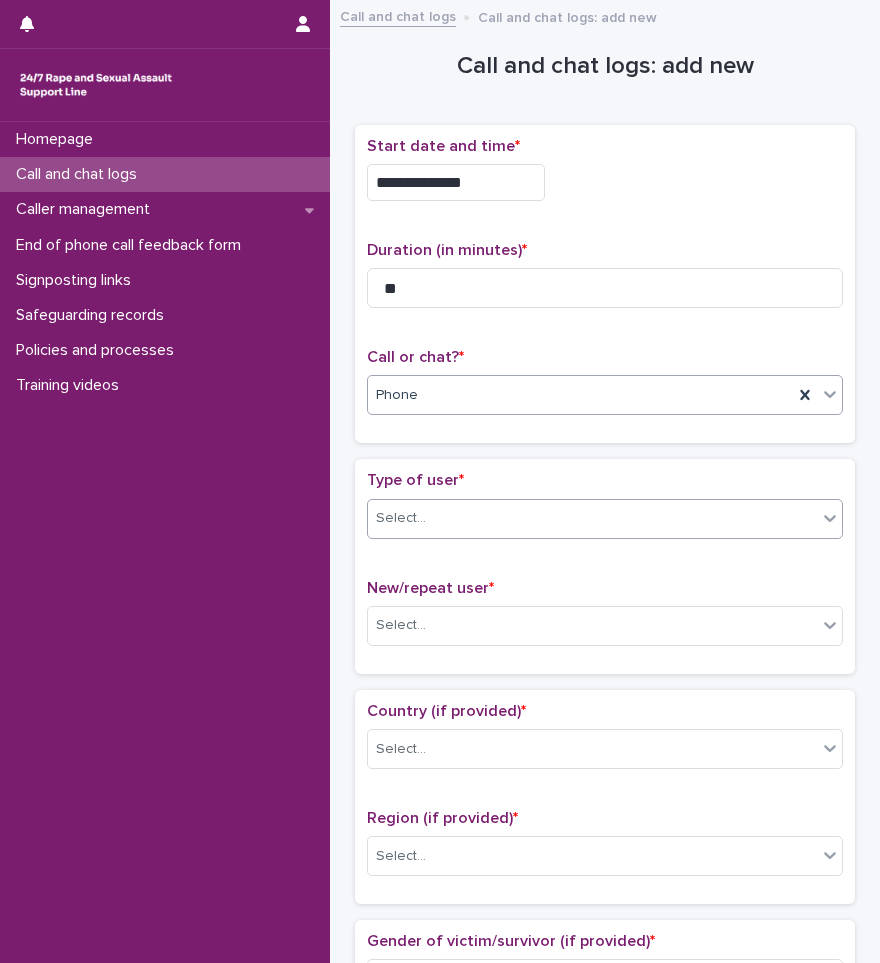 click on "Select..." at bounding box center (592, 518) 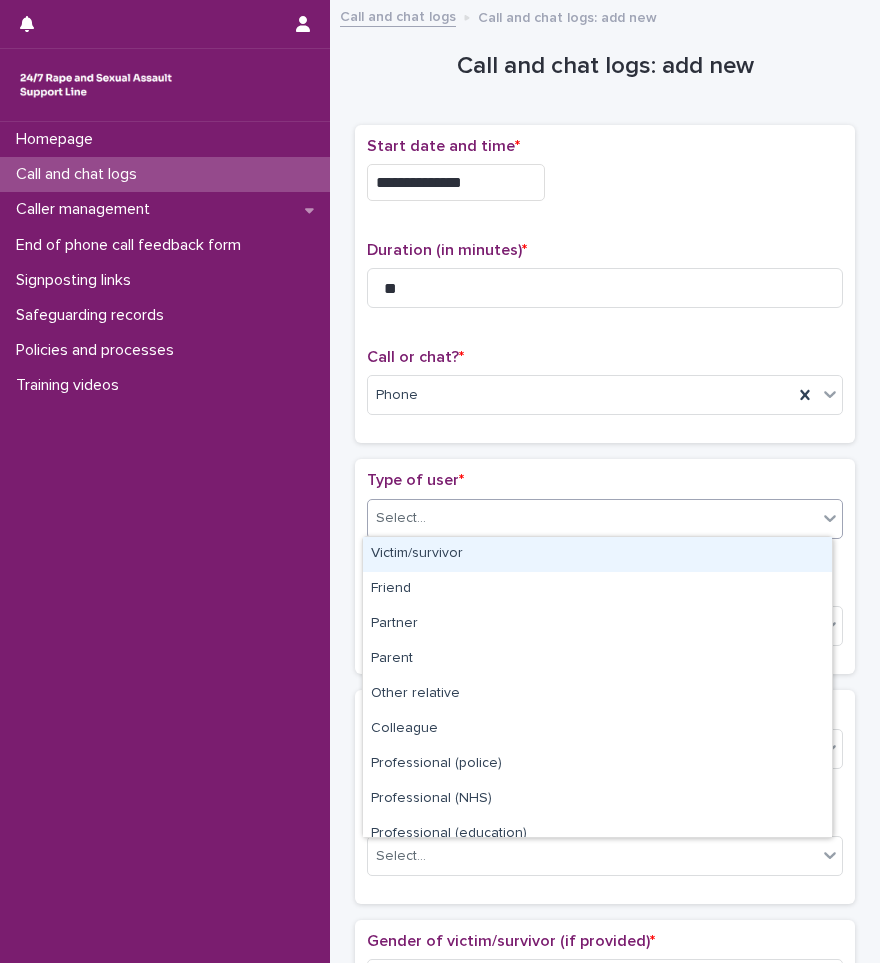 click on "Victim/survivor" at bounding box center [597, 554] 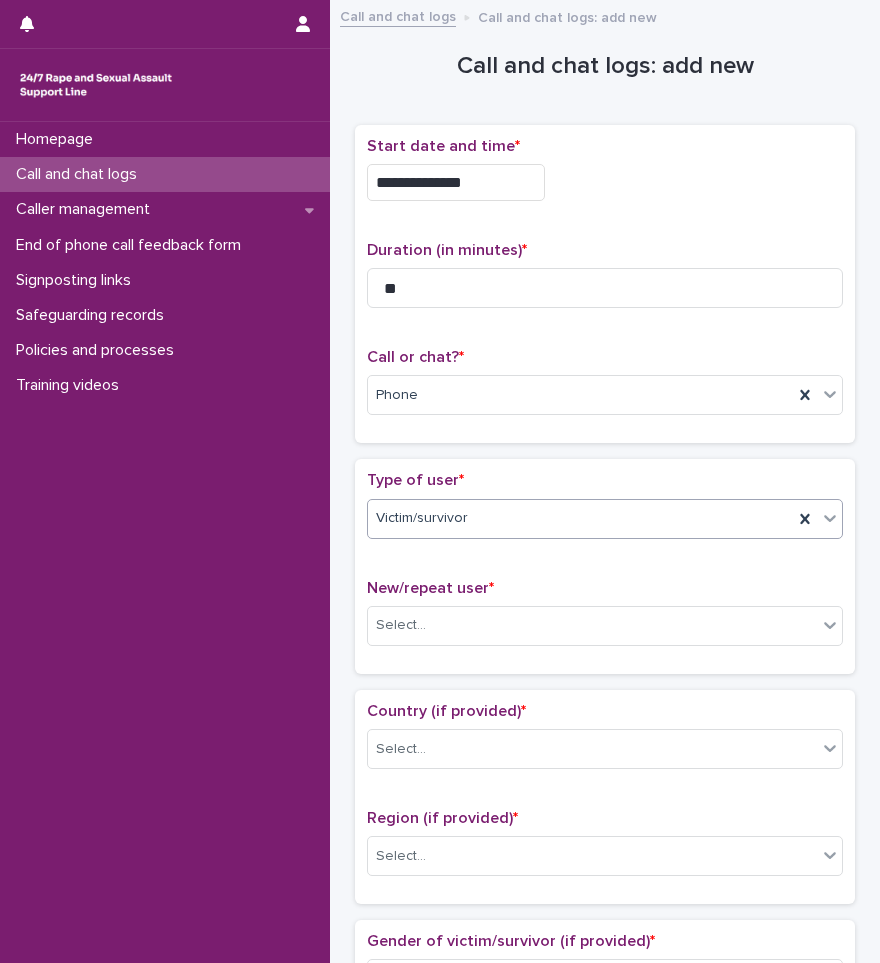 scroll, scrollTop: 200, scrollLeft: 0, axis: vertical 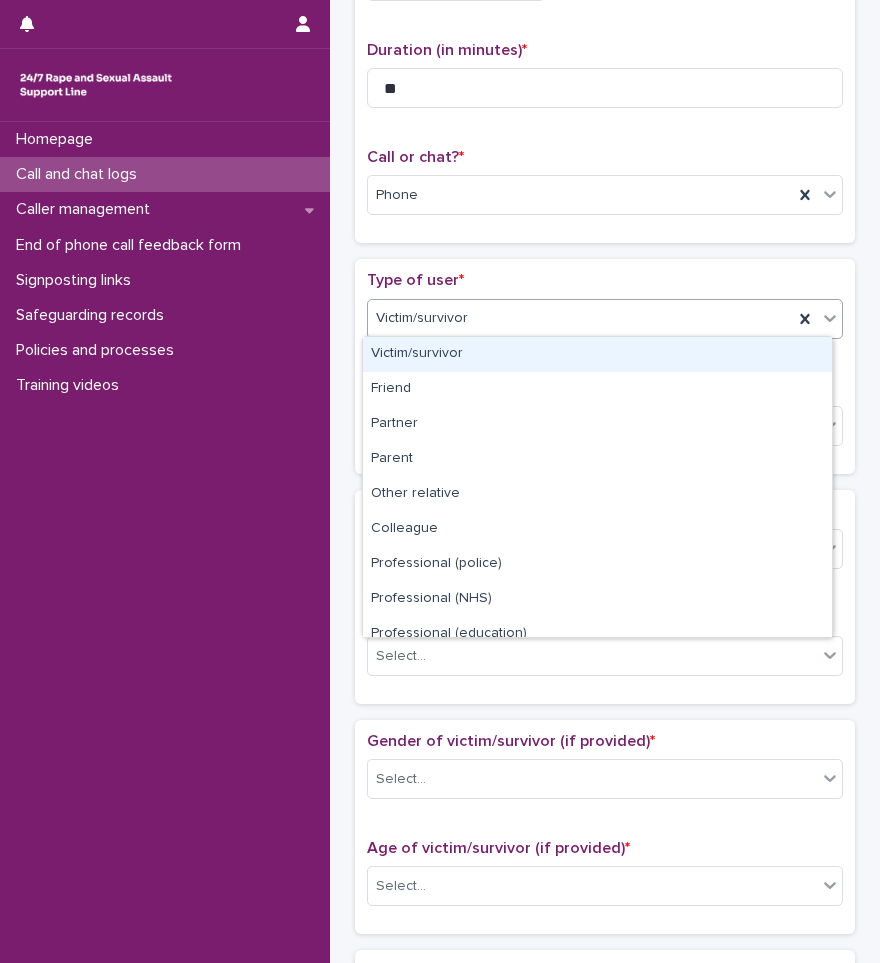 click on "Victim/survivor" at bounding box center [580, 318] 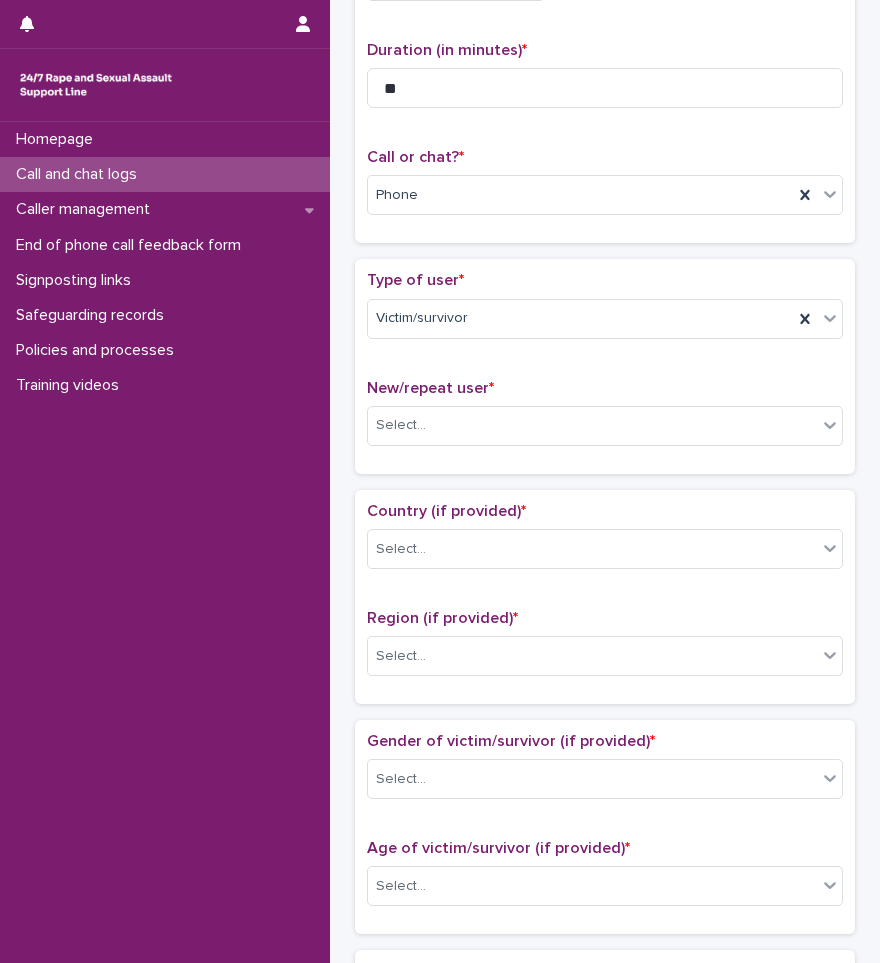 click on "Type of user * Victim/survivor" at bounding box center [605, 312] 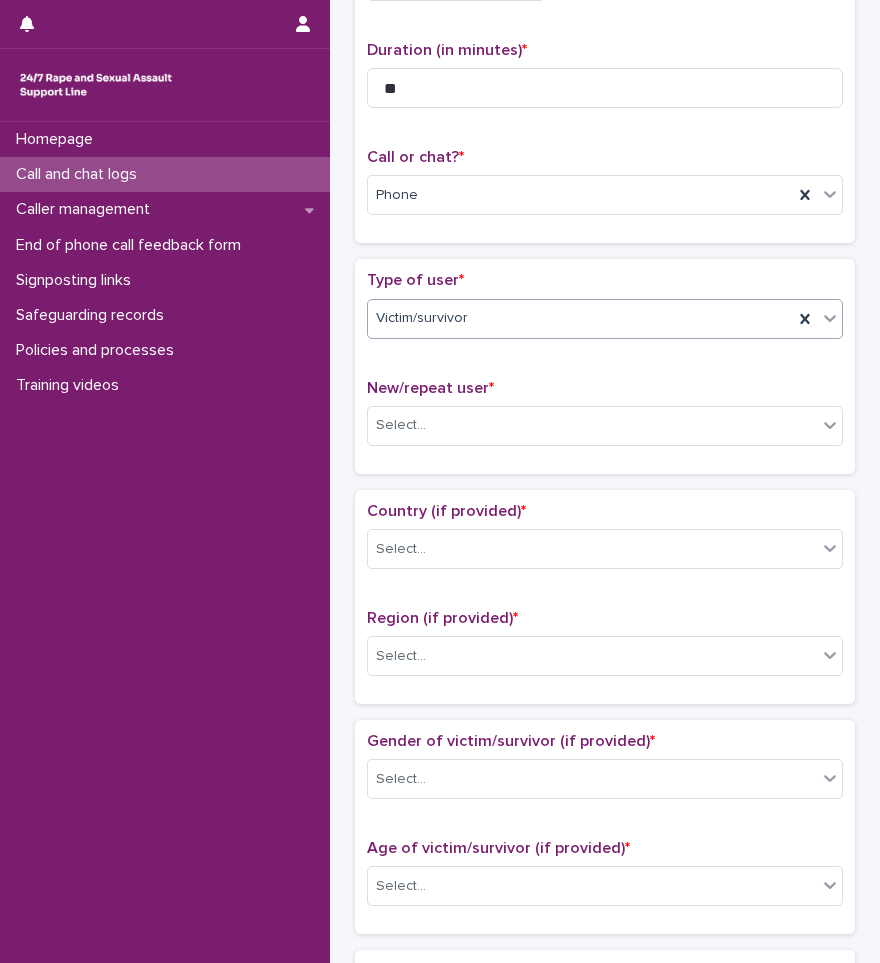 click on "Victim/survivor" at bounding box center [580, 318] 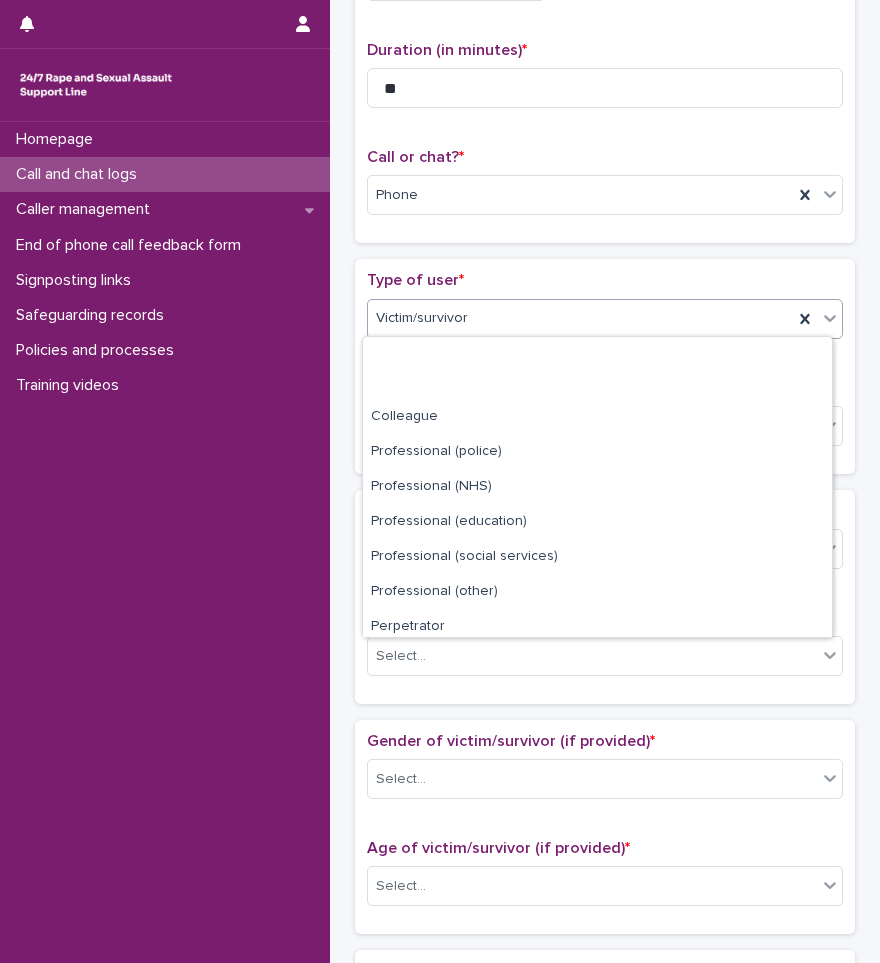 scroll, scrollTop: 225, scrollLeft: 0, axis: vertical 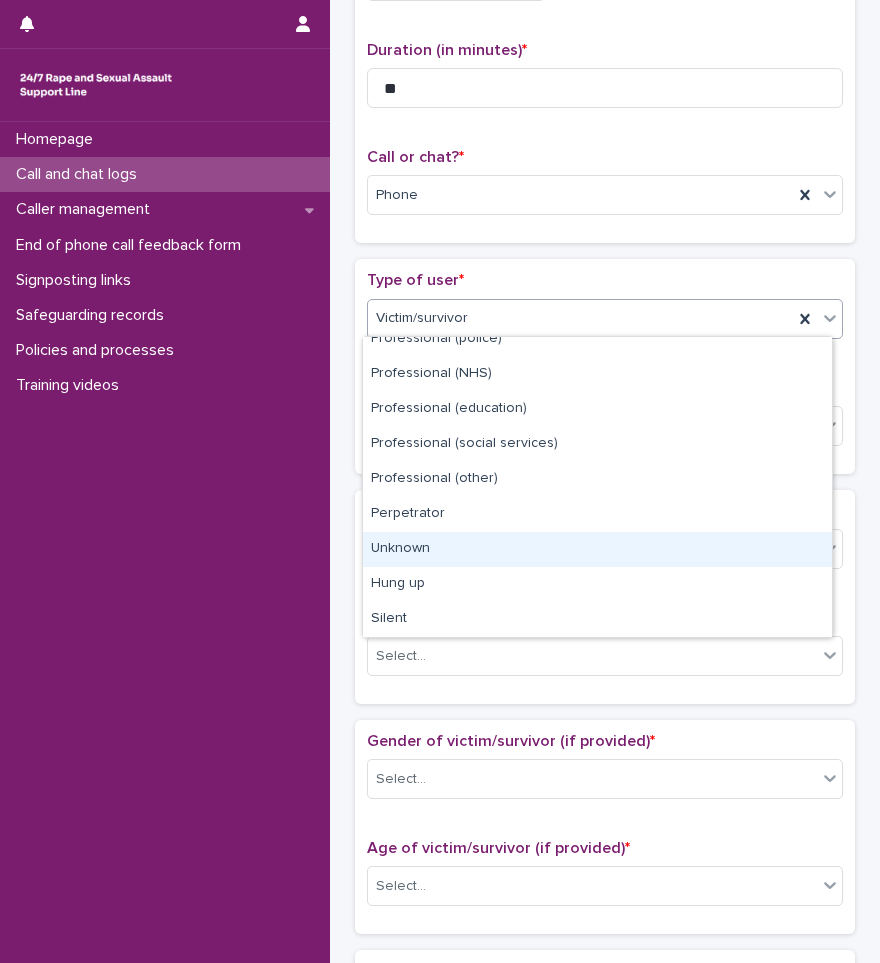 click on "Unknown" at bounding box center (597, 549) 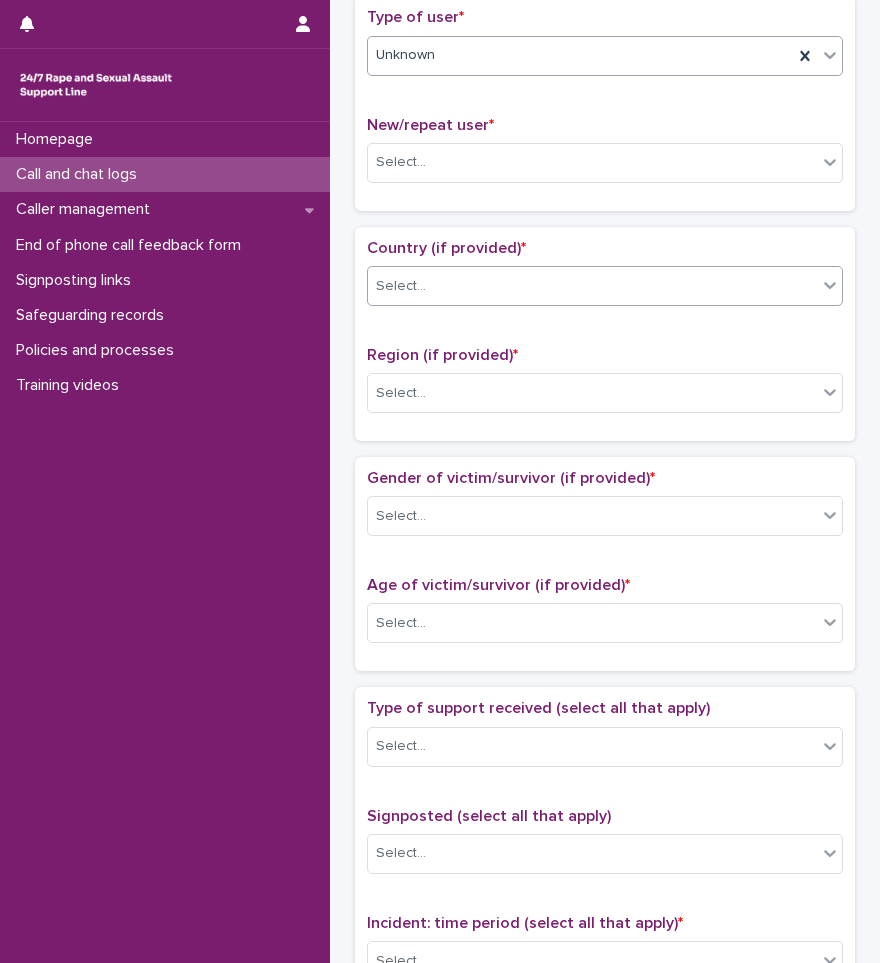 scroll, scrollTop: 500, scrollLeft: 0, axis: vertical 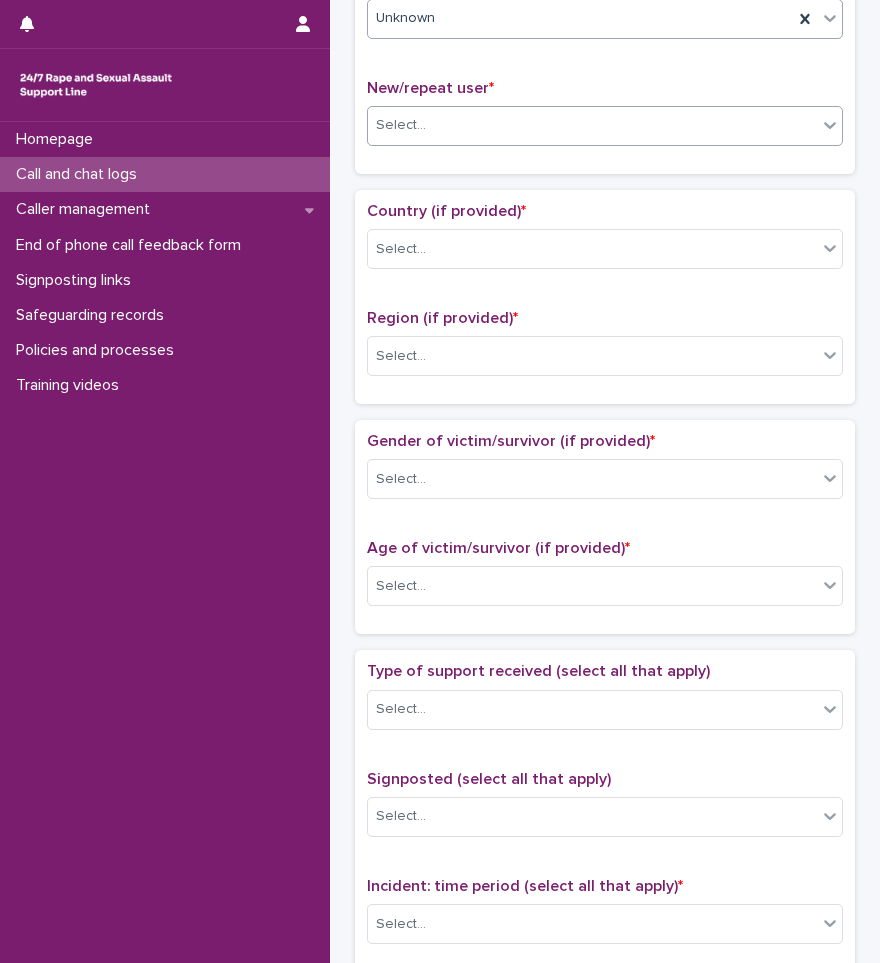 click on "Select..." at bounding box center [592, 125] 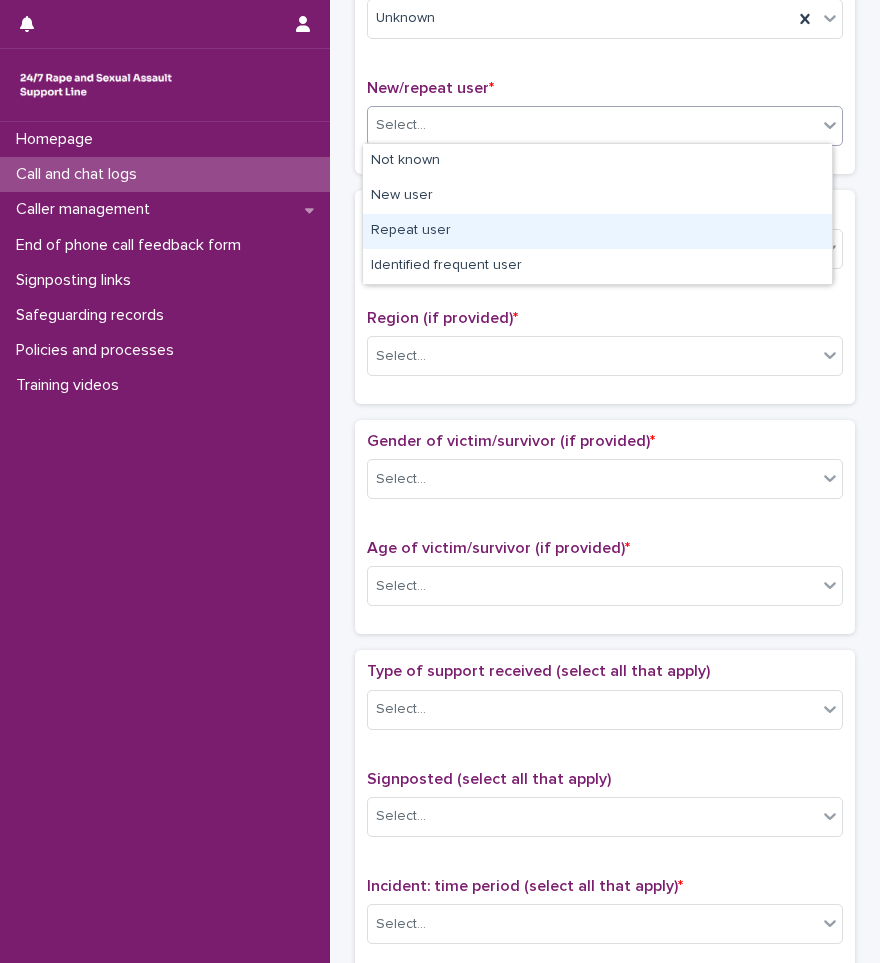 click on "Repeat user" at bounding box center (597, 231) 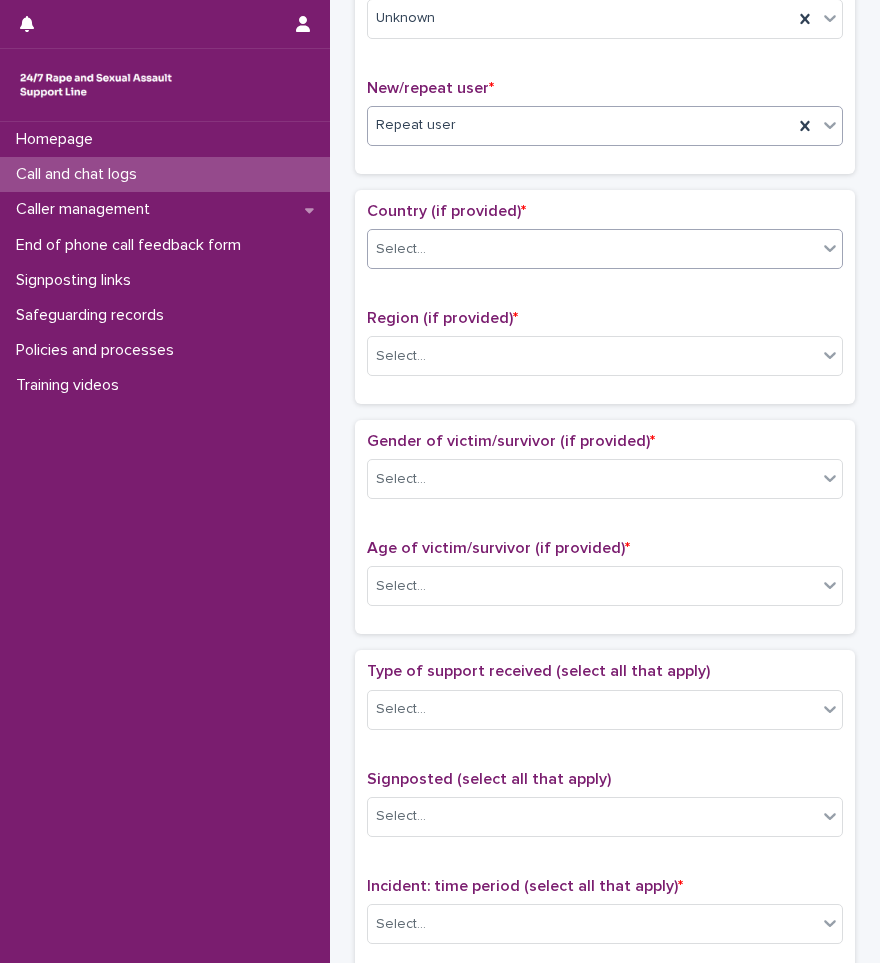 click on "Select..." at bounding box center [592, 249] 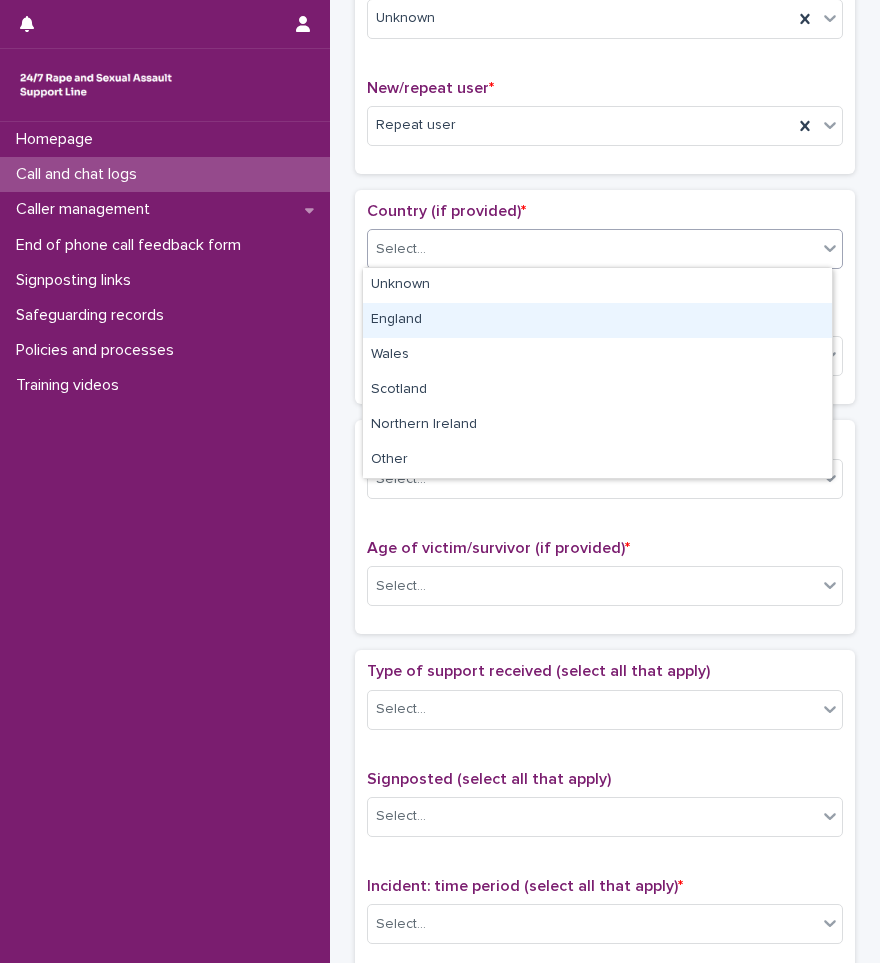 click on "England" at bounding box center (597, 320) 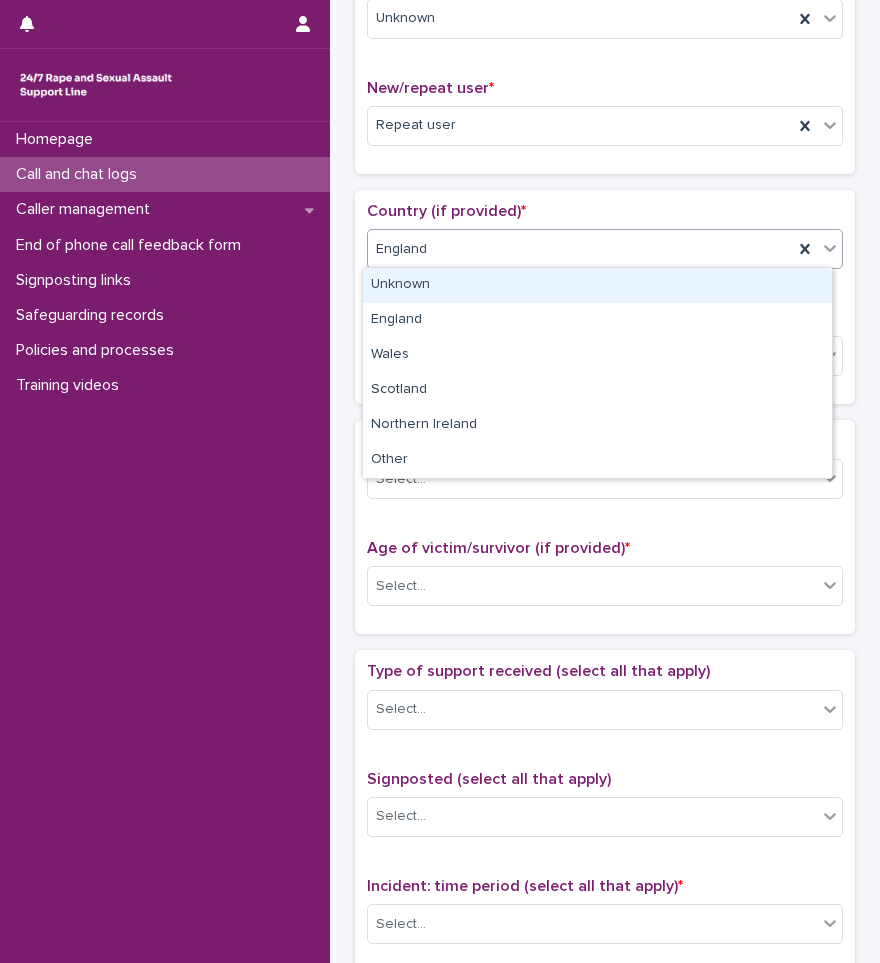 click on "England" at bounding box center [580, 249] 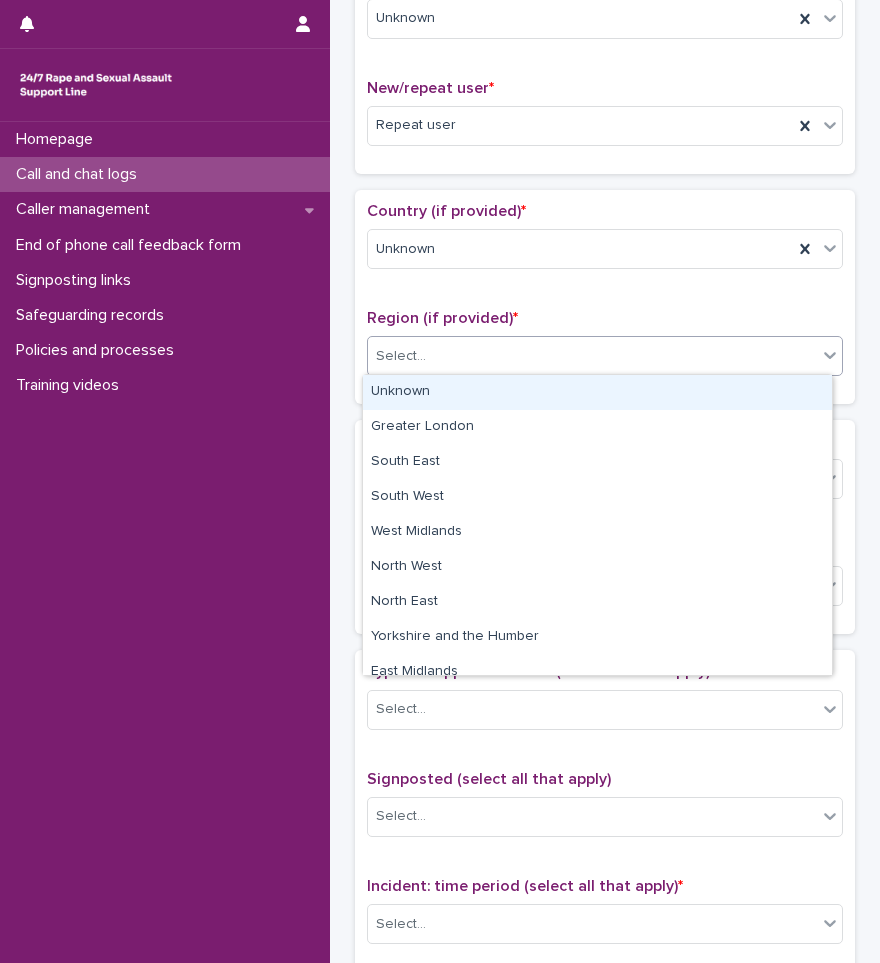 click on "Select..." at bounding box center [592, 356] 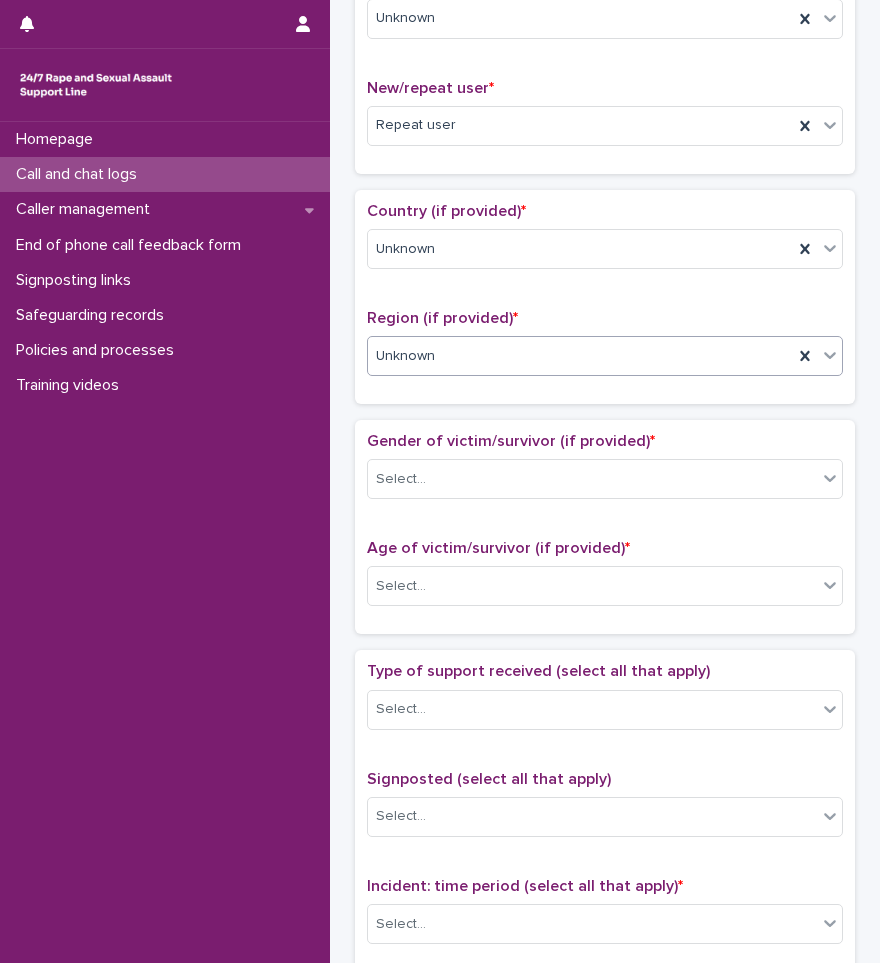 scroll, scrollTop: 700, scrollLeft: 0, axis: vertical 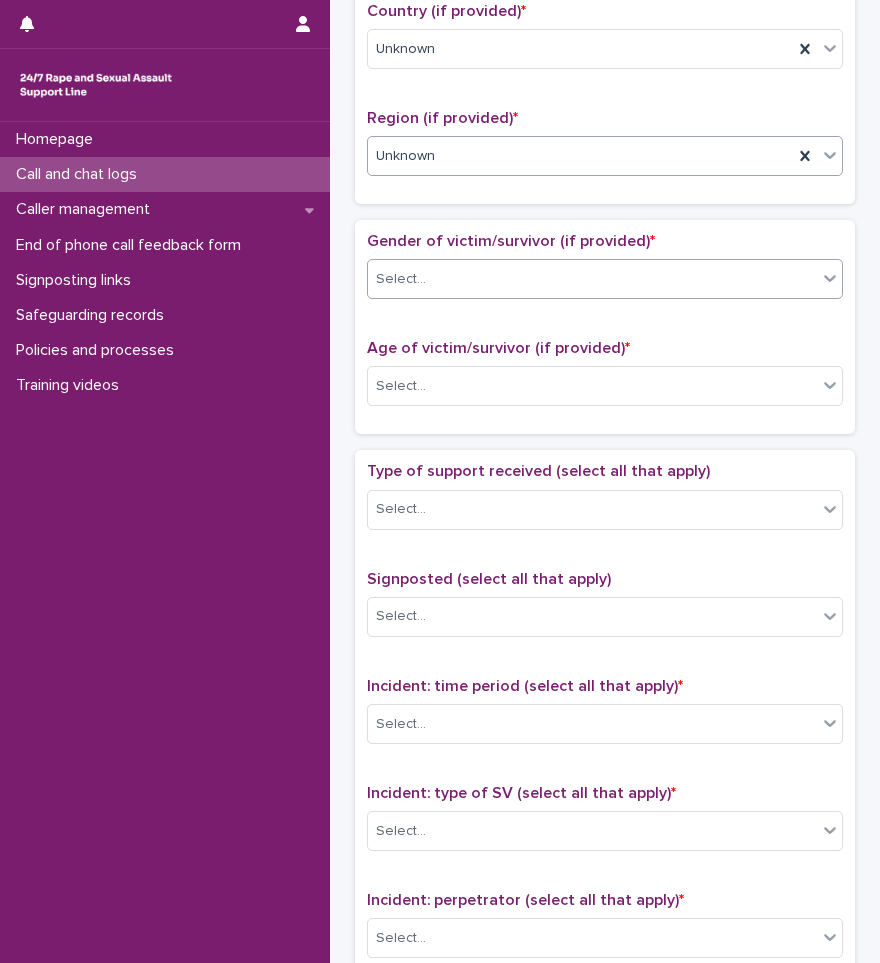 click on "Select..." at bounding box center (592, 279) 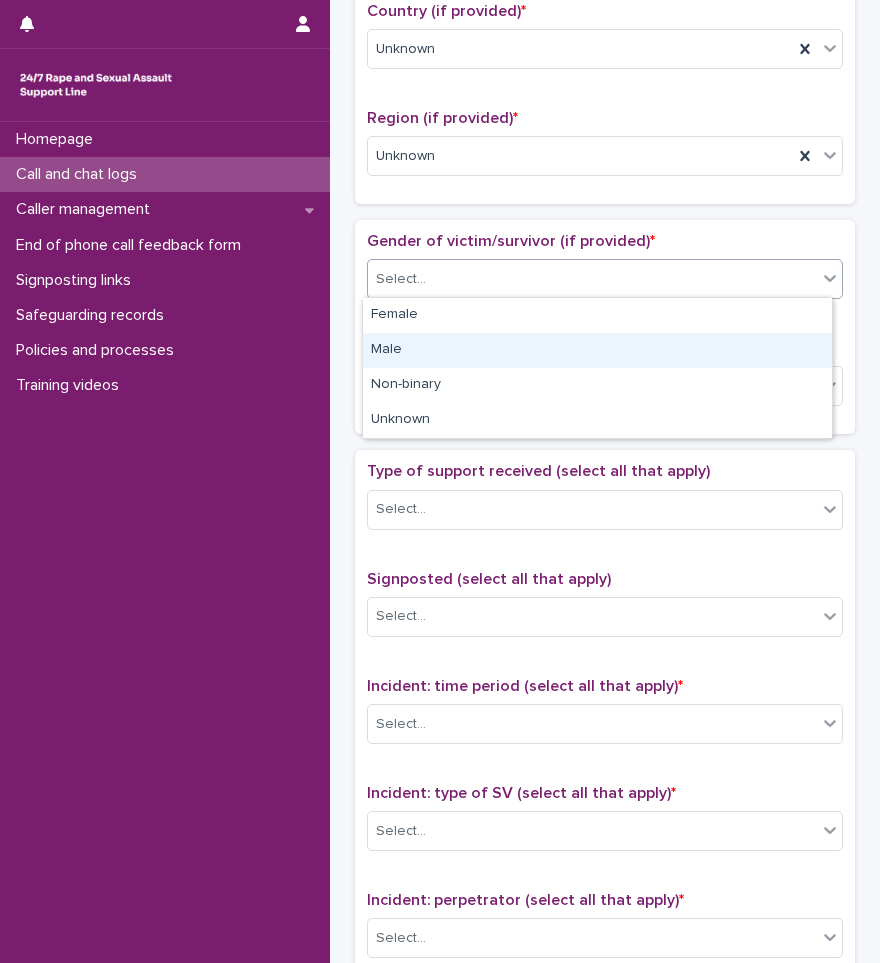 drag, startPoint x: 474, startPoint y: 330, endPoint x: 472, endPoint y: 360, distance: 30.066593 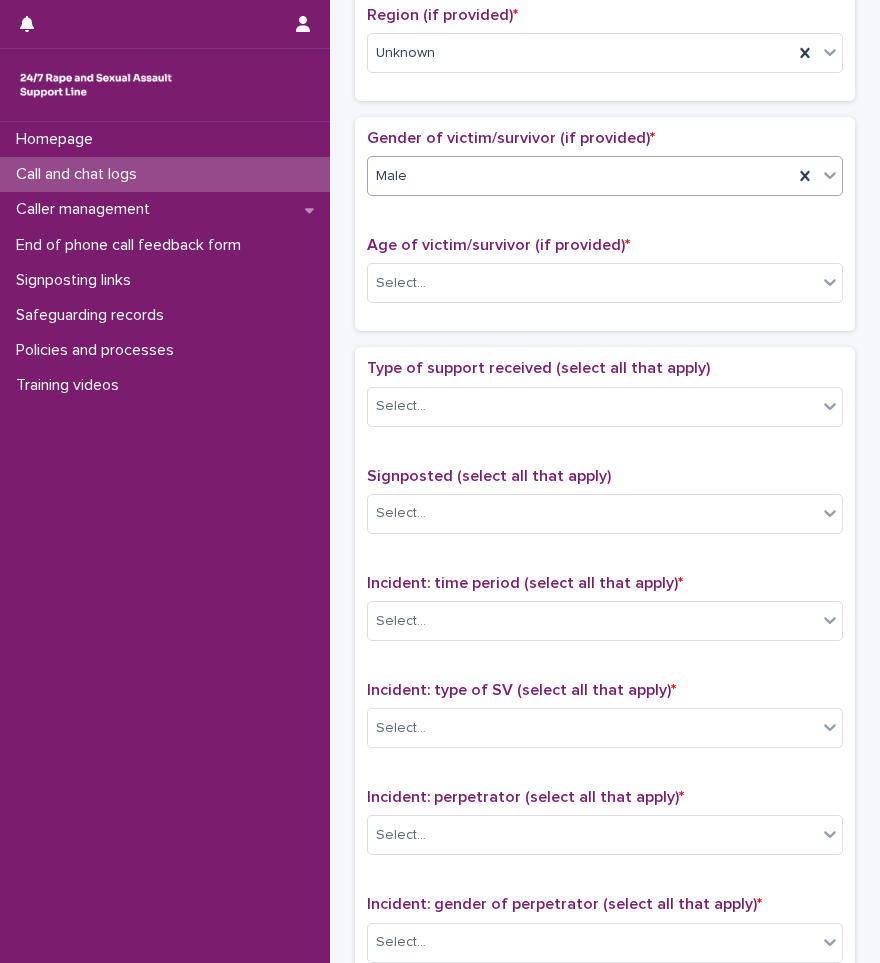 scroll, scrollTop: 1000, scrollLeft: 0, axis: vertical 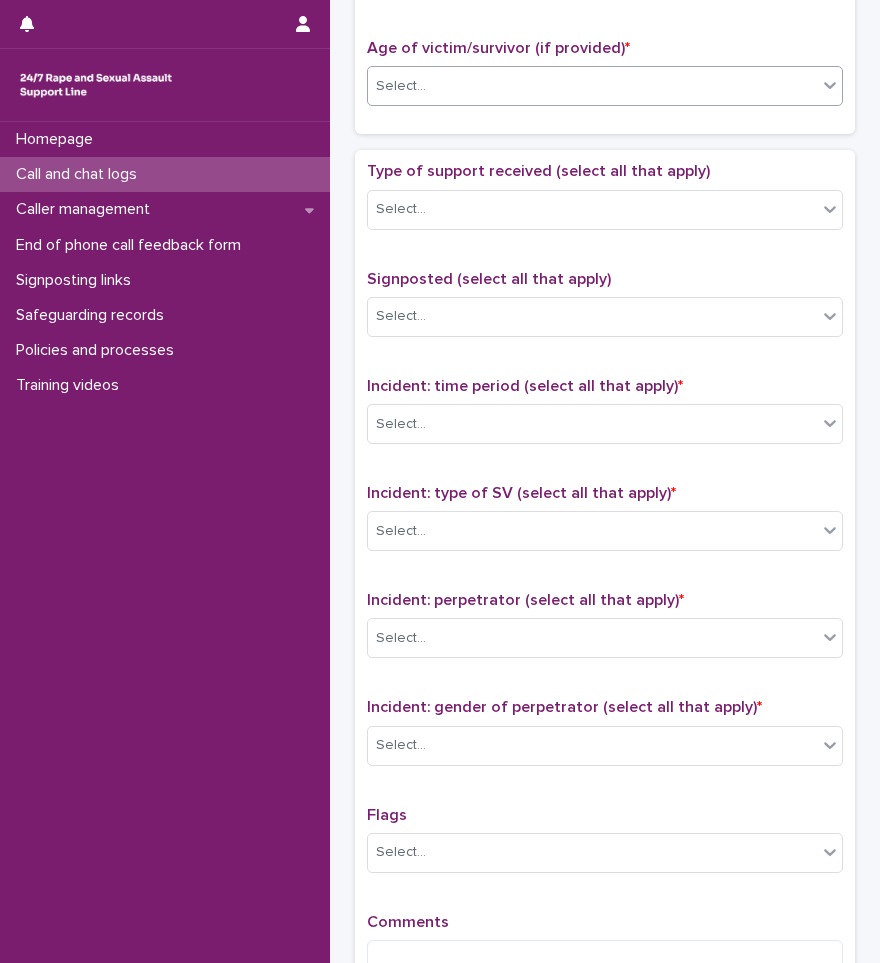 click on "Select..." at bounding box center (592, 86) 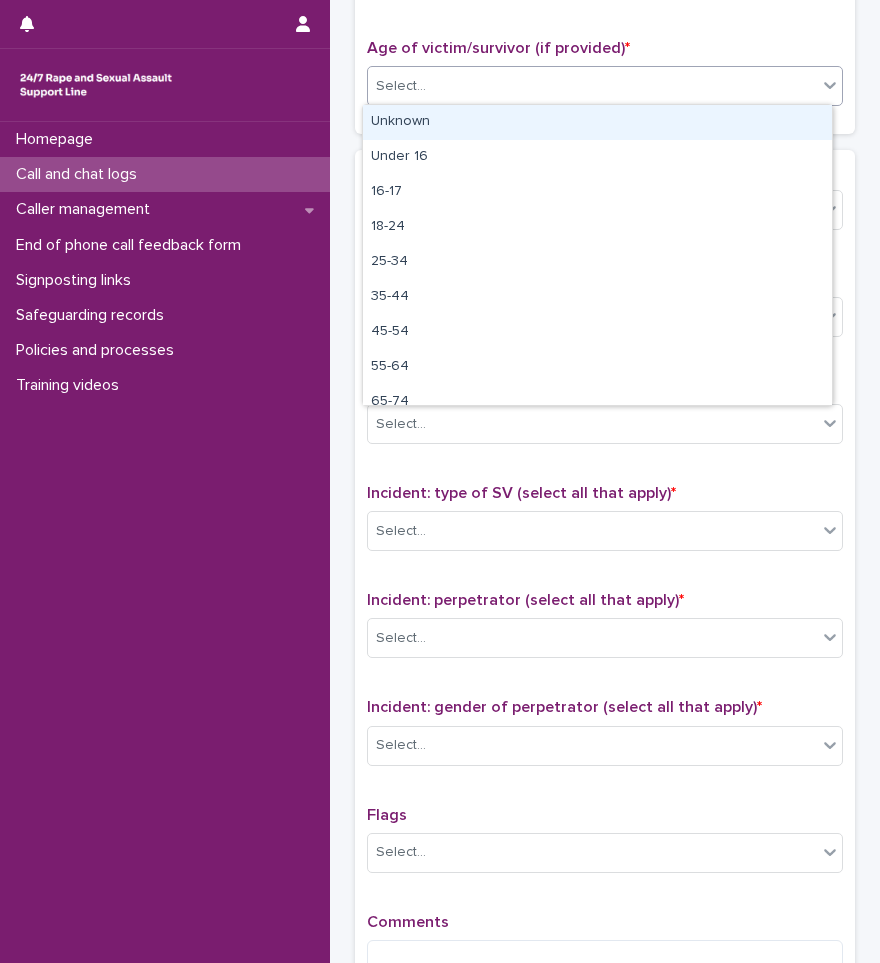 click on "Unknown" at bounding box center (597, 122) 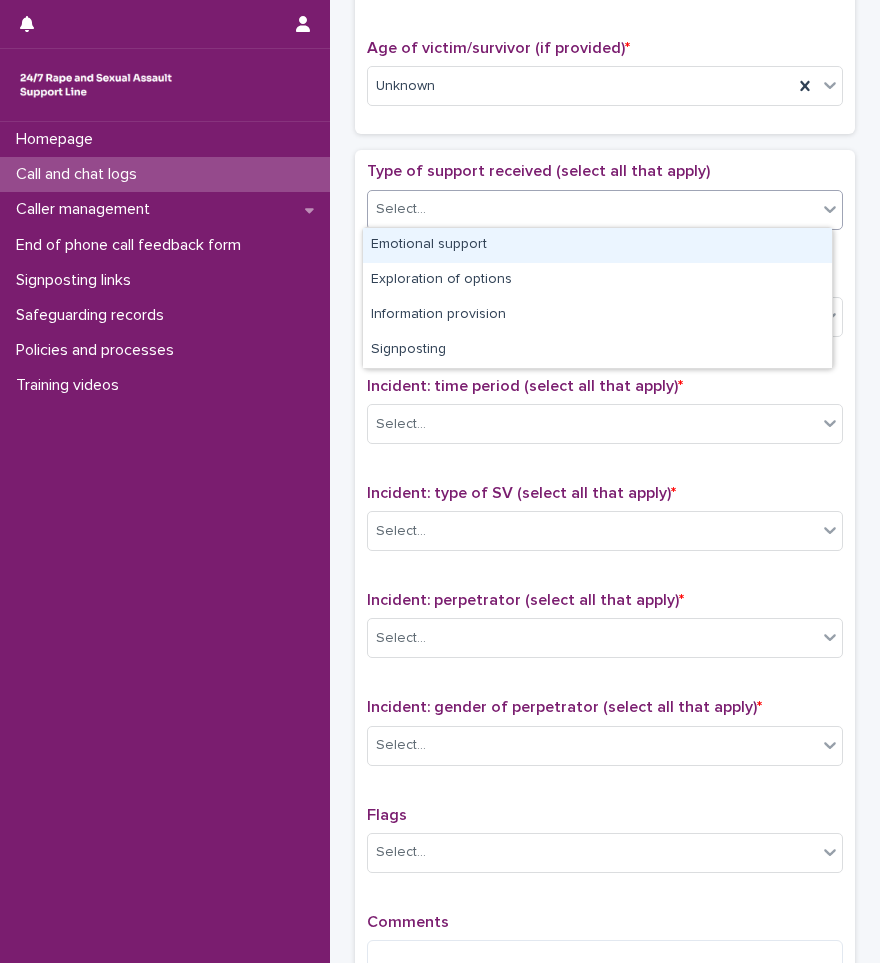 click on "Select..." at bounding box center [592, 209] 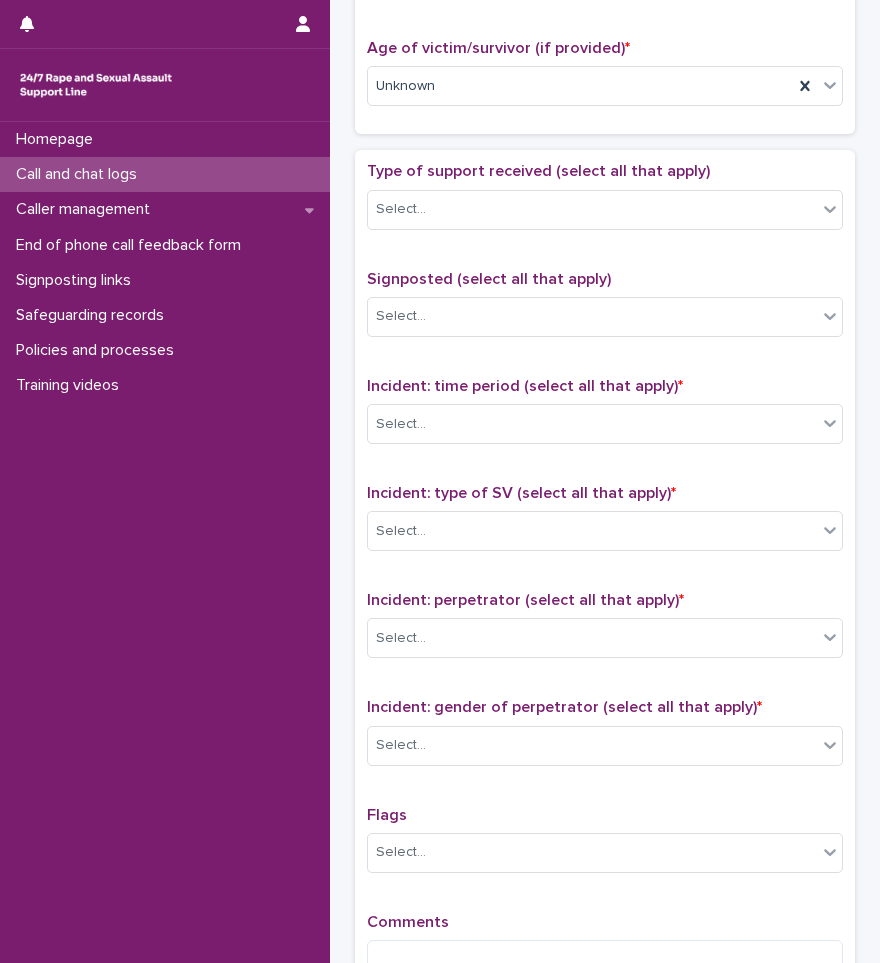 click on "Type of support received (select all that apply) Select..." at bounding box center (605, 203) 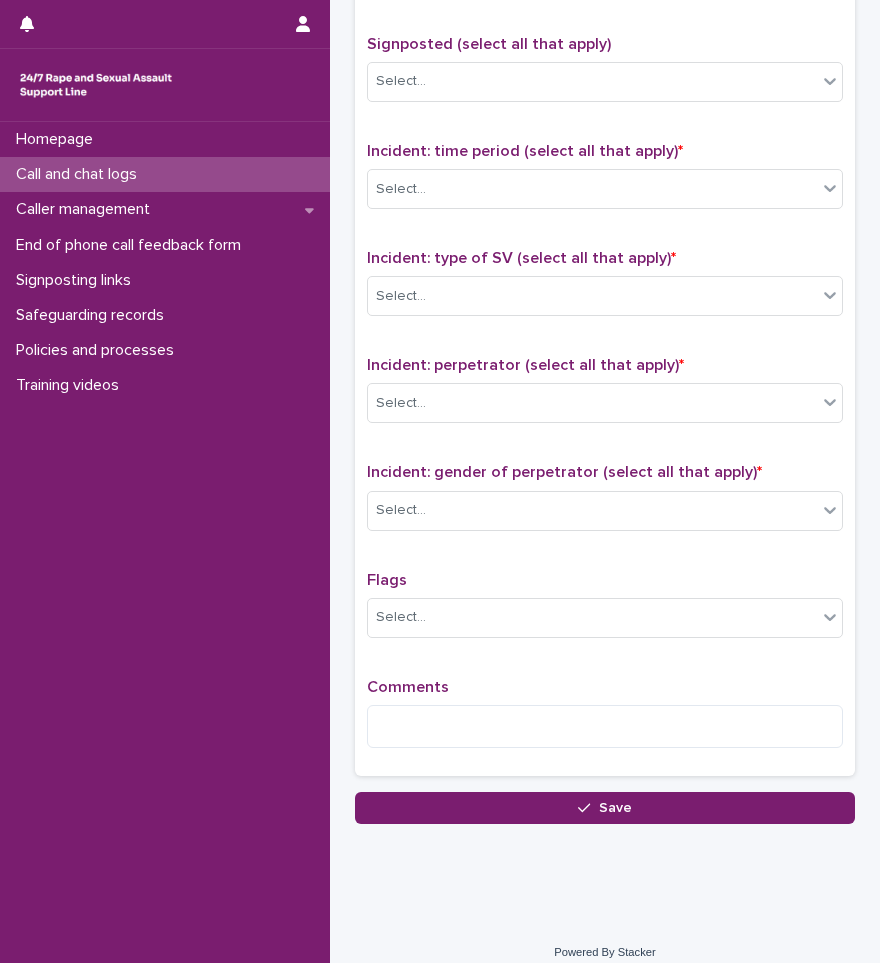 scroll, scrollTop: 1250, scrollLeft: 0, axis: vertical 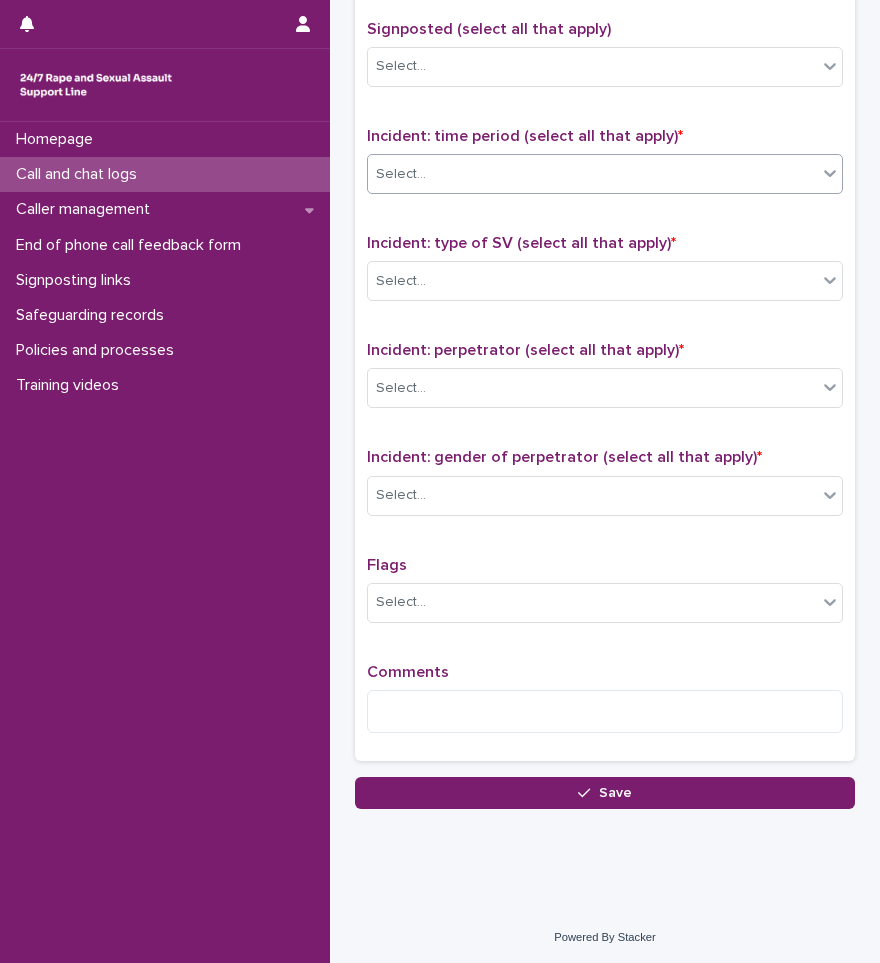 click on "Select..." at bounding box center [592, 174] 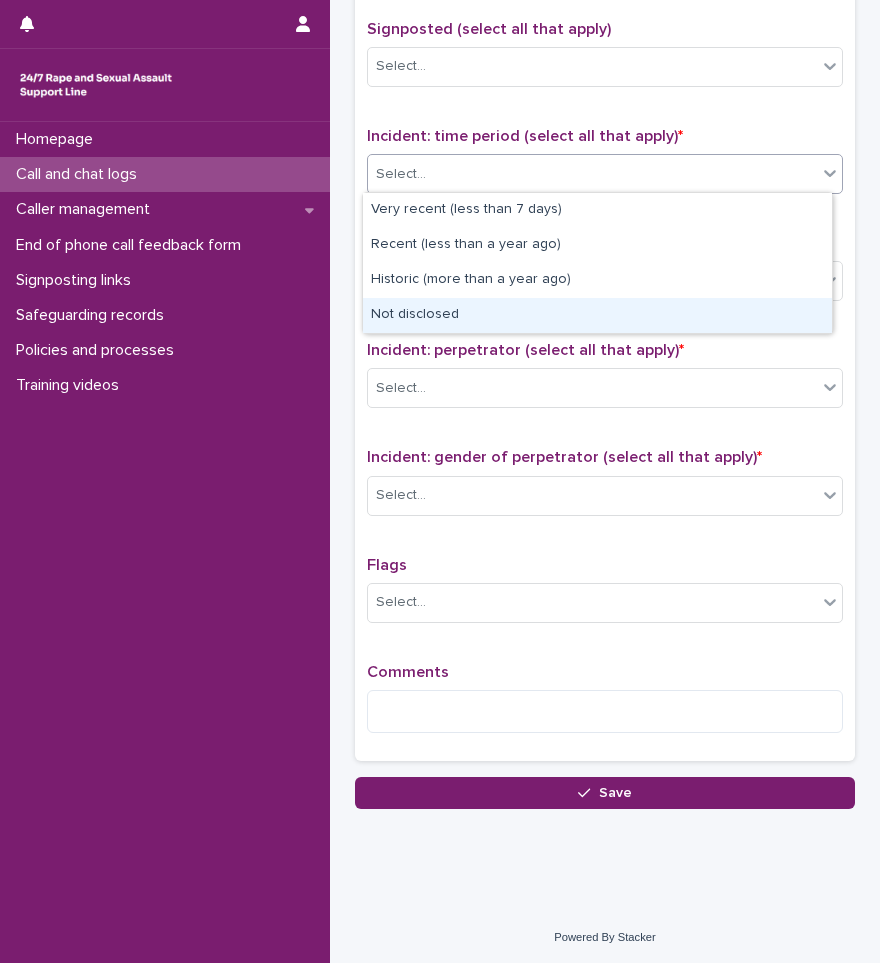 click on "Not disclosed" at bounding box center [597, 315] 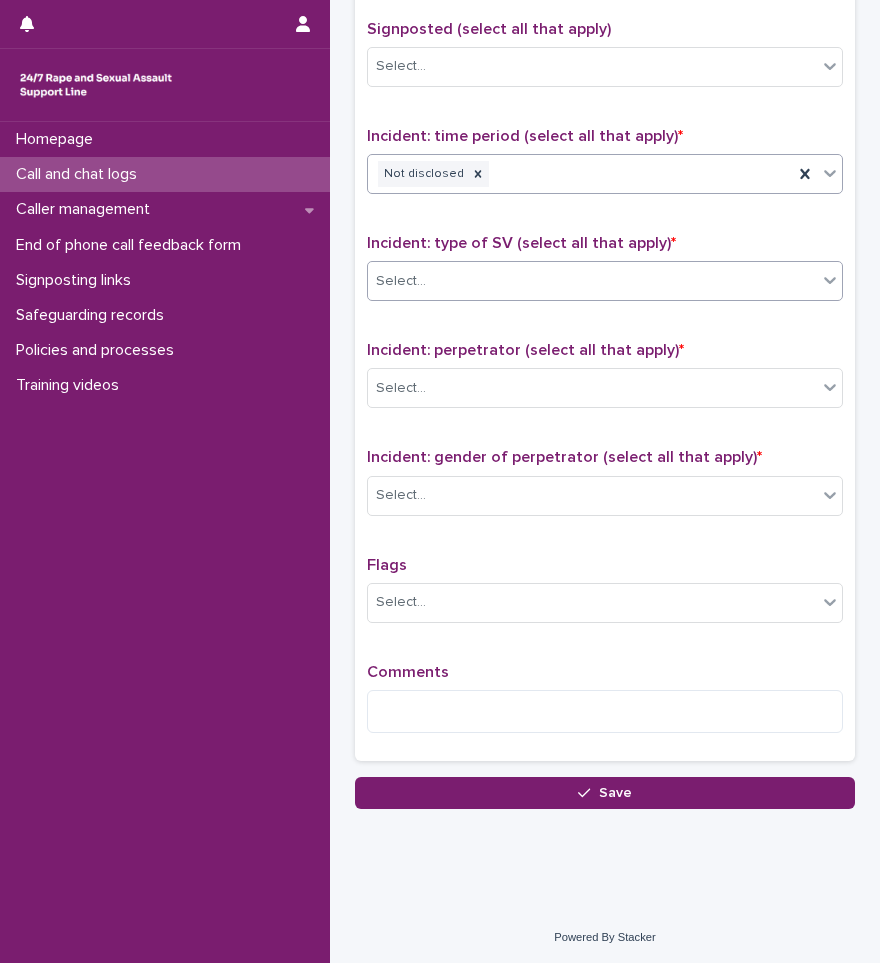 click on "Select..." at bounding box center (592, 281) 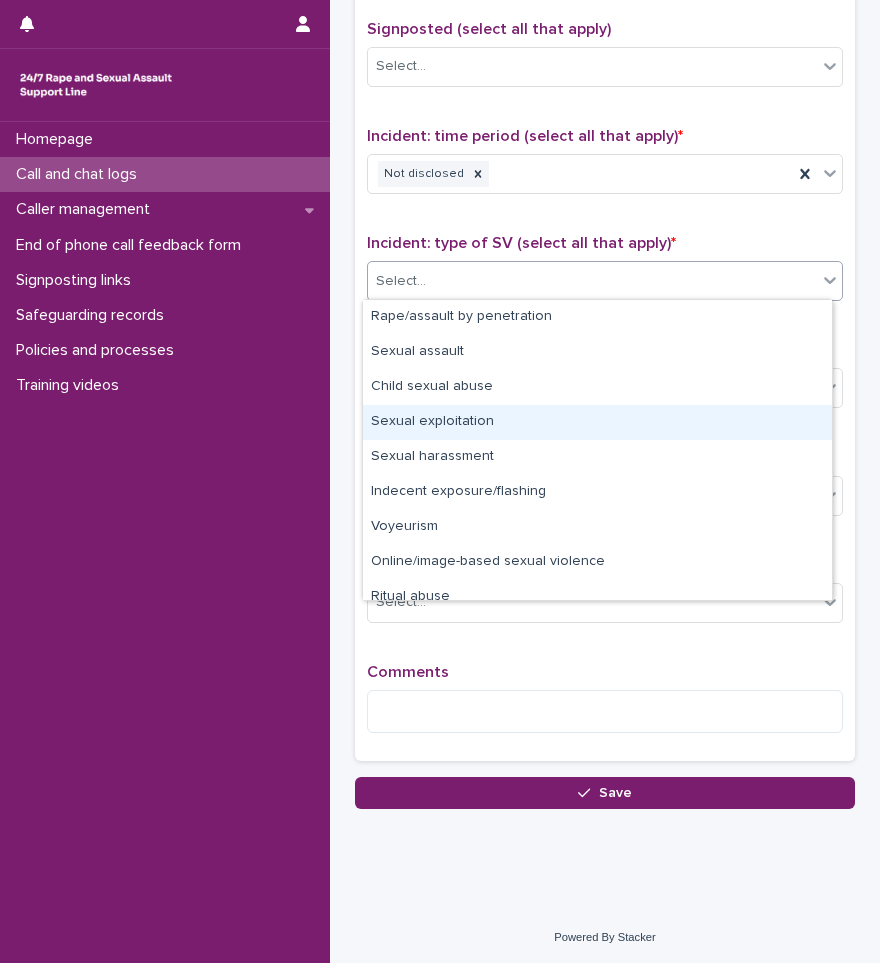 scroll, scrollTop: 50, scrollLeft: 0, axis: vertical 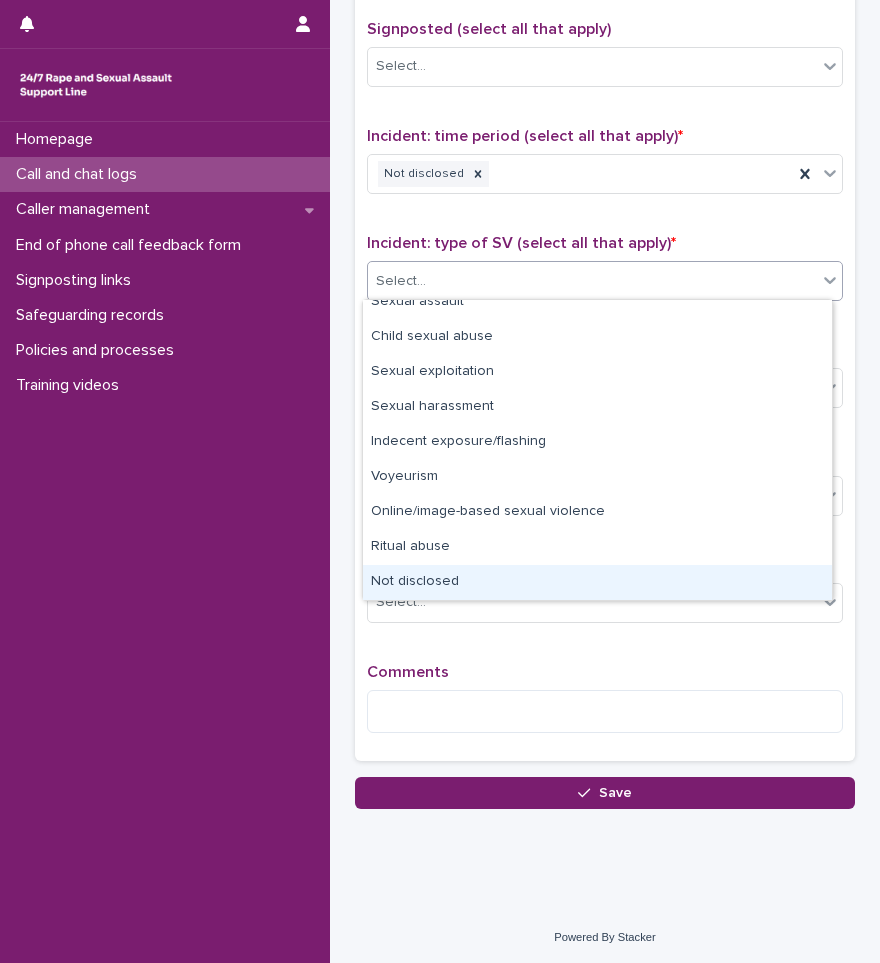 click on "Not disclosed" at bounding box center (597, 582) 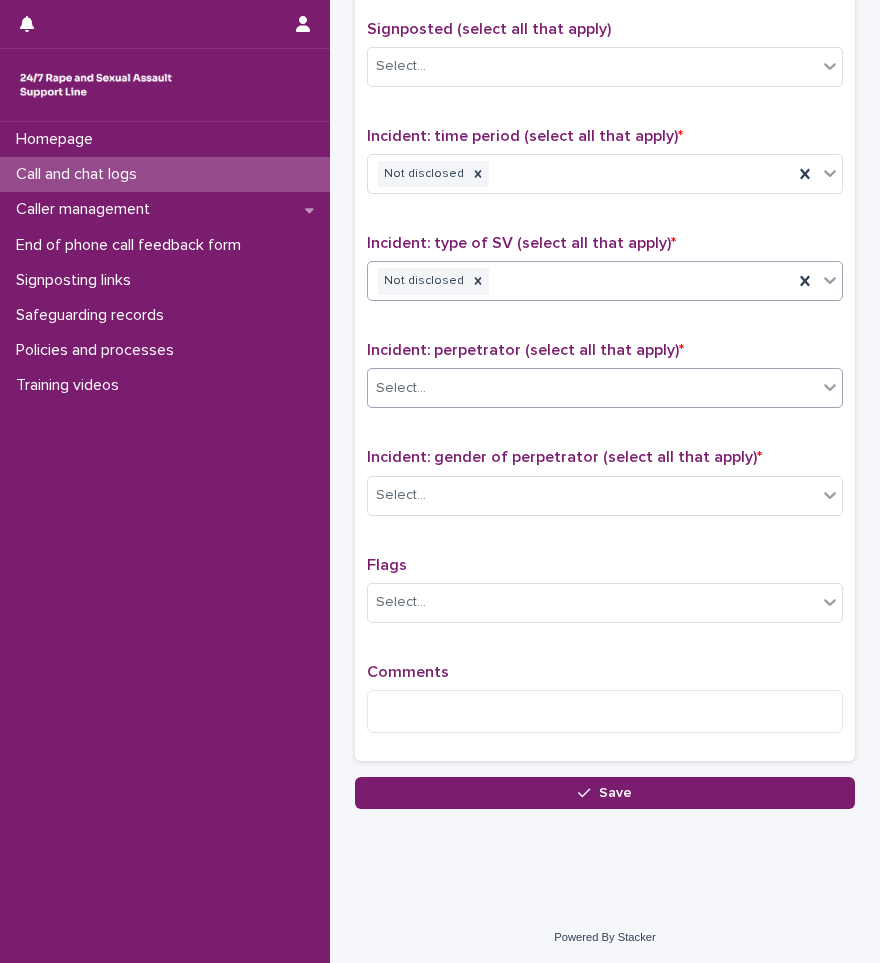 click on "Select..." at bounding box center [592, 388] 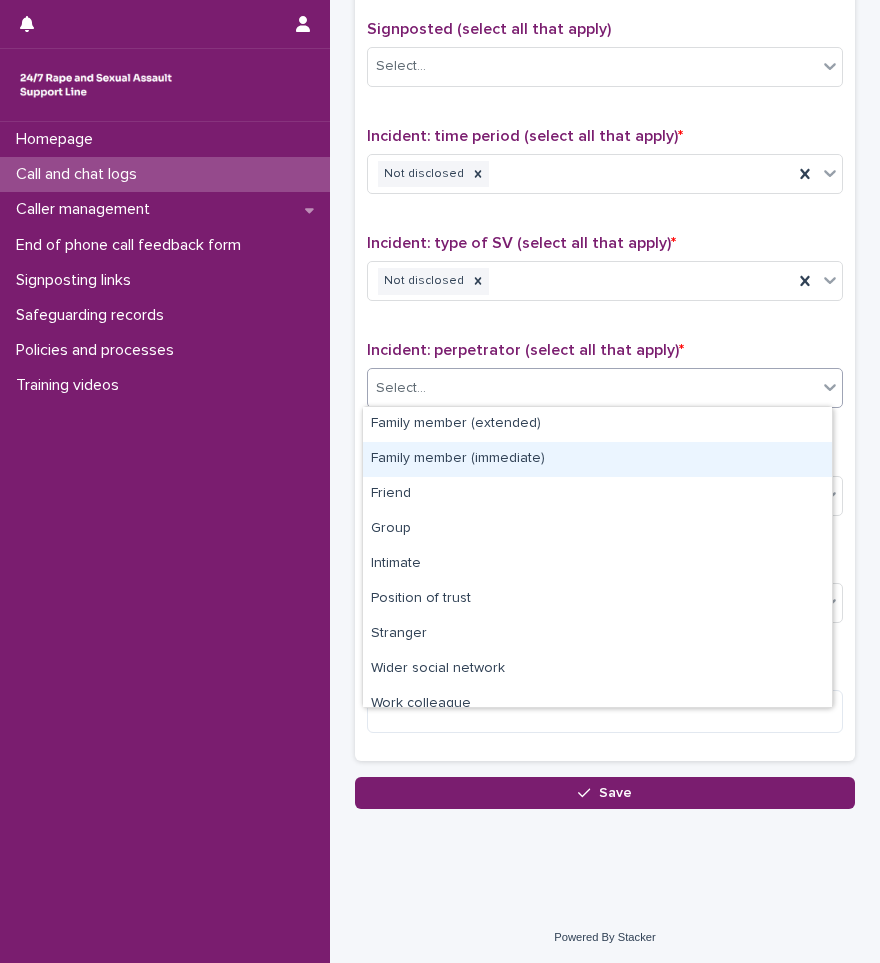 scroll, scrollTop: 85, scrollLeft: 0, axis: vertical 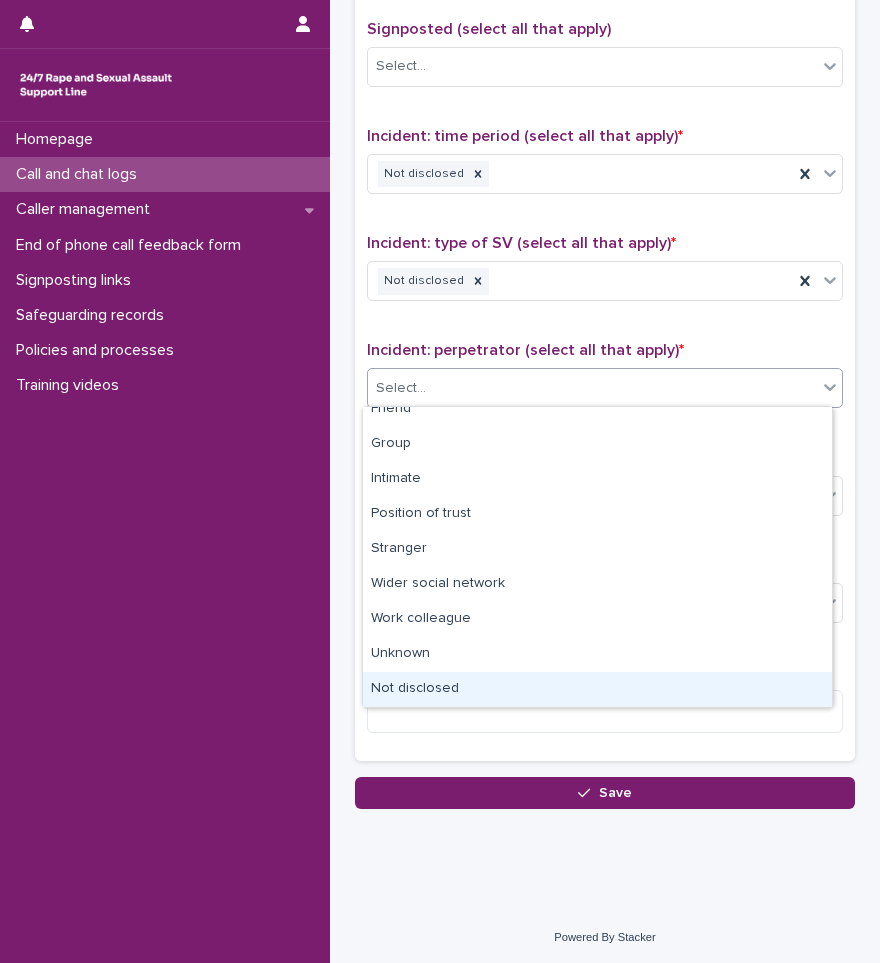 click on "Not disclosed" at bounding box center [597, 689] 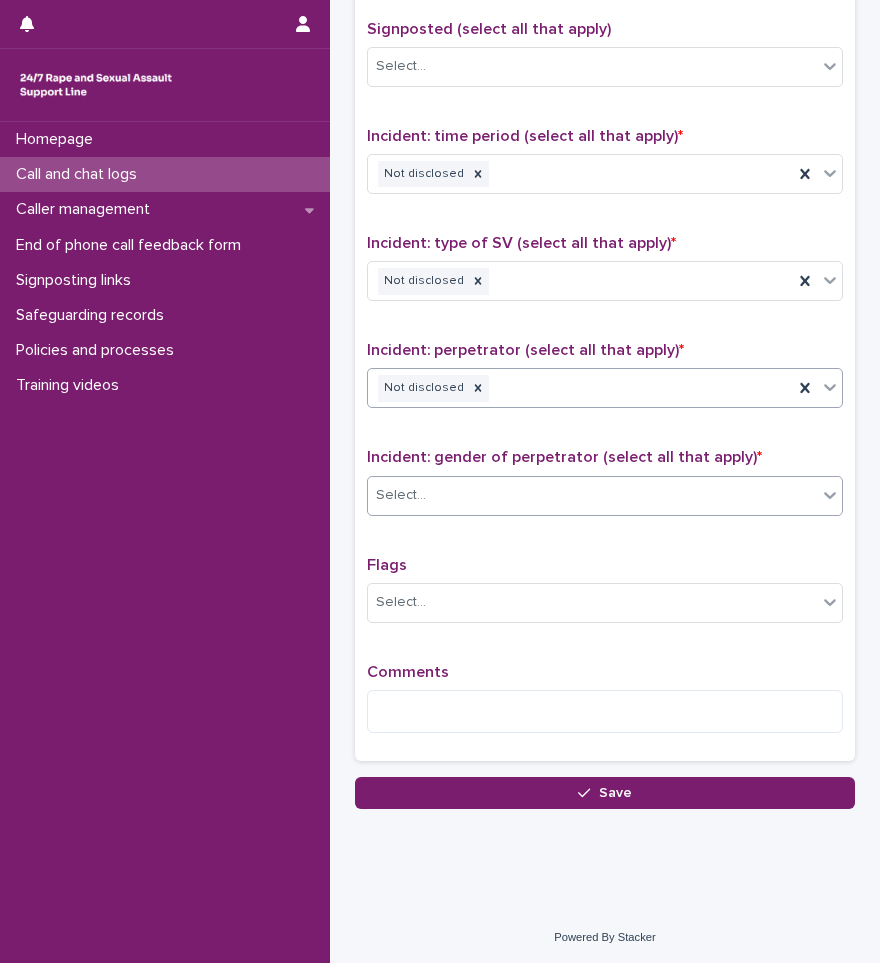 click on "Select..." at bounding box center [592, 495] 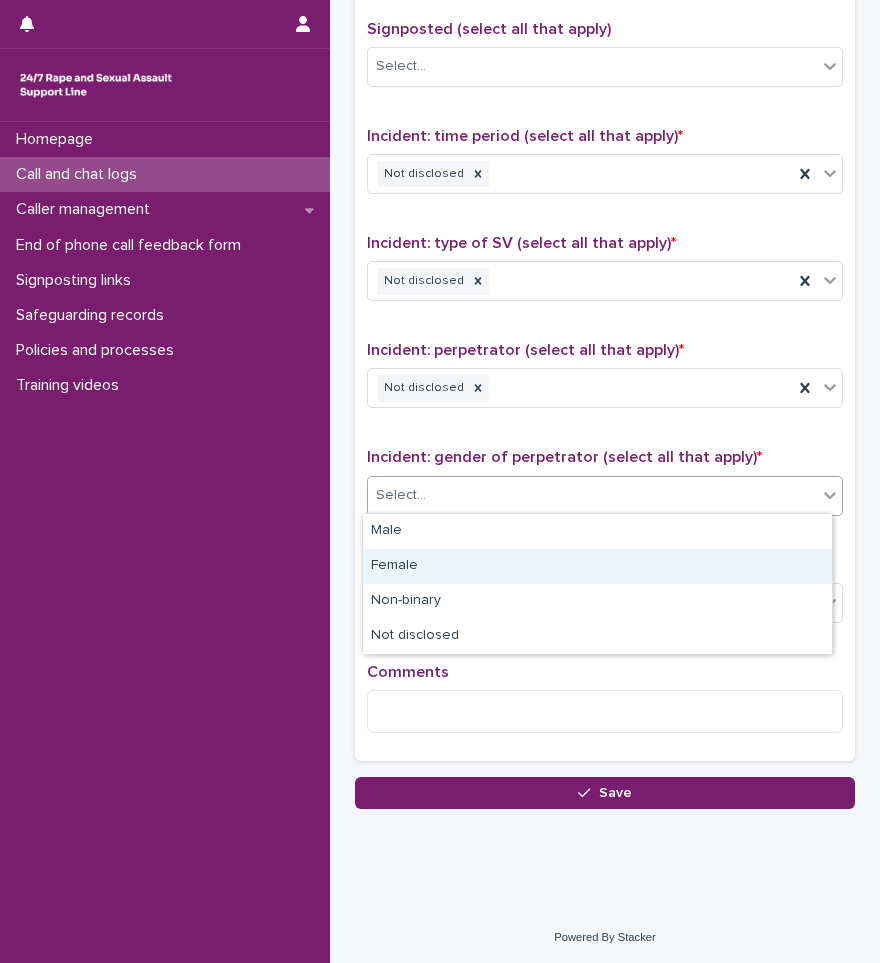 click on "Female" at bounding box center (597, 566) 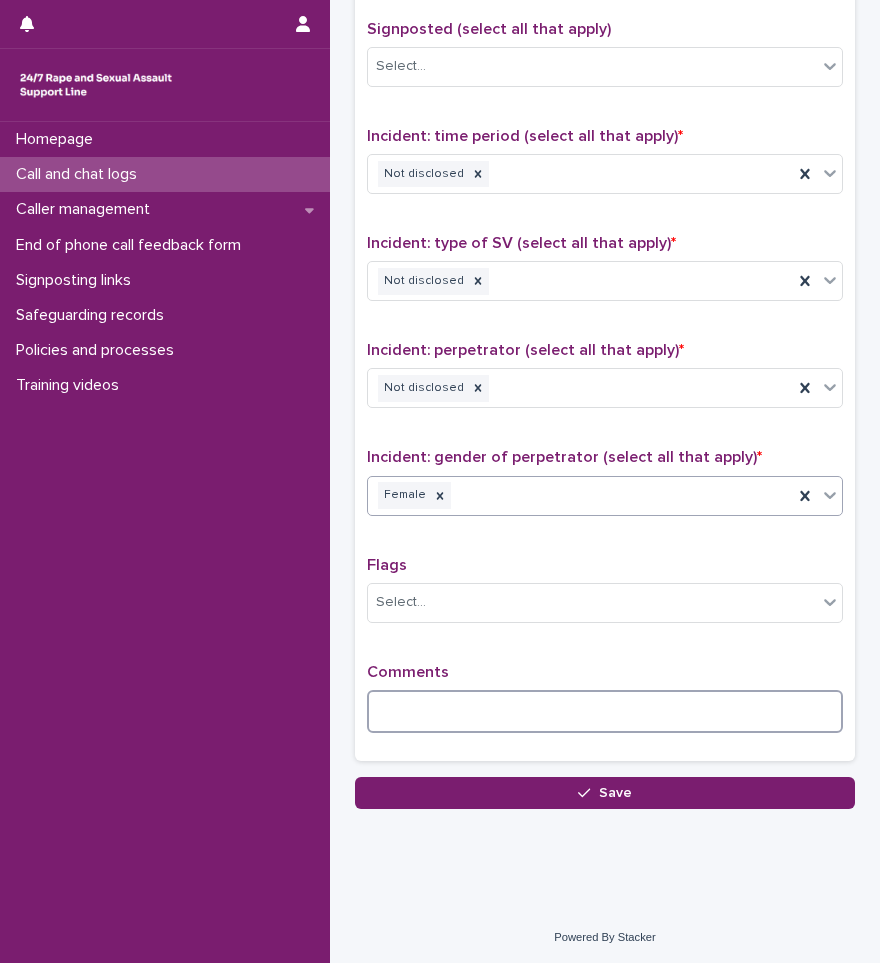 click at bounding box center [605, 711] 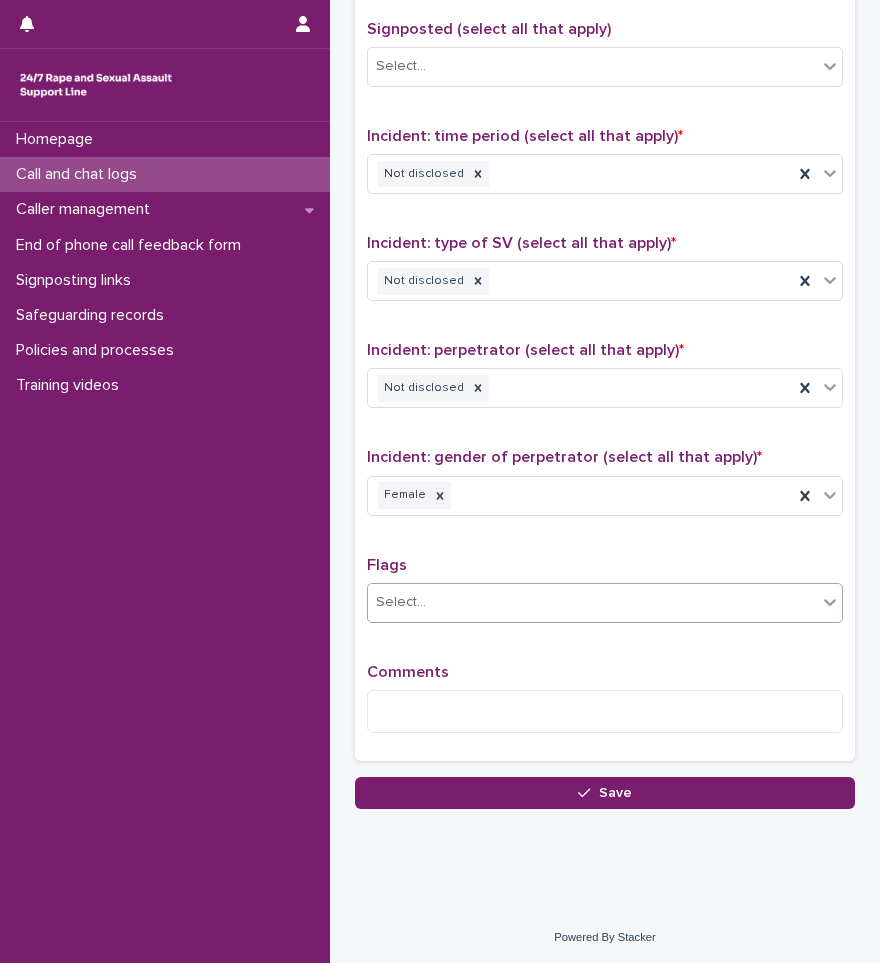 click on "Select..." at bounding box center [592, 602] 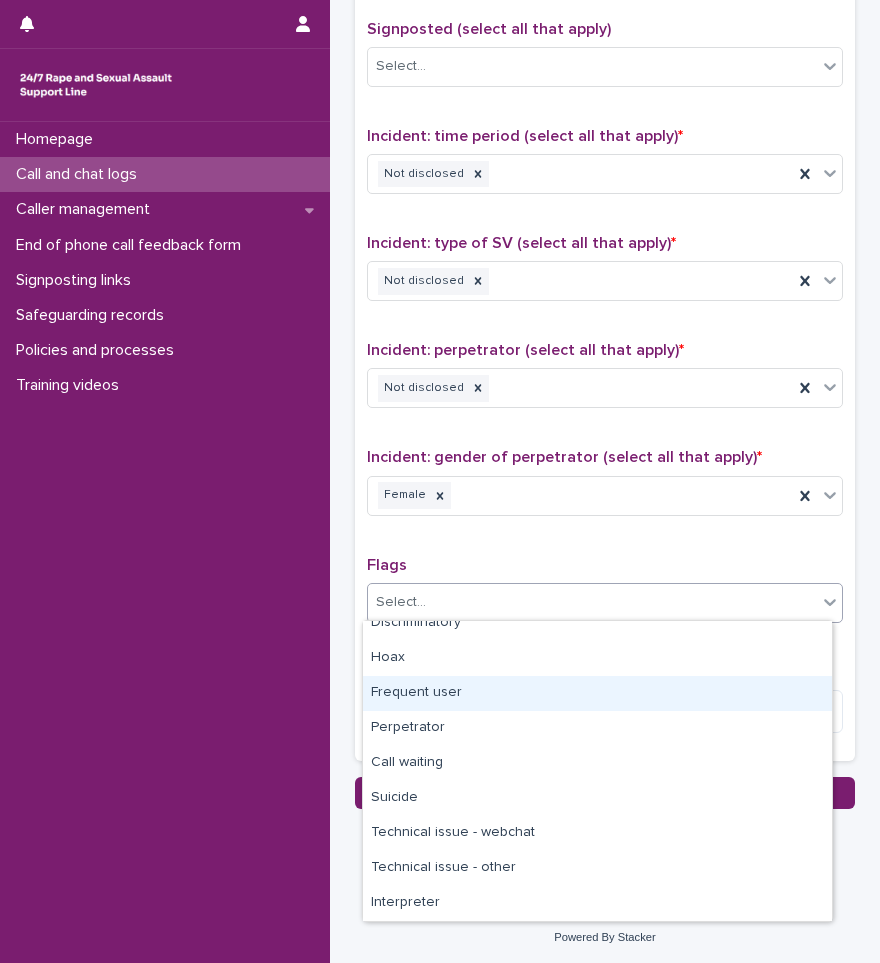 scroll, scrollTop: 0, scrollLeft: 0, axis: both 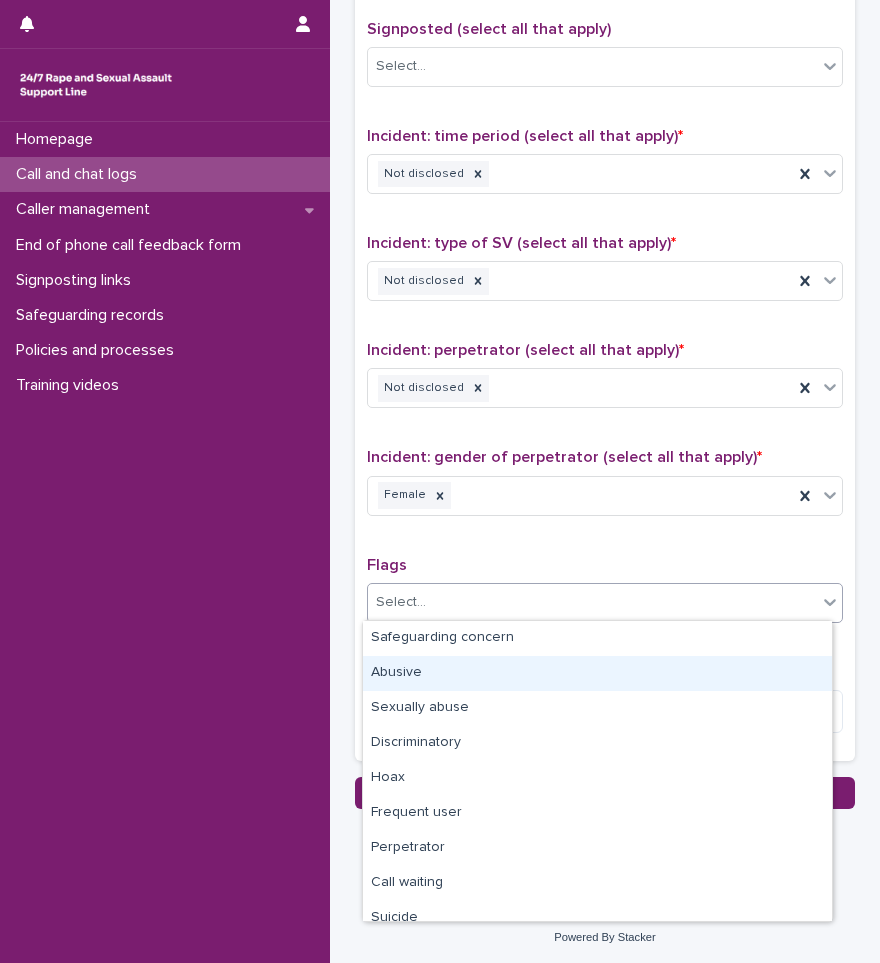 click on "Abusive" at bounding box center (597, 673) 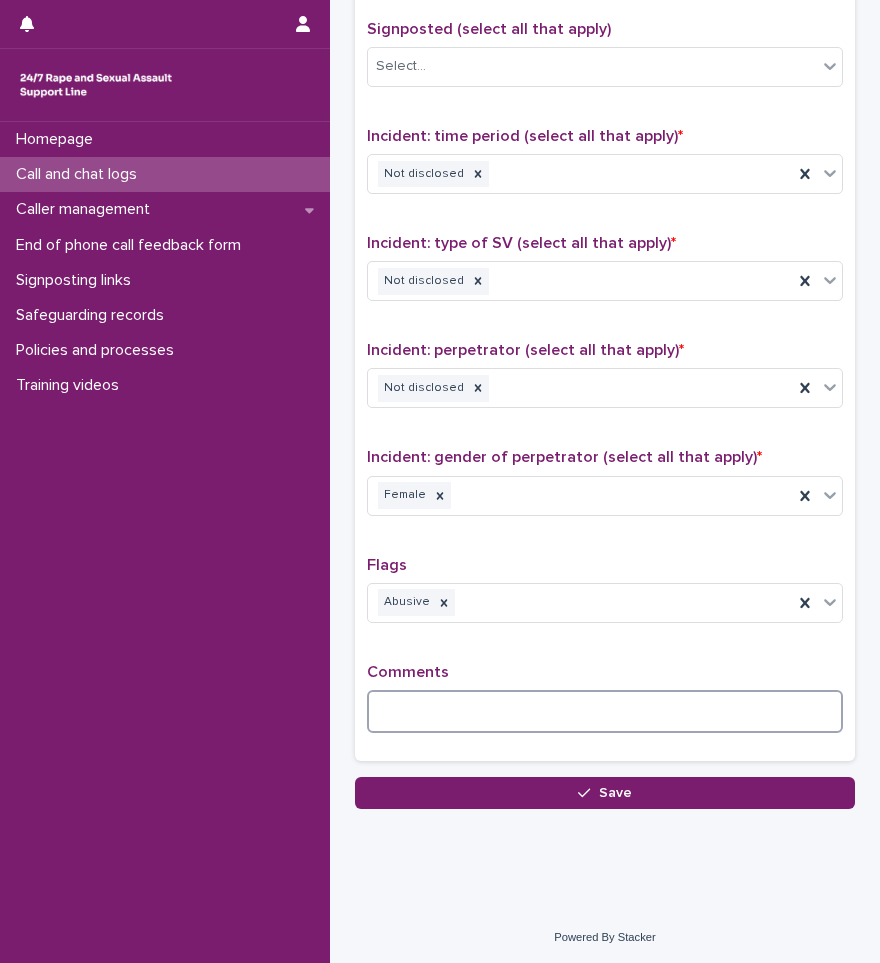 click at bounding box center (605, 711) 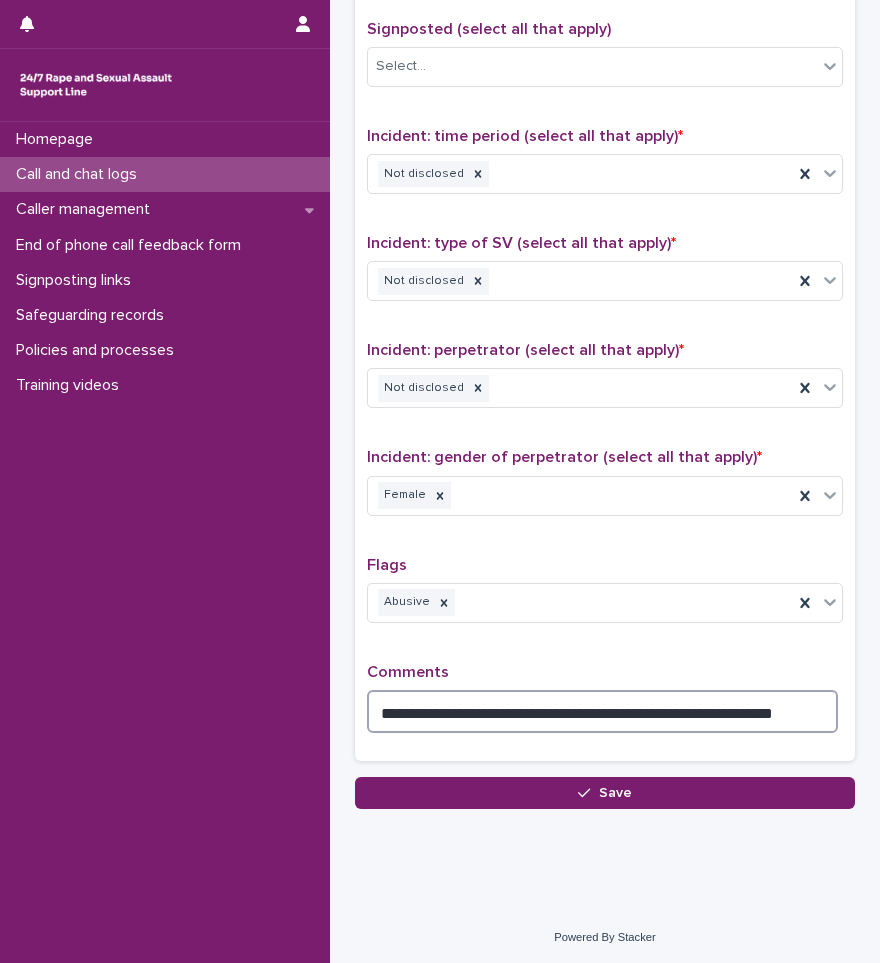 click on "**********" at bounding box center [602, 711] 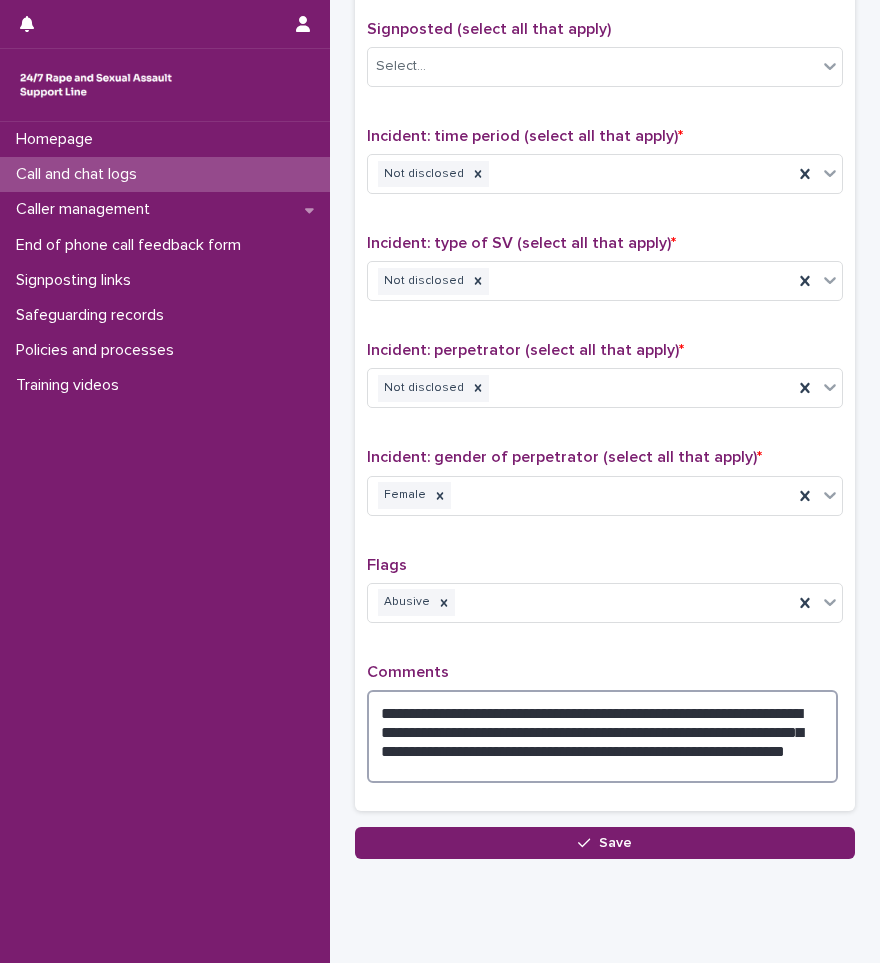 click on "**********" at bounding box center [602, 736] 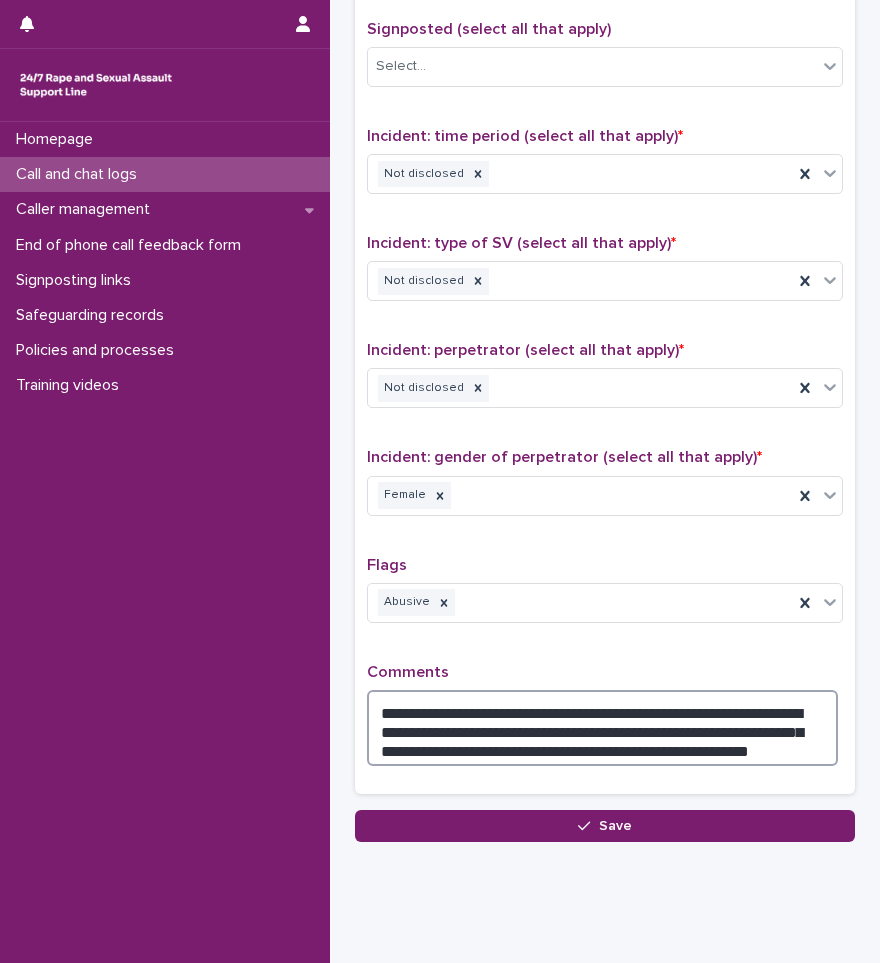 drag, startPoint x: 539, startPoint y: 741, endPoint x: 799, endPoint y: 748, distance: 260.0942 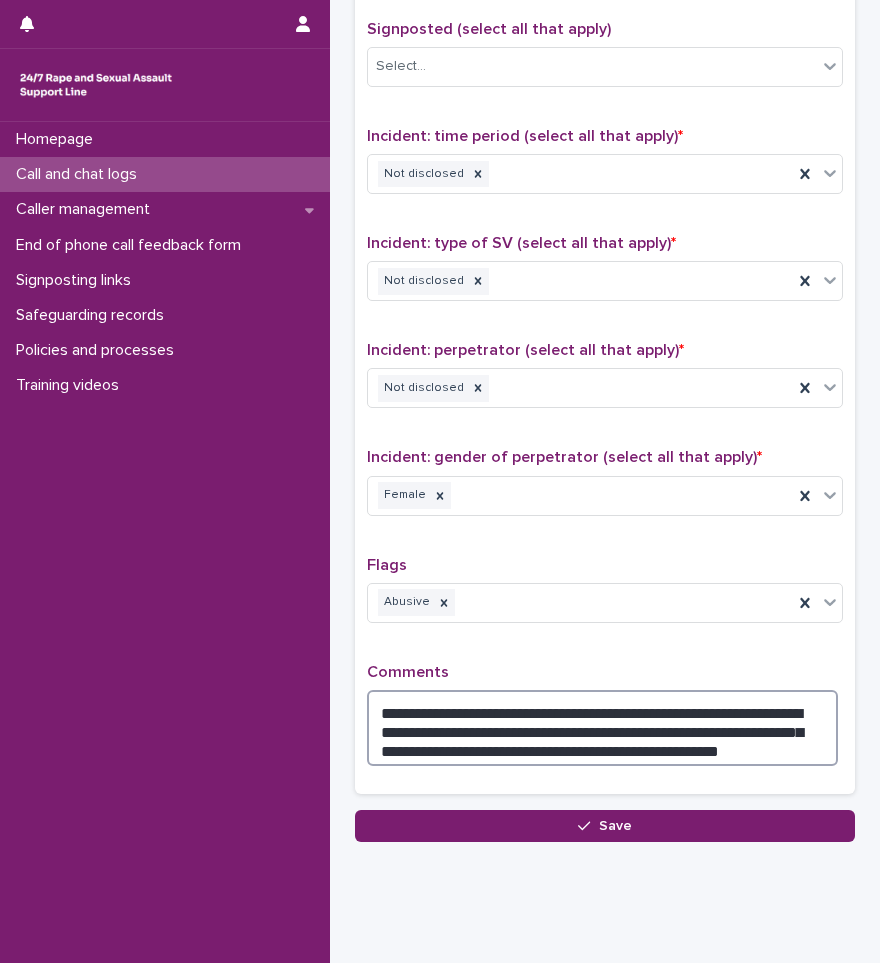 click on "**********" at bounding box center [602, 728] 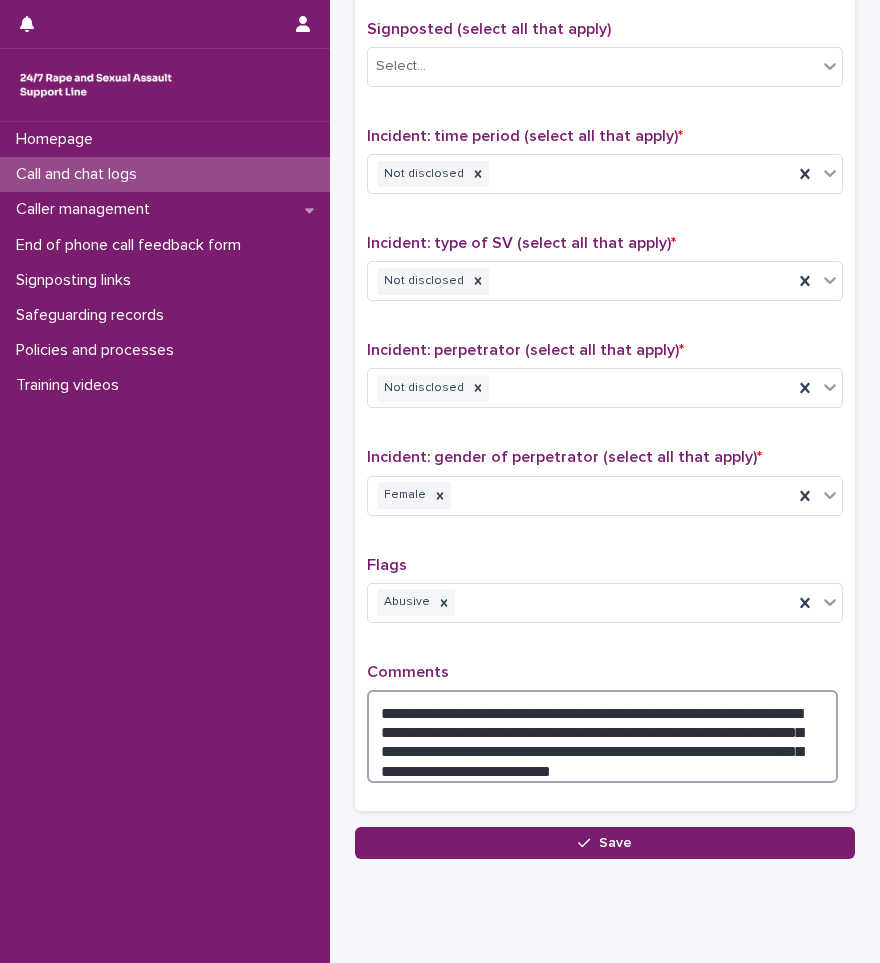 click on "**********" at bounding box center (602, 736) 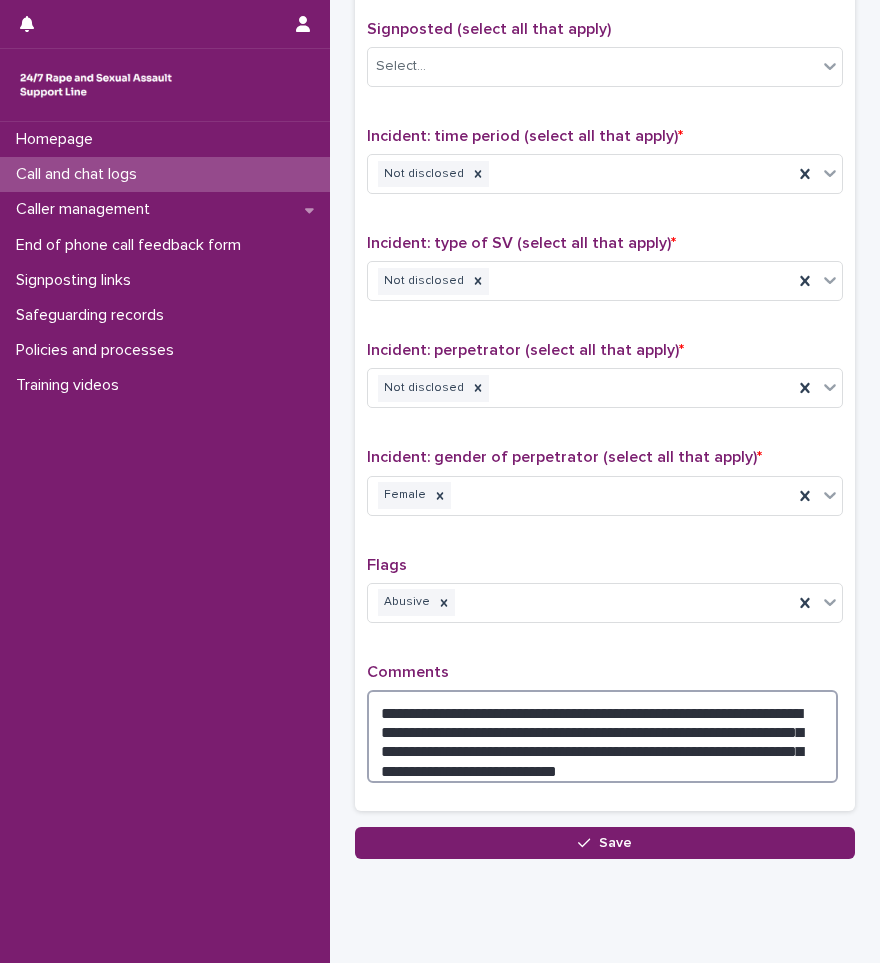 click on "**********" at bounding box center [602, 736] 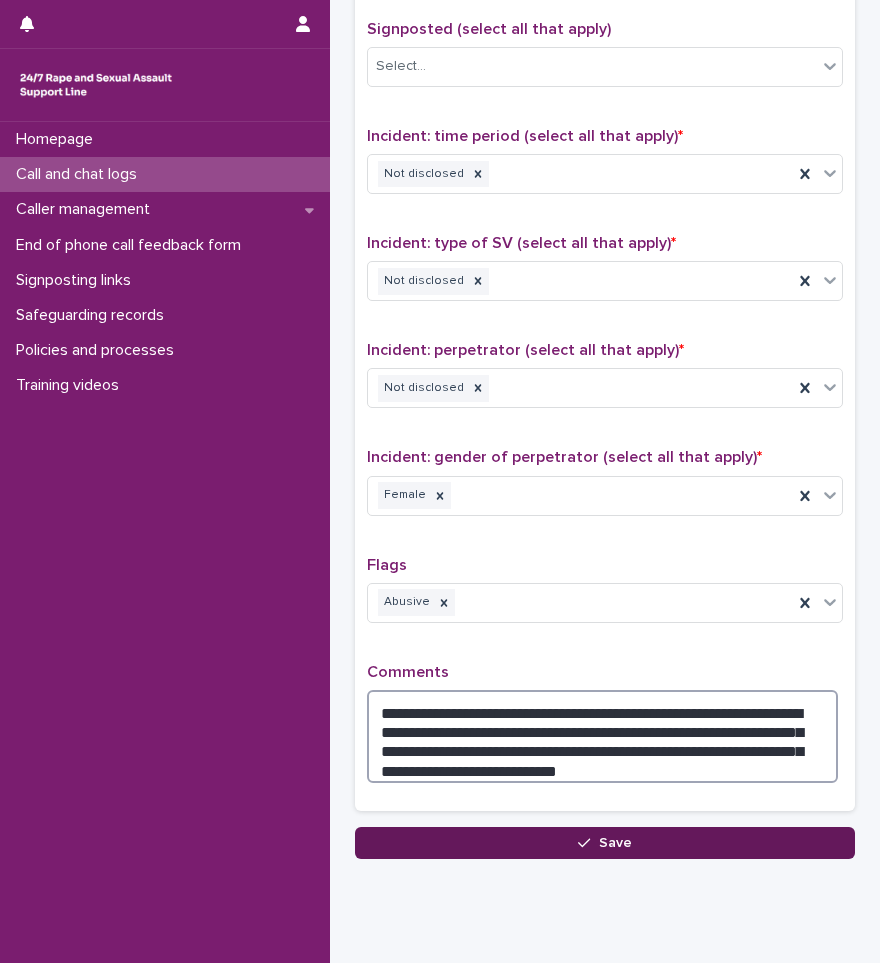 type on "**********" 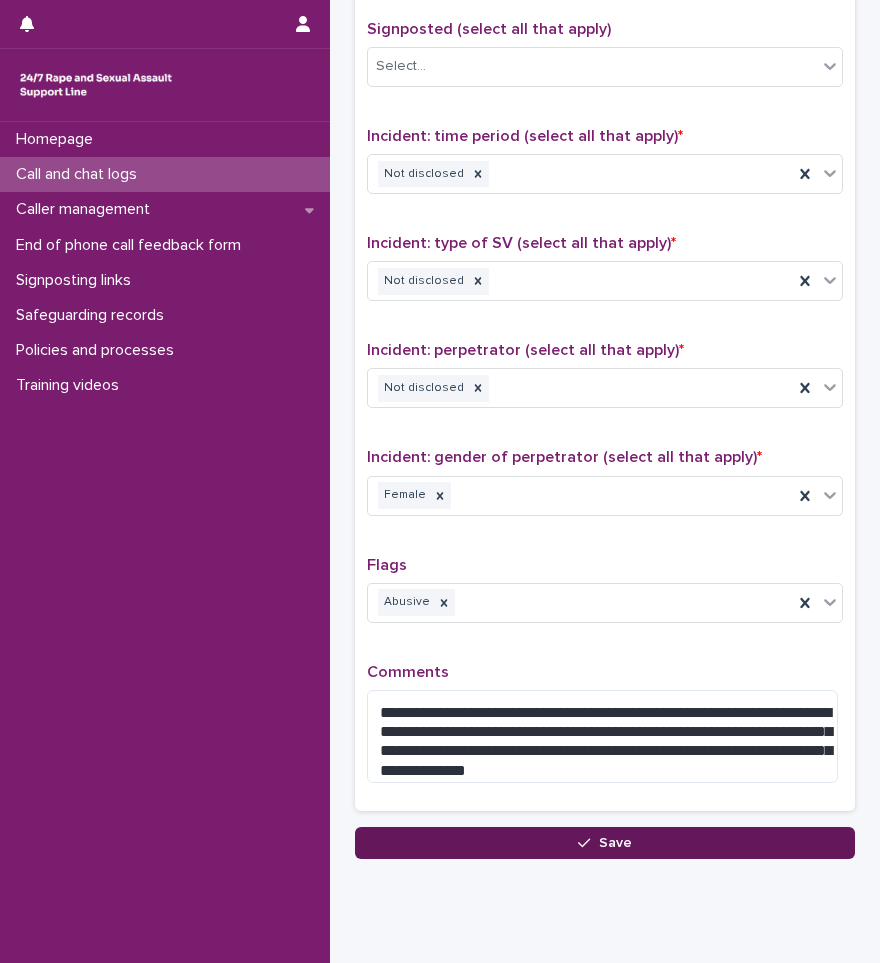 click on "Save" at bounding box center (605, 843) 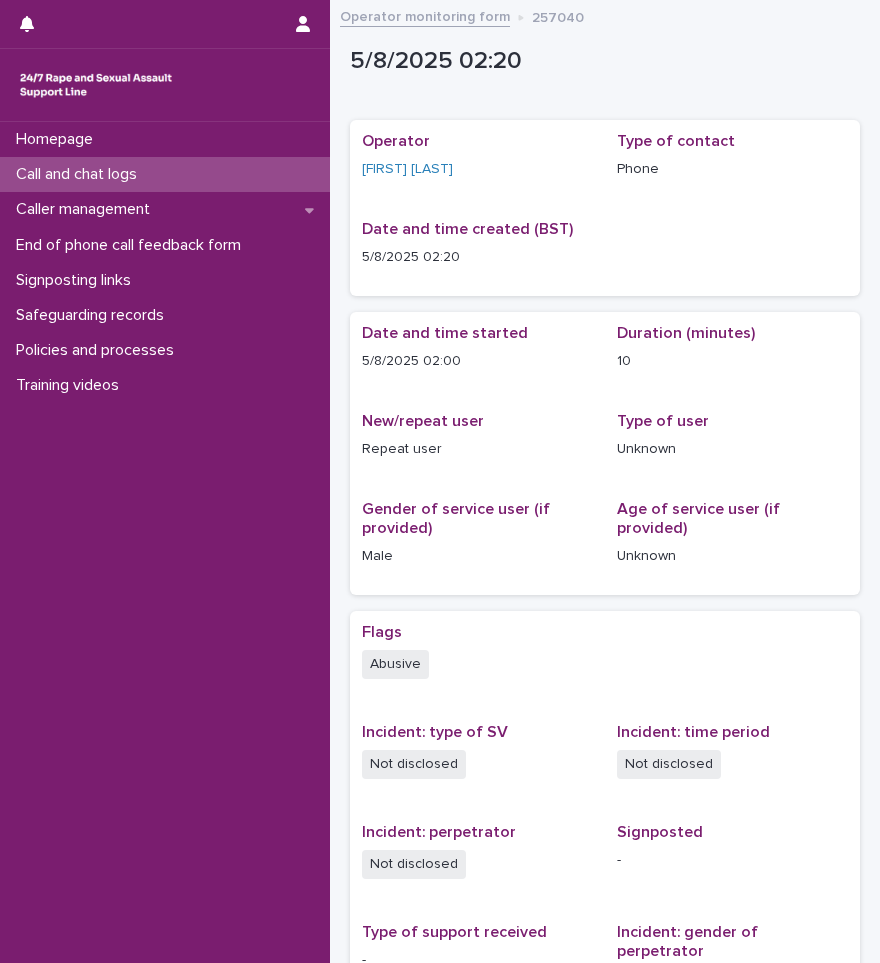 scroll, scrollTop: 371, scrollLeft: 0, axis: vertical 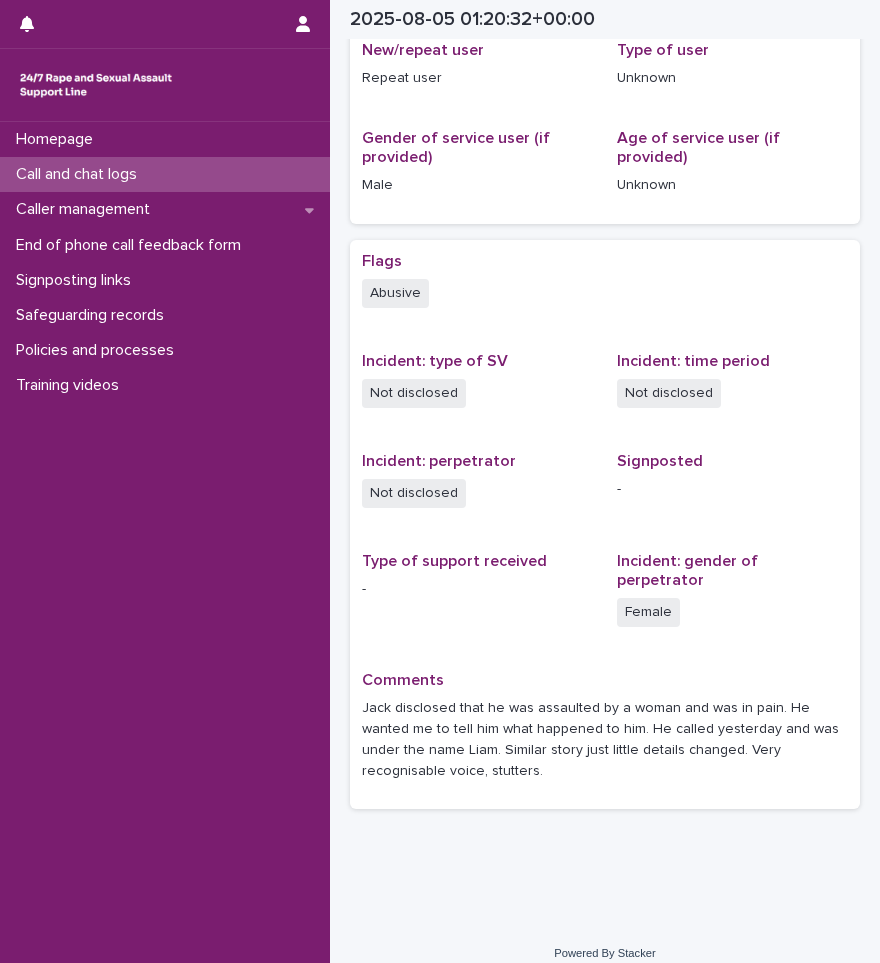 click on "Call and chat logs" at bounding box center (80, 174) 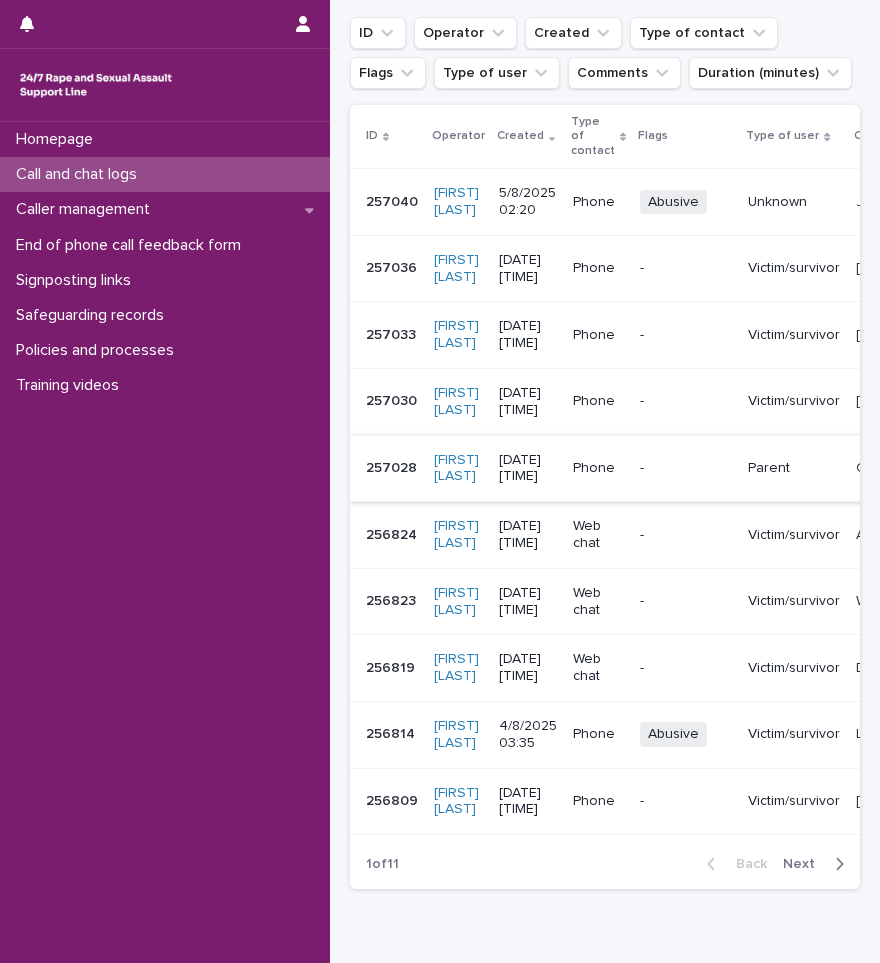 scroll, scrollTop: 300, scrollLeft: 0, axis: vertical 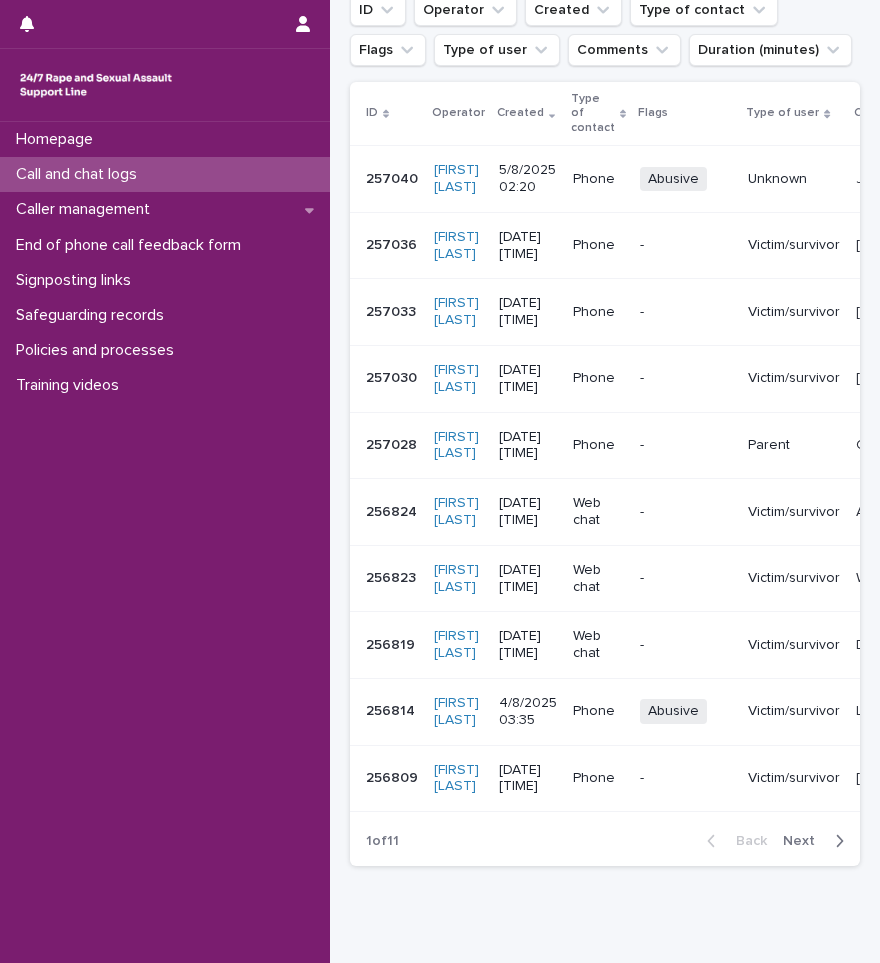 click on "Abusive" at bounding box center (673, 711) 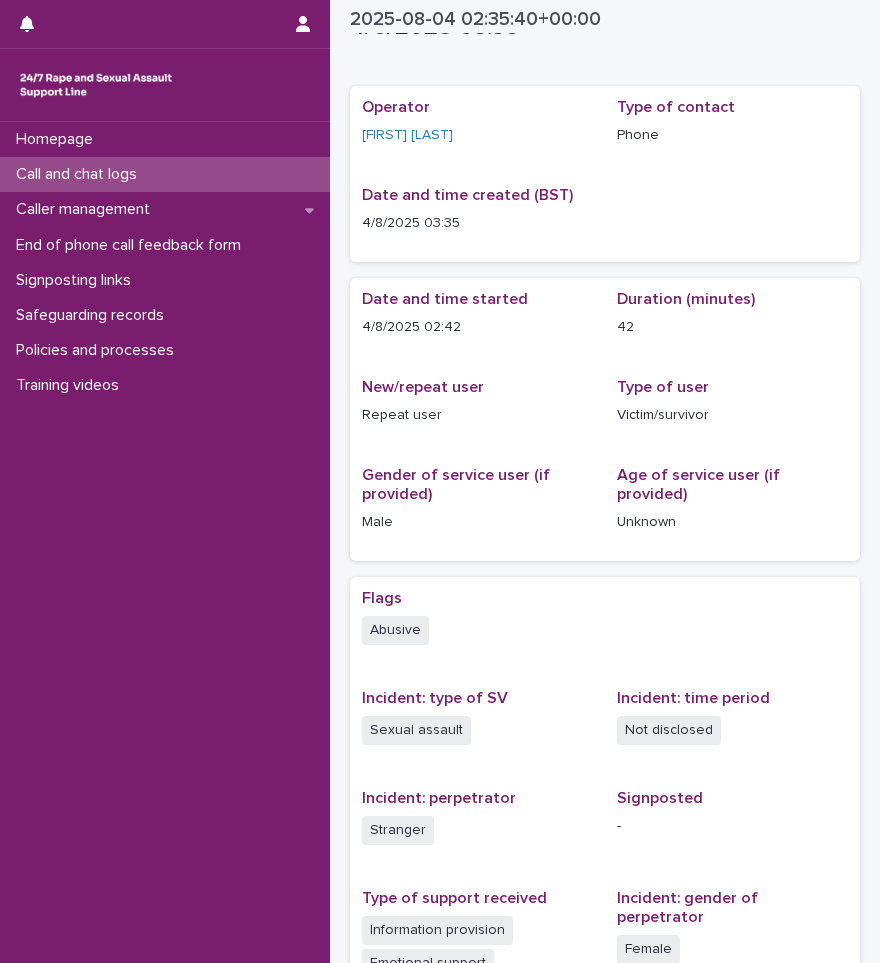 scroll, scrollTop: 0, scrollLeft: 0, axis: both 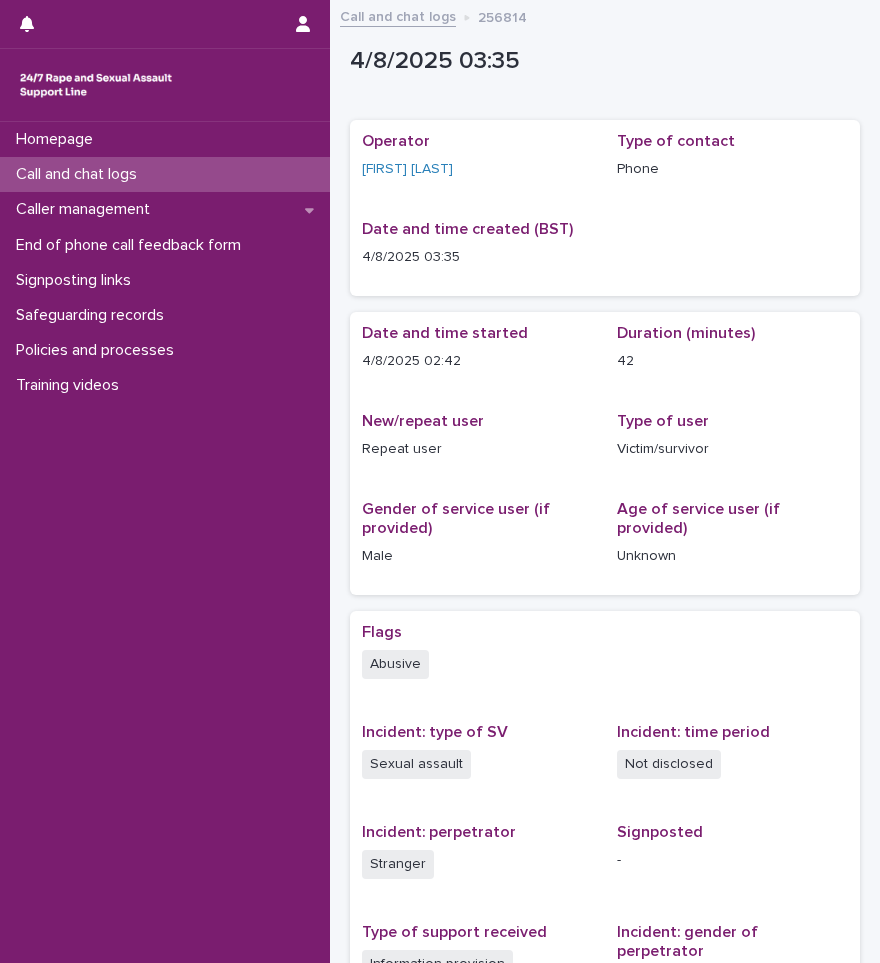 click on "Call and chat logs" at bounding box center [80, 174] 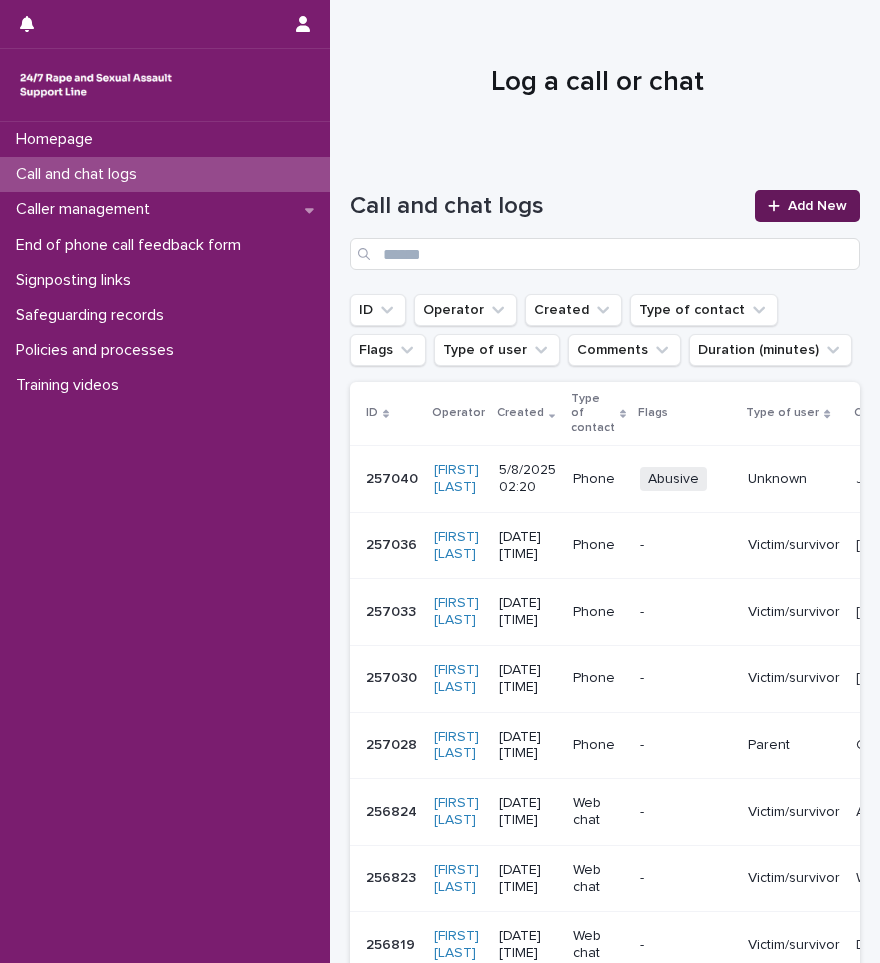 click on "Add New" at bounding box center [817, 206] 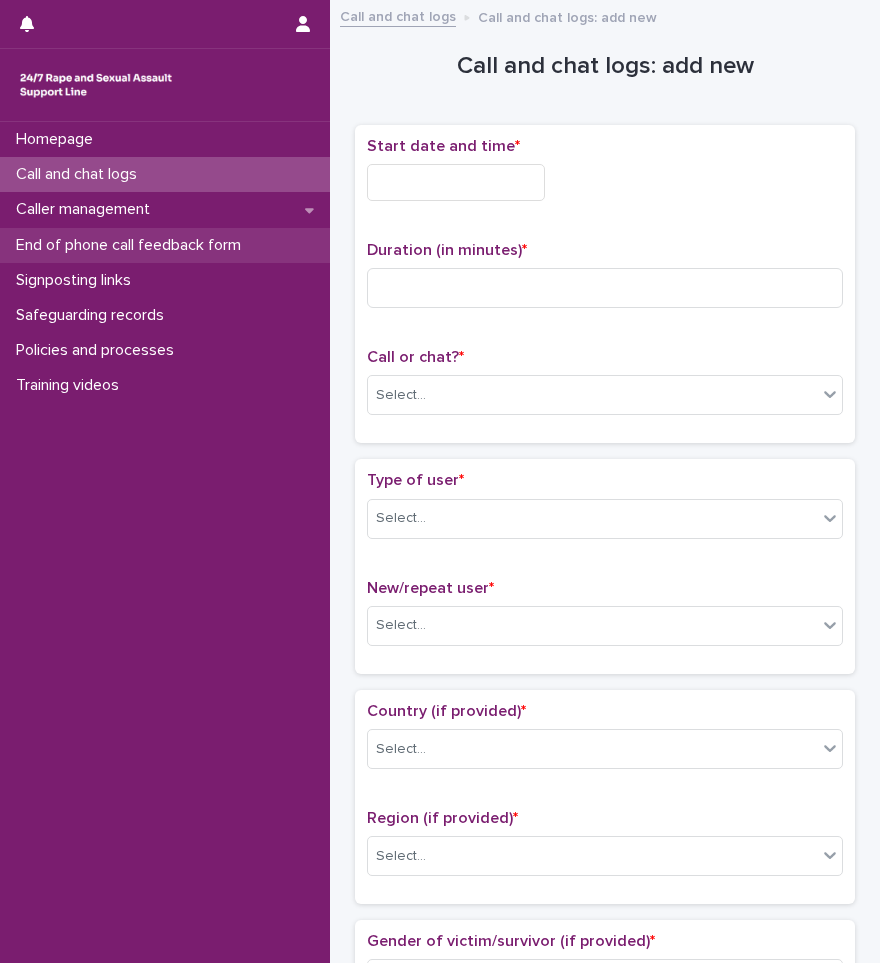 click on "End of phone call feedback form" at bounding box center (132, 245) 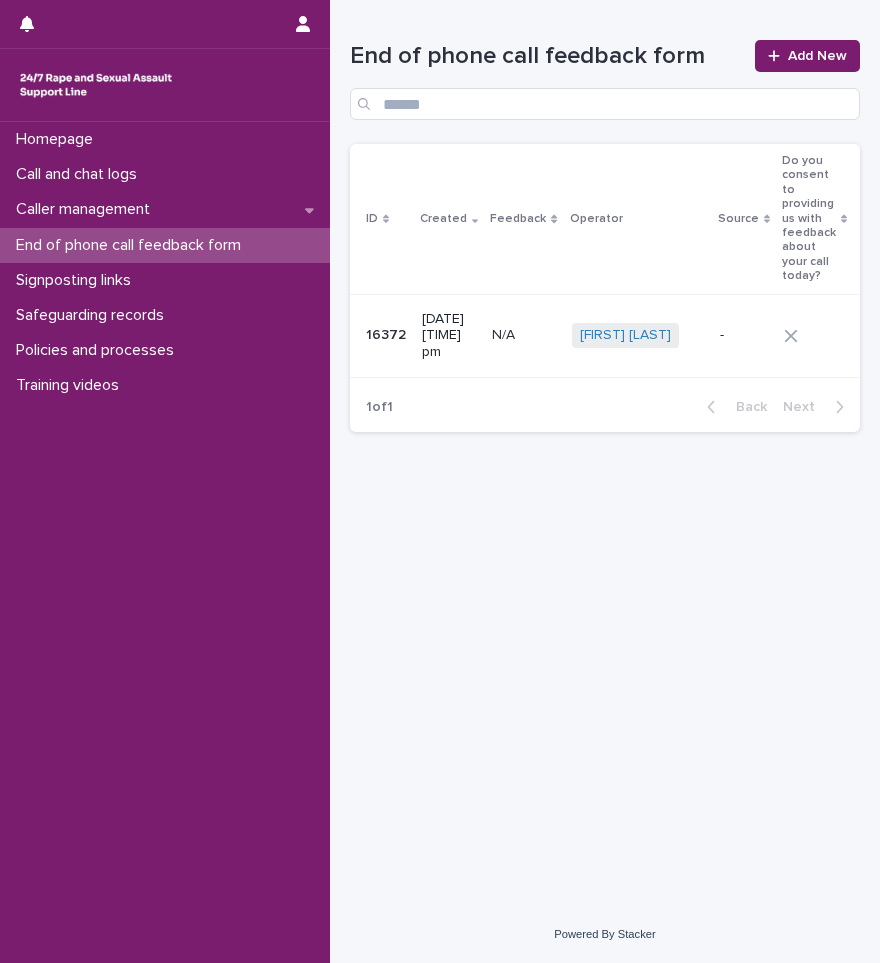 click on "N/A N/A" at bounding box center [523, 335] 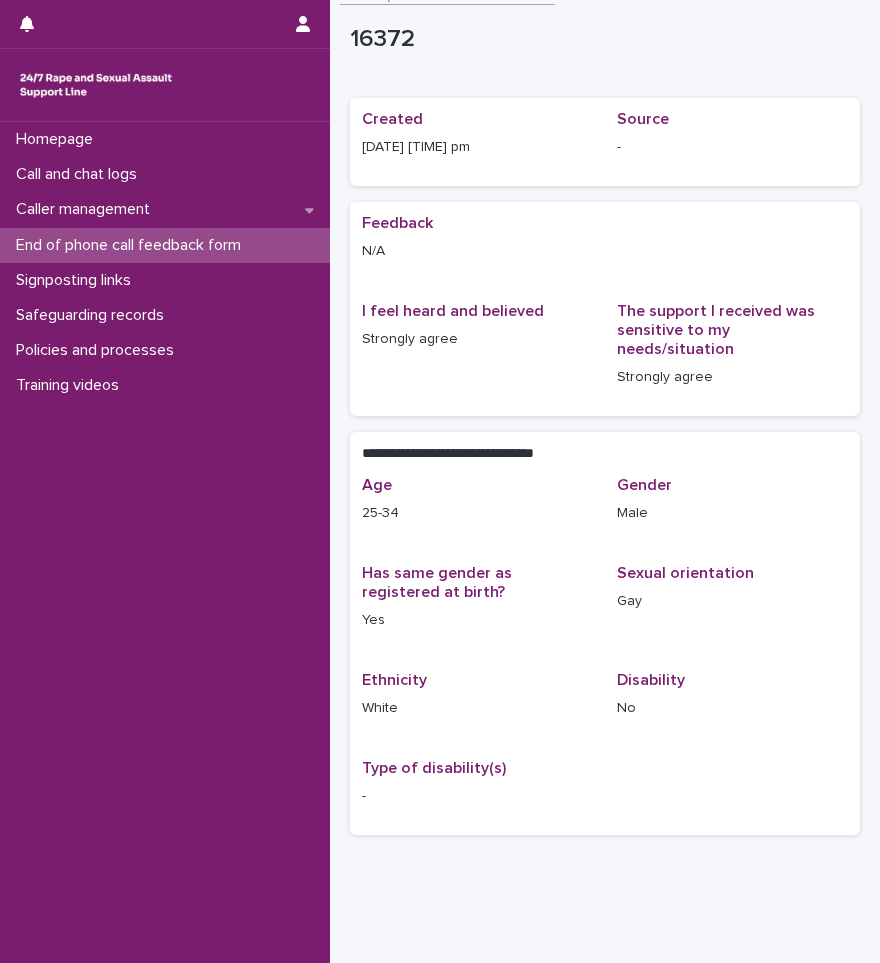 scroll, scrollTop: 0, scrollLeft: 0, axis: both 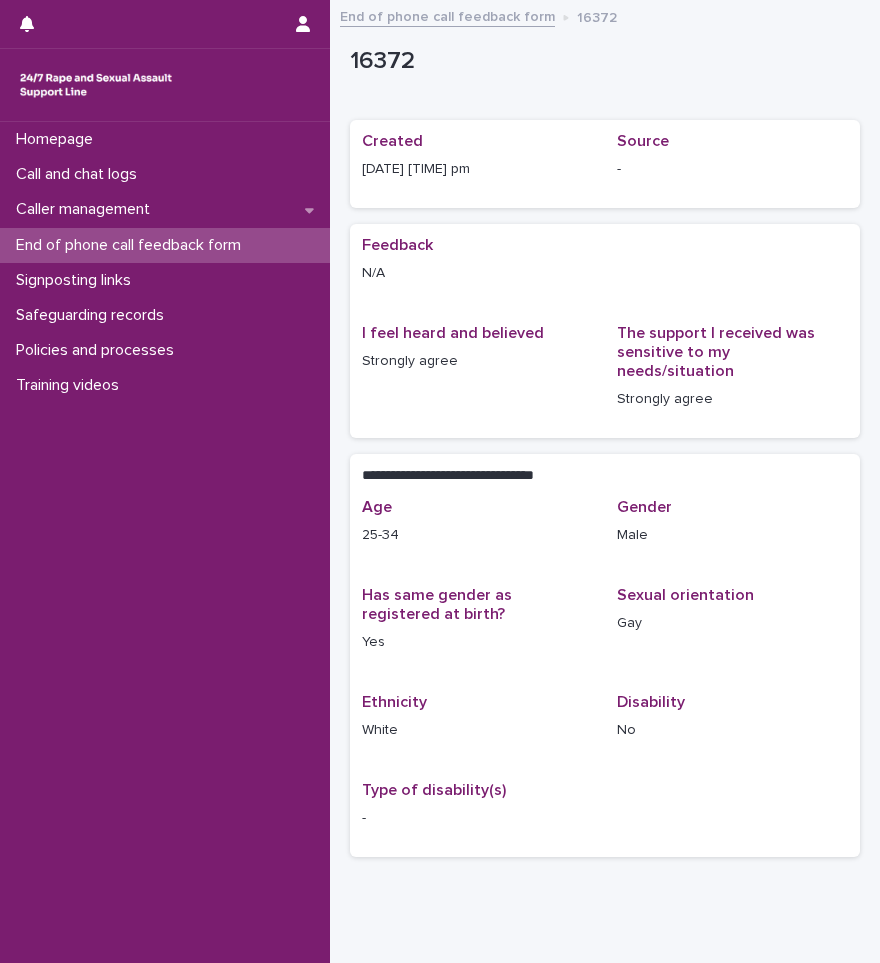 click on "End of phone call feedback form" at bounding box center (132, 245) 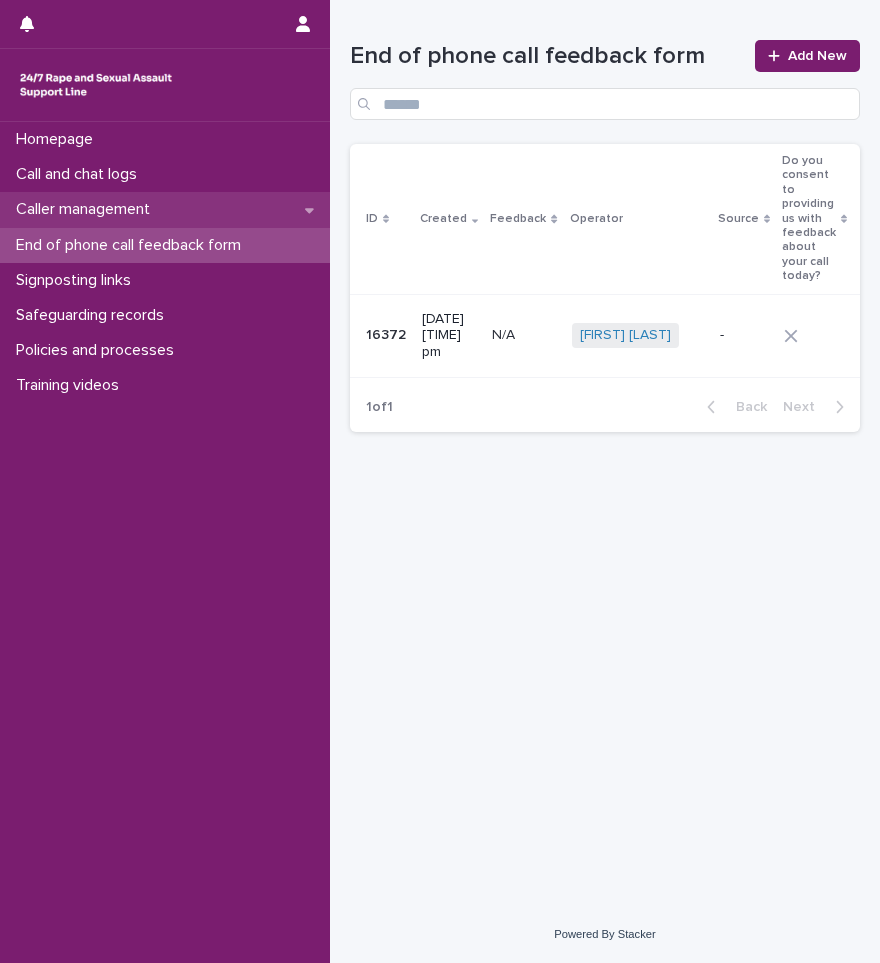 click on "Caller management" at bounding box center (87, 209) 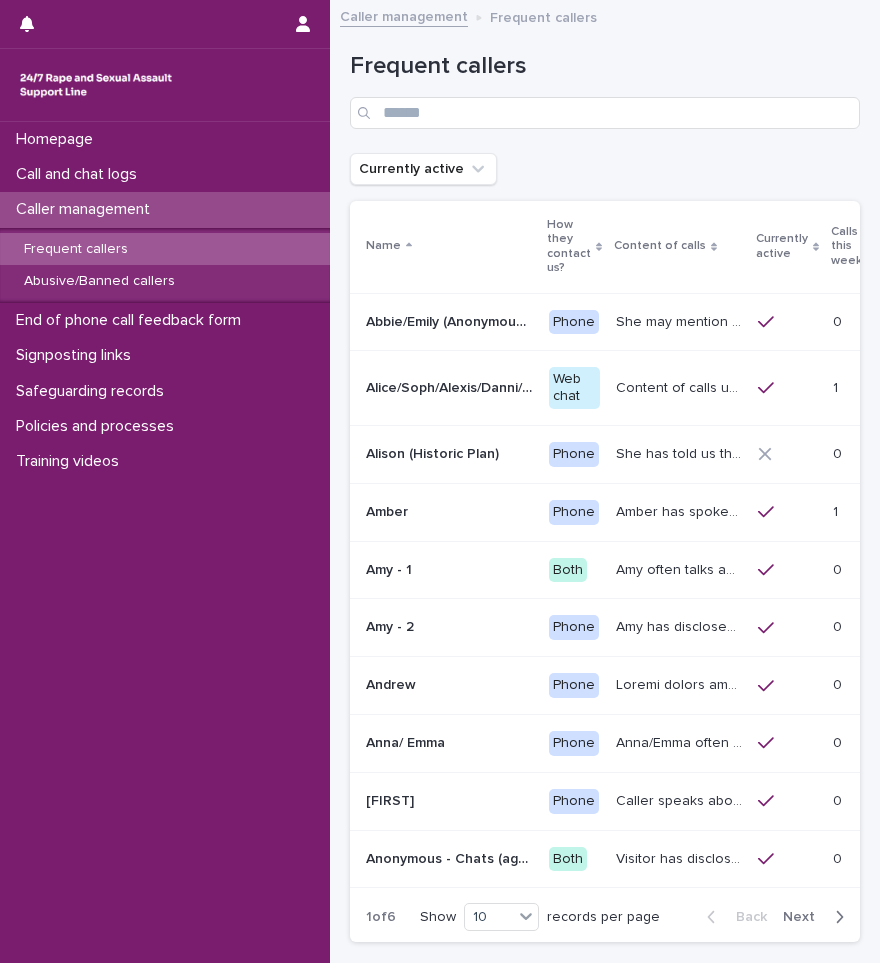 click on "Frequent callers" at bounding box center [165, 249] 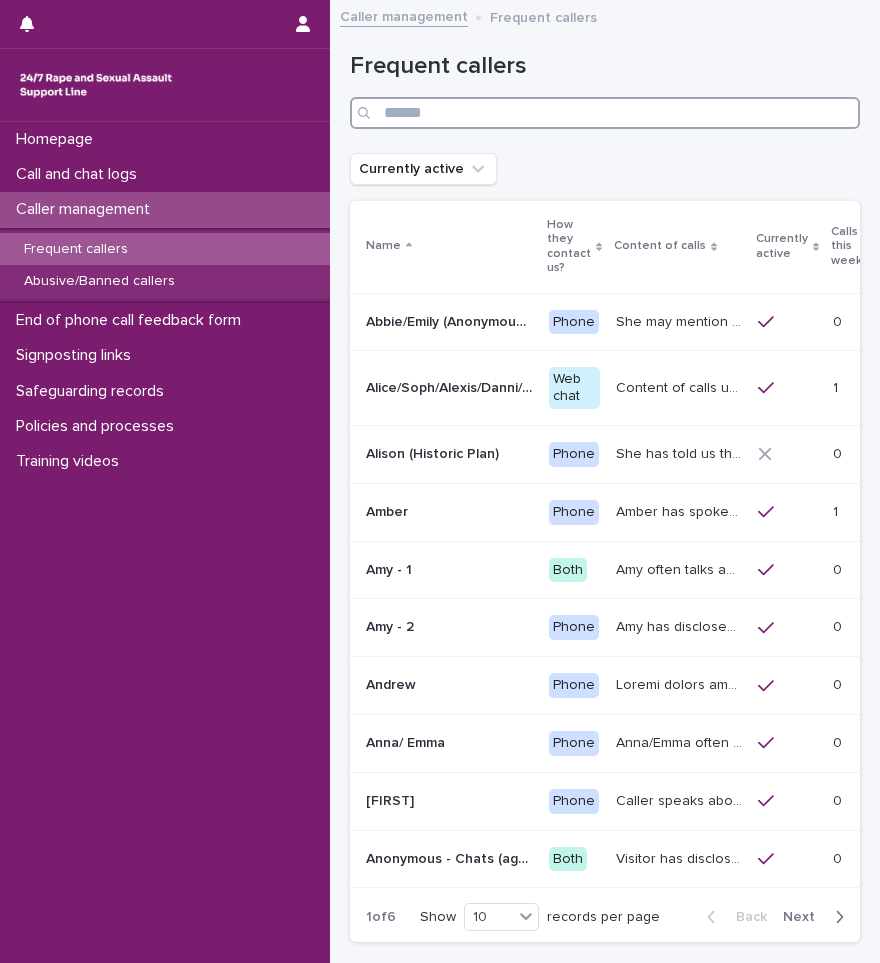 click at bounding box center [605, 113] 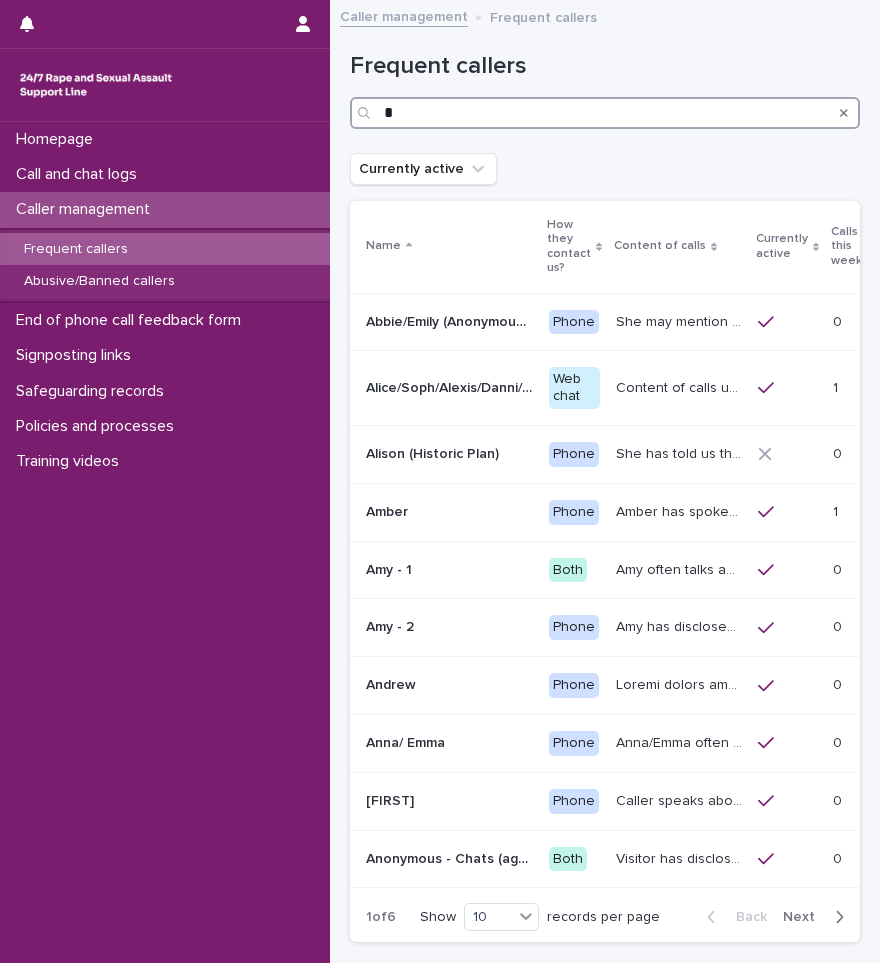 type on "*" 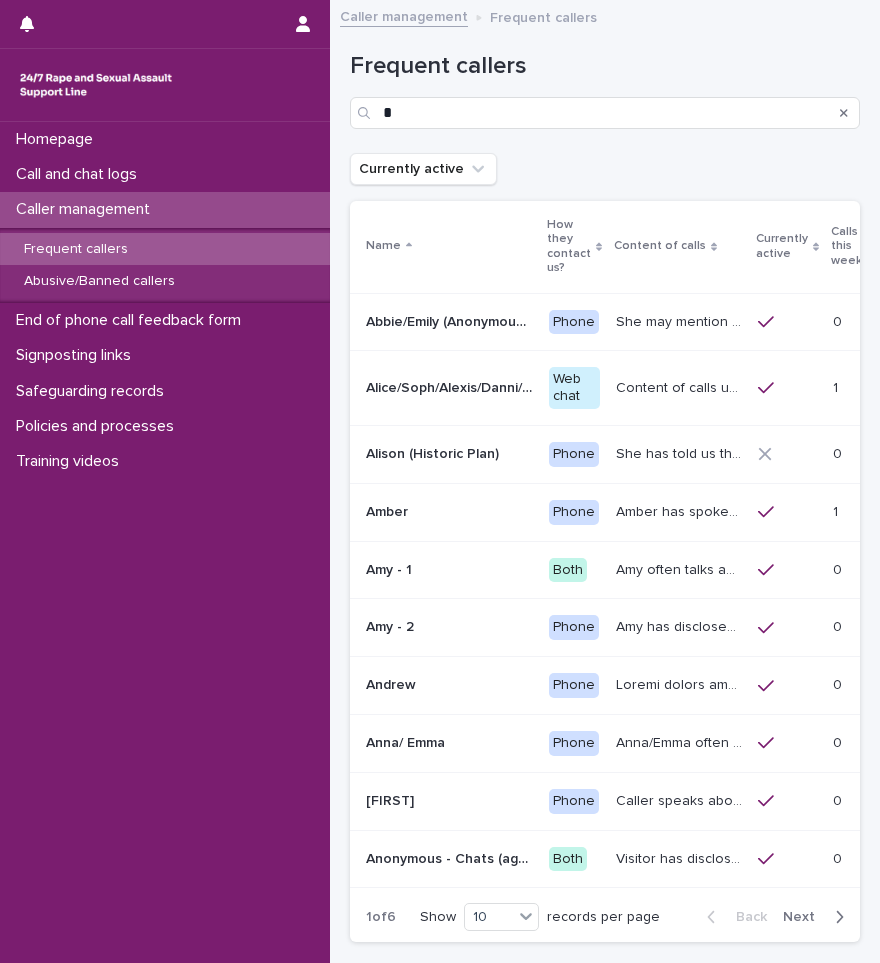 click at bounding box center [835, 917] 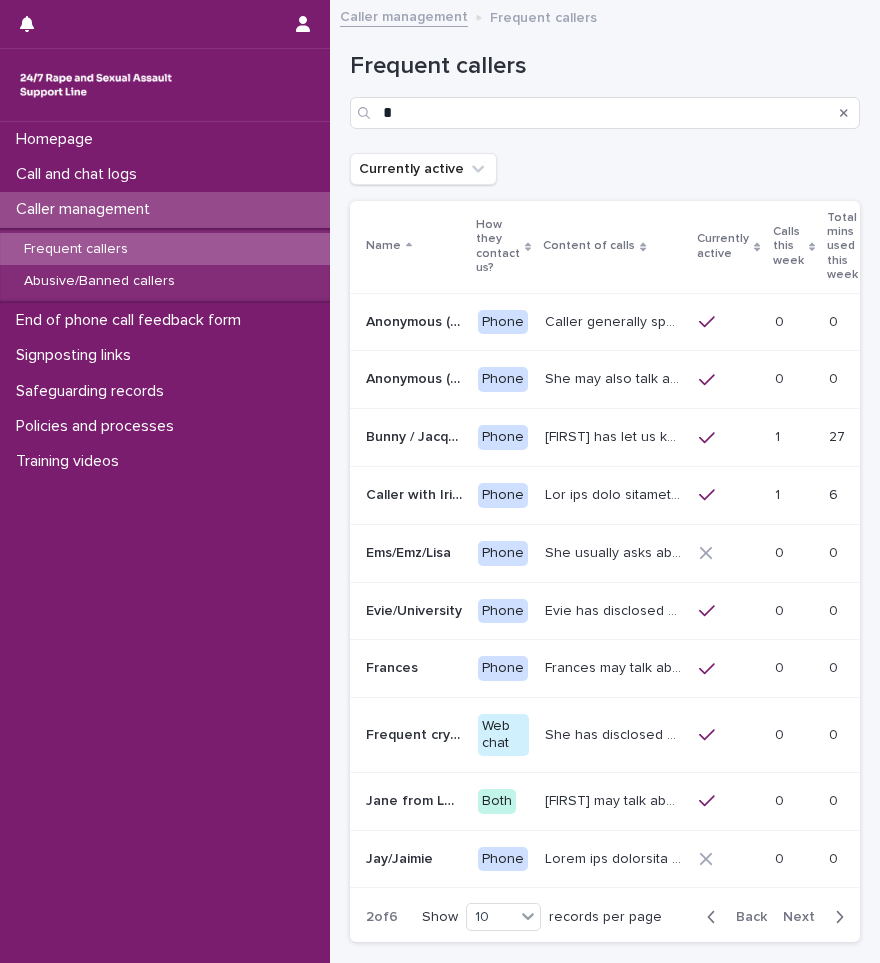 click 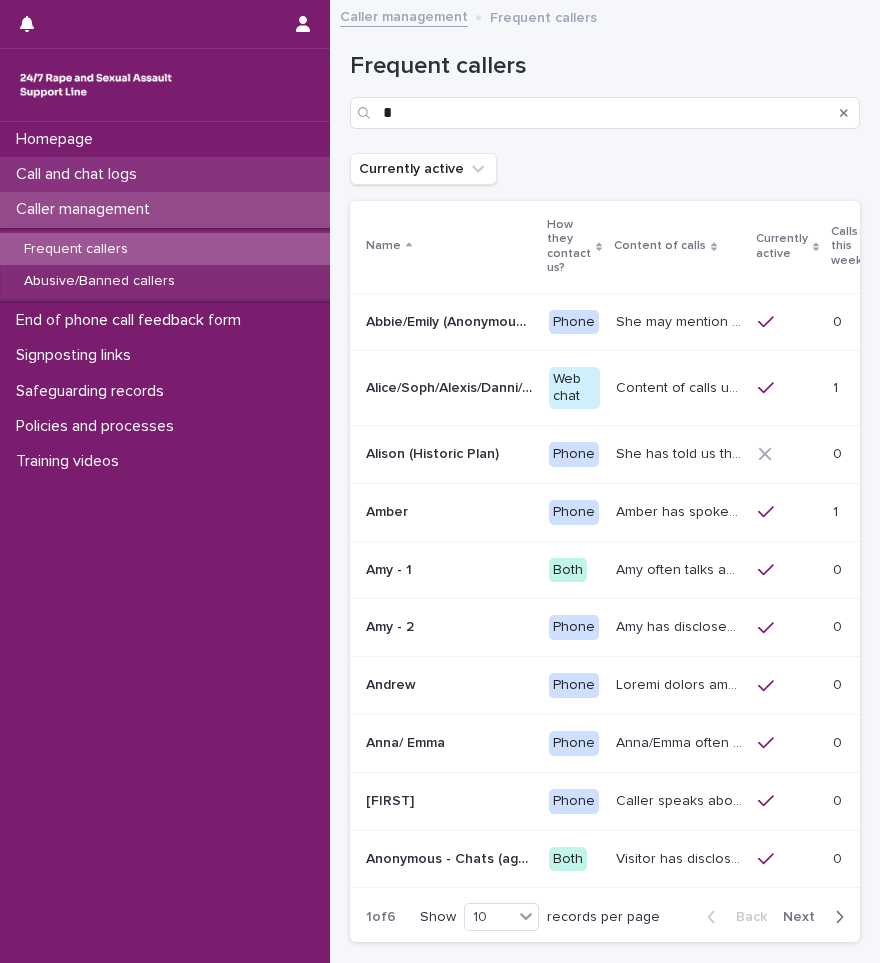 click on "Call and chat logs" at bounding box center [80, 174] 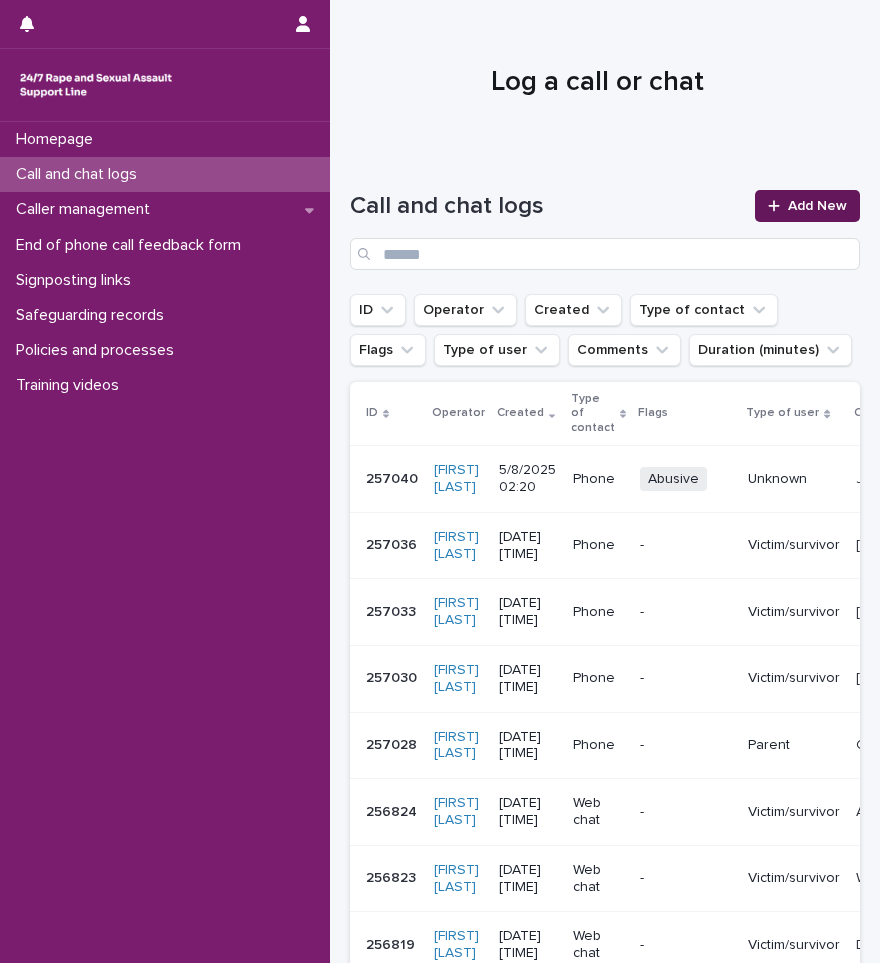 click on "Add New" at bounding box center [817, 206] 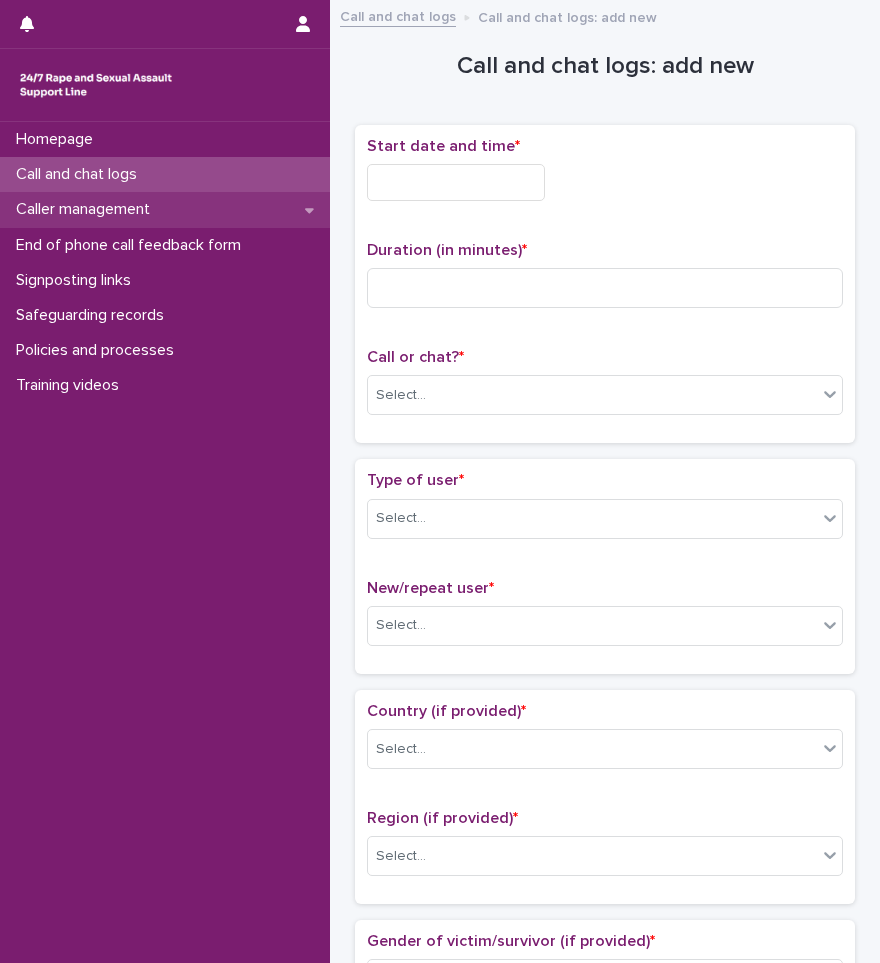 click on "Caller management" at bounding box center (165, 209) 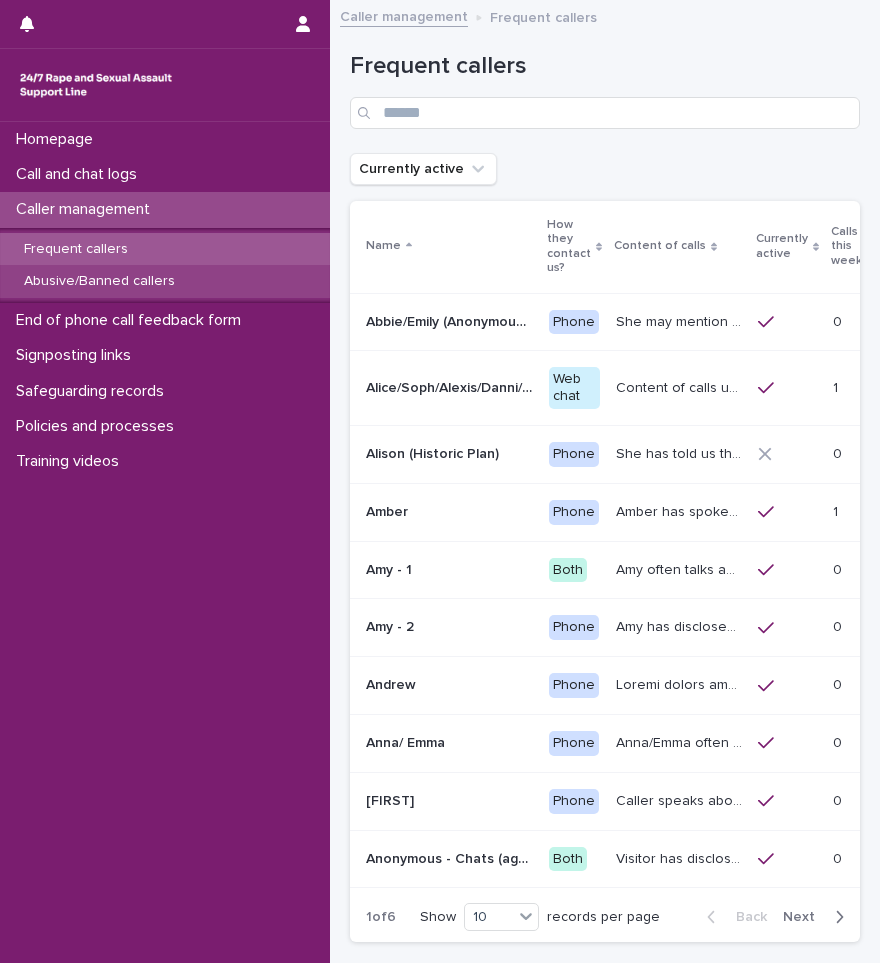 click on "Abusive/Banned callers" at bounding box center (165, 281) 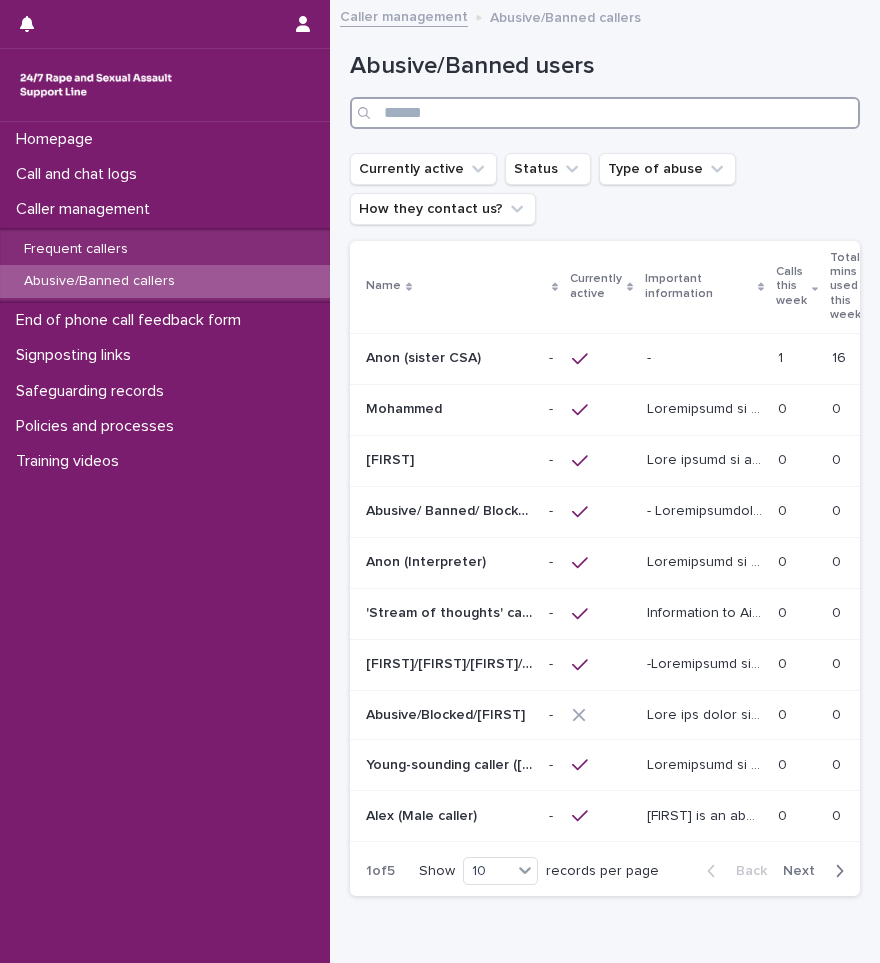 click at bounding box center [605, 113] 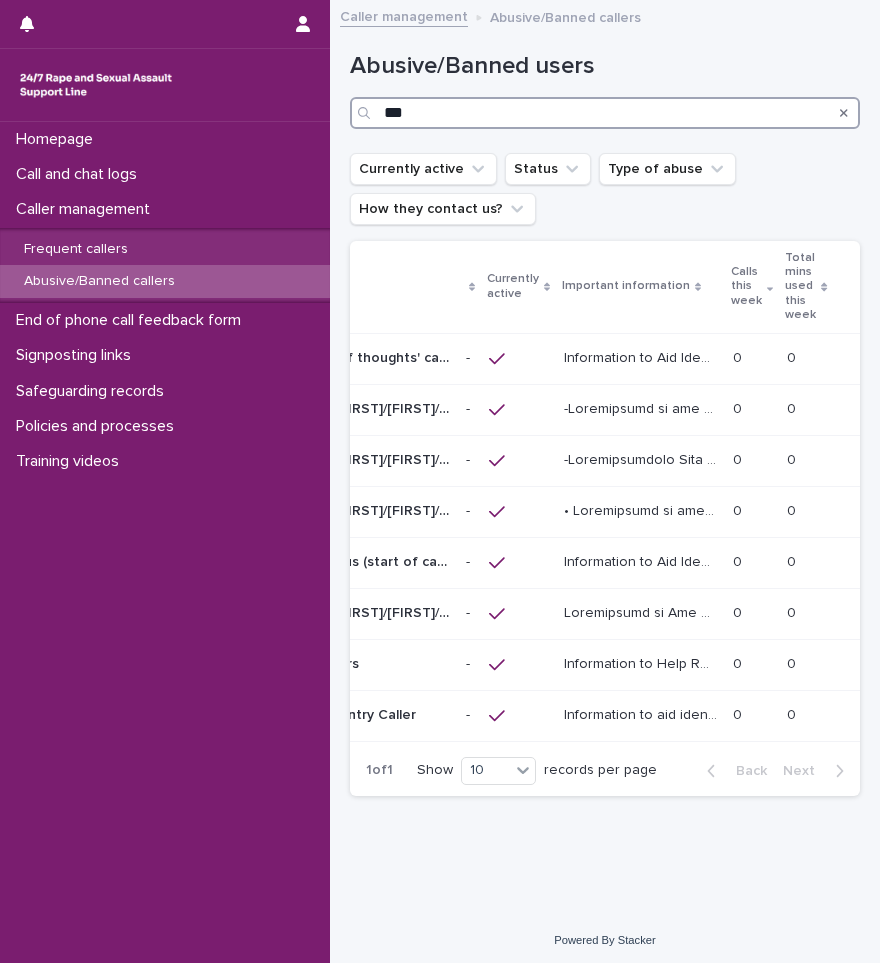 scroll, scrollTop: 0, scrollLeft: 0, axis: both 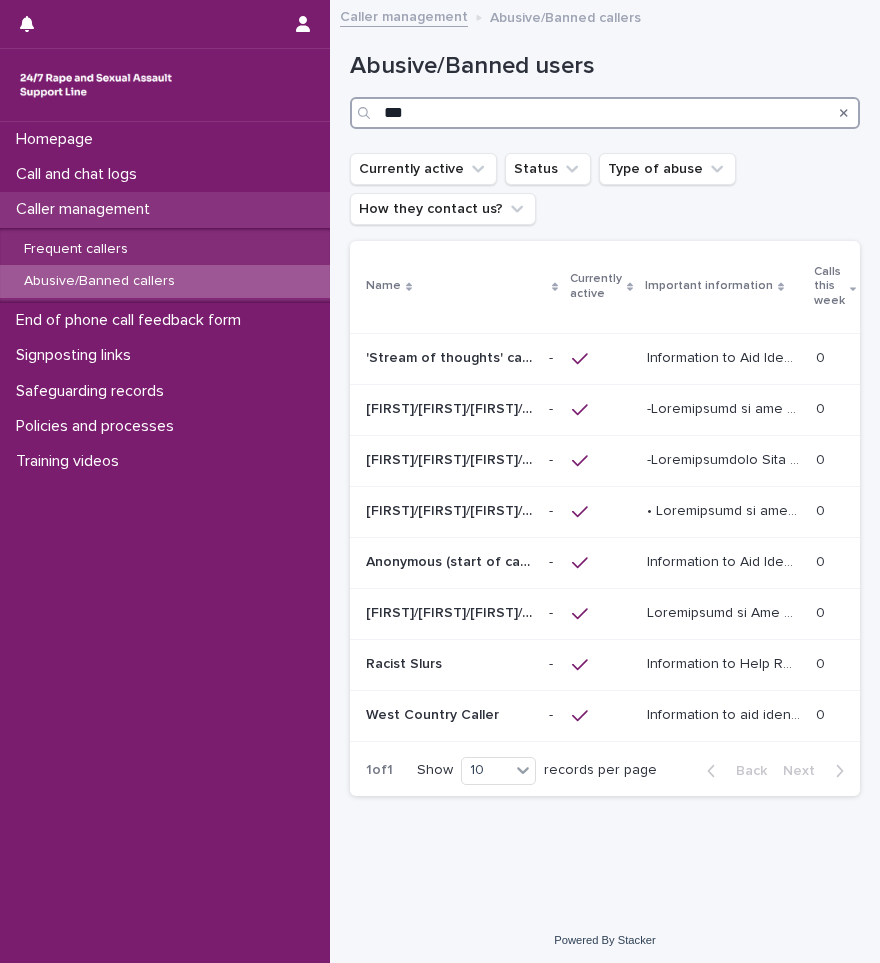 type on "***" 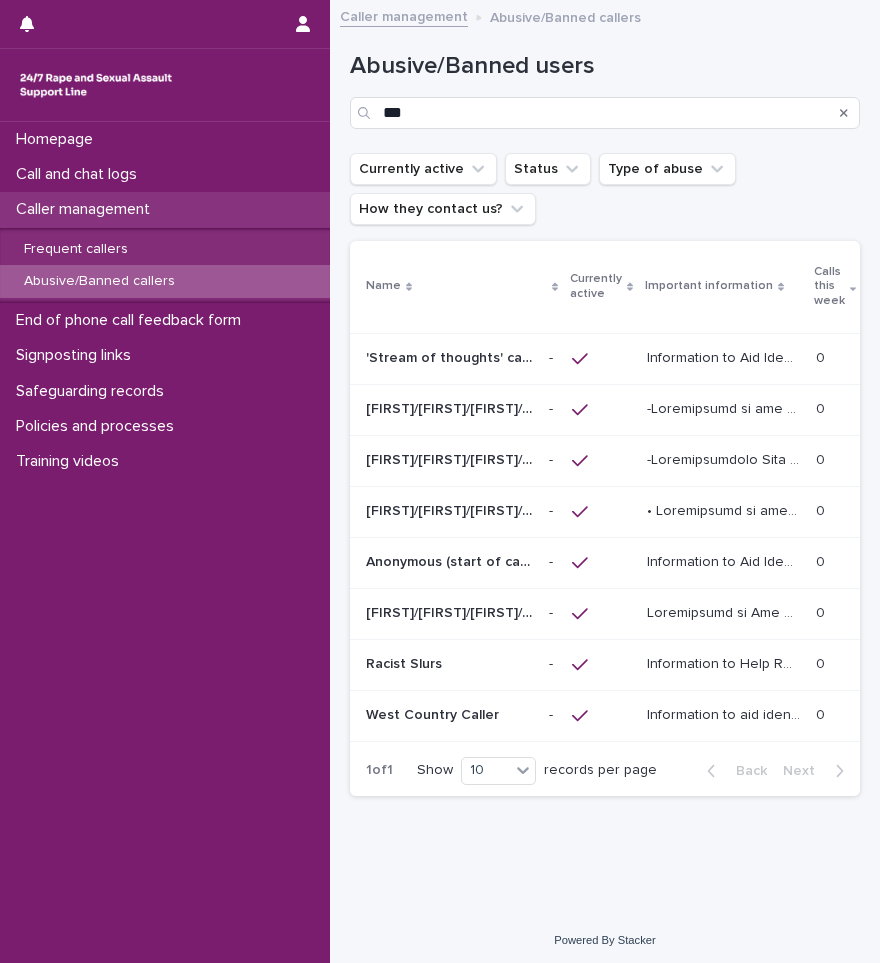 click on "Caller management" at bounding box center [87, 209] 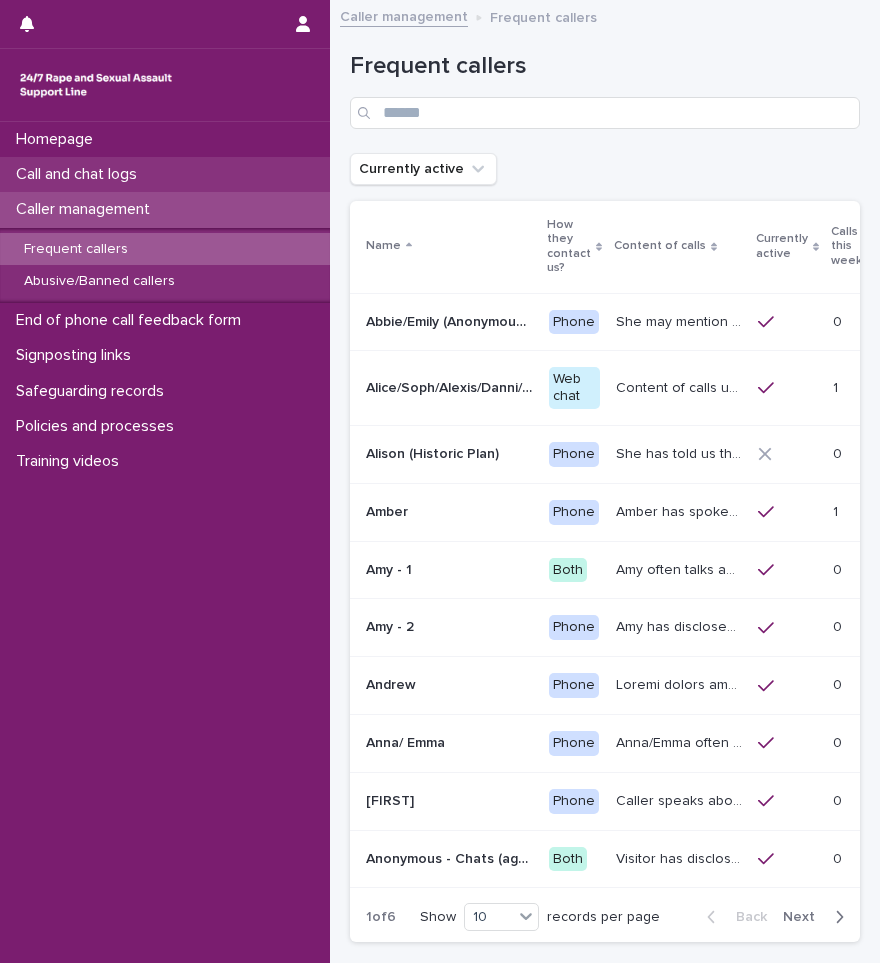 click on "Call and chat logs" at bounding box center (80, 174) 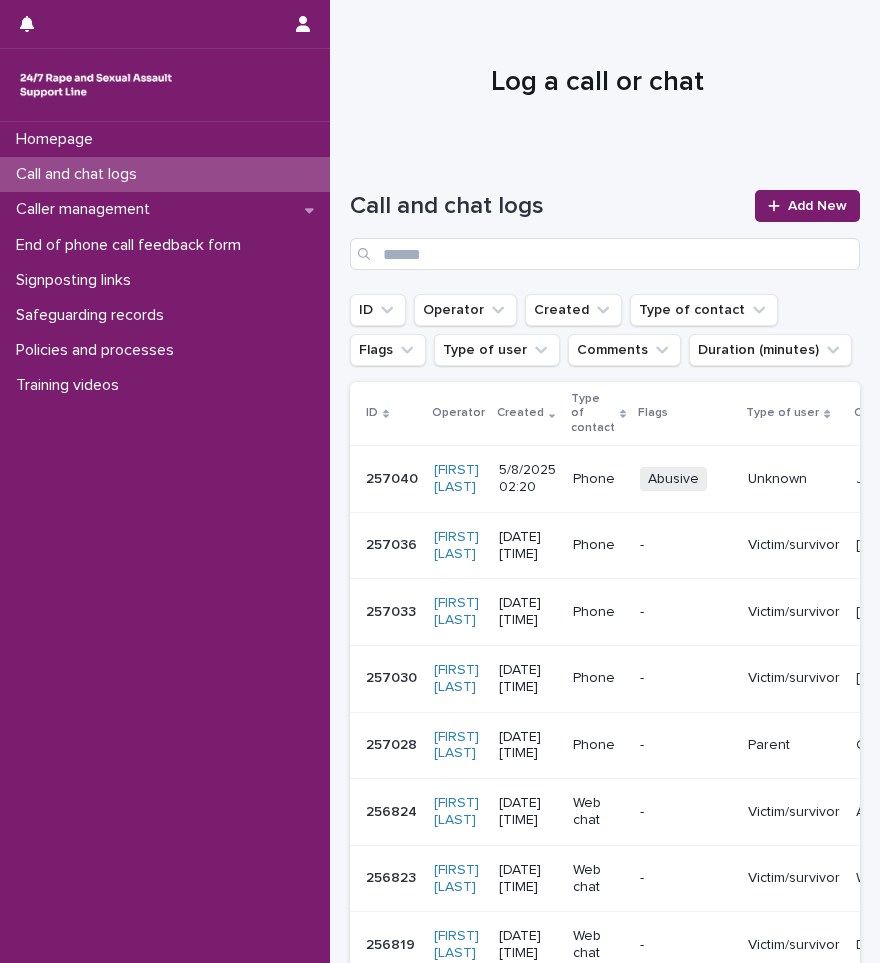 click on "Call and chat logs Add New" at bounding box center [605, 222] 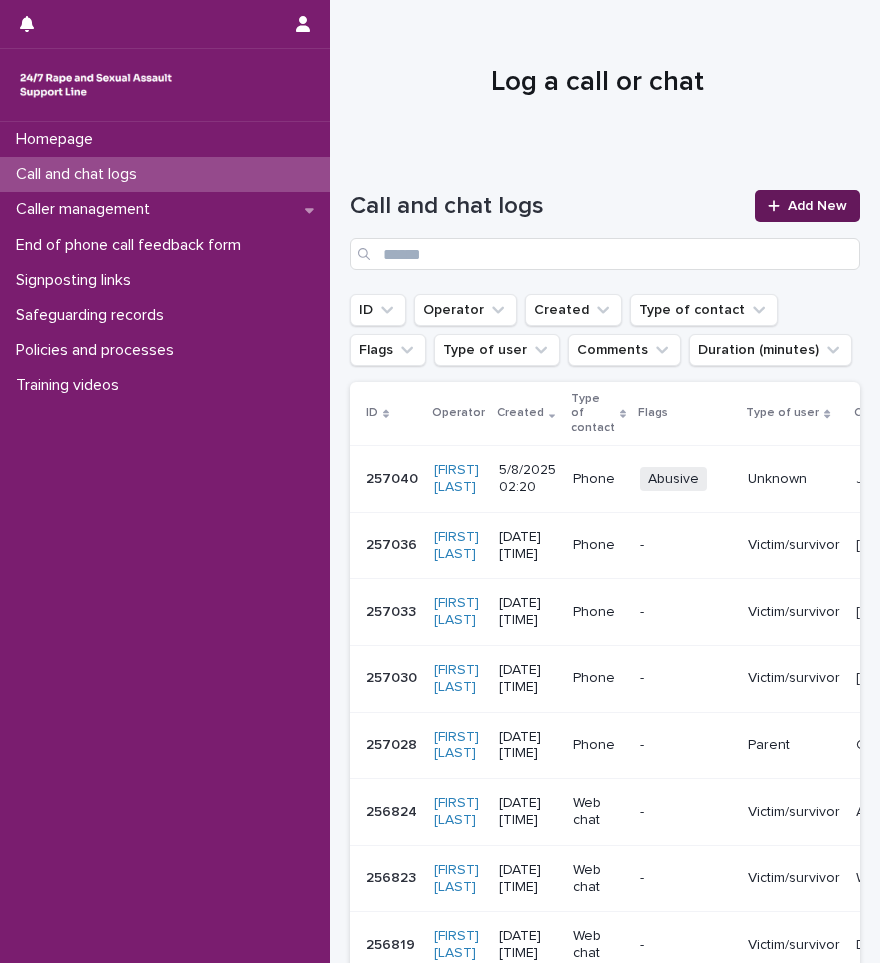 click on "Add New" at bounding box center (817, 206) 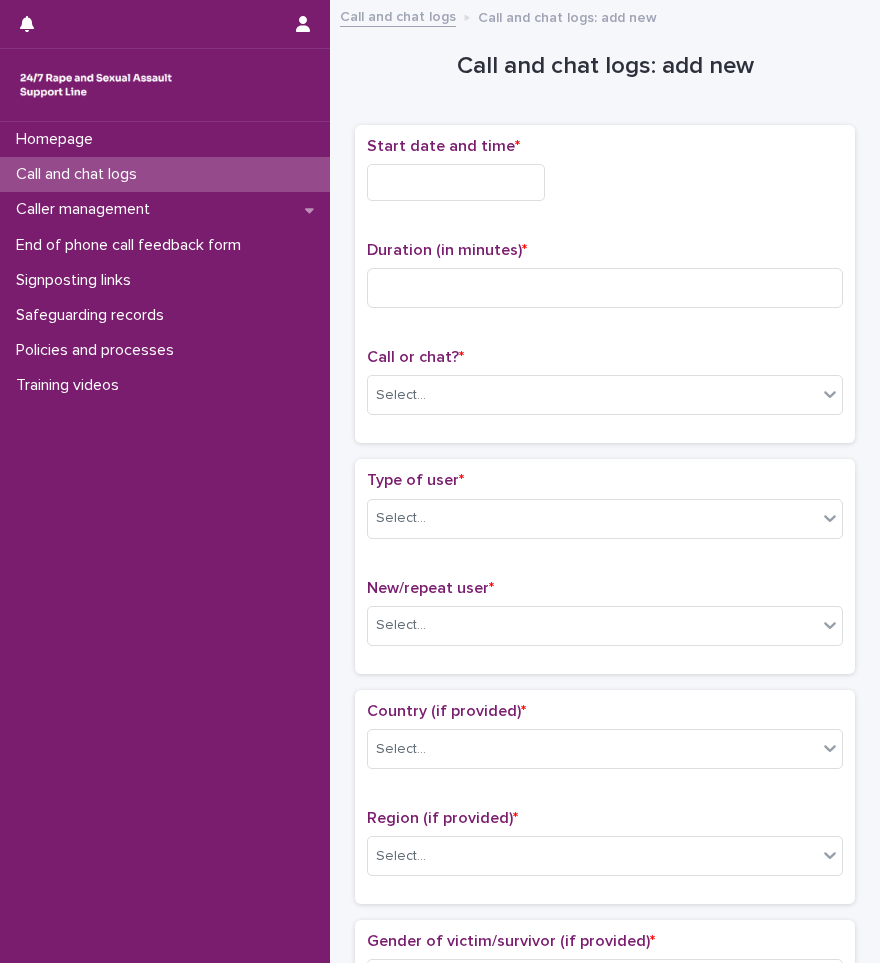 click at bounding box center (456, 182) 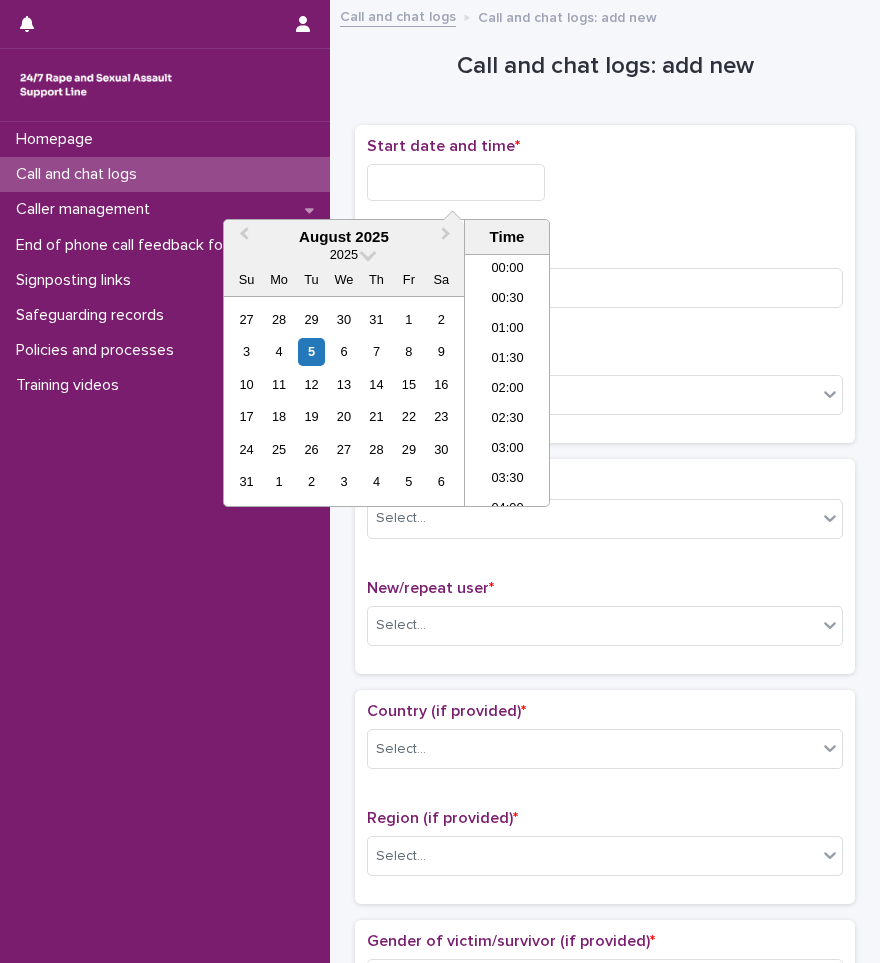 scroll, scrollTop: 40, scrollLeft: 0, axis: vertical 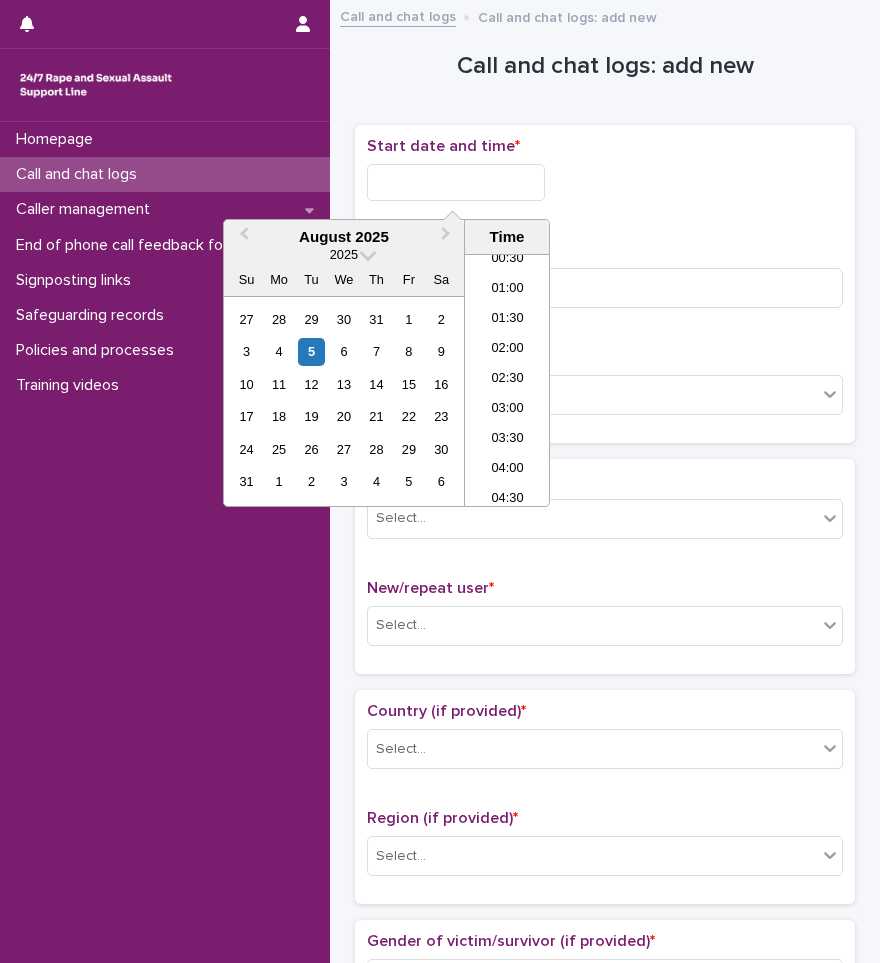 type on "*" 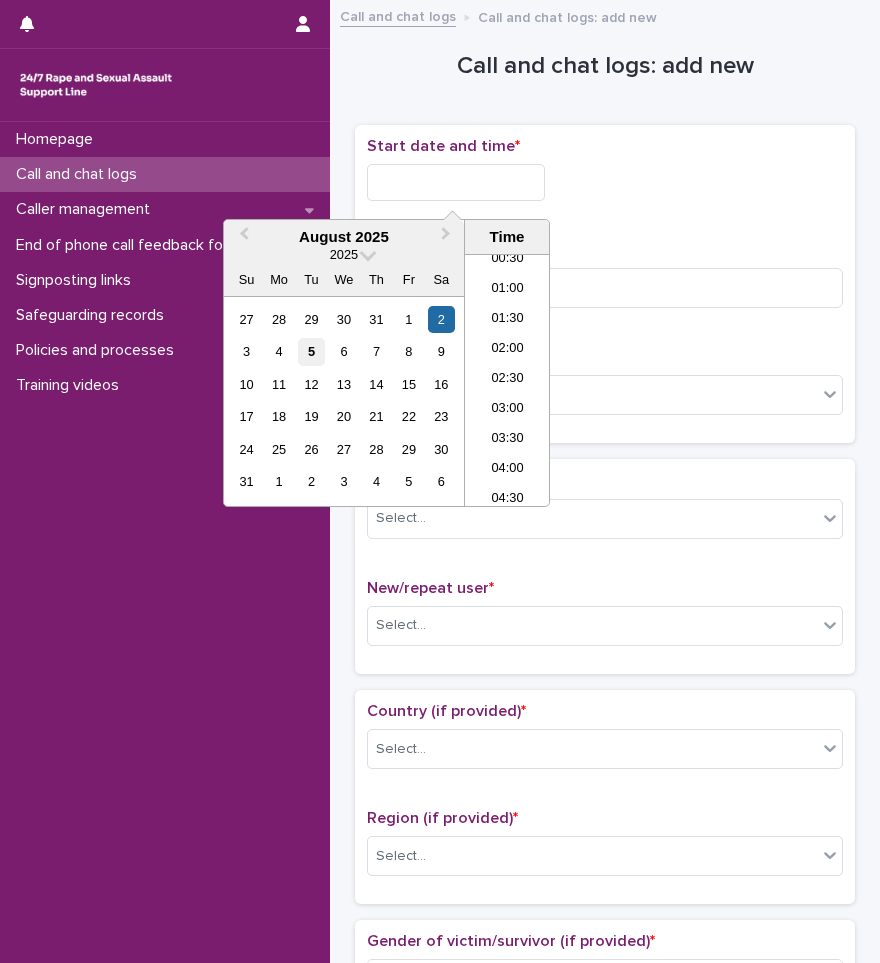 click on "5" at bounding box center (311, 351) 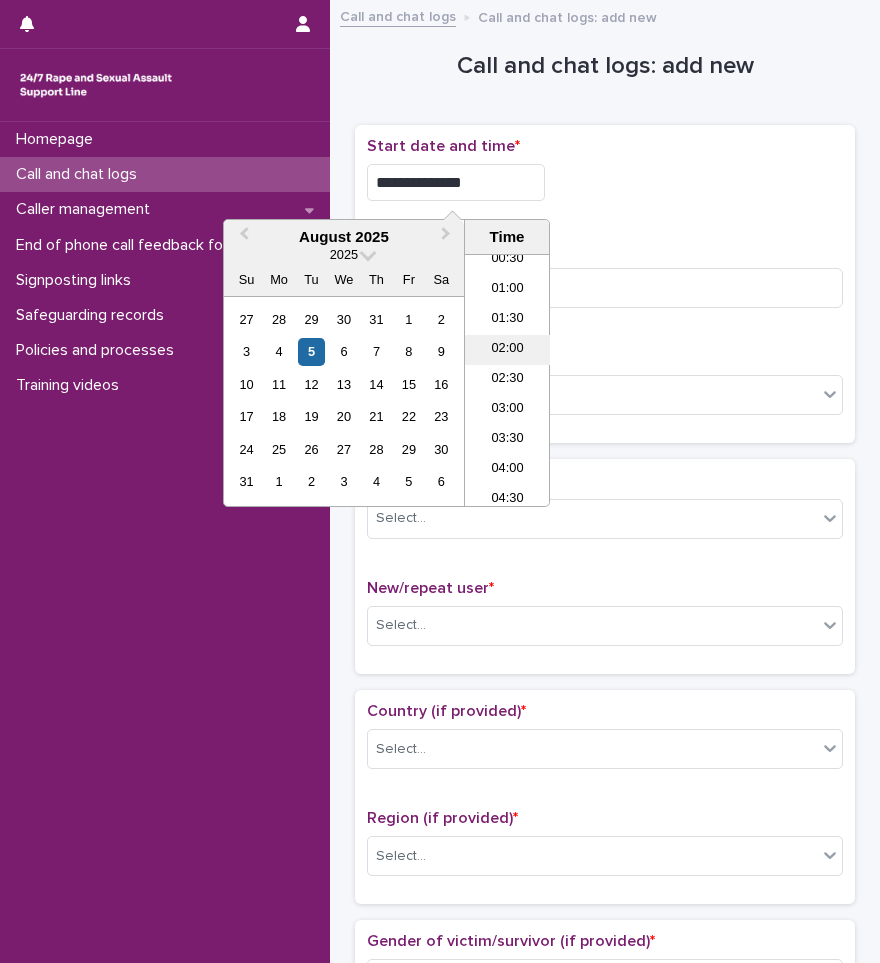 click on "02:00" at bounding box center (507, 350) 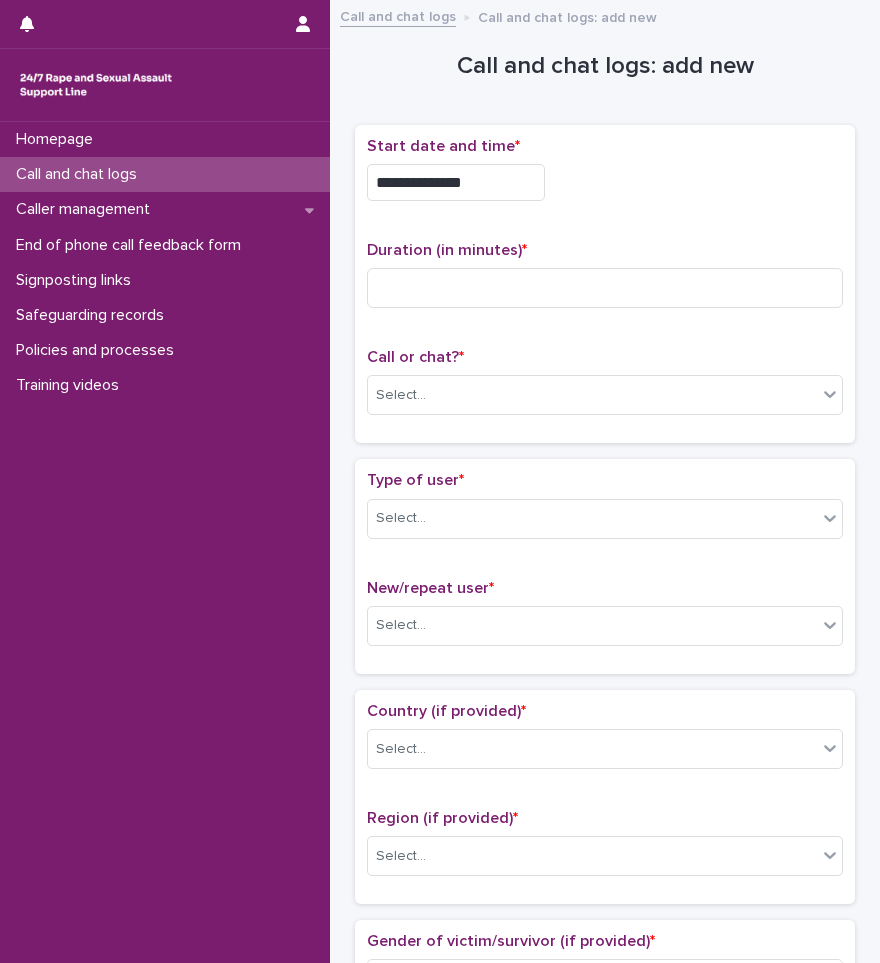 click on "**********" at bounding box center [456, 182] 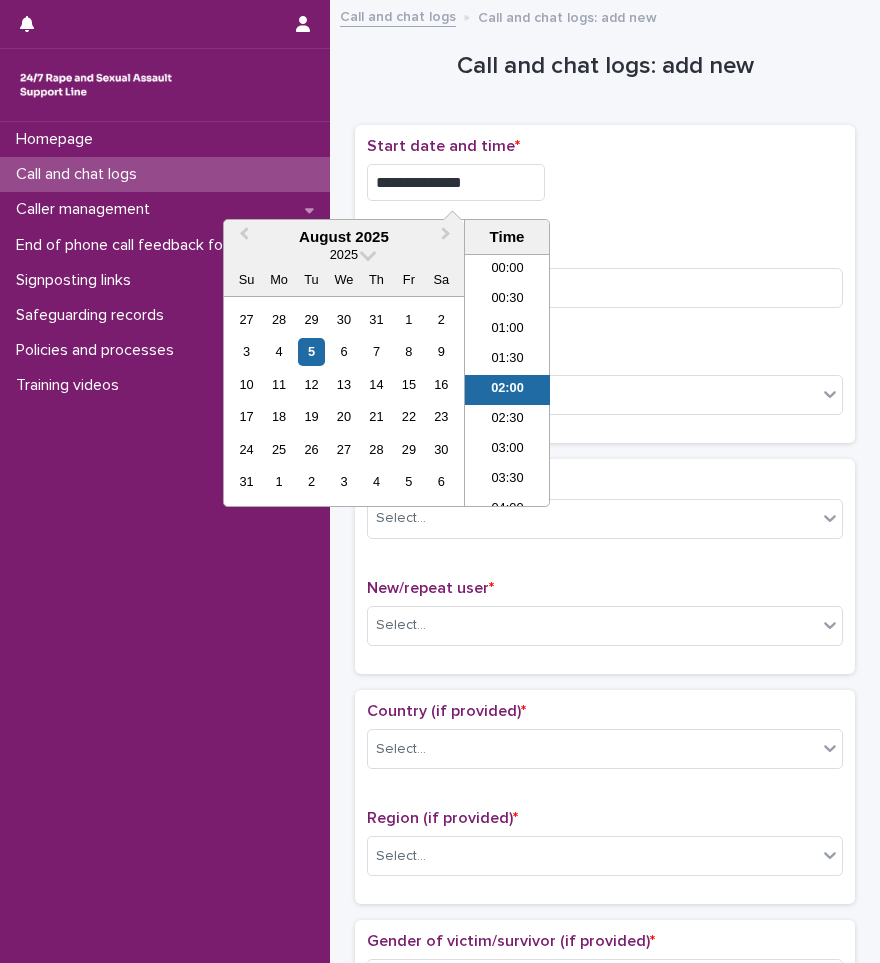 scroll, scrollTop: 10, scrollLeft: 0, axis: vertical 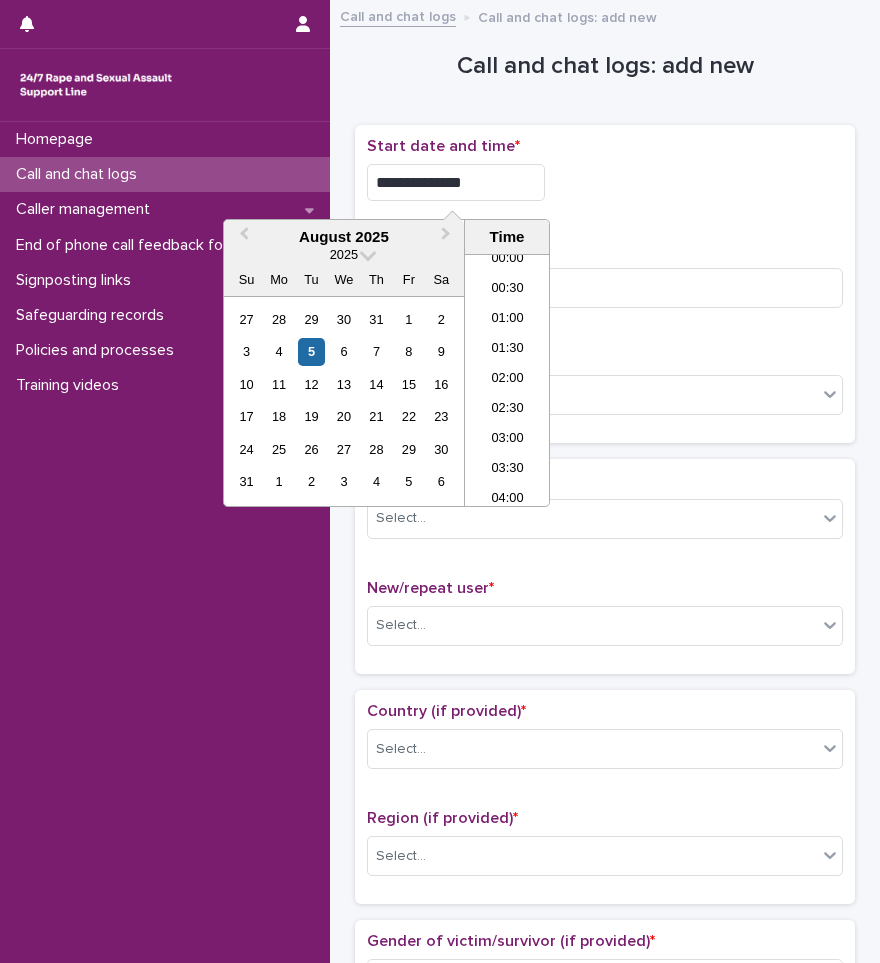 type on "**********" 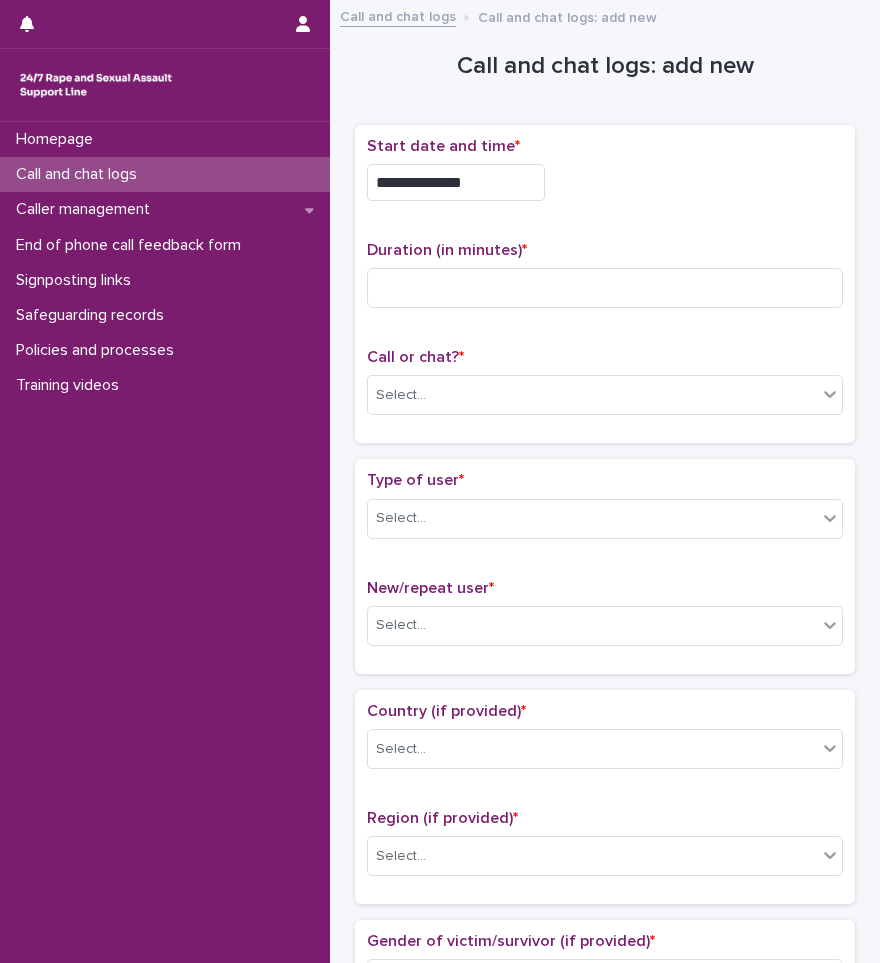 click on "**********" at bounding box center (605, 284) 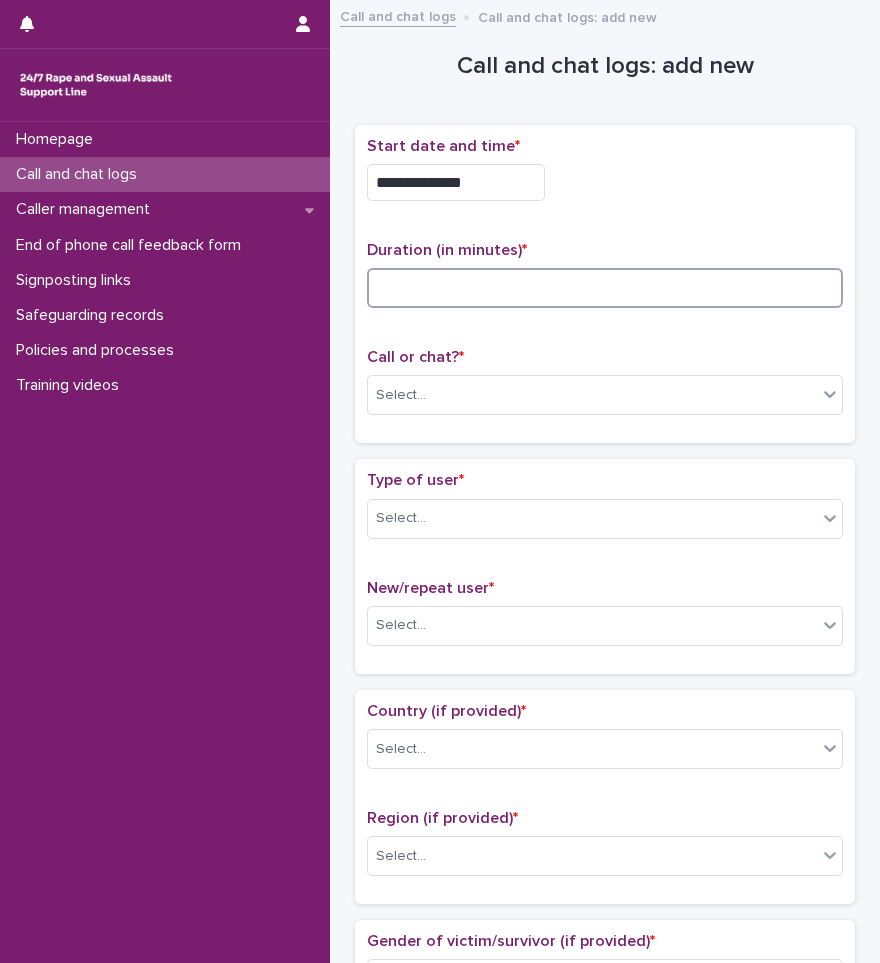 click at bounding box center [605, 288] 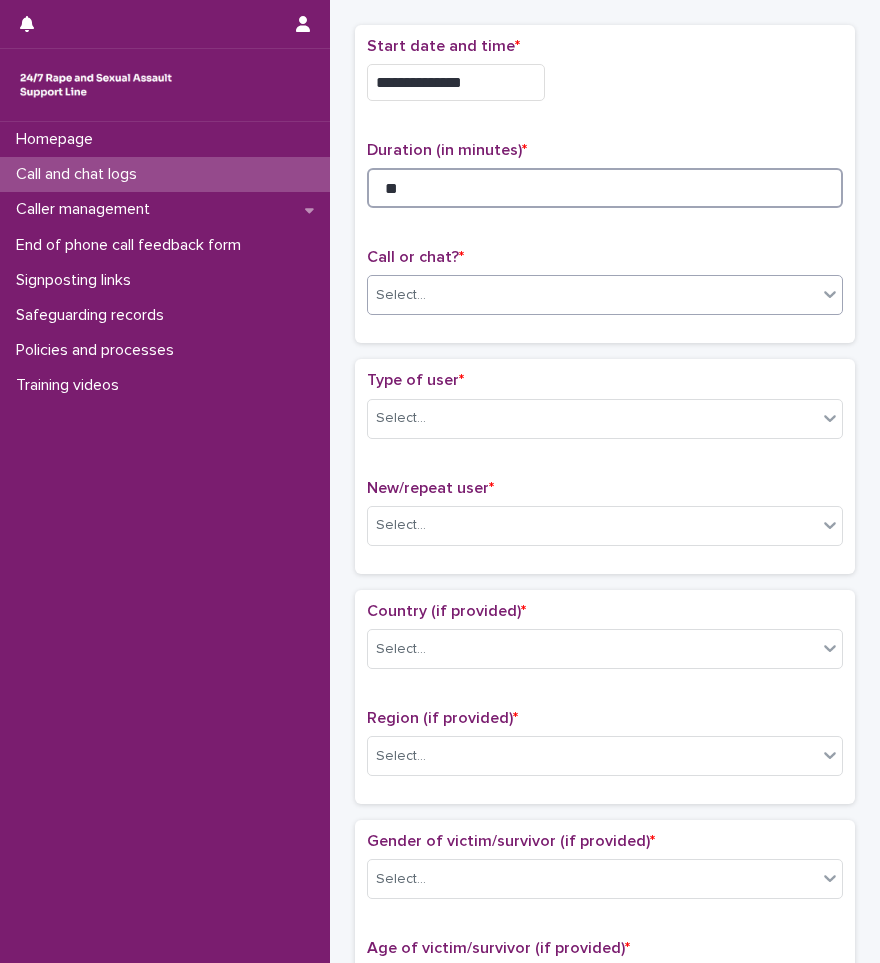 type on "**" 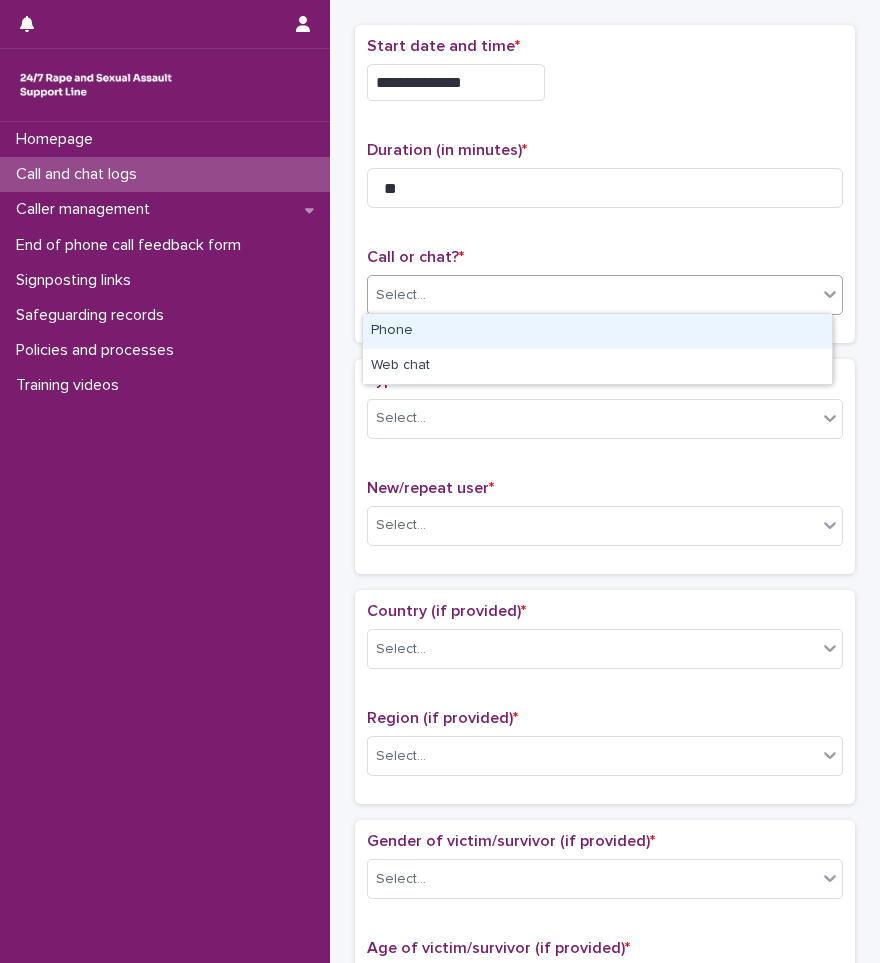 click on "Select..." at bounding box center (592, 295) 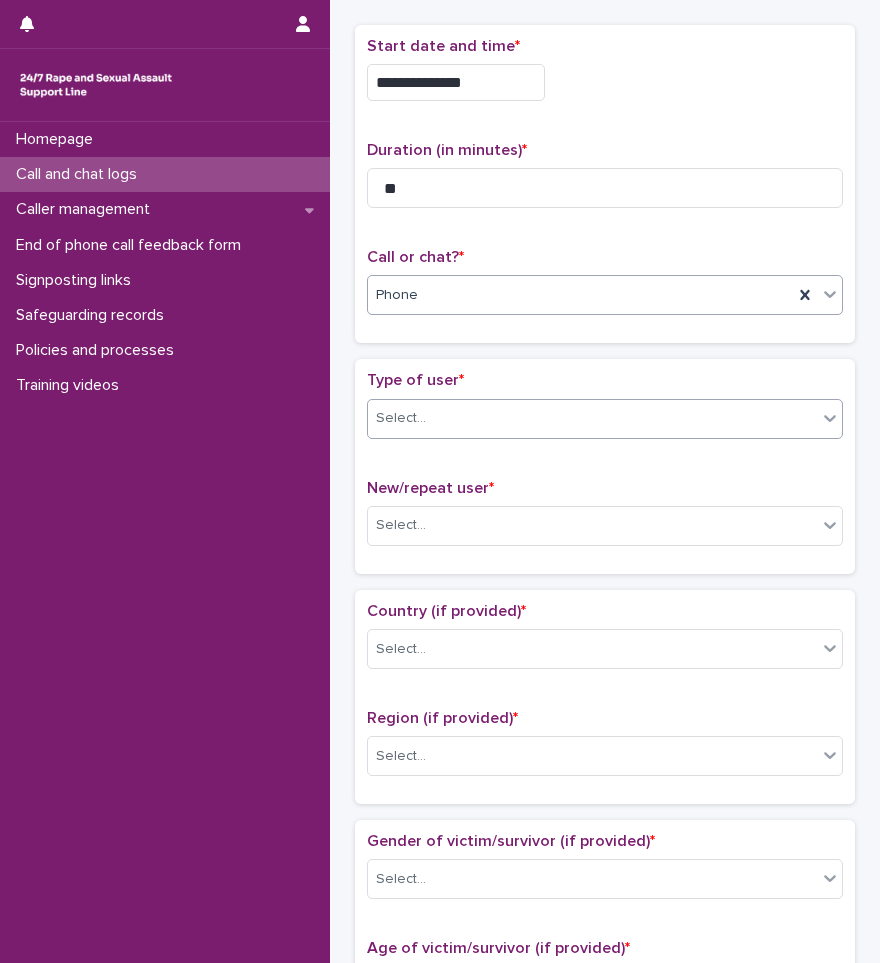 click on "Select..." at bounding box center [592, 418] 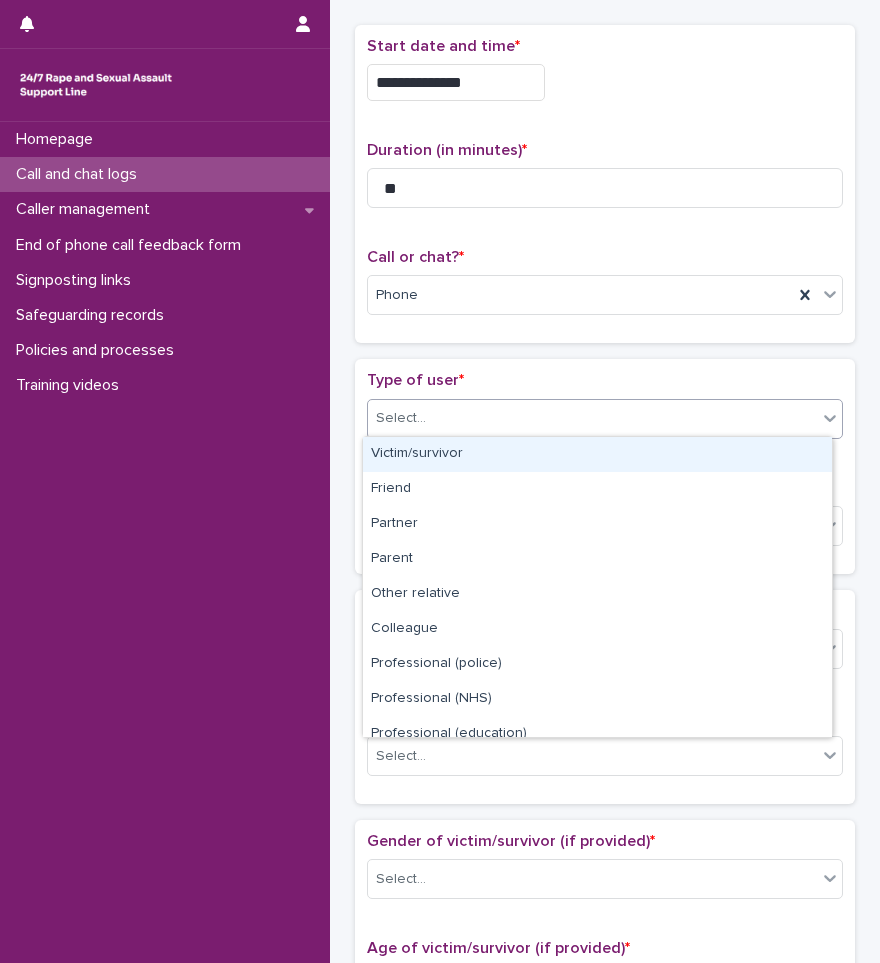 click on "Victim/survivor" at bounding box center (597, 454) 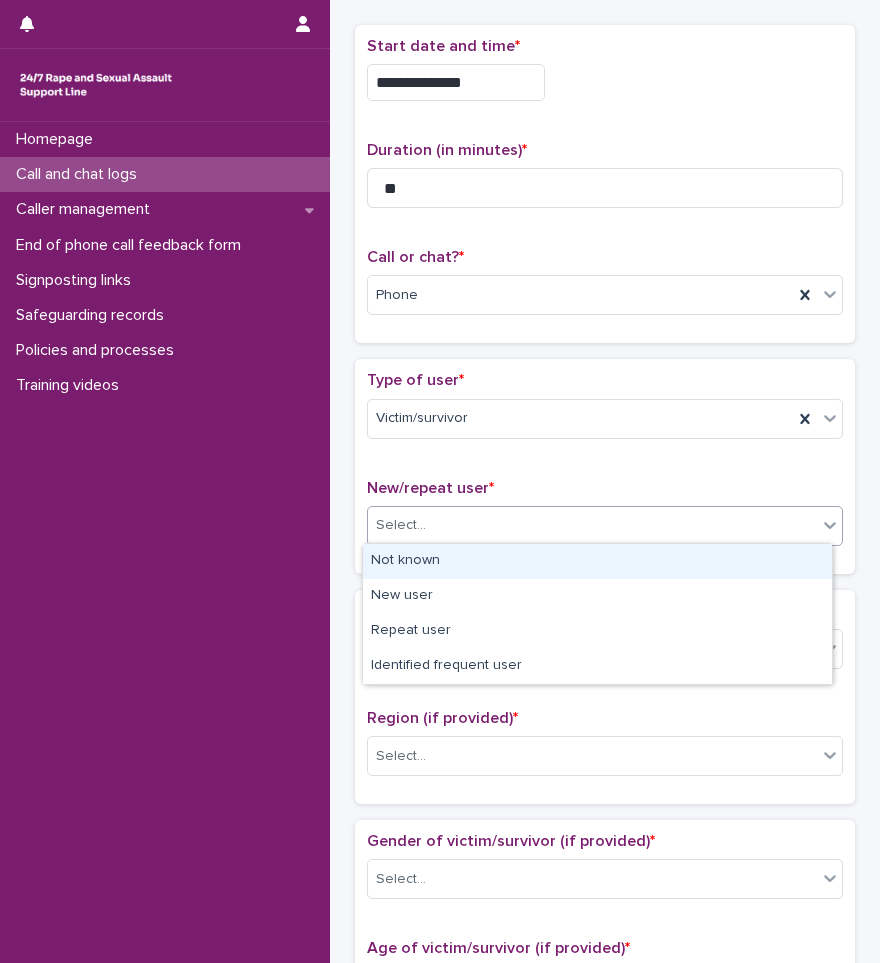 click on "Select..." at bounding box center (592, 525) 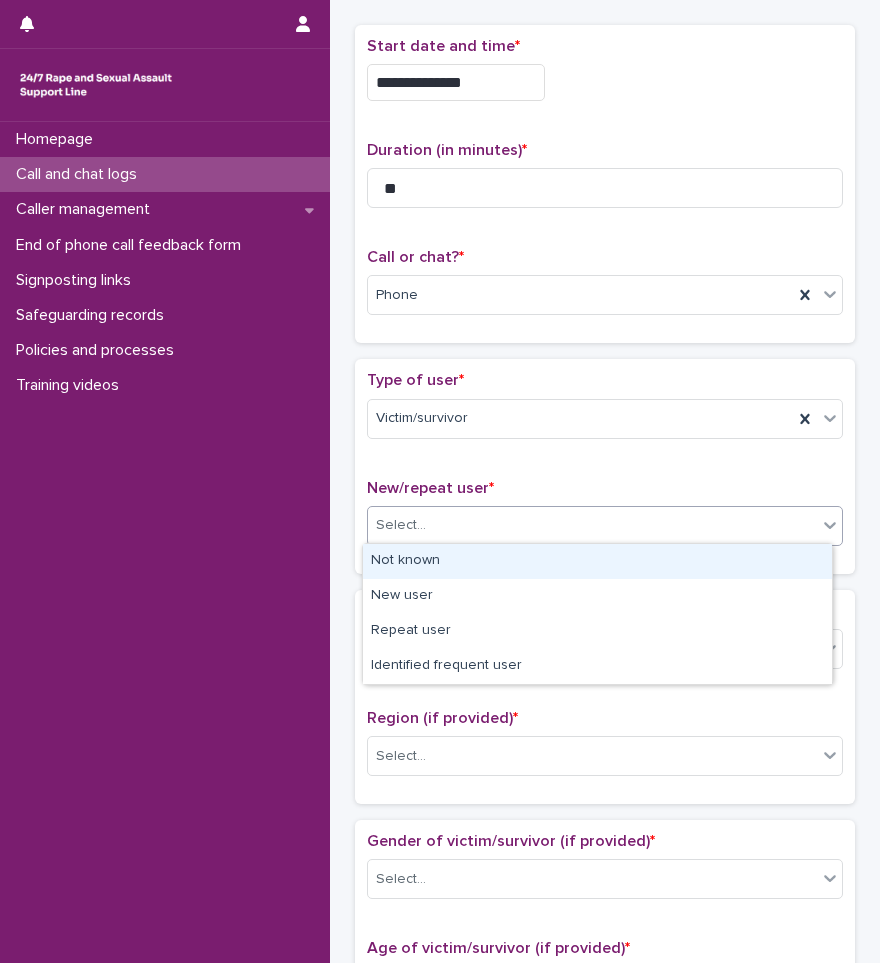 click on "Not known" at bounding box center [597, 561] 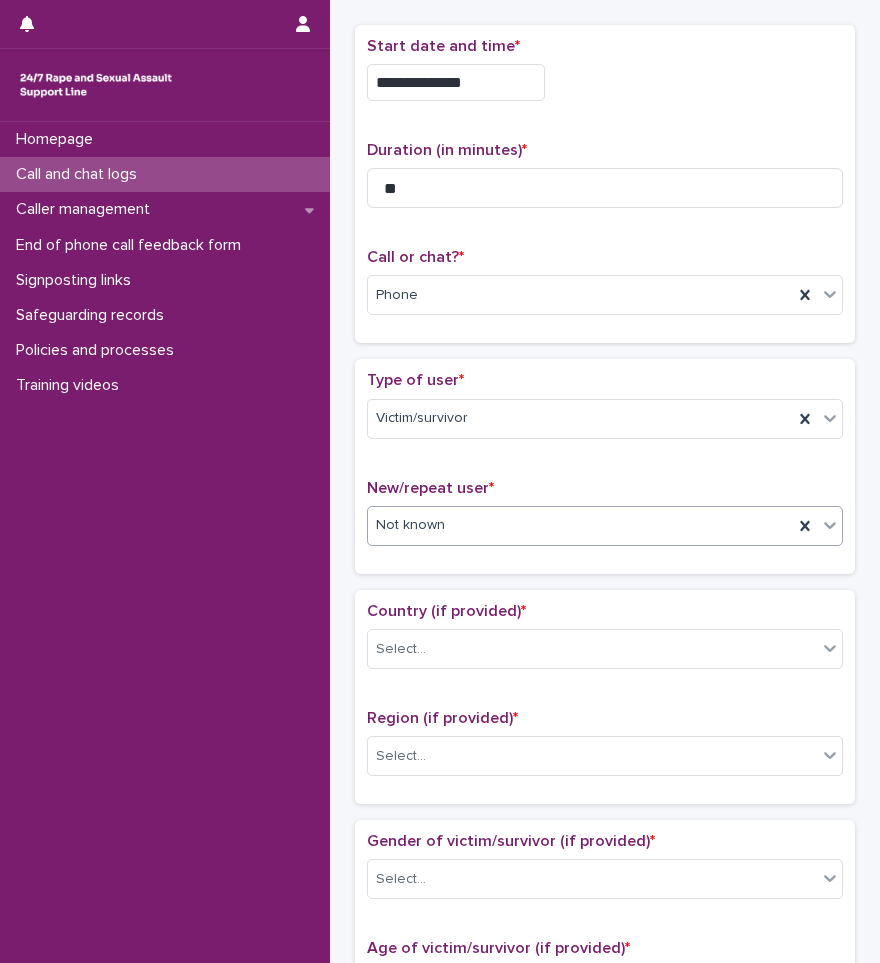 click on "Not known" at bounding box center (580, 525) 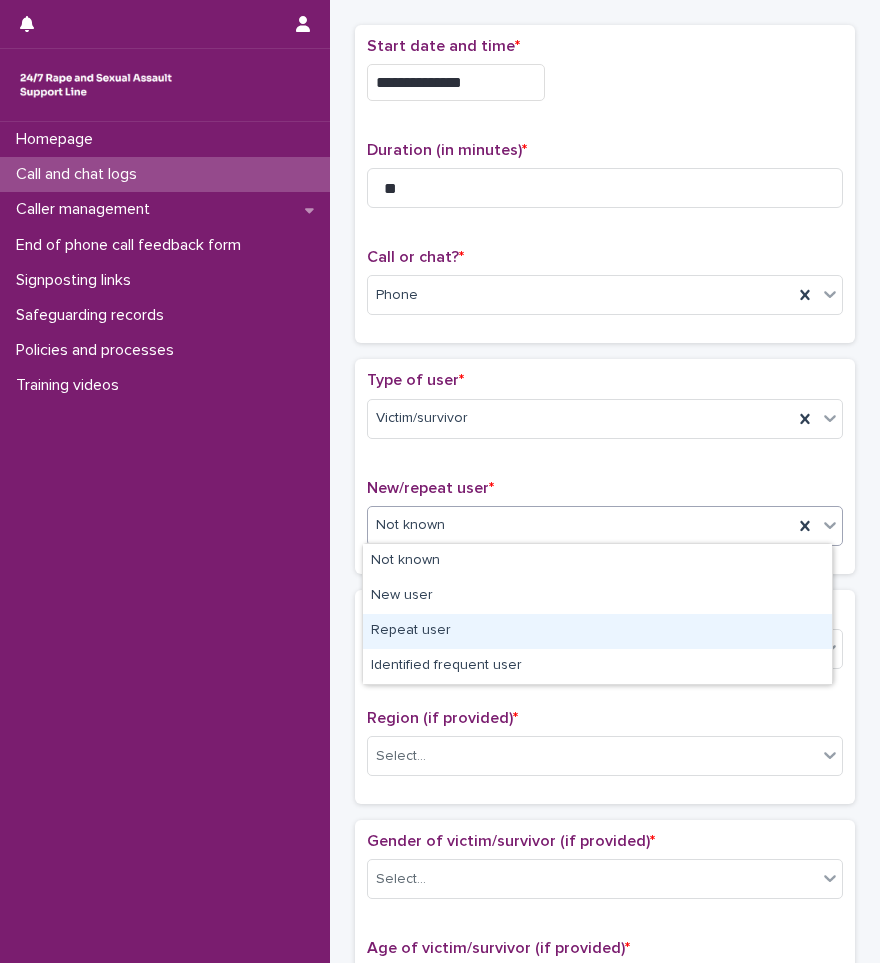 click on "Repeat user" at bounding box center [597, 631] 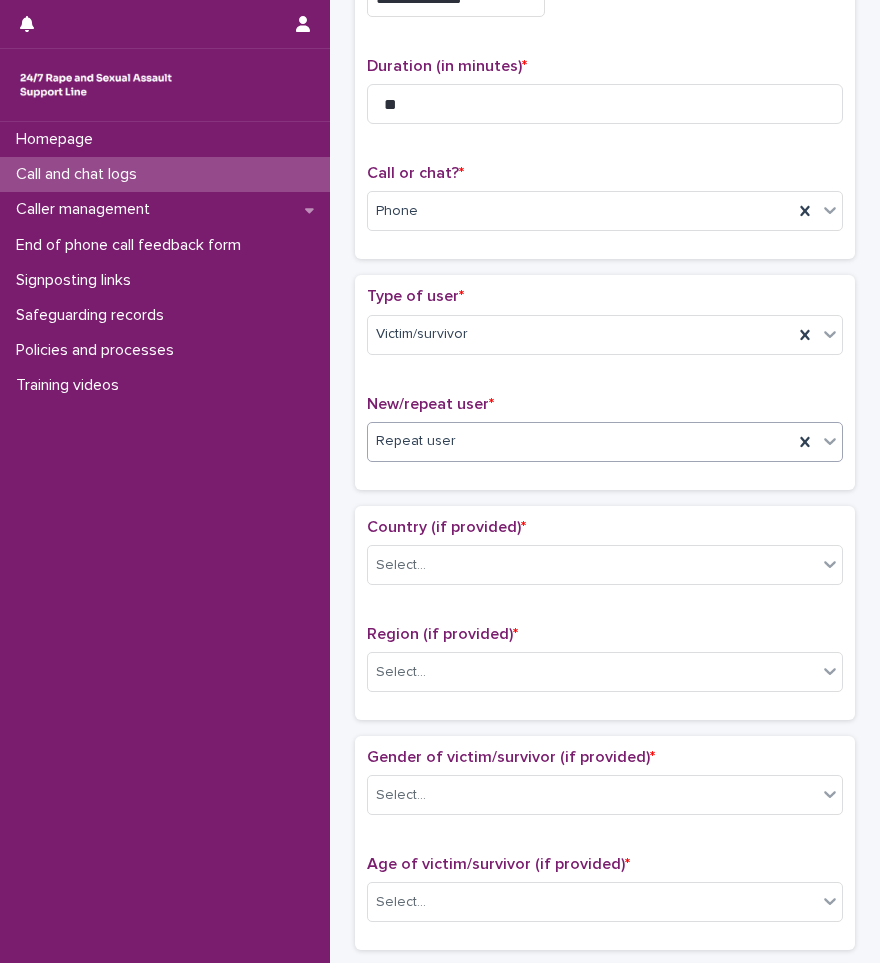 scroll, scrollTop: 300, scrollLeft: 0, axis: vertical 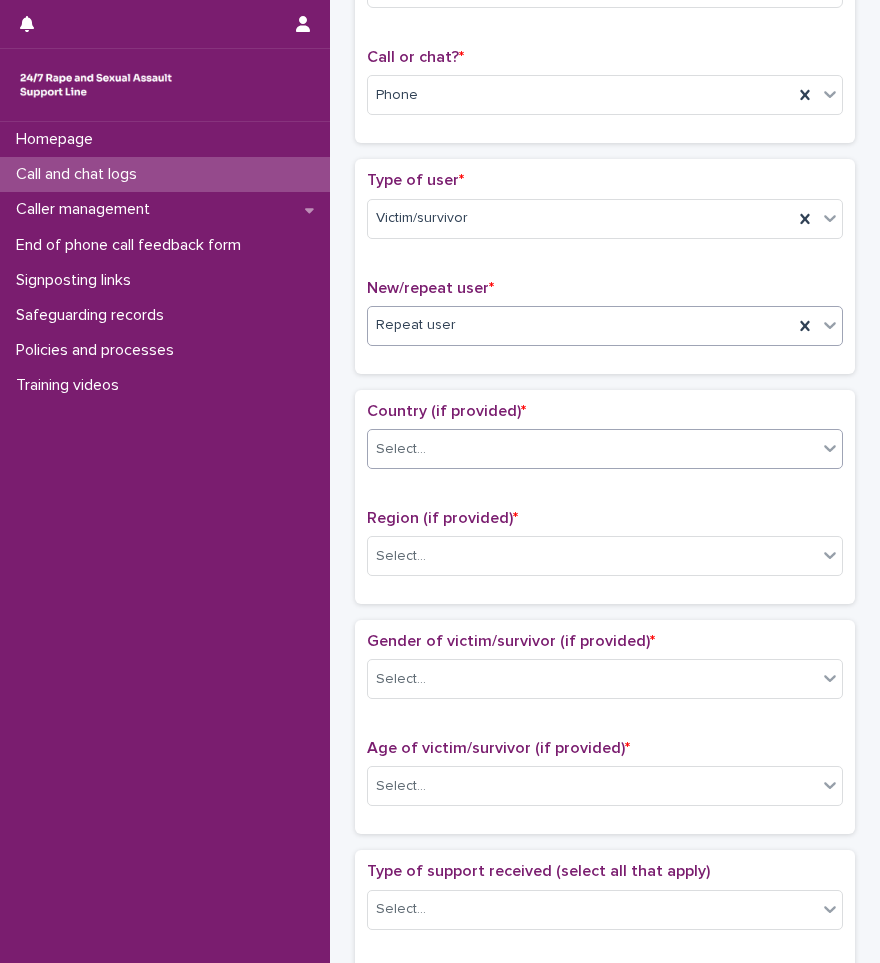 click on "Select..." at bounding box center [592, 449] 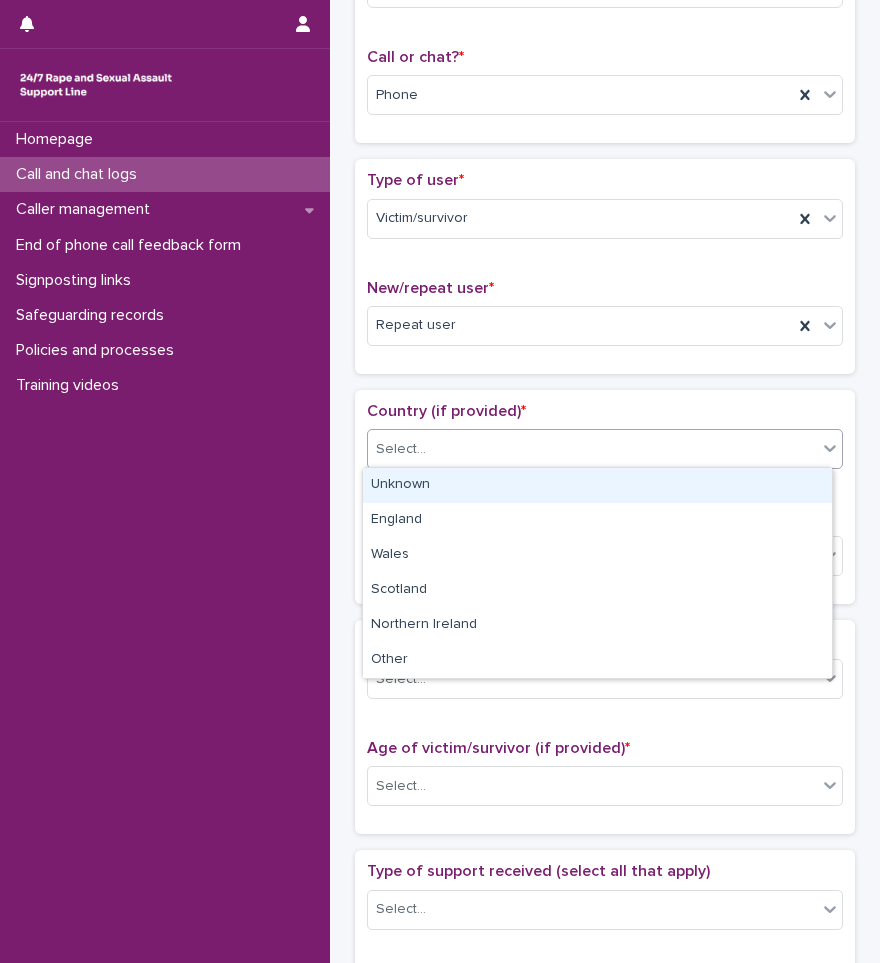 click on "Unknown" at bounding box center [597, 485] 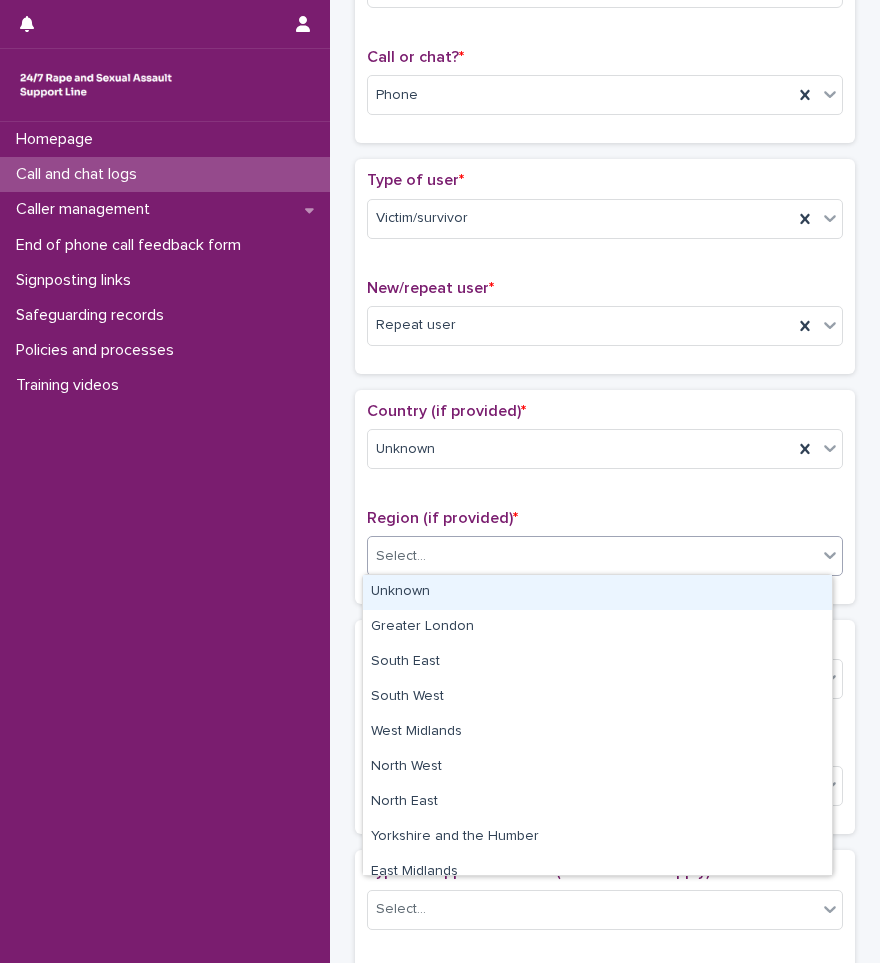 click on "Select..." at bounding box center (592, 556) 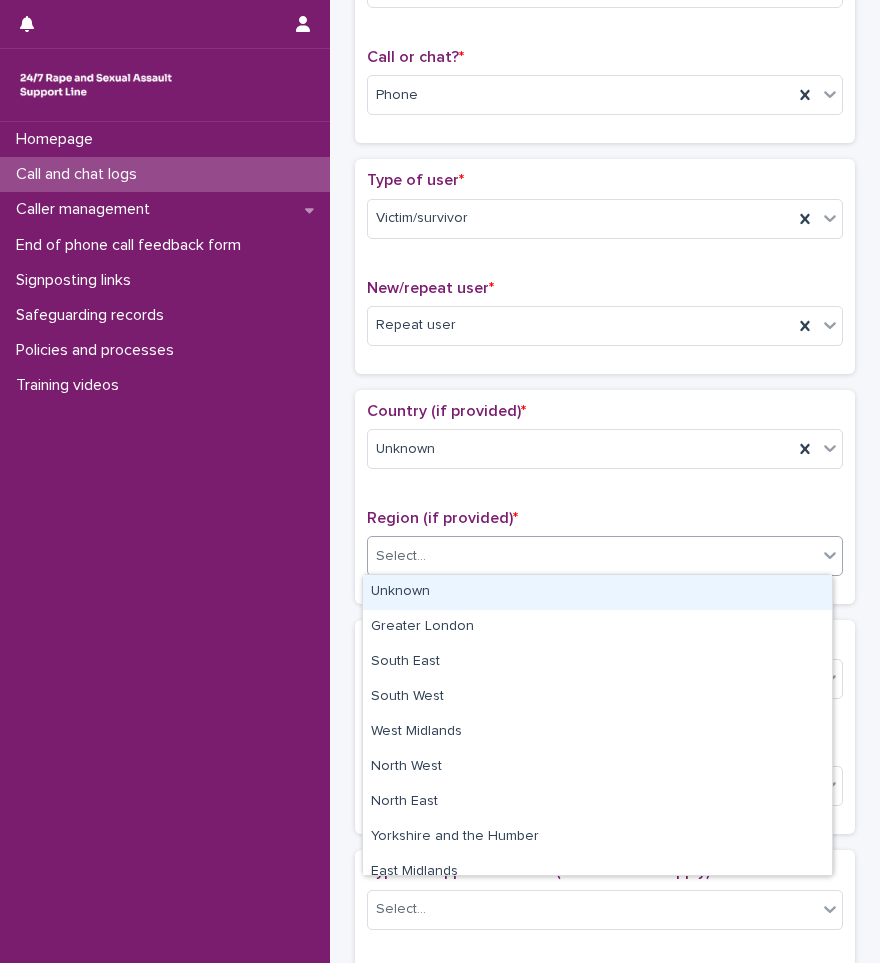 click on "Unknown" at bounding box center (597, 592) 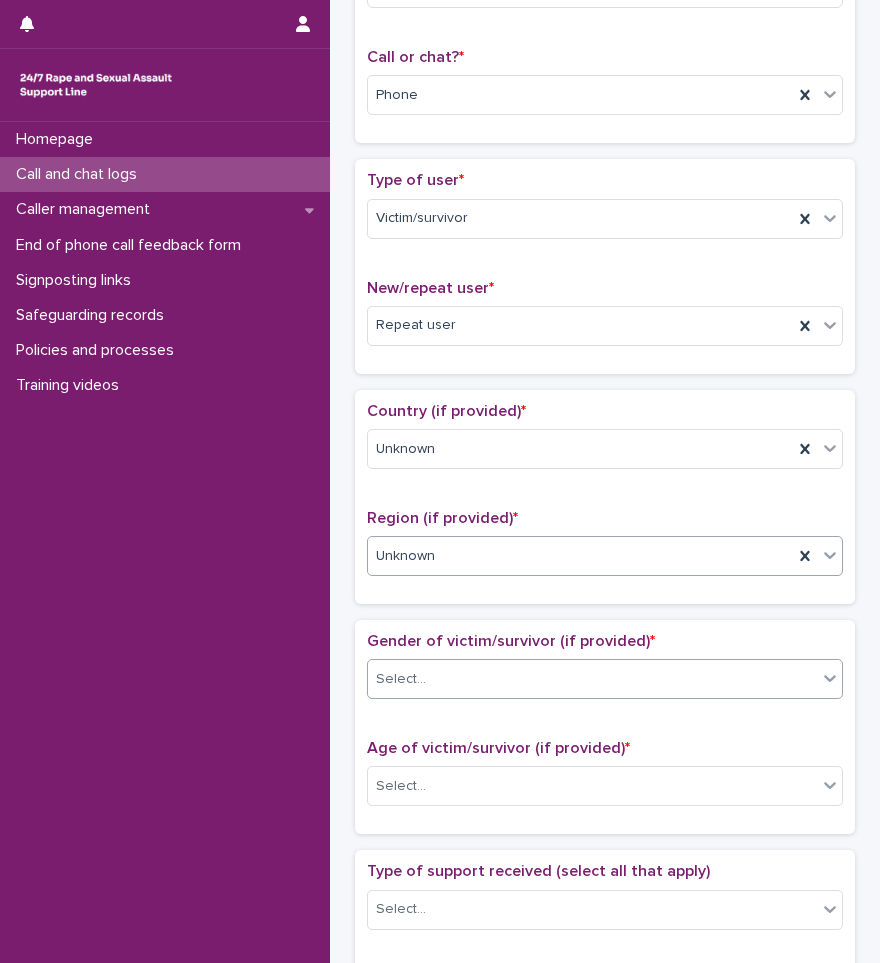 click on "Select..." at bounding box center (592, 679) 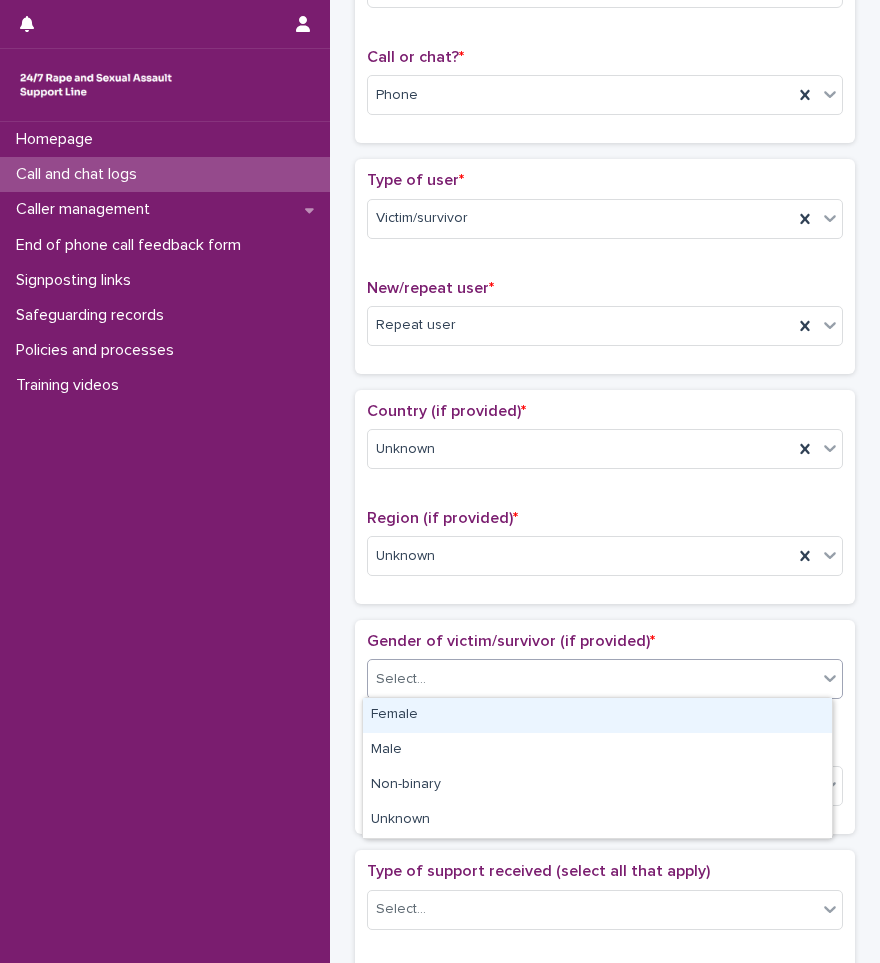 click on "Female" at bounding box center [597, 715] 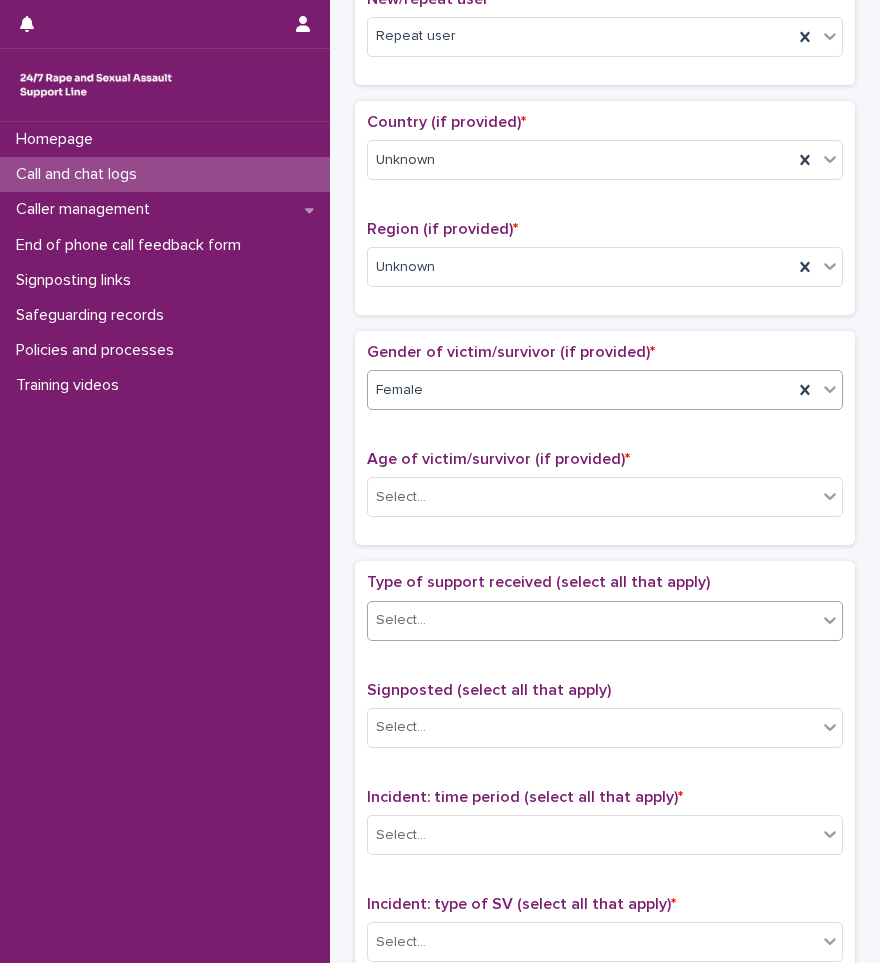 scroll, scrollTop: 600, scrollLeft: 0, axis: vertical 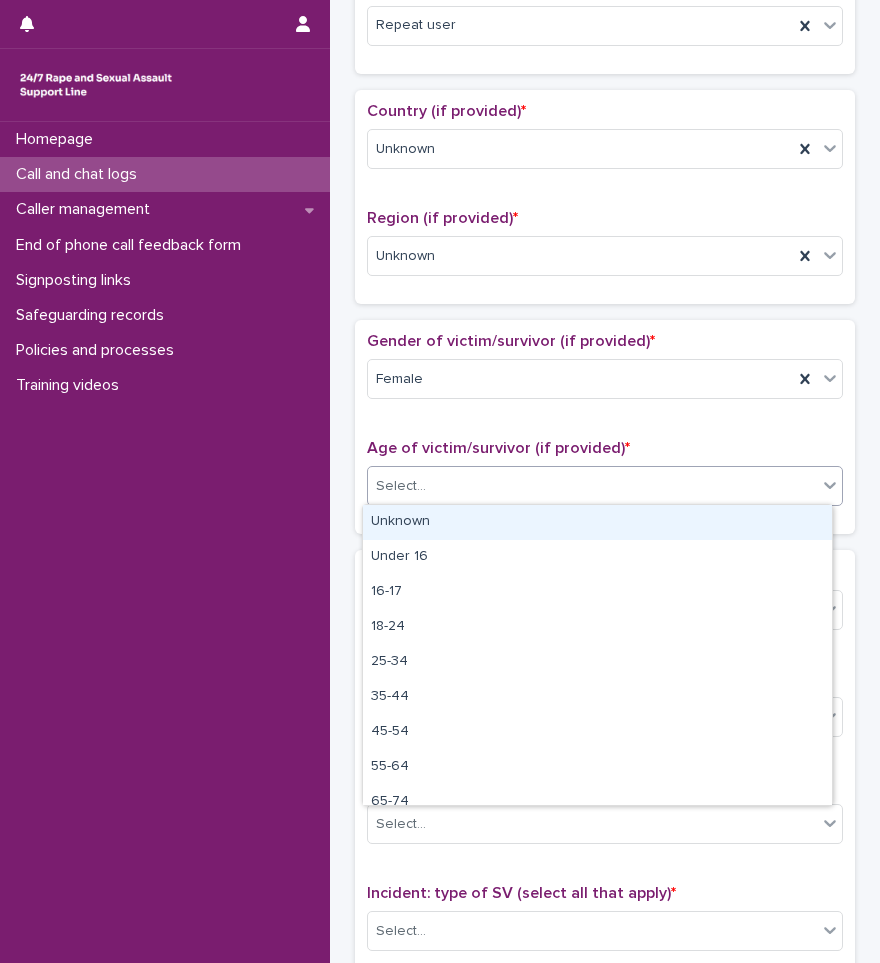 click on "Select..." at bounding box center (592, 486) 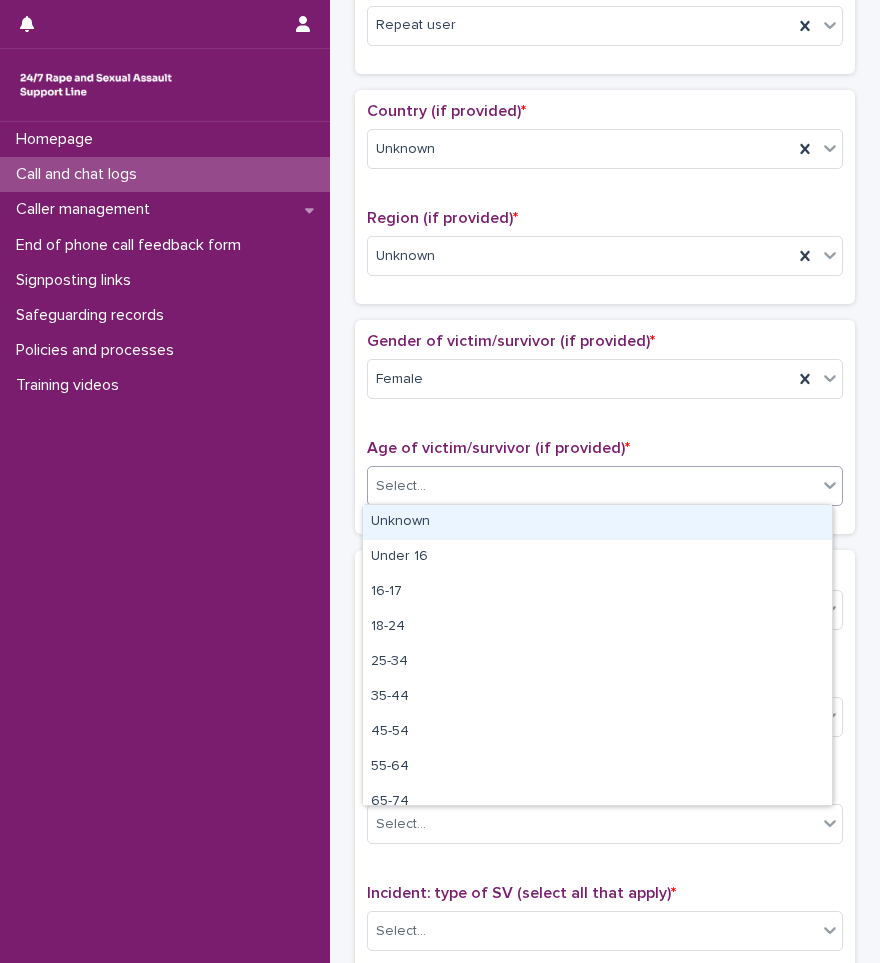 click on "Unknown" at bounding box center [597, 522] 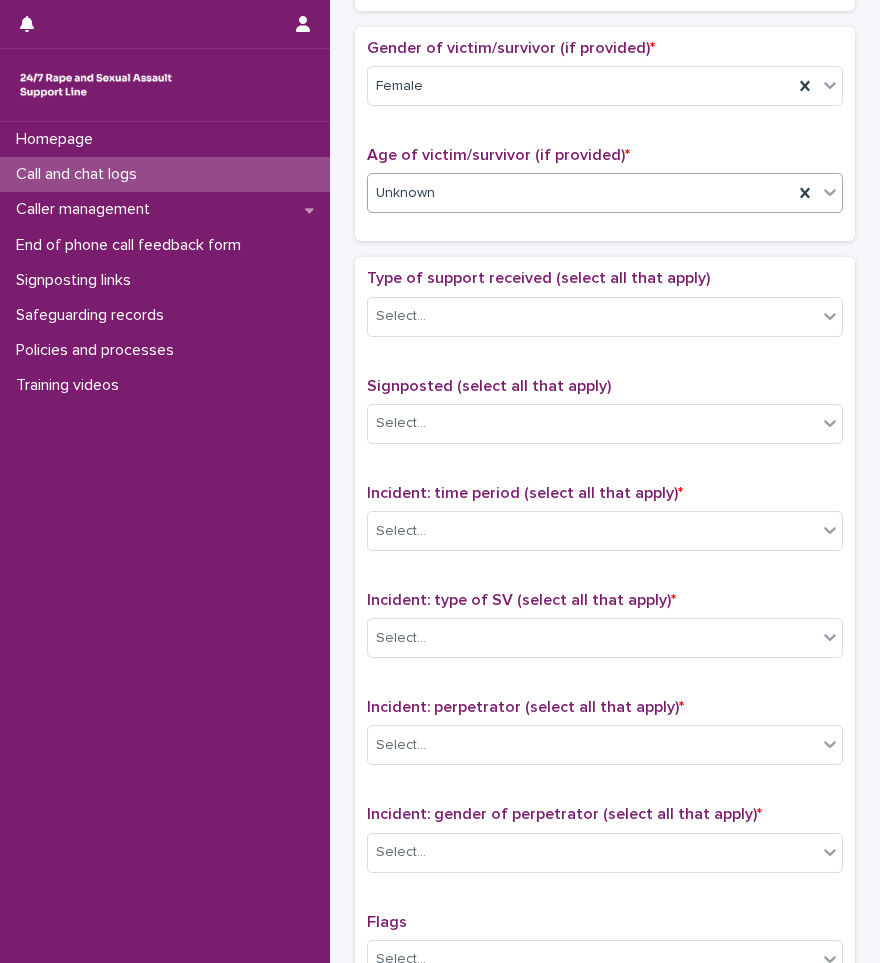 scroll, scrollTop: 900, scrollLeft: 0, axis: vertical 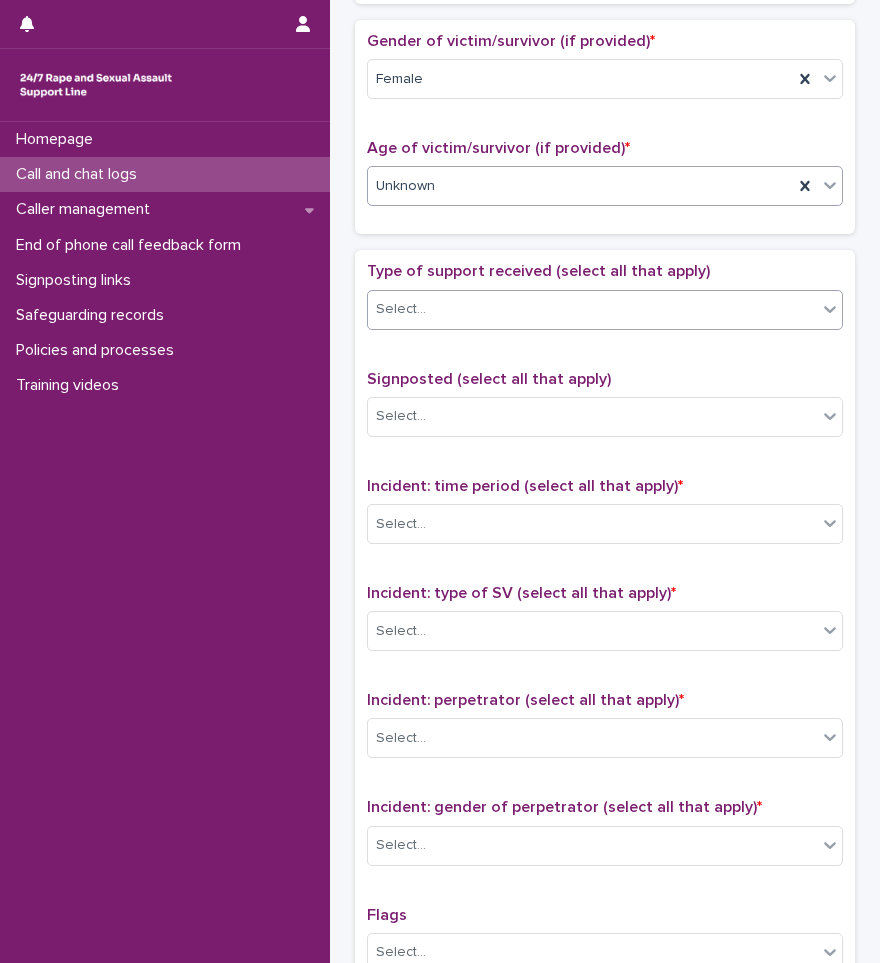 click on "Select..." at bounding box center [592, 309] 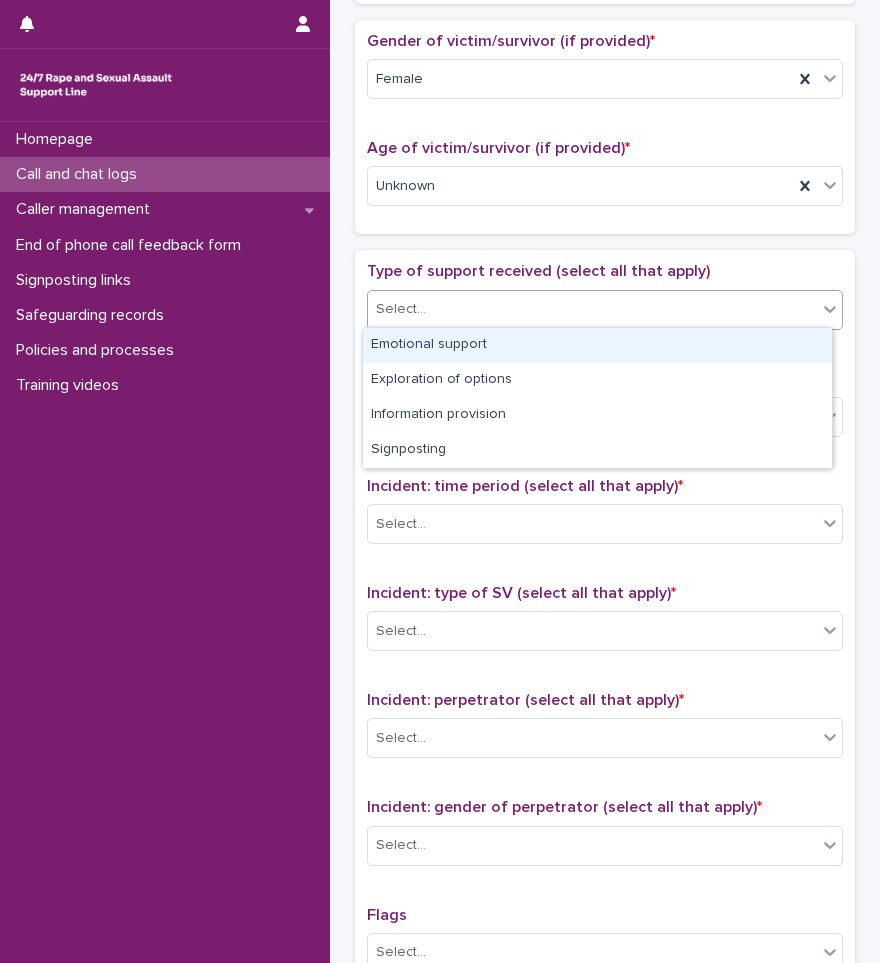 click on "Emotional support" at bounding box center (597, 345) 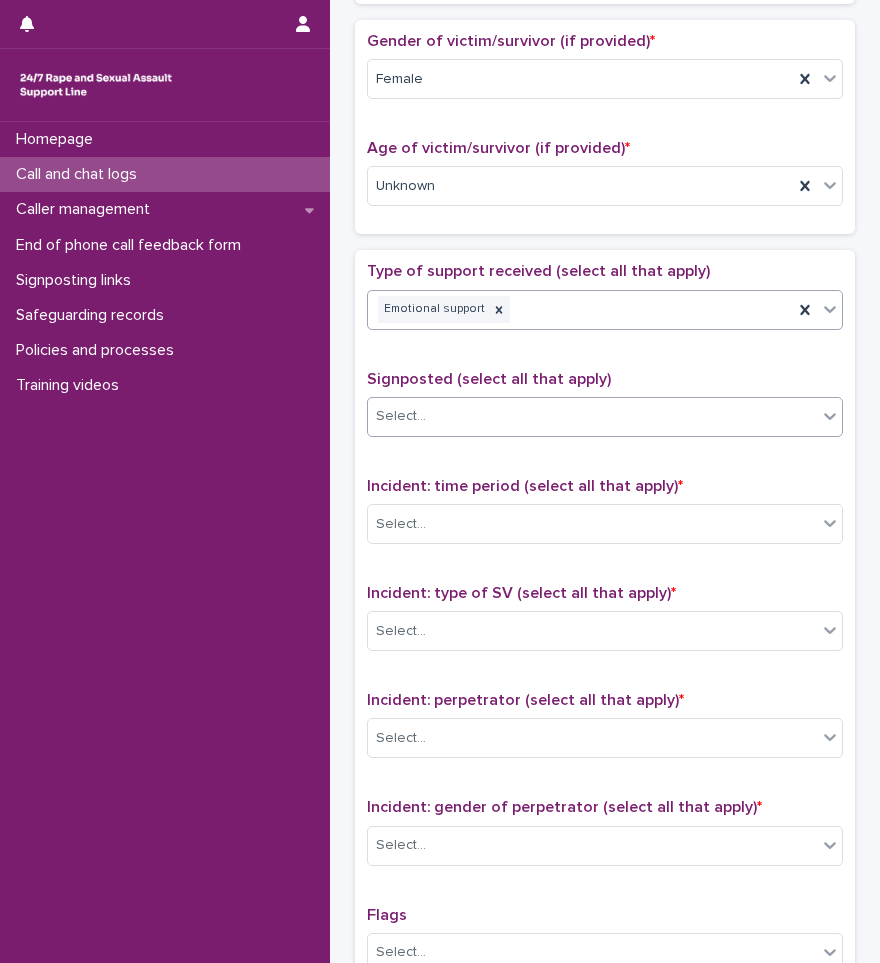 click on "Select..." at bounding box center (592, 416) 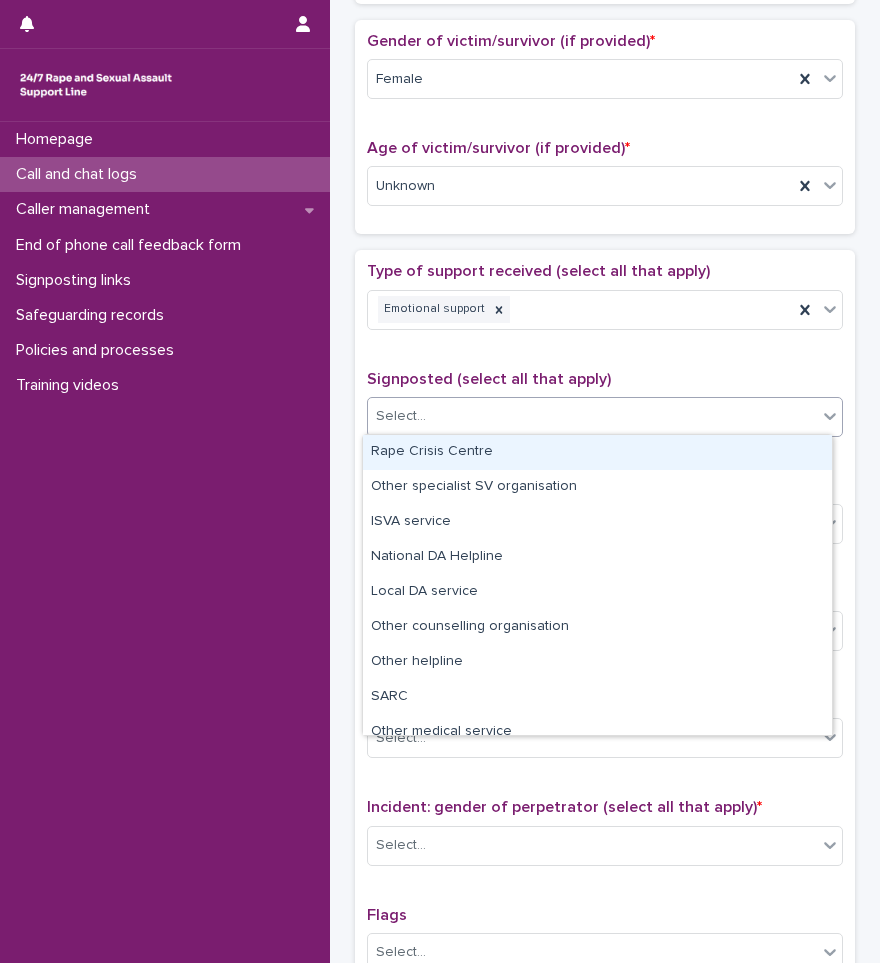 click on "Type of support received (select all that apply) Emotional support Signposted (select all that apply) option Rape Crisis Centre focused, 1 of 12. 12 results available. Use Up and Down to choose options, press Enter to select the currently focused option, press Escape to exit the menu, press Tab to select the option and exit the menu. Select... Incident: time period (select all that apply) * Select... Incident: type of SV (select all that apply) * Select... Incident: perpetrator (select all that apply) * Select... Incident: gender of perpetrator (select all that apply) * Select... Flags Select... Comments" at bounding box center [605, 680] 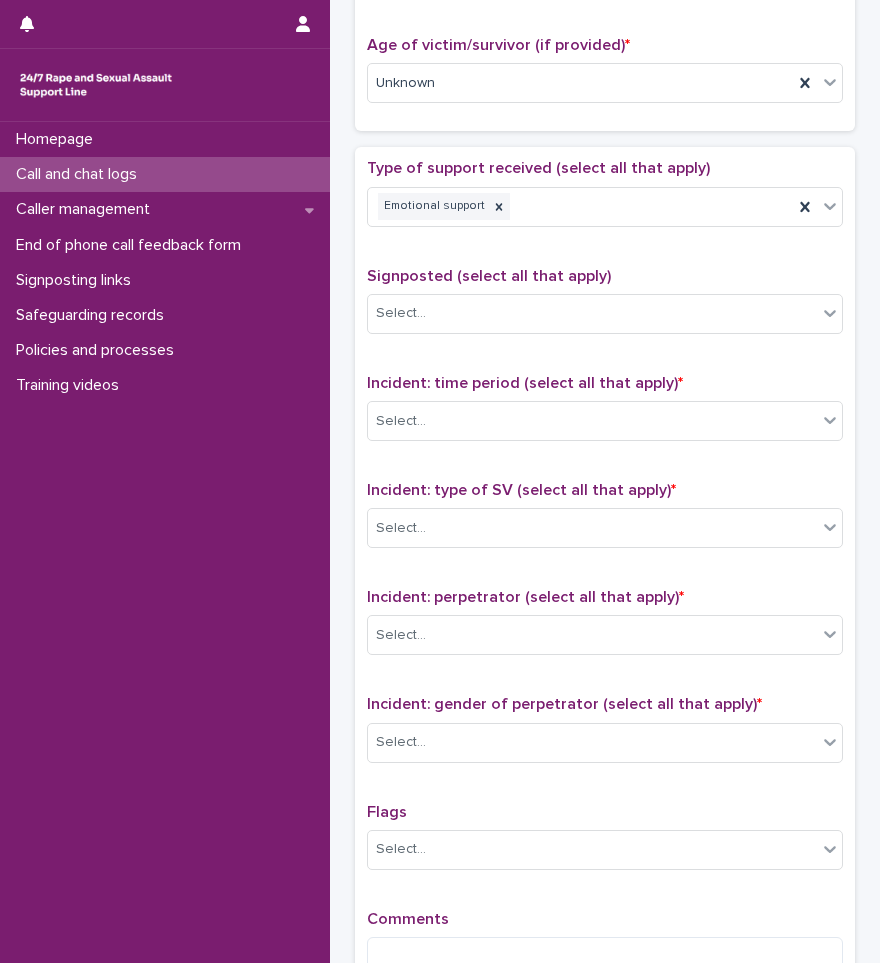 scroll, scrollTop: 1100, scrollLeft: 0, axis: vertical 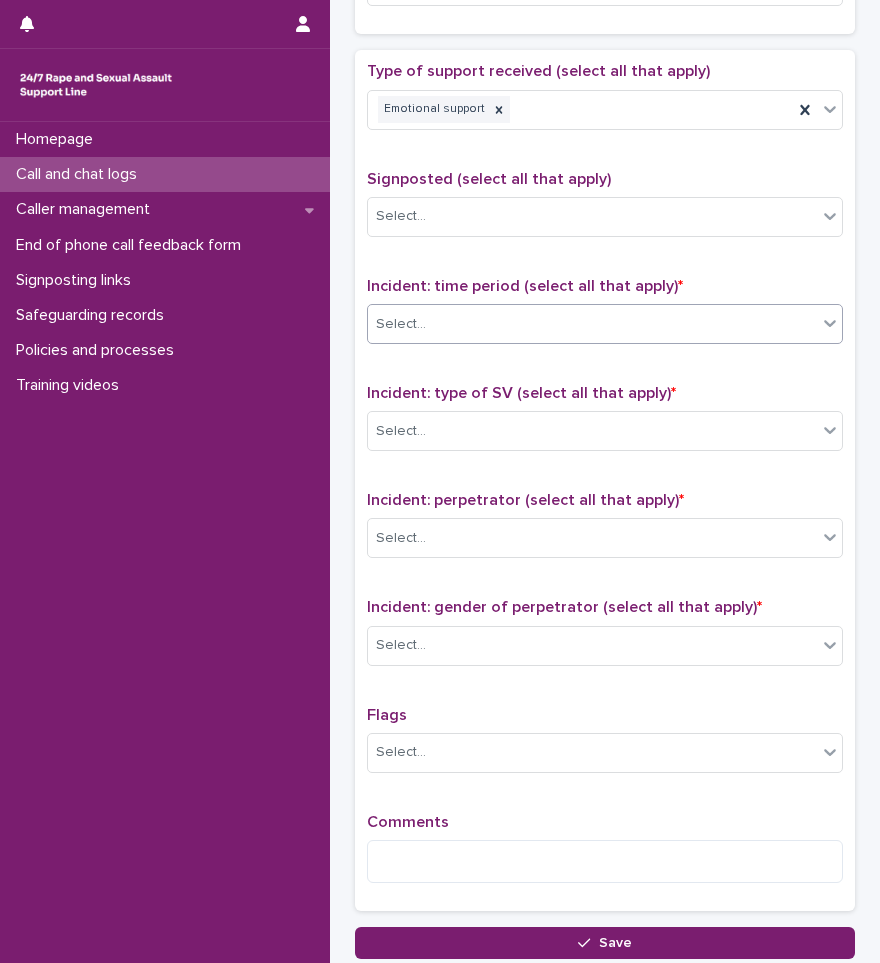 click on "Select..." at bounding box center [592, 324] 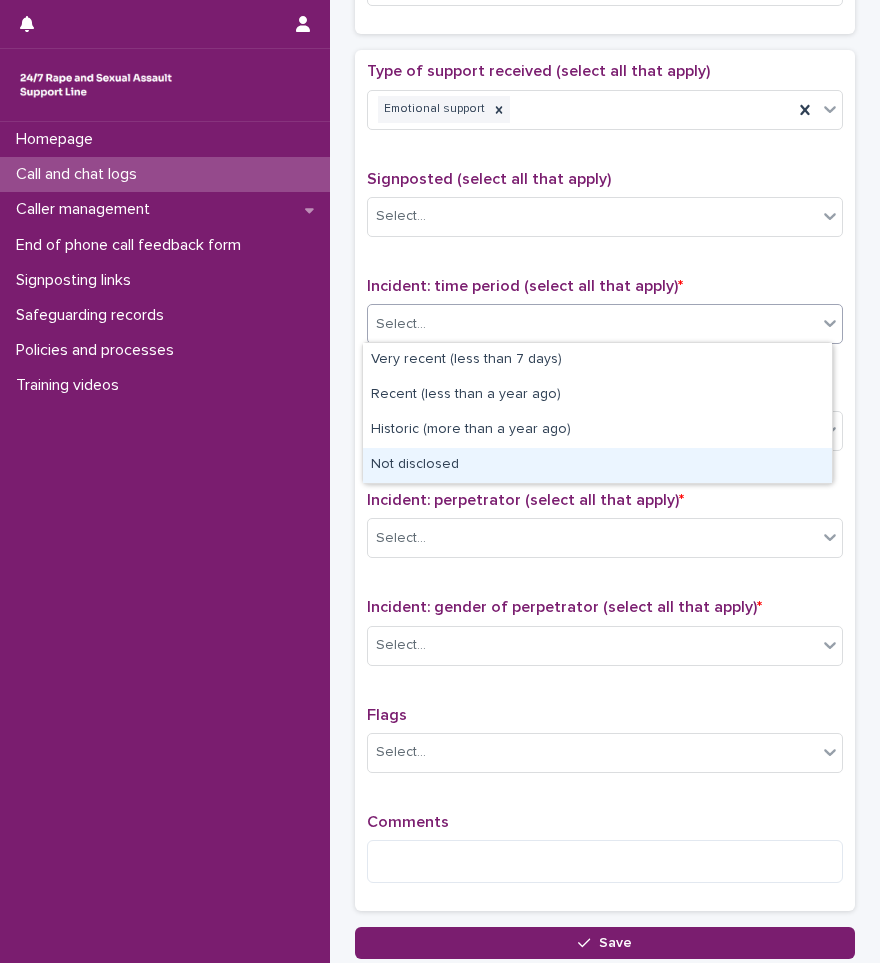 click on "Not disclosed" at bounding box center (597, 465) 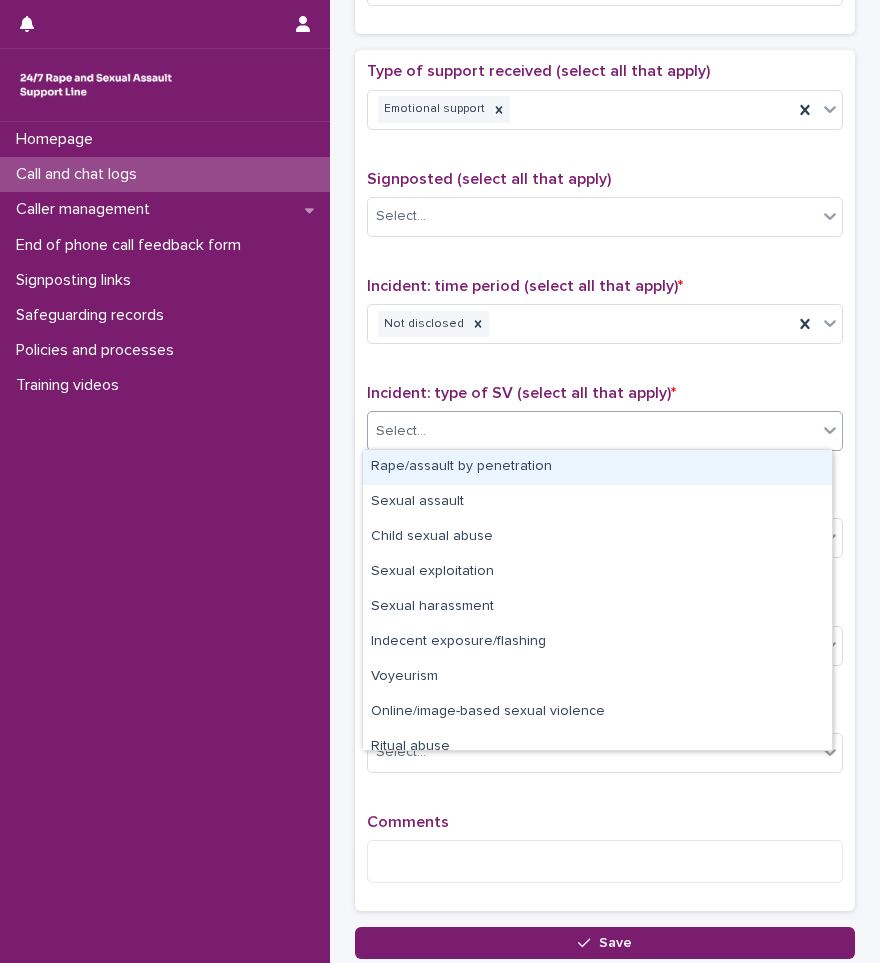 click on "Select..." at bounding box center [592, 431] 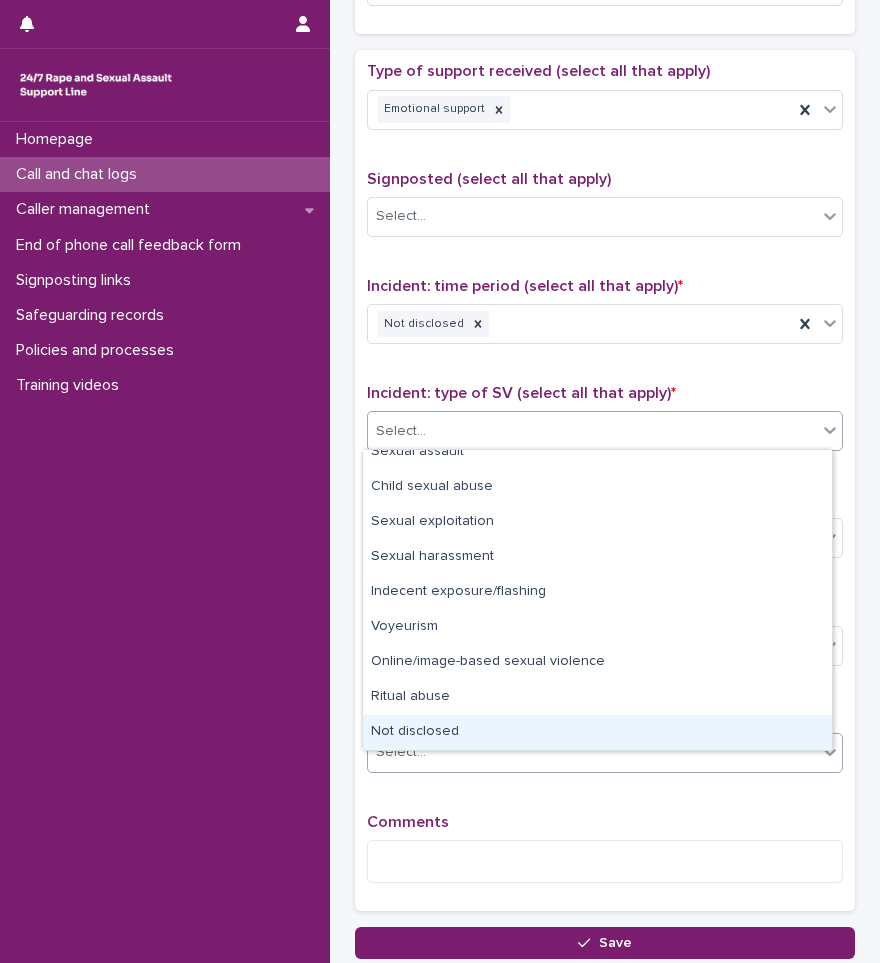 click on "Not disclosed" at bounding box center (597, 732) 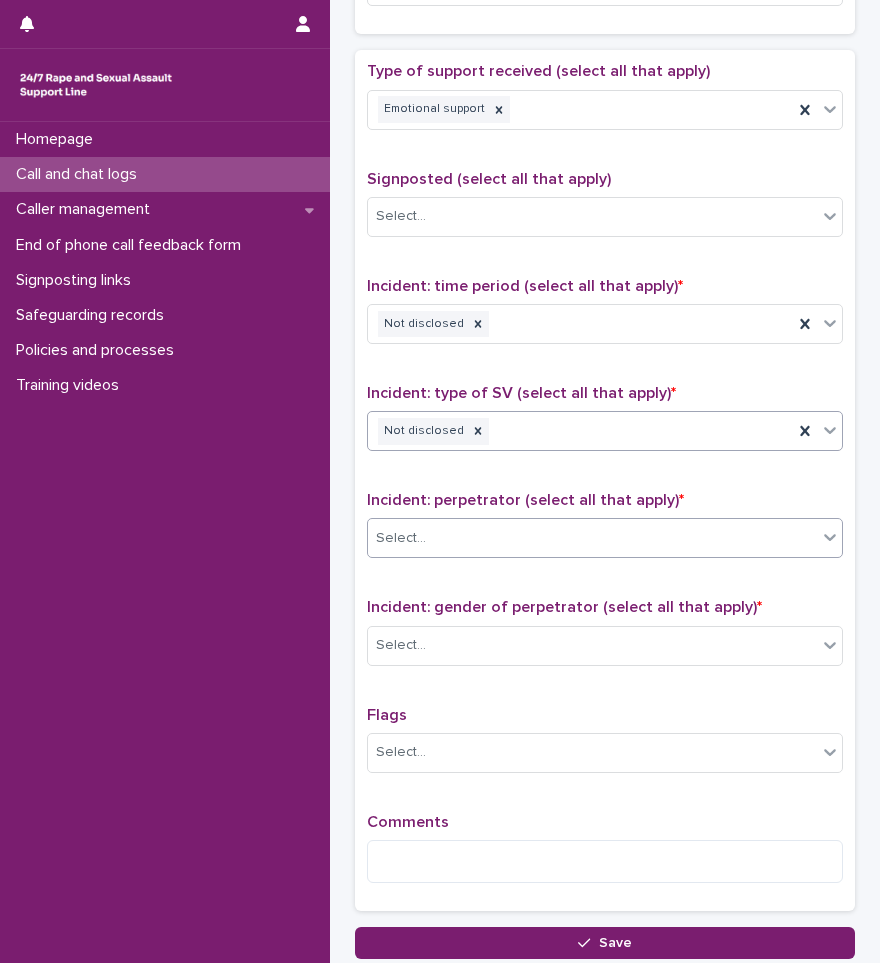 click at bounding box center (429, 538) 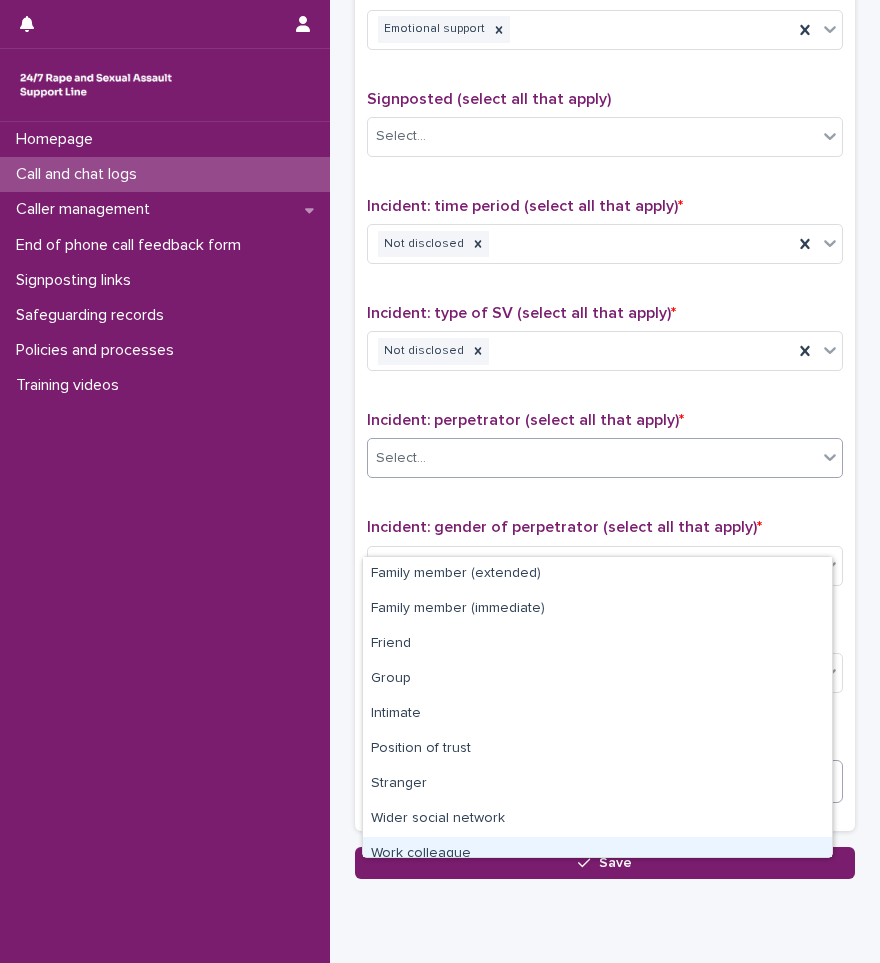 scroll, scrollTop: 1250, scrollLeft: 0, axis: vertical 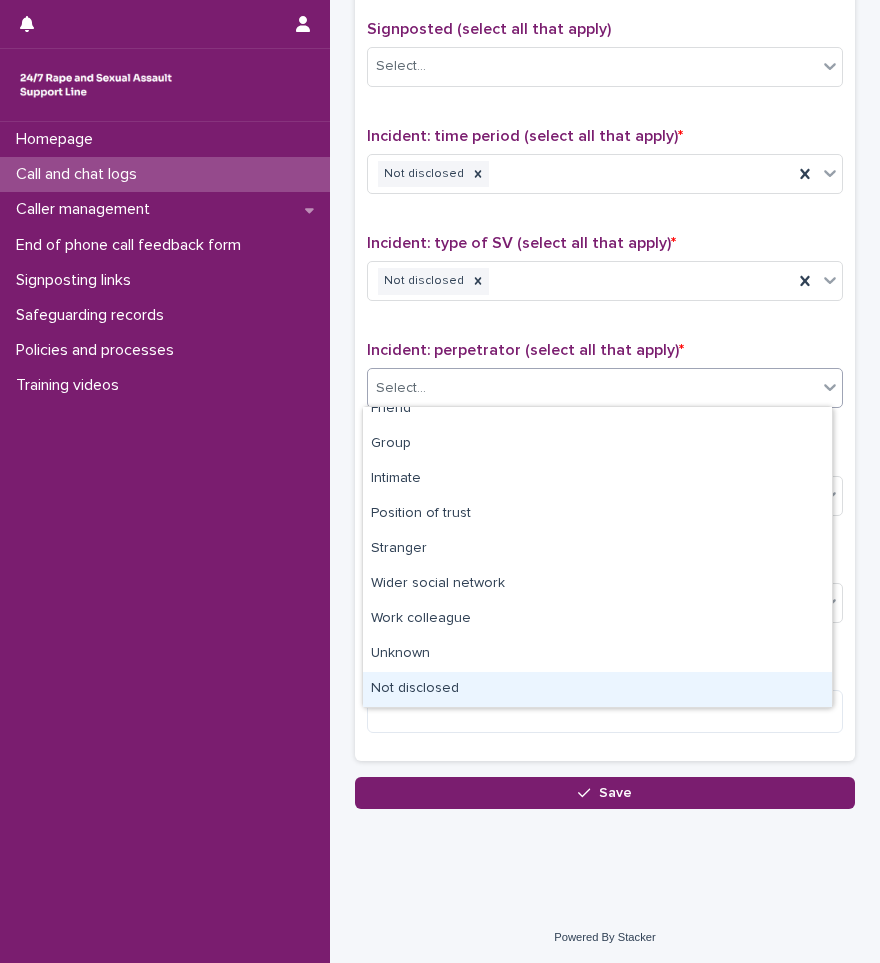 click on "Not disclosed" at bounding box center [597, 689] 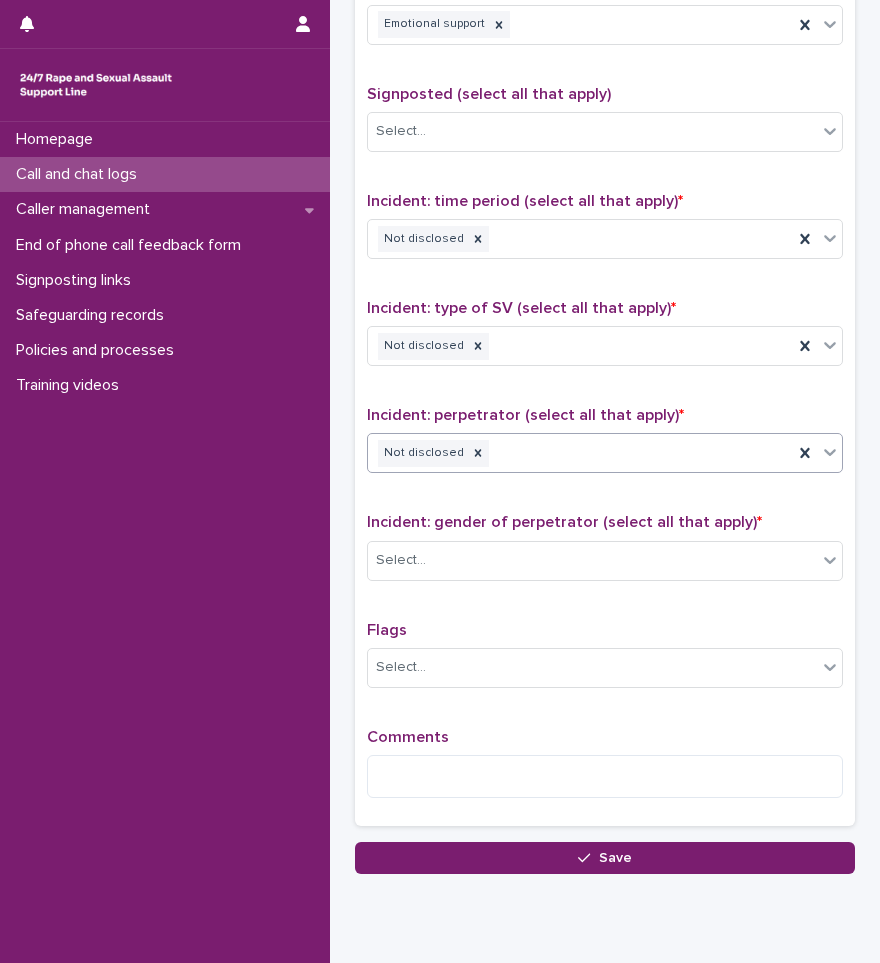 scroll, scrollTop: 1150, scrollLeft: 0, axis: vertical 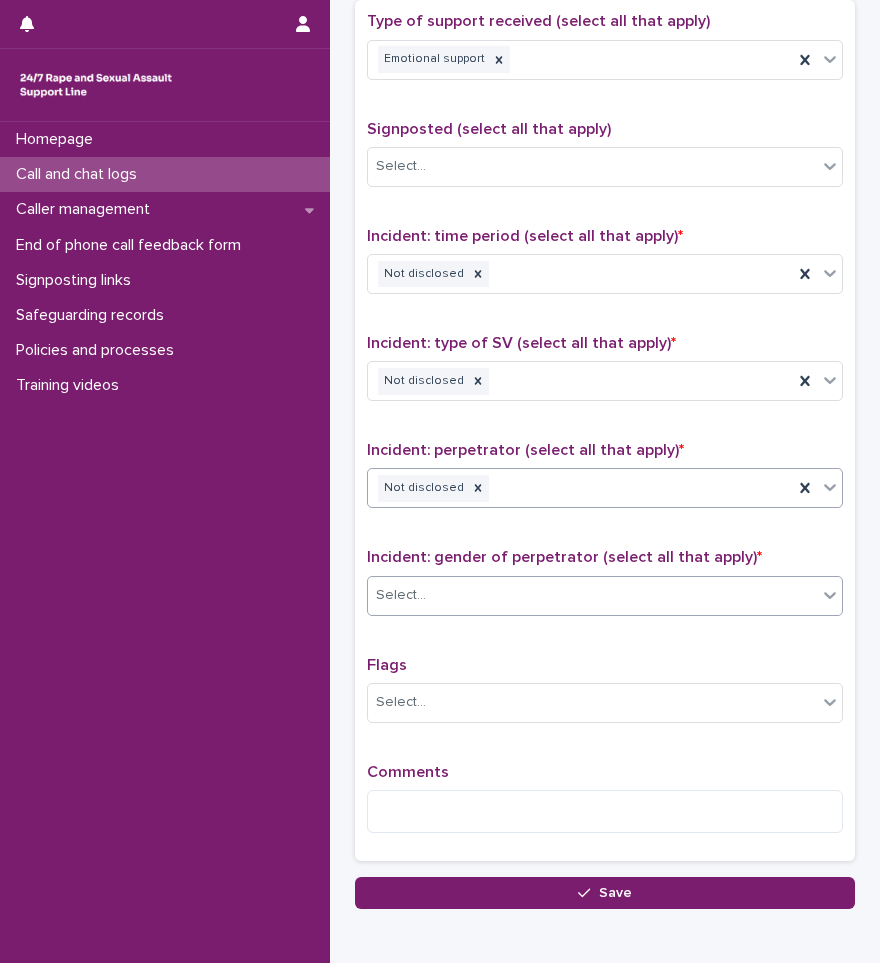 click on "Select..." at bounding box center (592, 595) 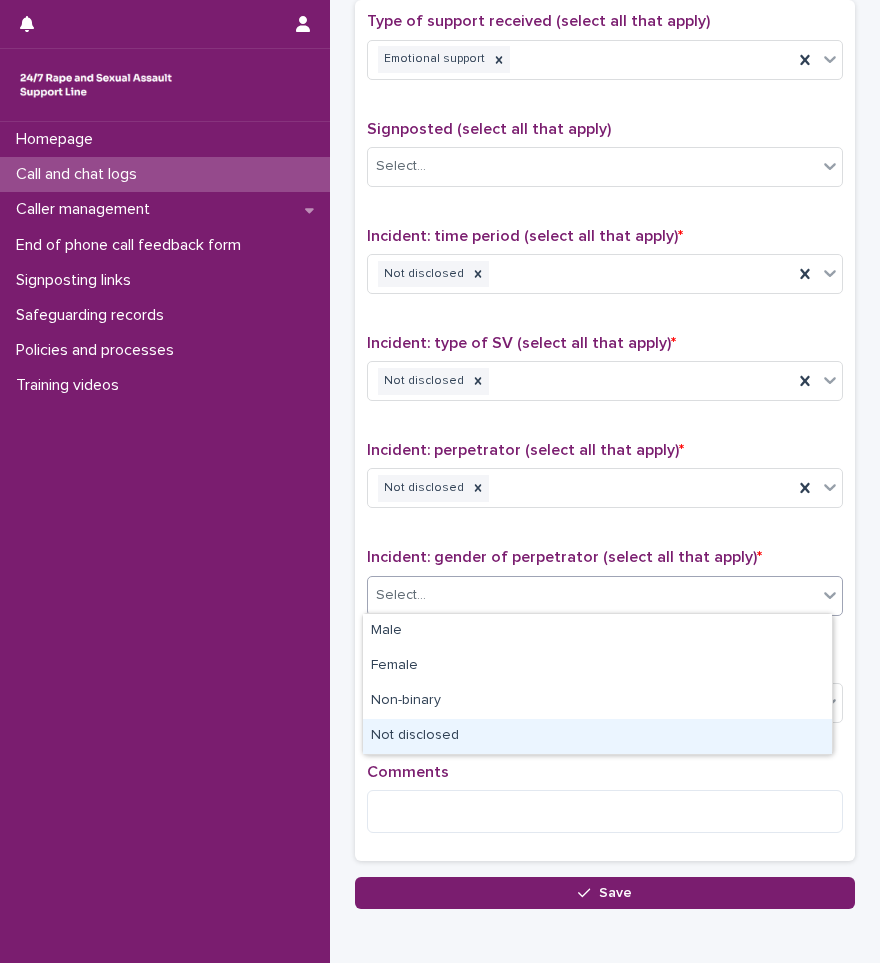 click on "Not disclosed" at bounding box center (597, 736) 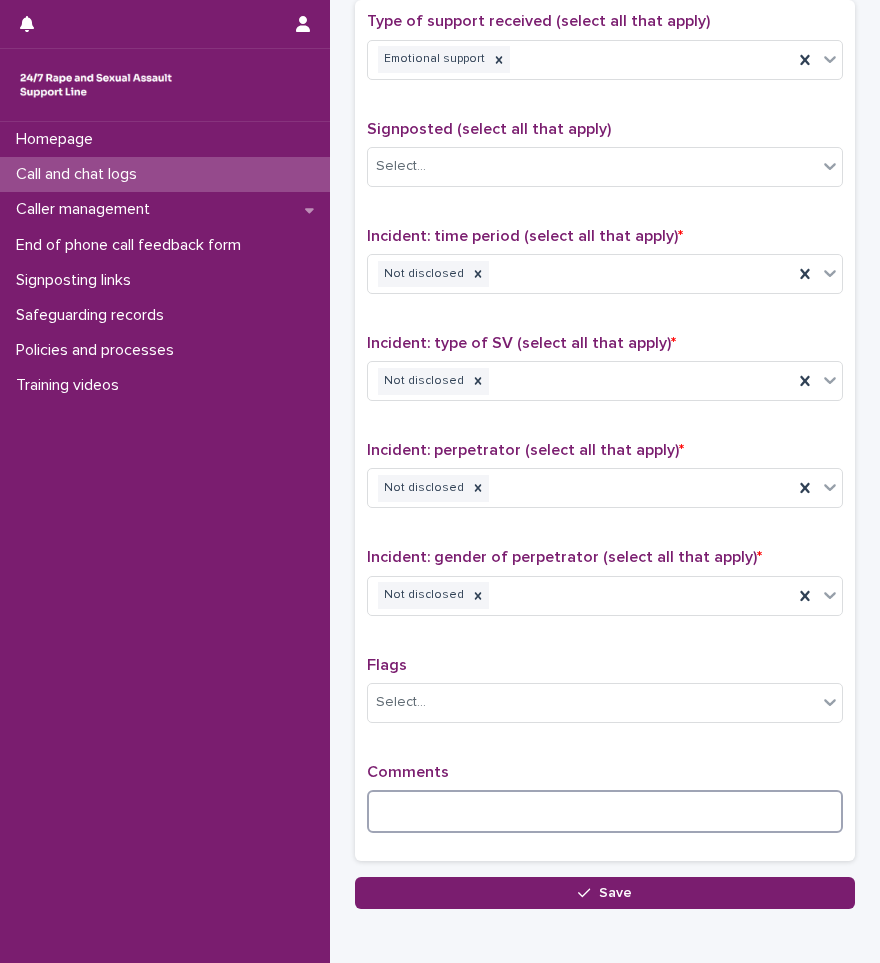 click at bounding box center [605, 811] 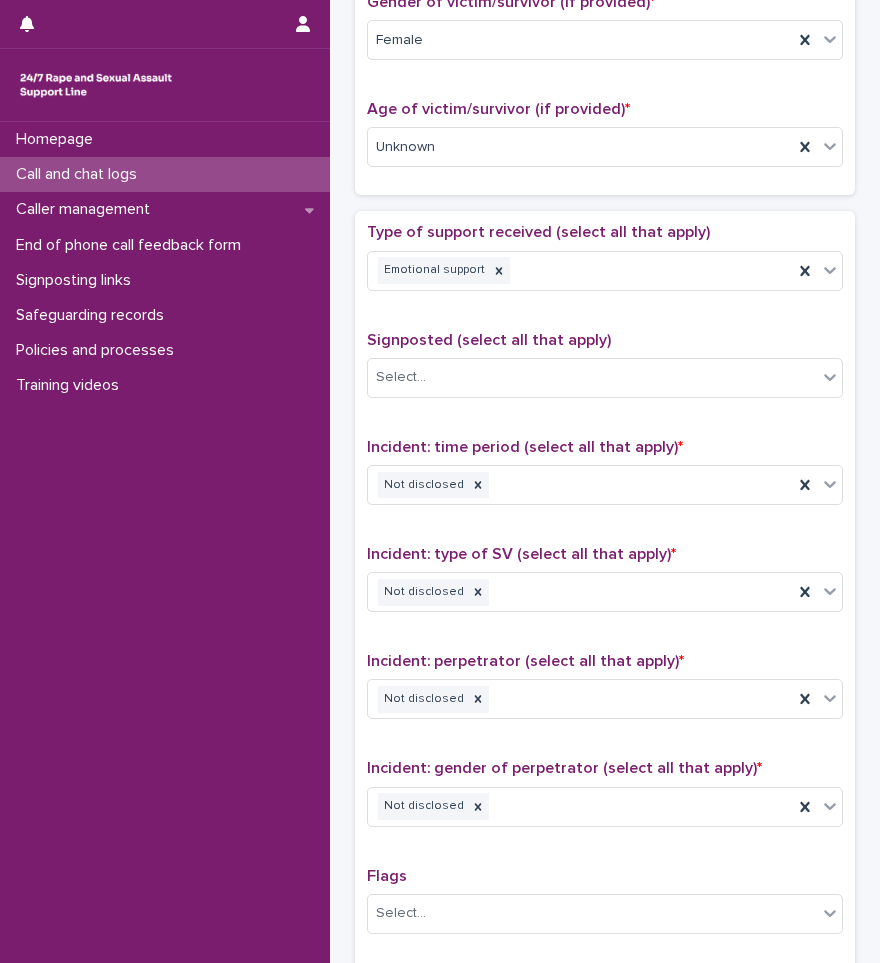 scroll, scrollTop: 1000, scrollLeft: 0, axis: vertical 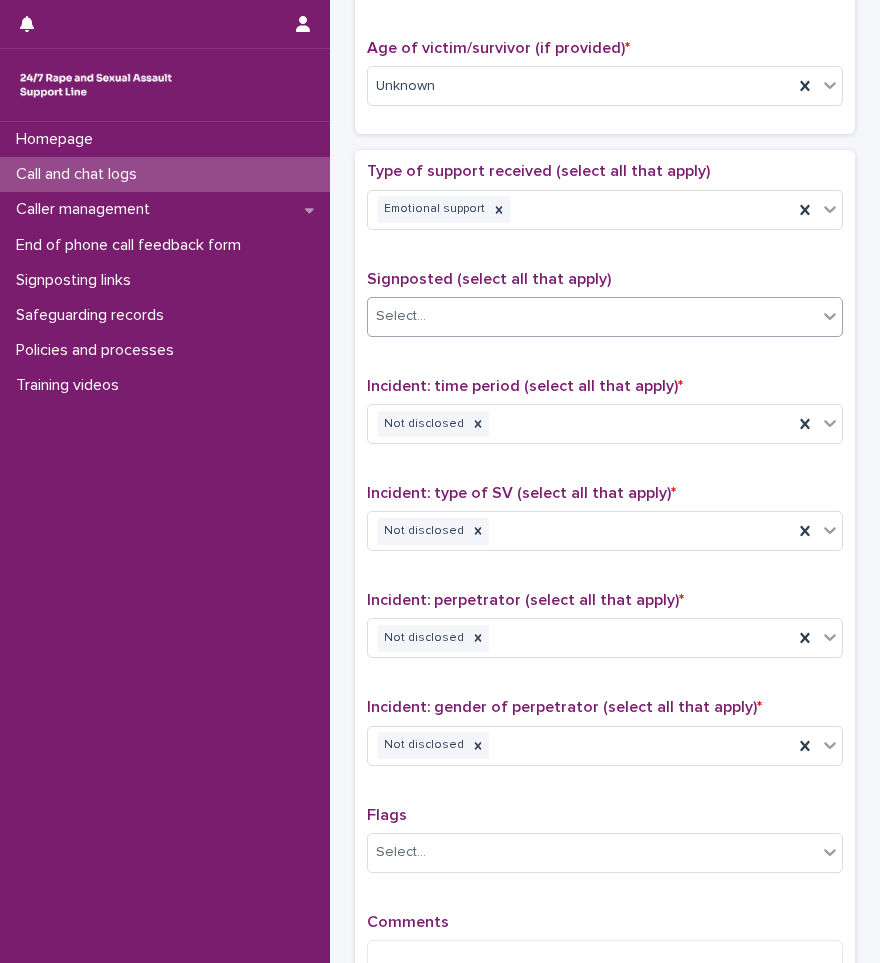 click on "Select..." at bounding box center [605, 317] 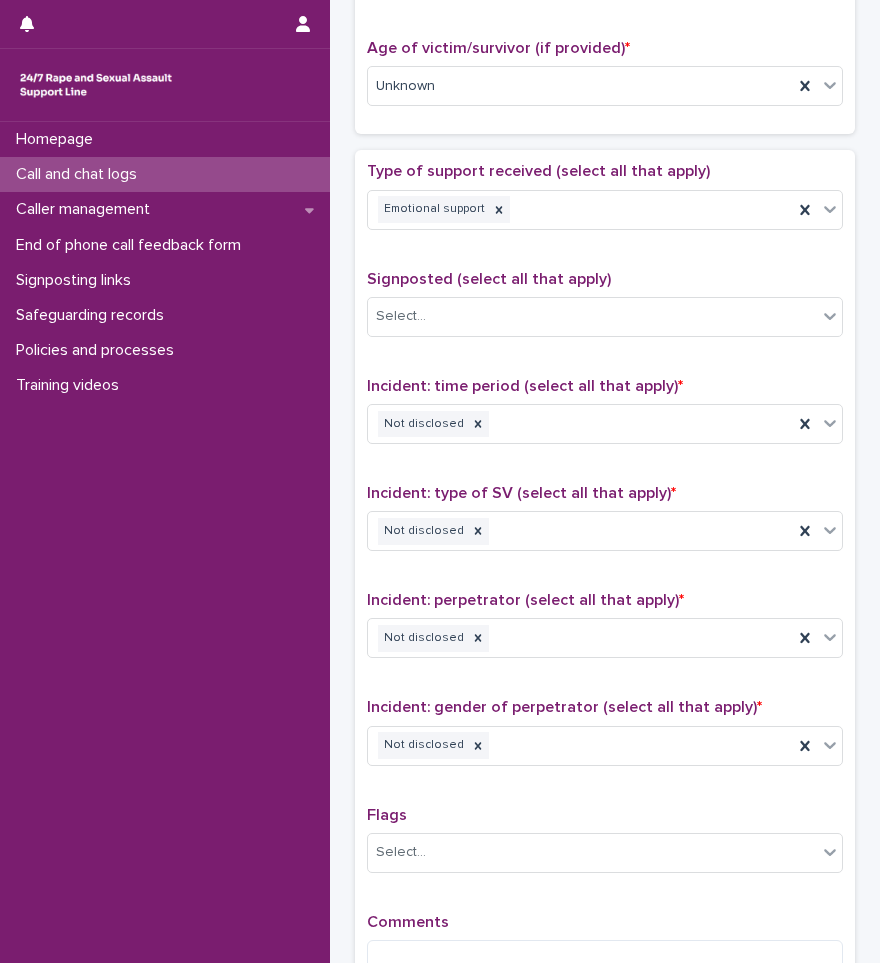 click on "Type of support received (select all that apply) Emotional support Signposted (select all that apply) Select... Incident: time period (select all that apply) * Not disclosed Incident: type of SV (select all that apply) * Not disclosed Incident: perpetrator (select all that apply) * Not disclosed Incident: gender of perpetrator (select all that apply) * Not disclosed Flags Select... Comments" at bounding box center [605, 580] 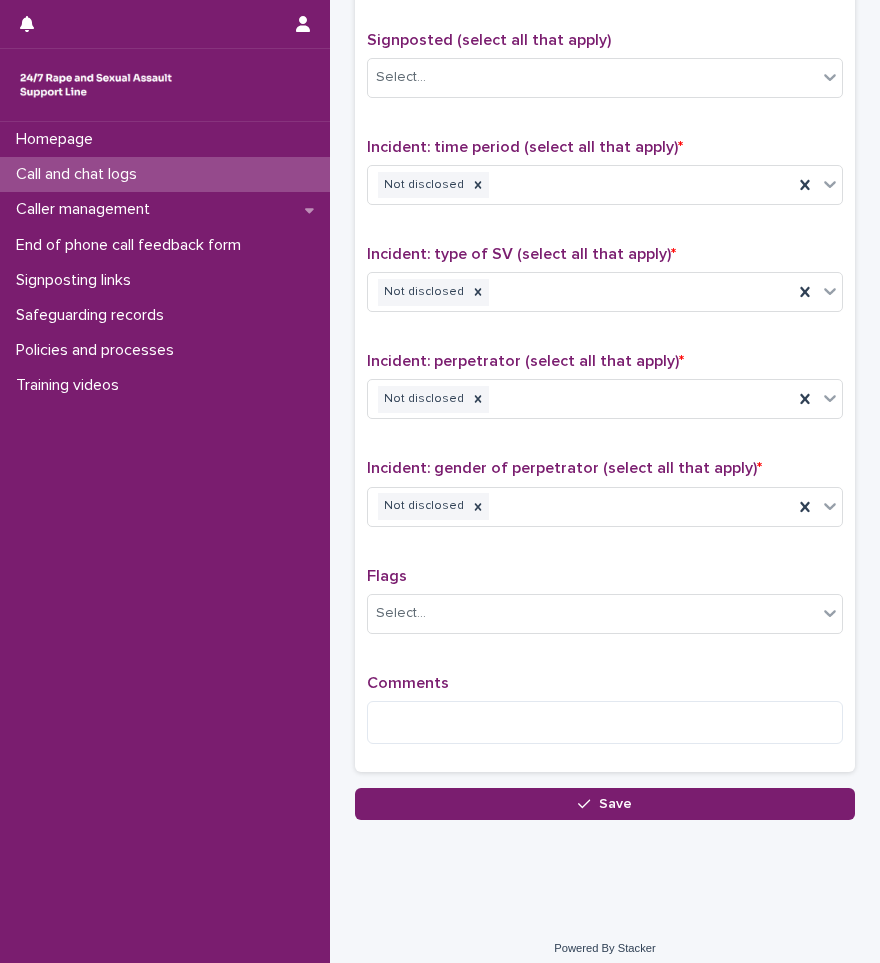 scroll, scrollTop: 1250, scrollLeft: 0, axis: vertical 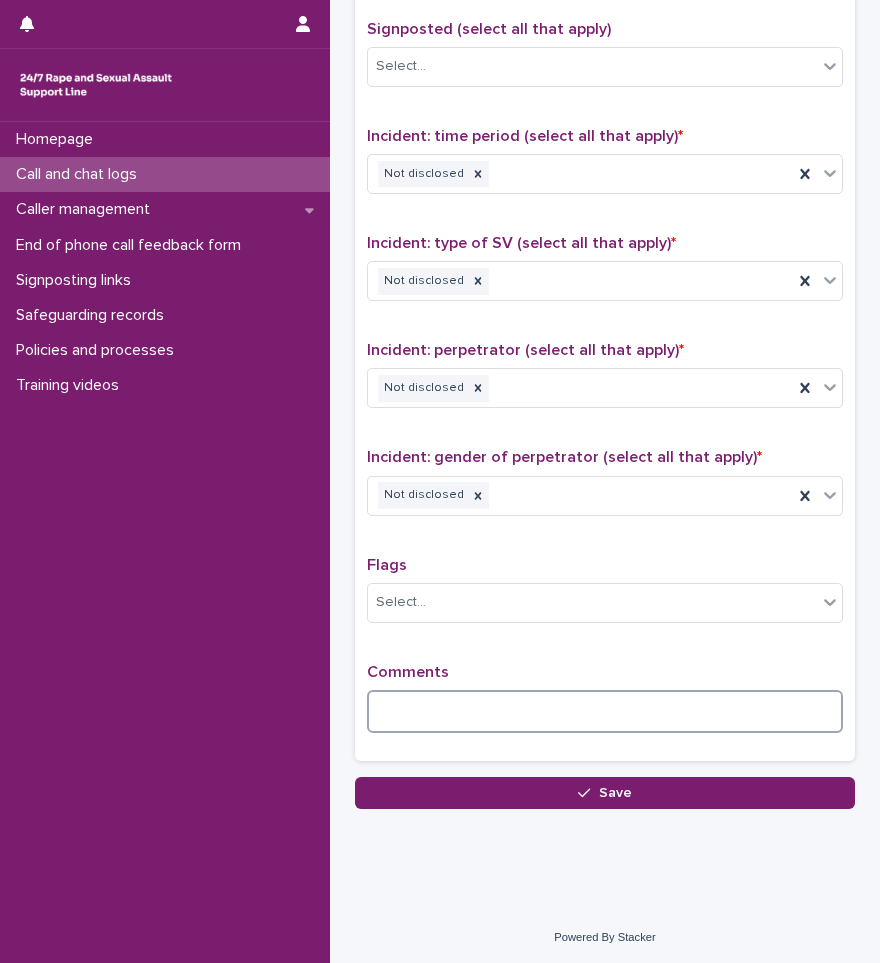 click at bounding box center (605, 711) 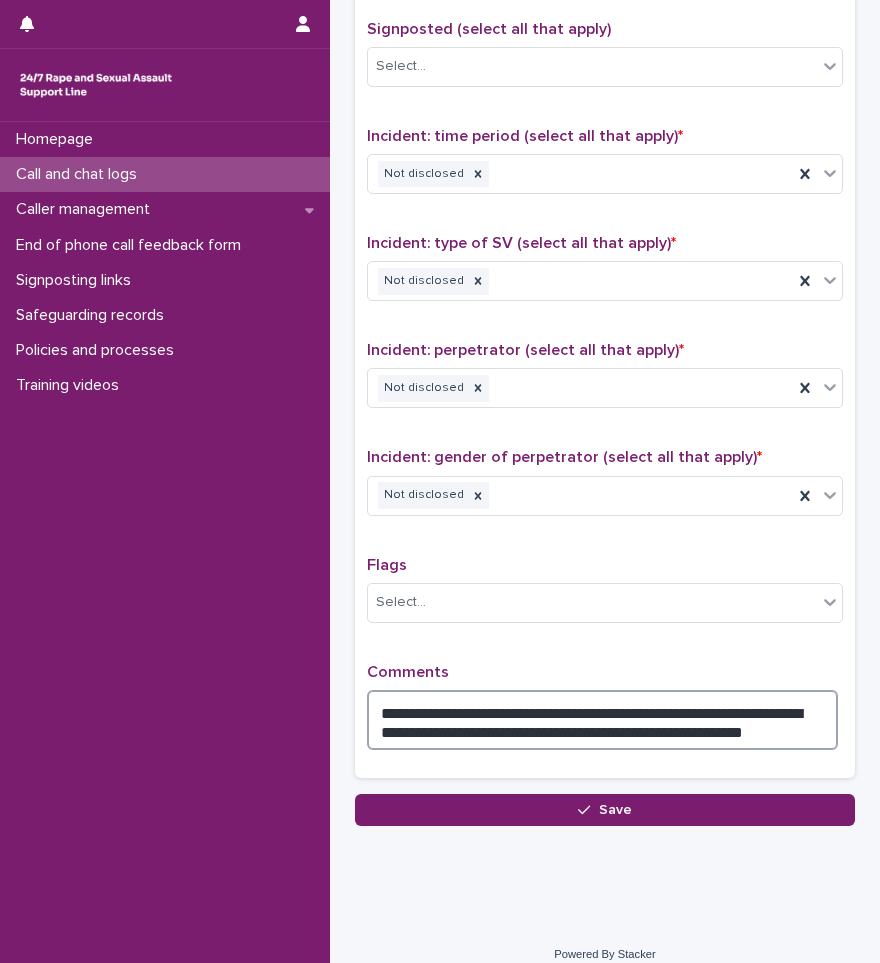 scroll, scrollTop: 1267, scrollLeft: 0, axis: vertical 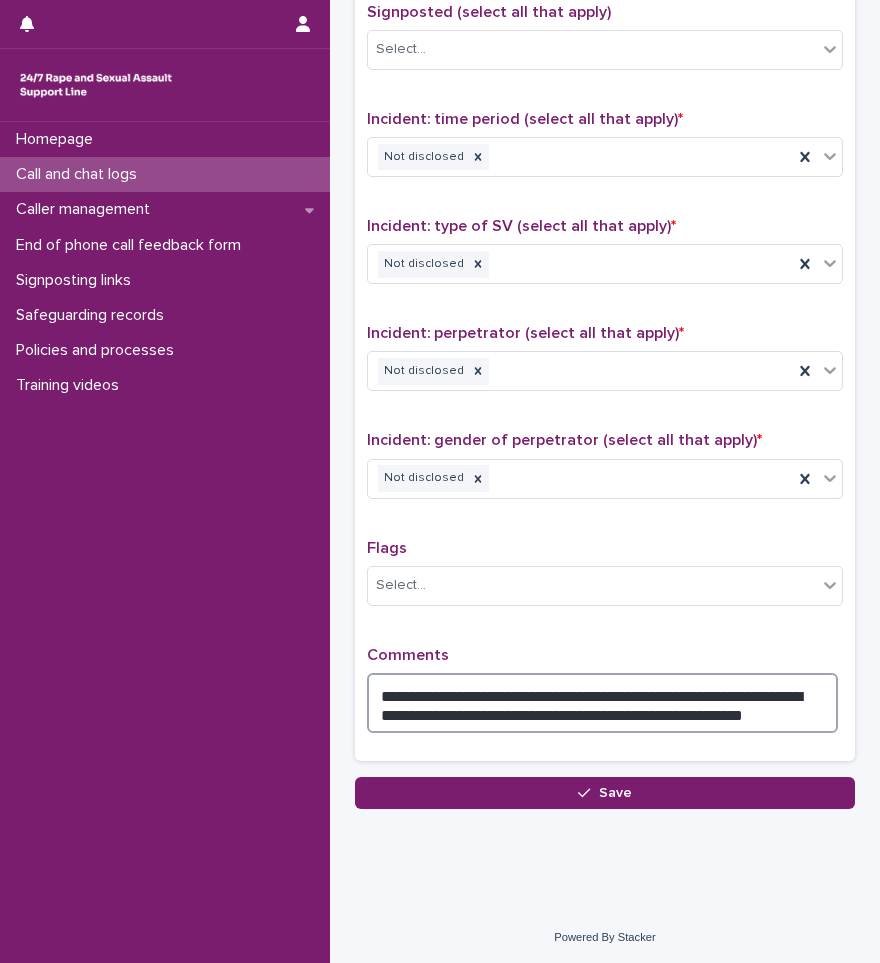 click on "**********" at bounding box center (602, 703) 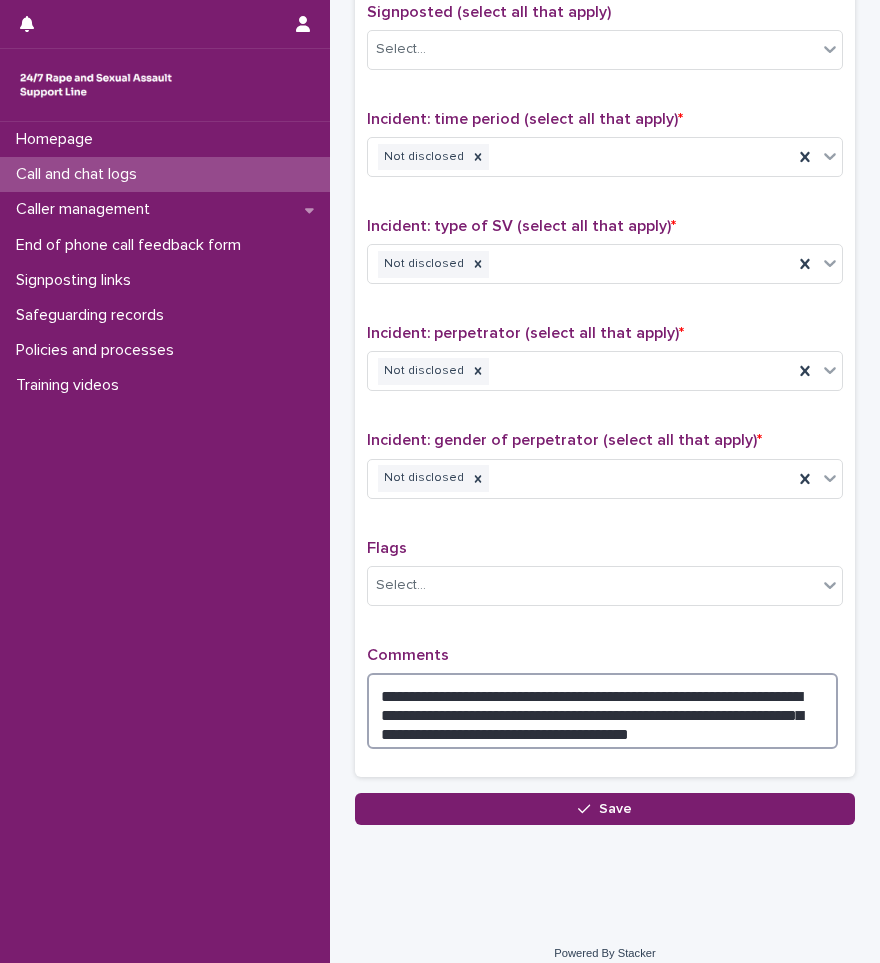 click on "**********" at bounding box center [602, 711] 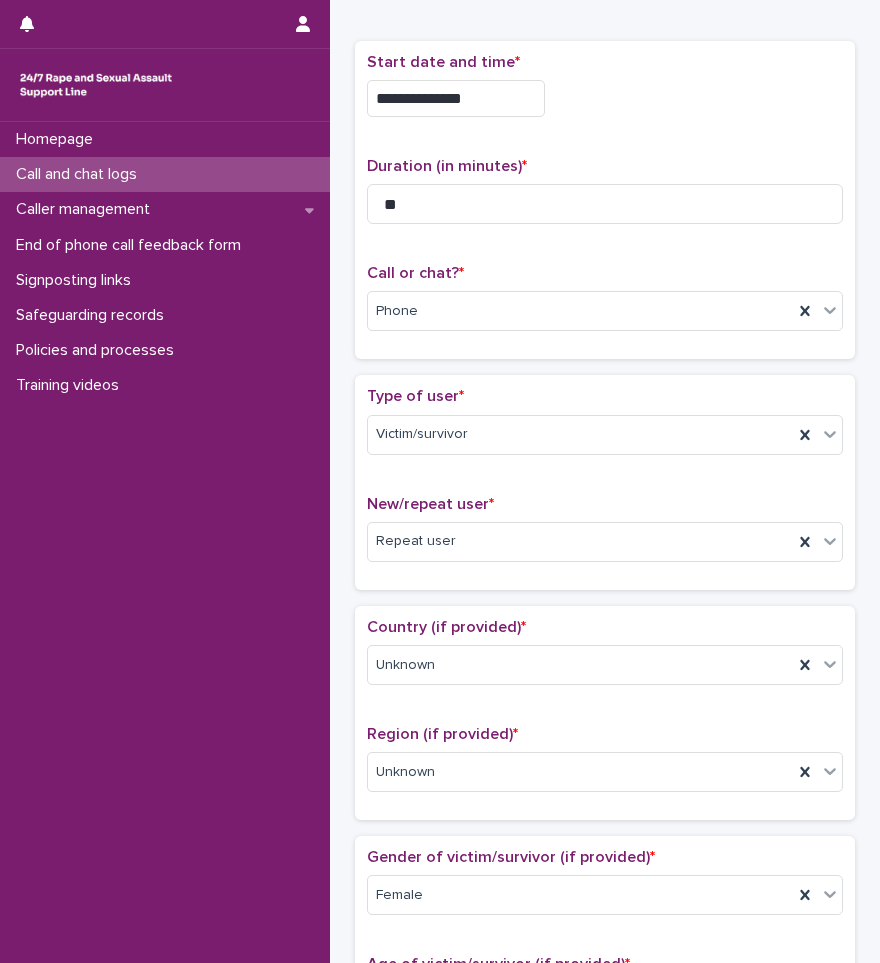 scroll, scrollTop: 200, scrollLeft: 0, axis: vertical 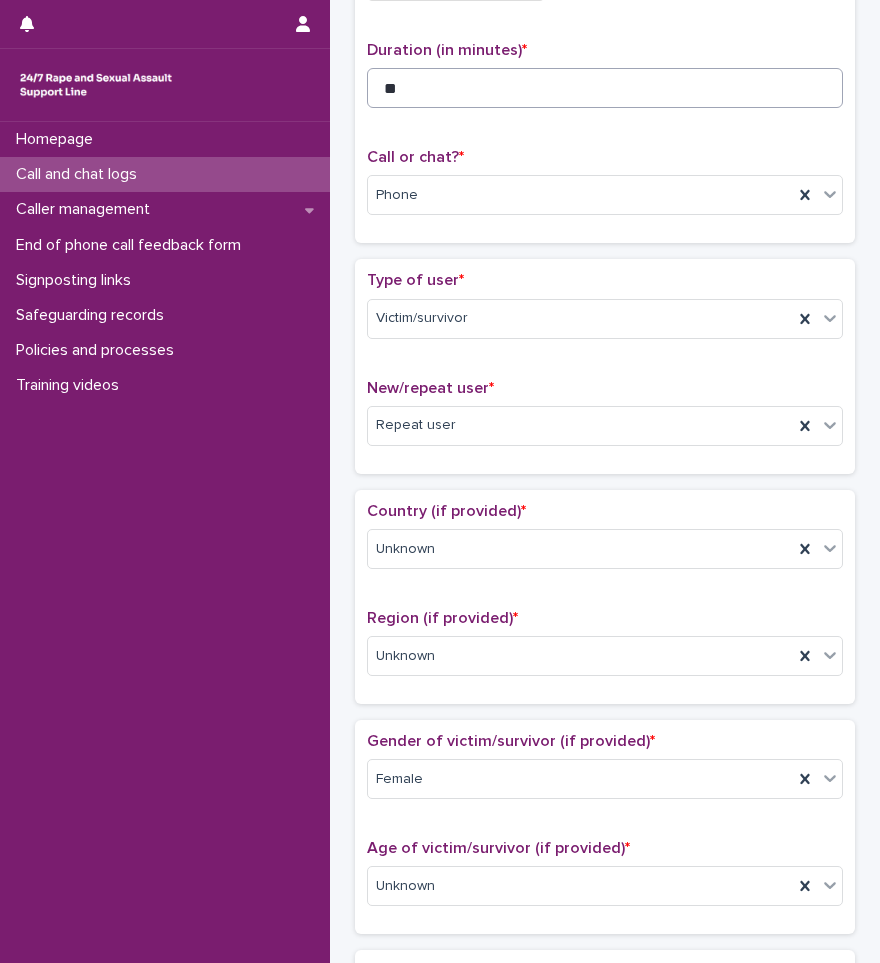 type on "**********" 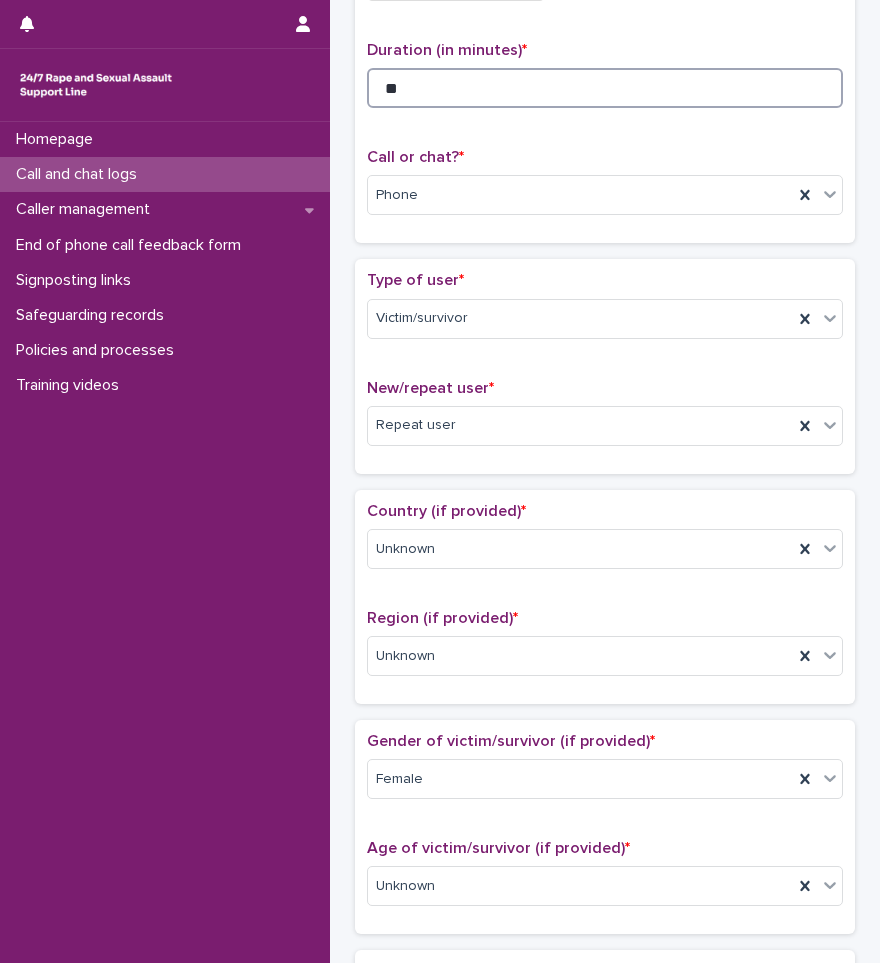 click on "**" at bounding box center [605, 88] 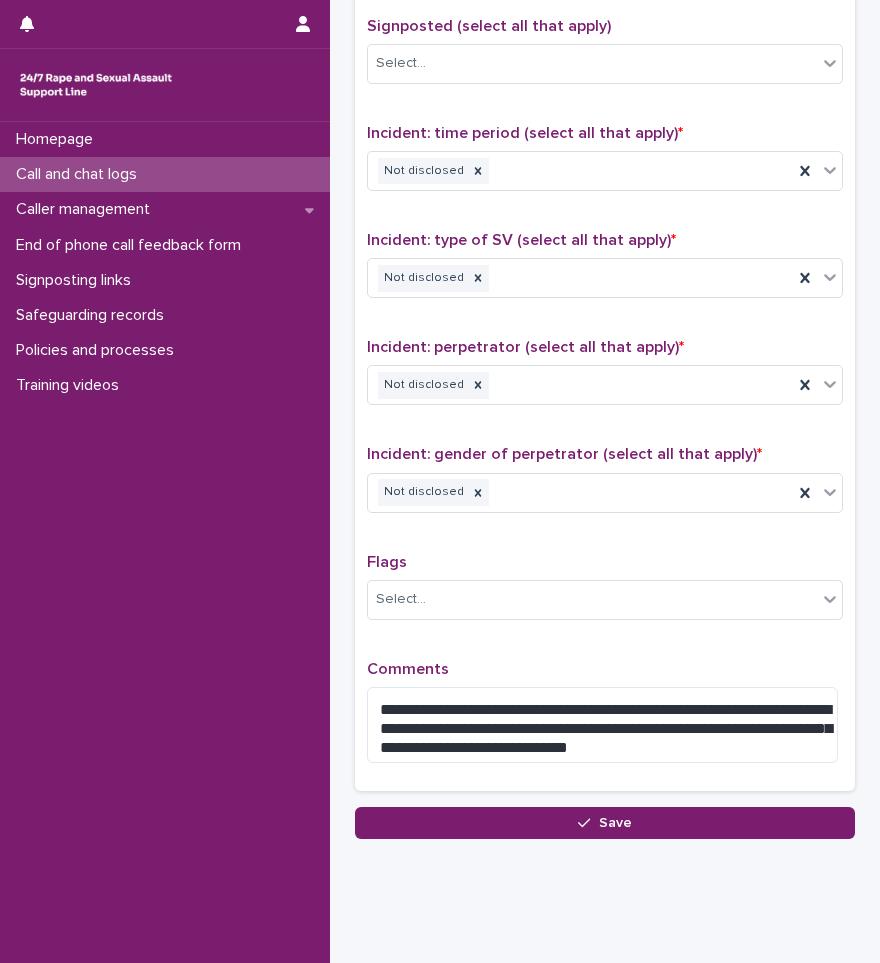 scroll, scrollTop: 1283, scrollLeft: 0, axis: vertical 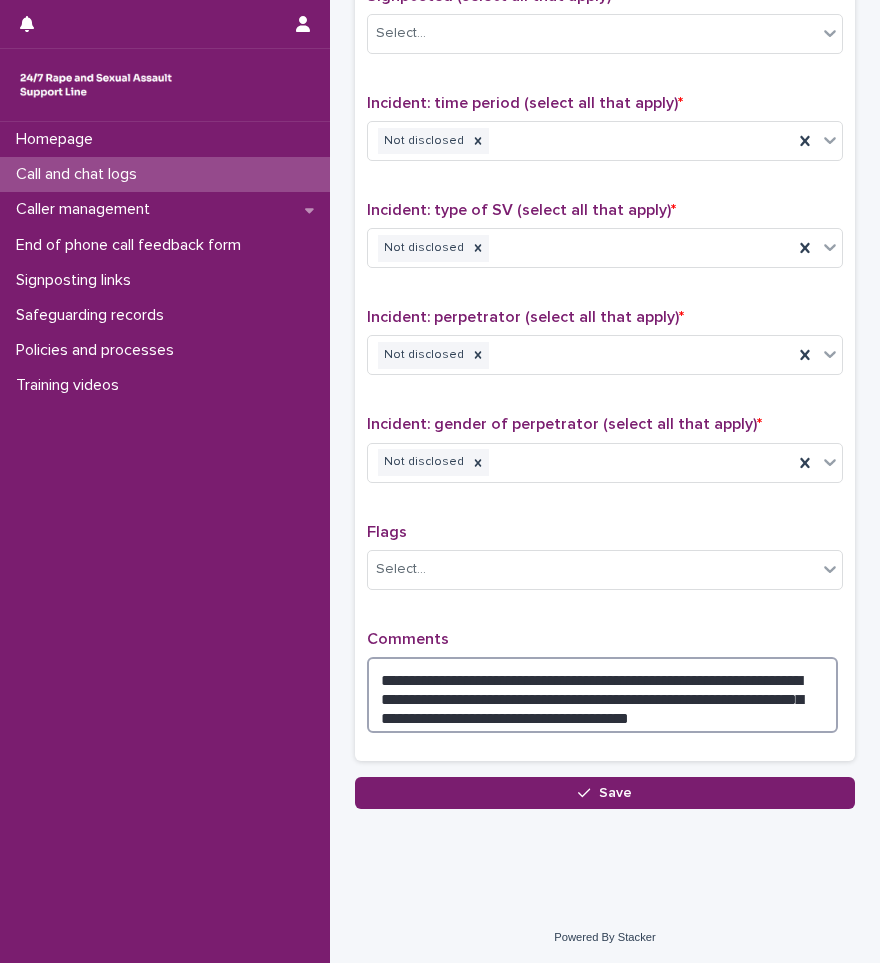 click on "**********" at bounding box center (602, 695) 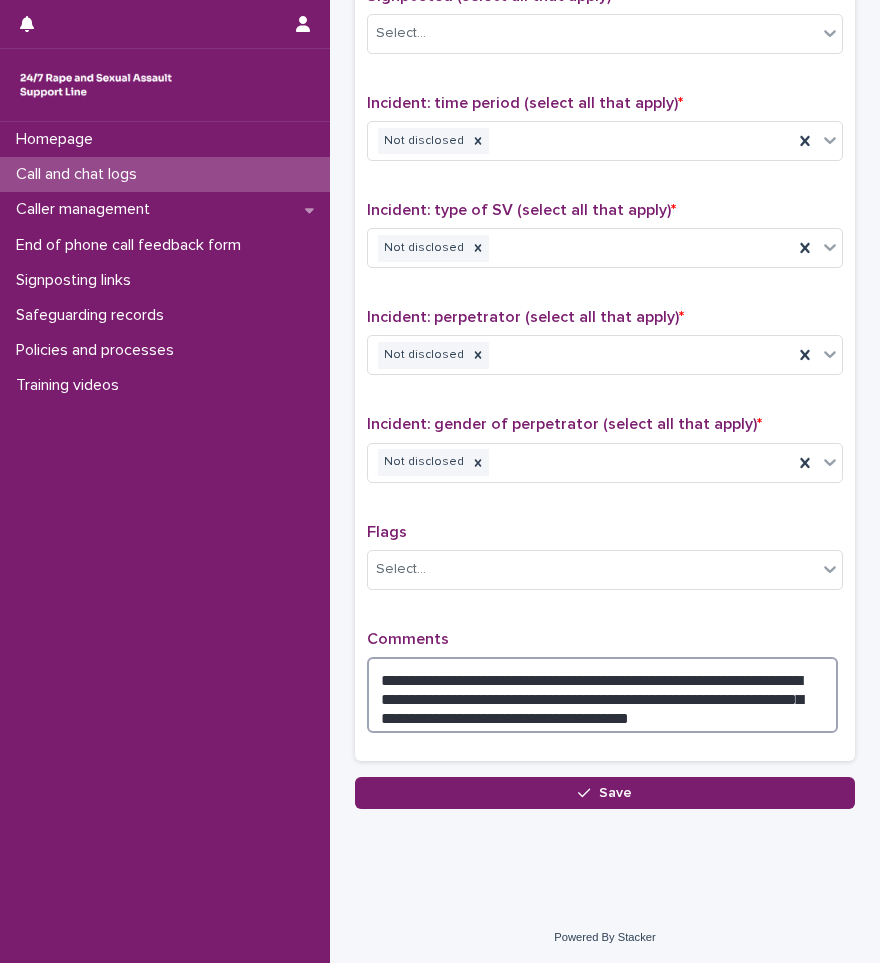 click on "**********" at bounding box center [602, 695] 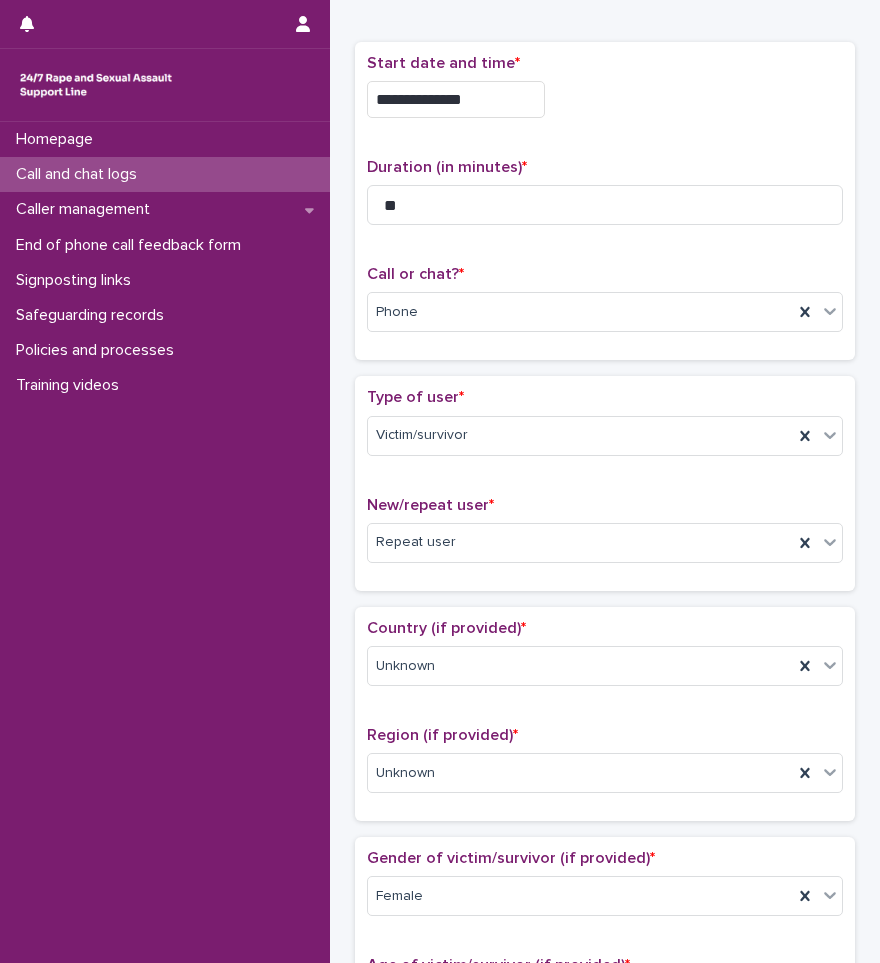 scroll, scrollTop: 0, scrollLeft: 0, axis: both 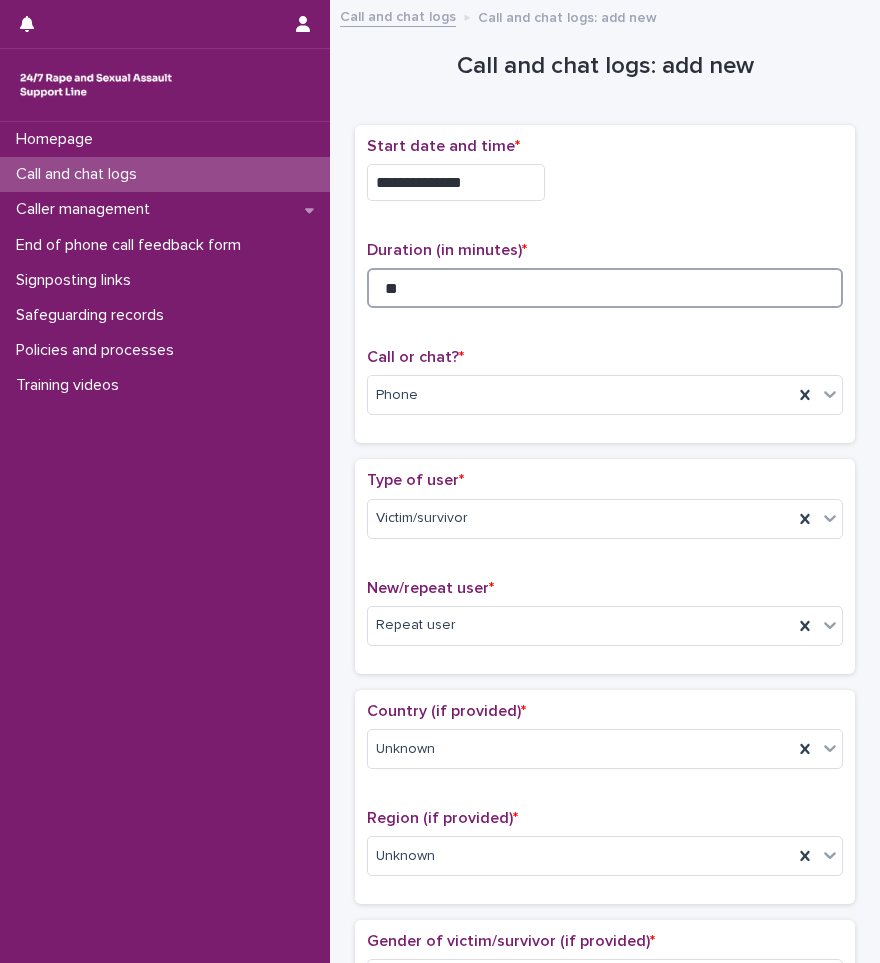 click on "**" at bounding box center [605, 288] 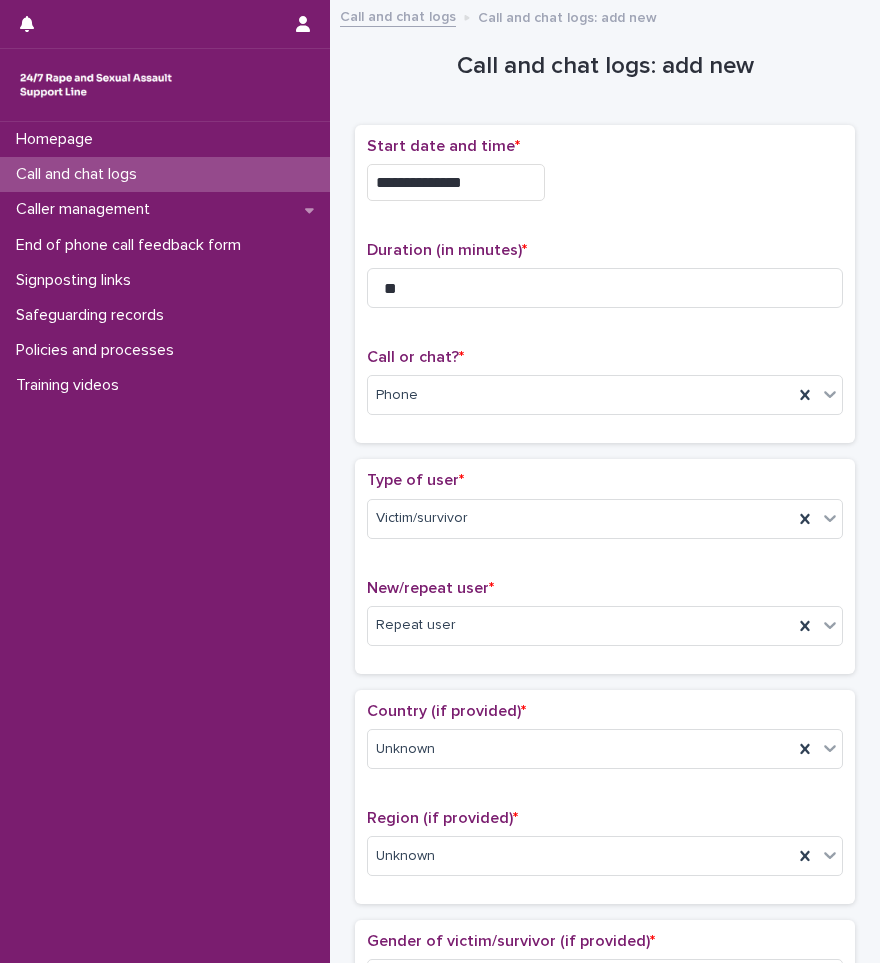 click on "**********" at bounding box center [605, 182] 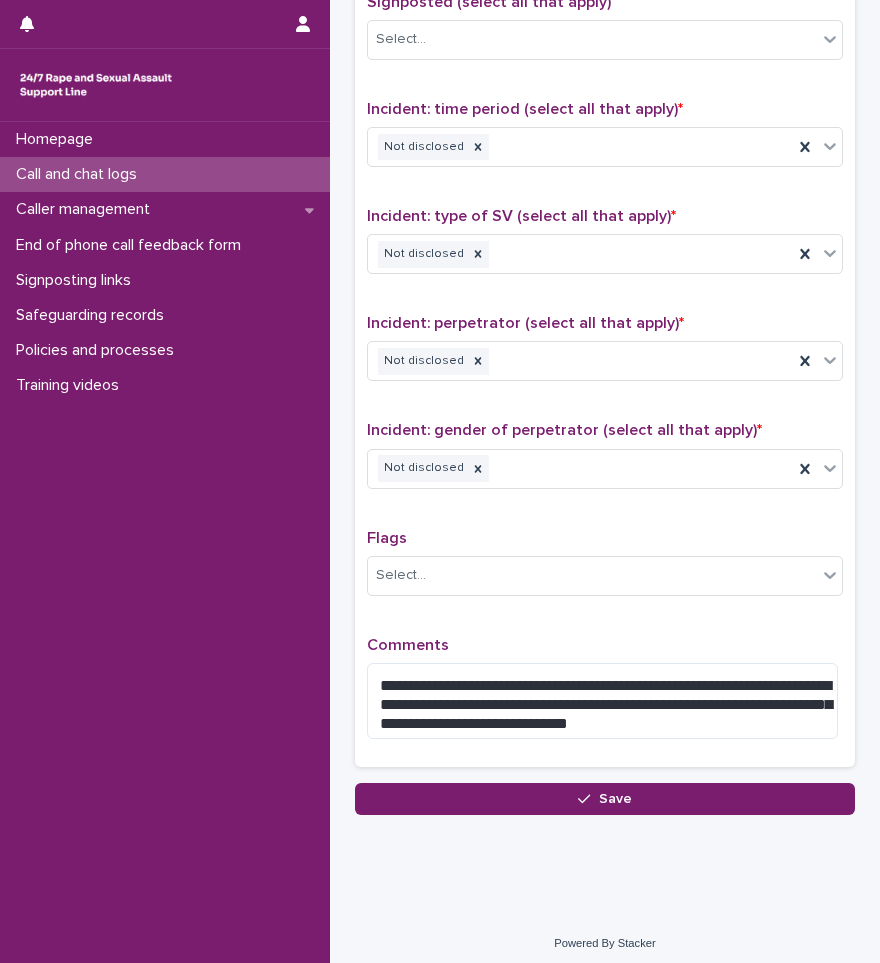 scroll, scrollTop: 1283, scrollLeft: 0, axis: vertical 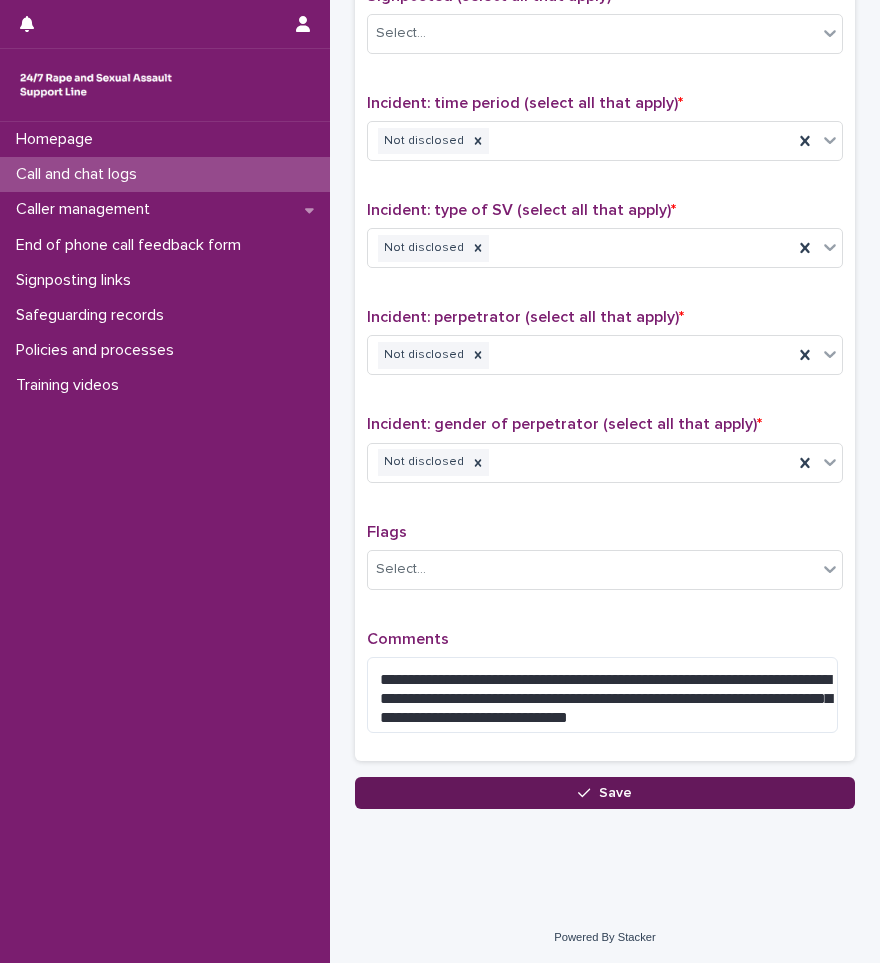 click on "Save" at bounding box center (605, 793) 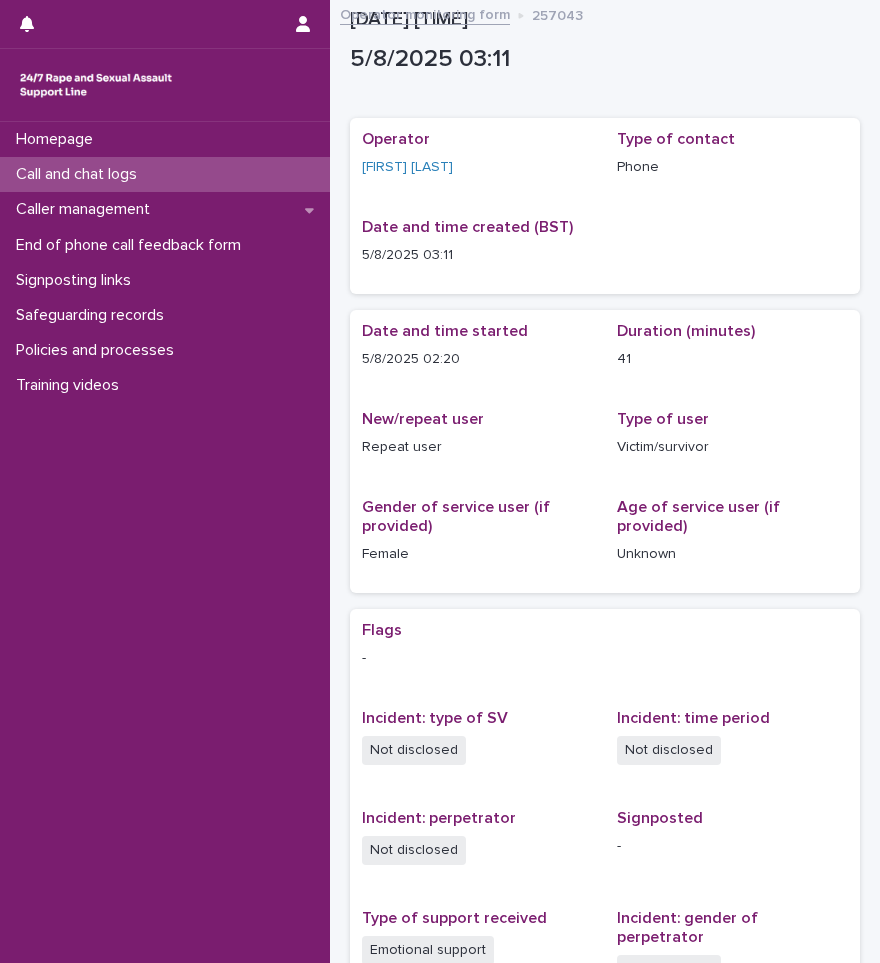 scroll, scrollTop: 0, scrollLeft: 0, axis: both 